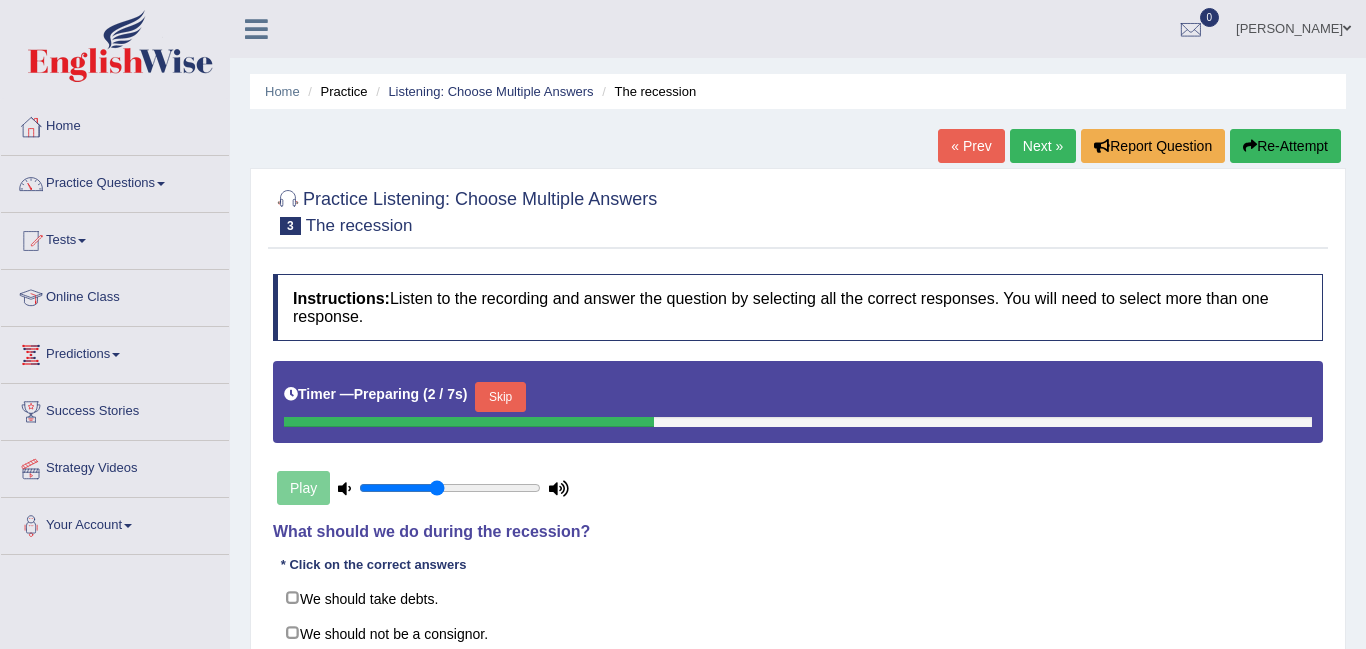 scroll, scrollTop: 292, scrollLeft: 0, axis: vertical 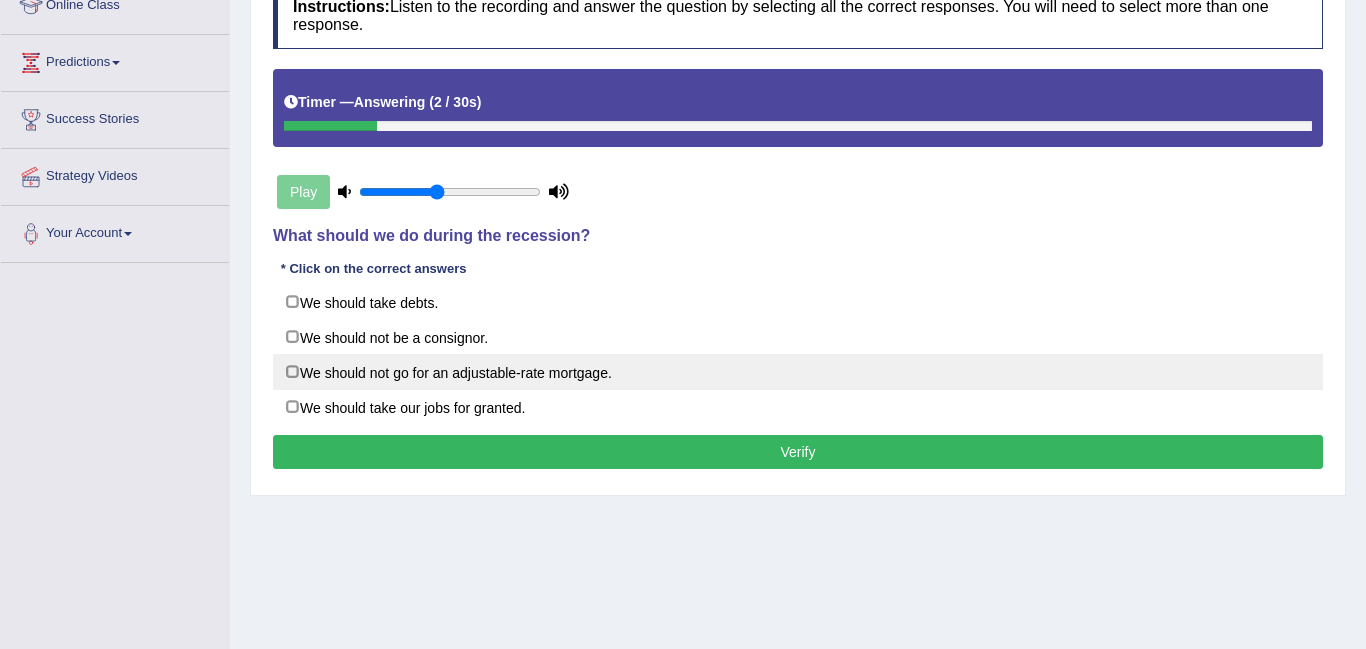 click on "We should not go for an adjustable-rate mortgage." at bounding box center [798, 372] 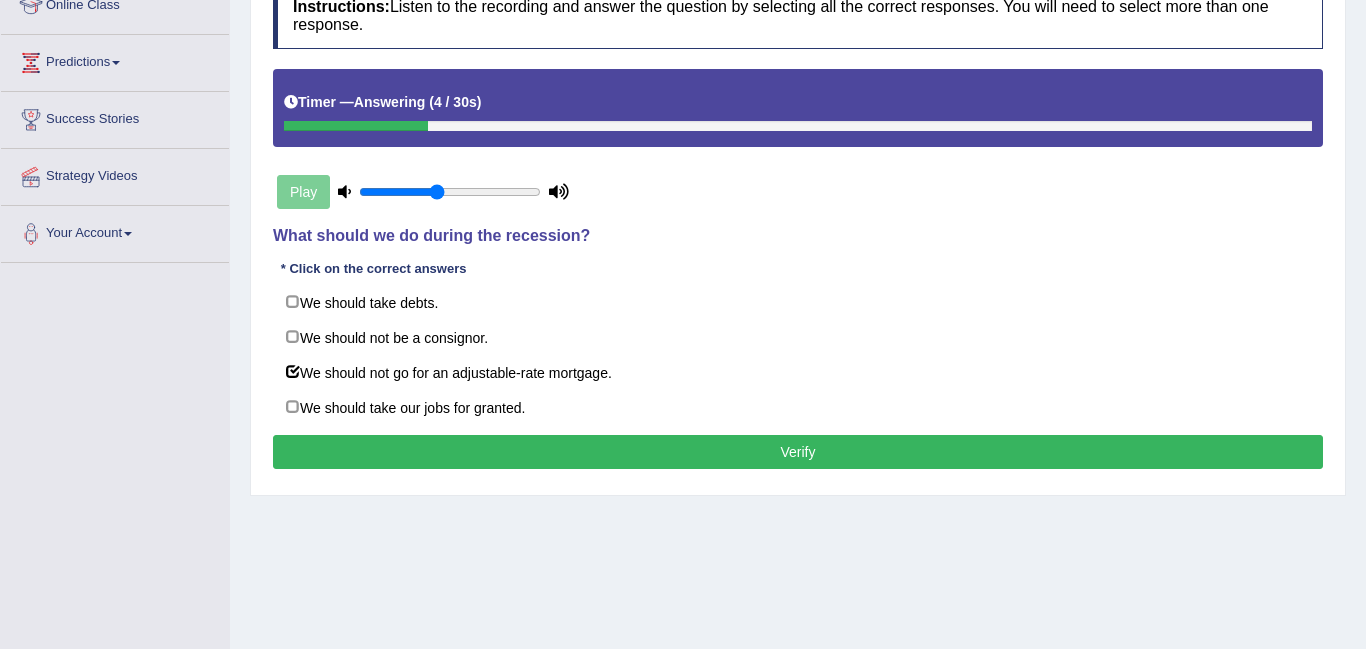 click on "Verify" at bounding box center [798, 452] 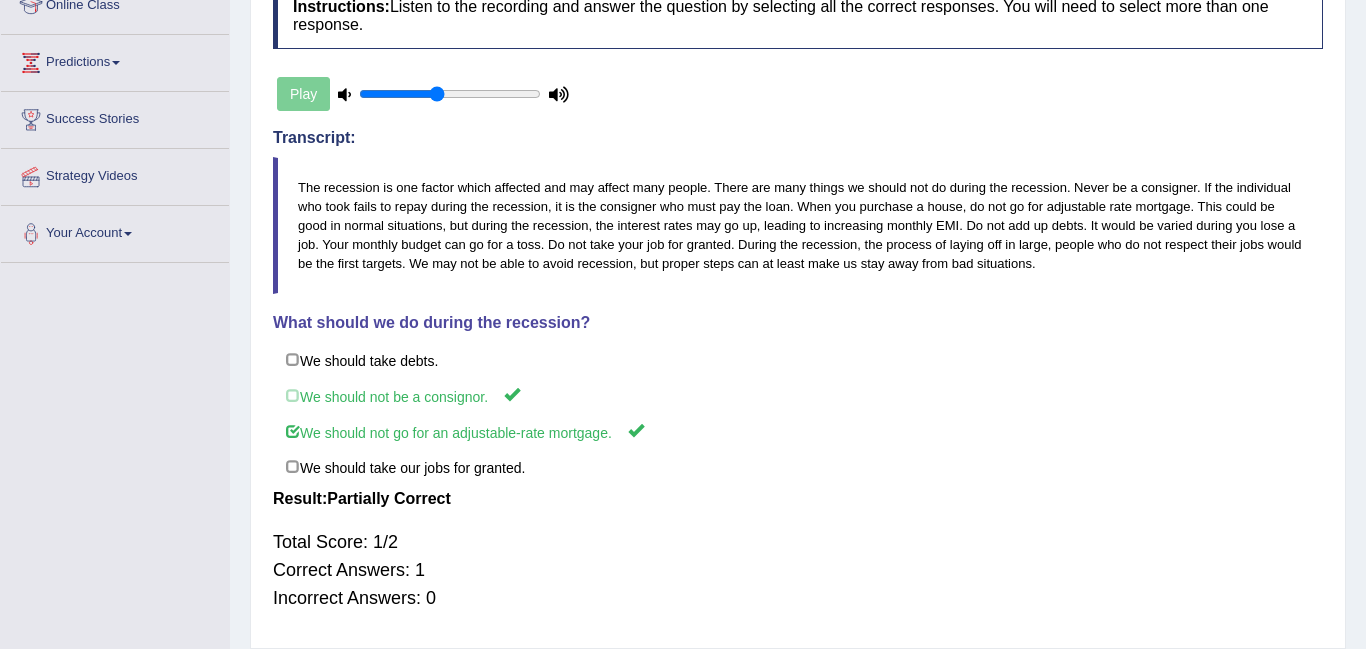 scroll, scrollTop: 0, scrollLeft: 0, axis: both 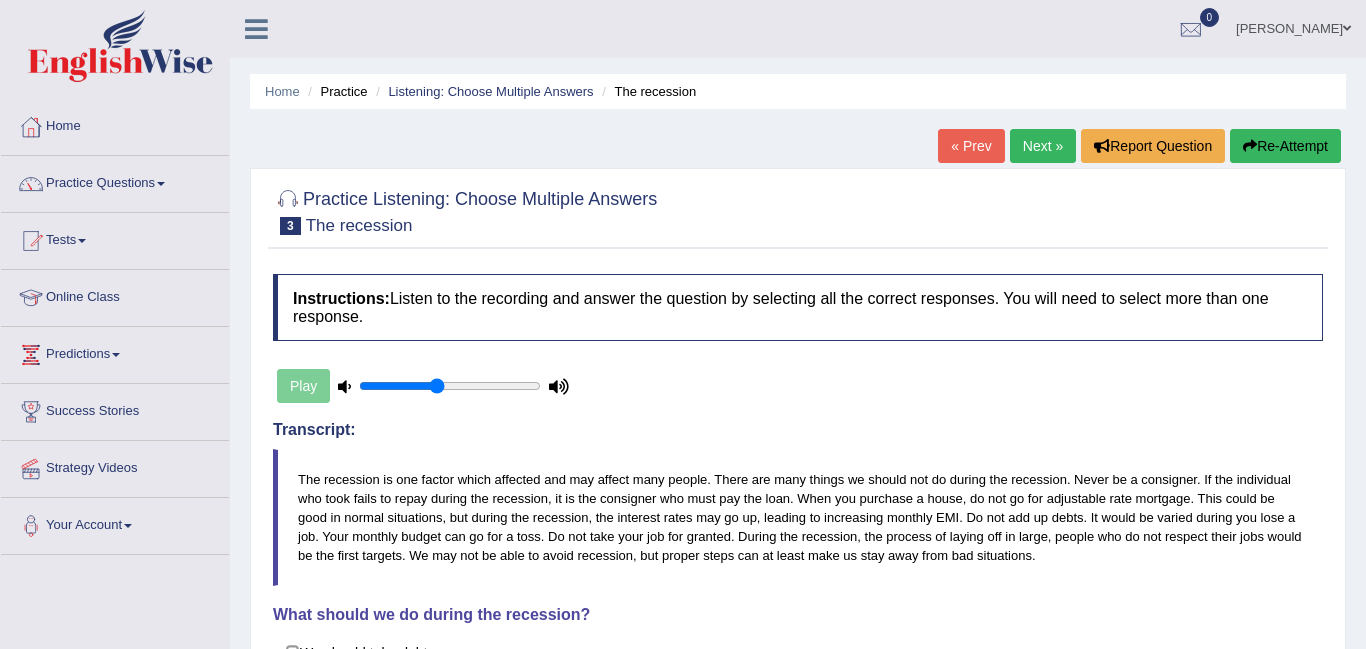 click on "Next »" at bounding box center [1043, 146] 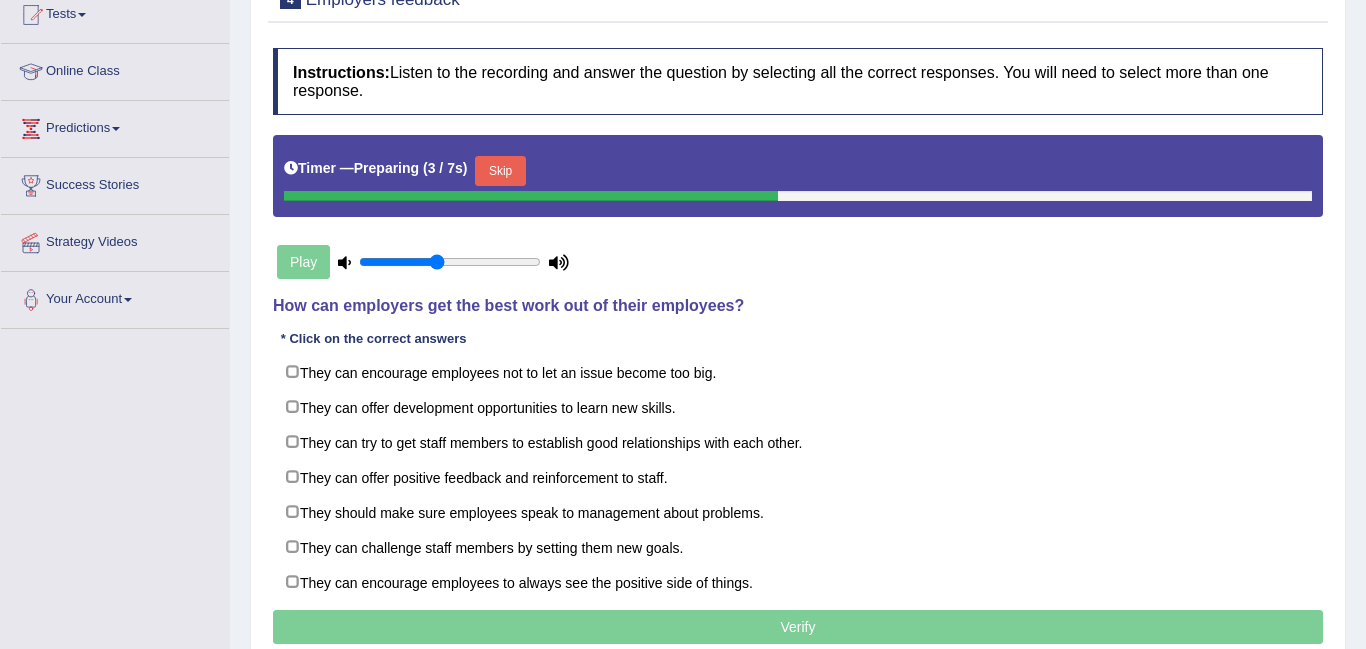 scroll, scrollTop: 239, scrollLeft: 0, axis: vertical 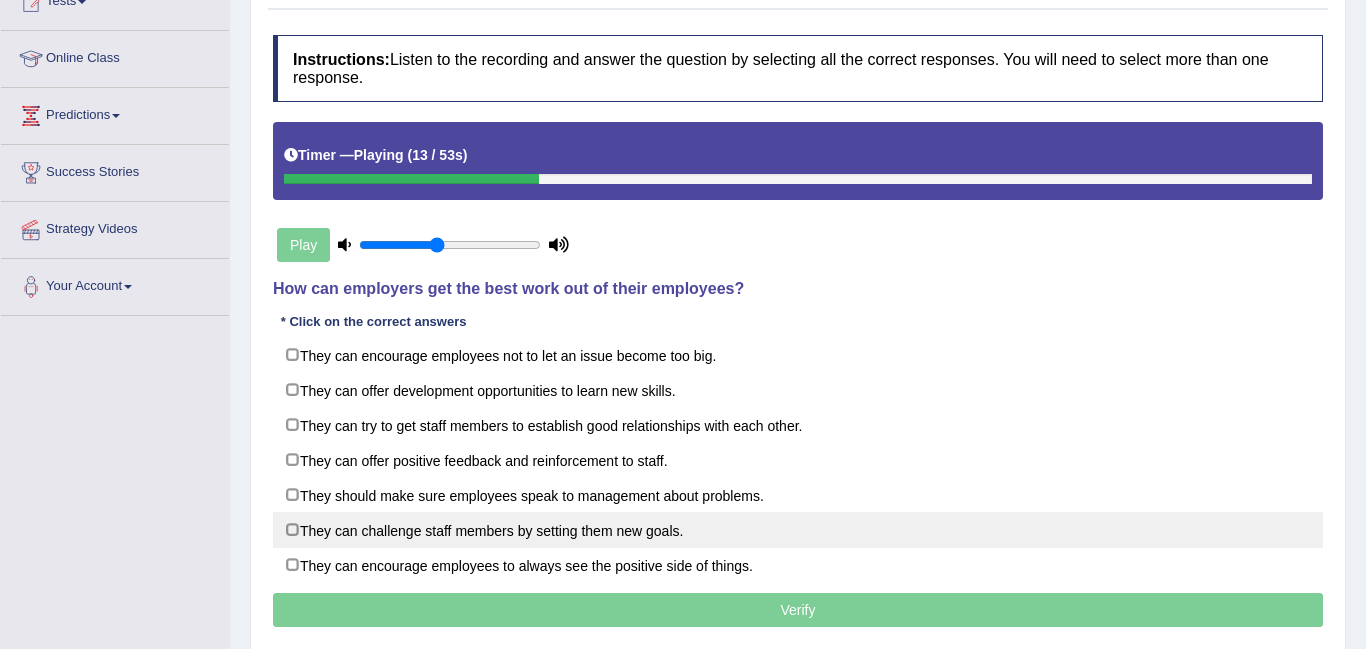 click on "They can challenge staff members by setting them new goals." at bounding box center [798, 530] 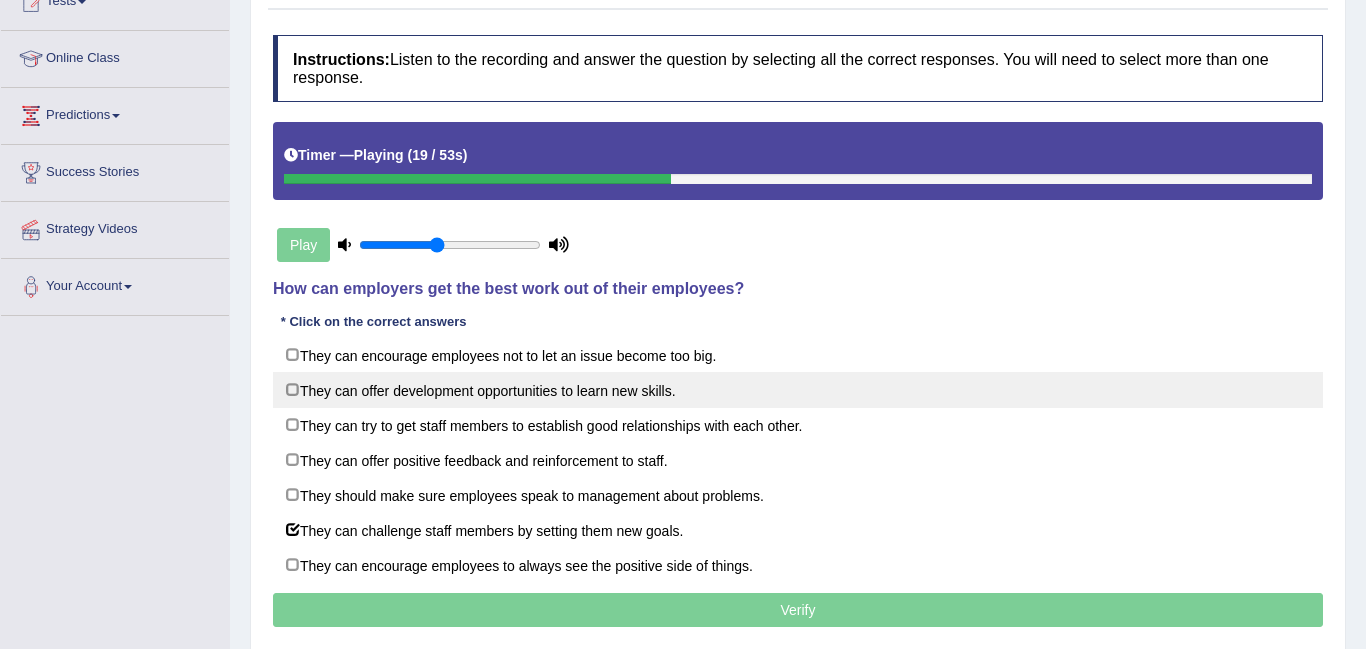 click on "They can offer development opportunities to learn new skills." at bounding box center (798, 390) 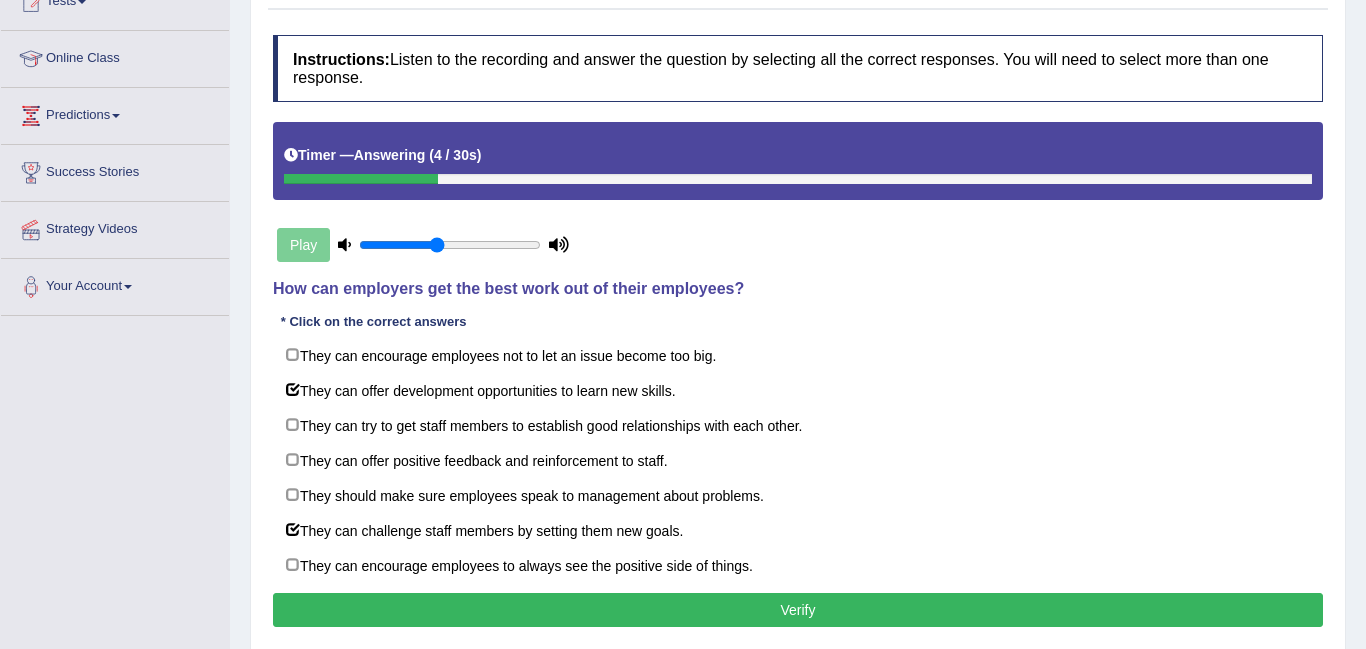 click on "Verify" at bounding box center (798, 610) 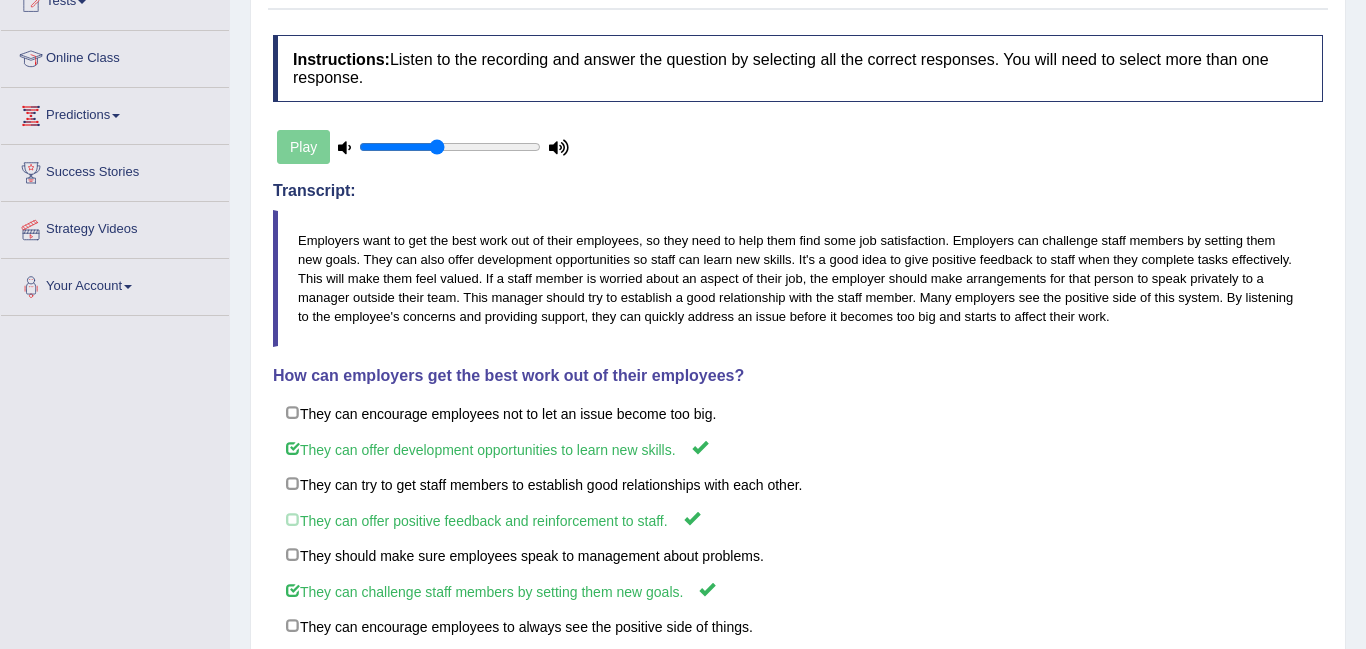 scroll, scrollTop: 0, scrollLeft: 0, axis: both 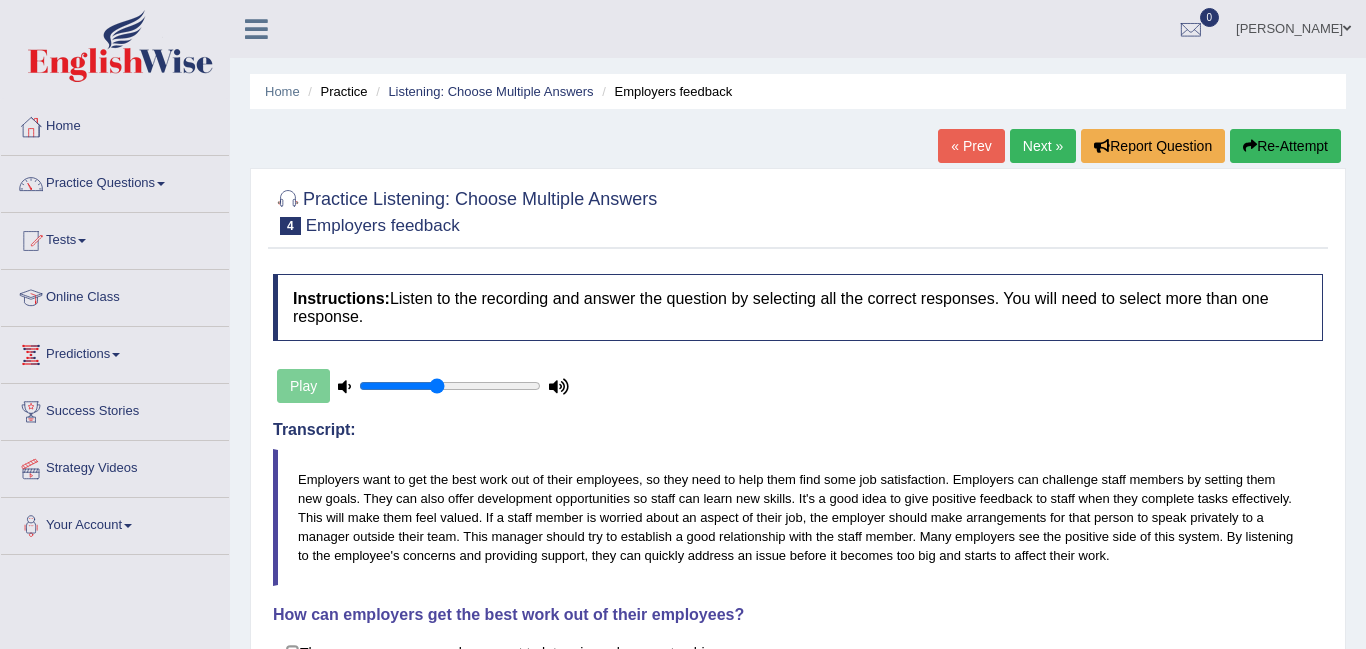 click on "« Prev Next »  Report Question  Re-Attempt" at bounding box center (1142, 148) 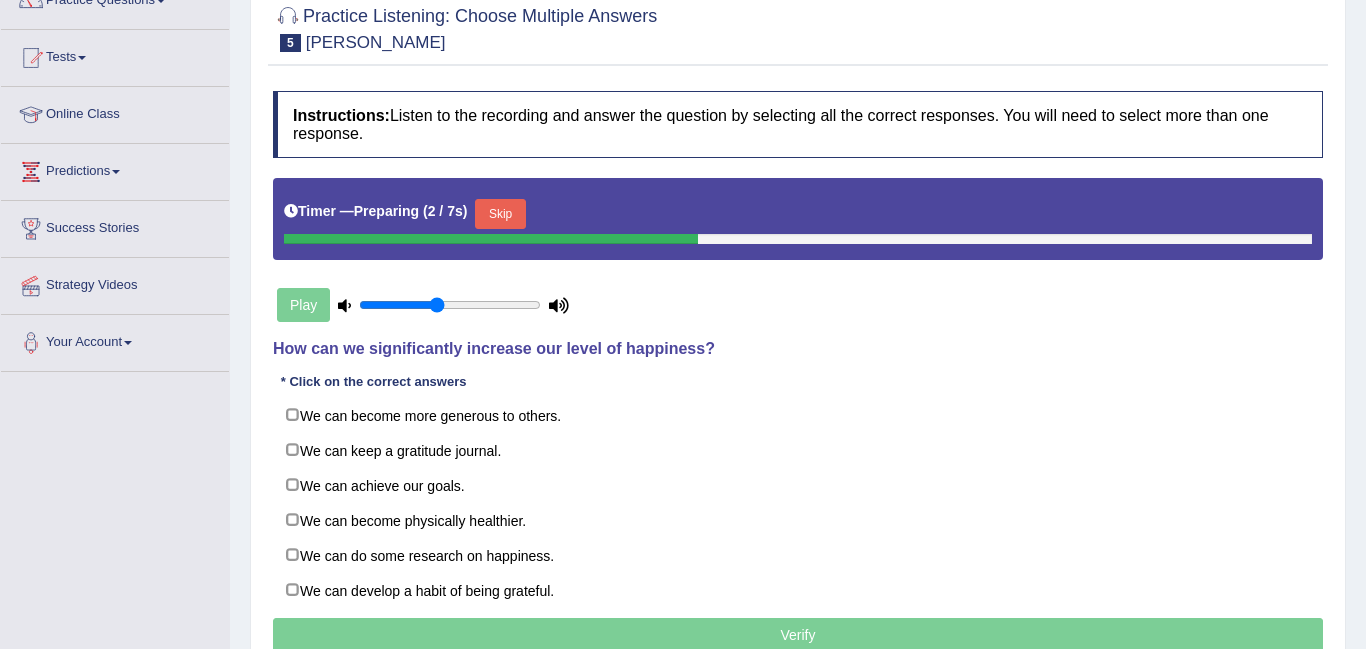 scroll, scrollTop: 183, scrollLeft: 0, axis: vertical 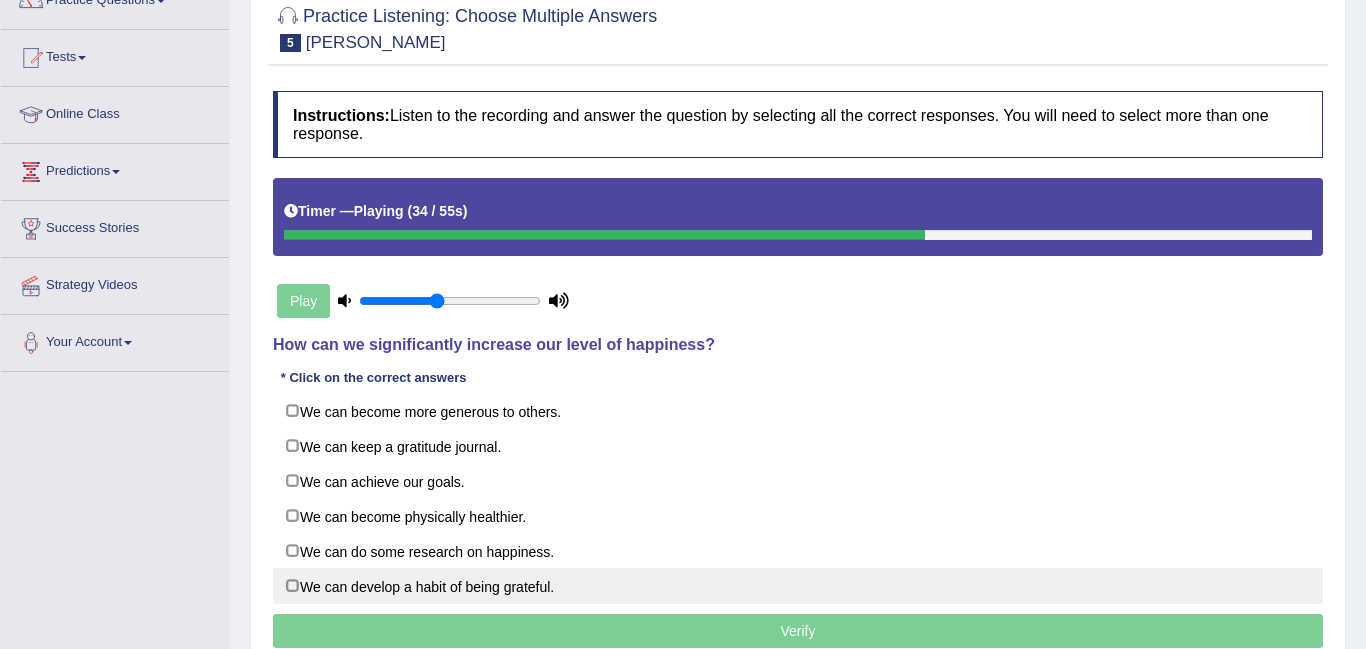 click on "We can develop a habit of being grateful." at bounding box center (798, 586) 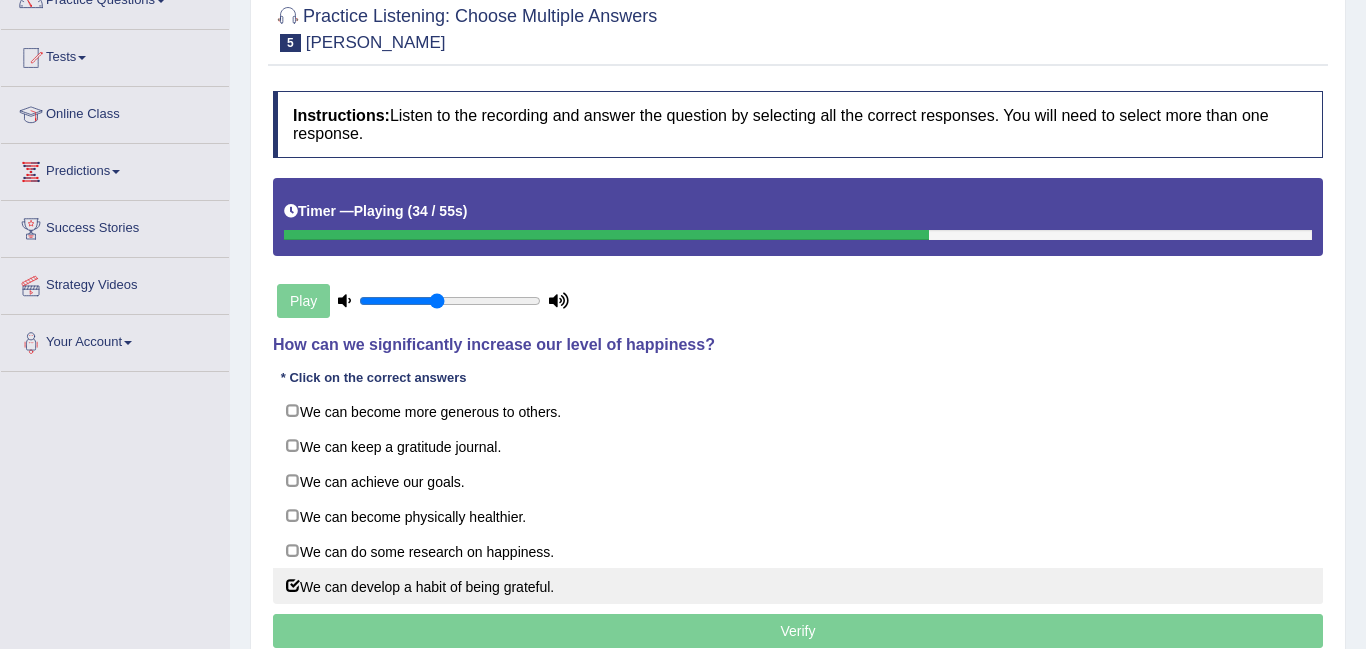 checkbox on "true" 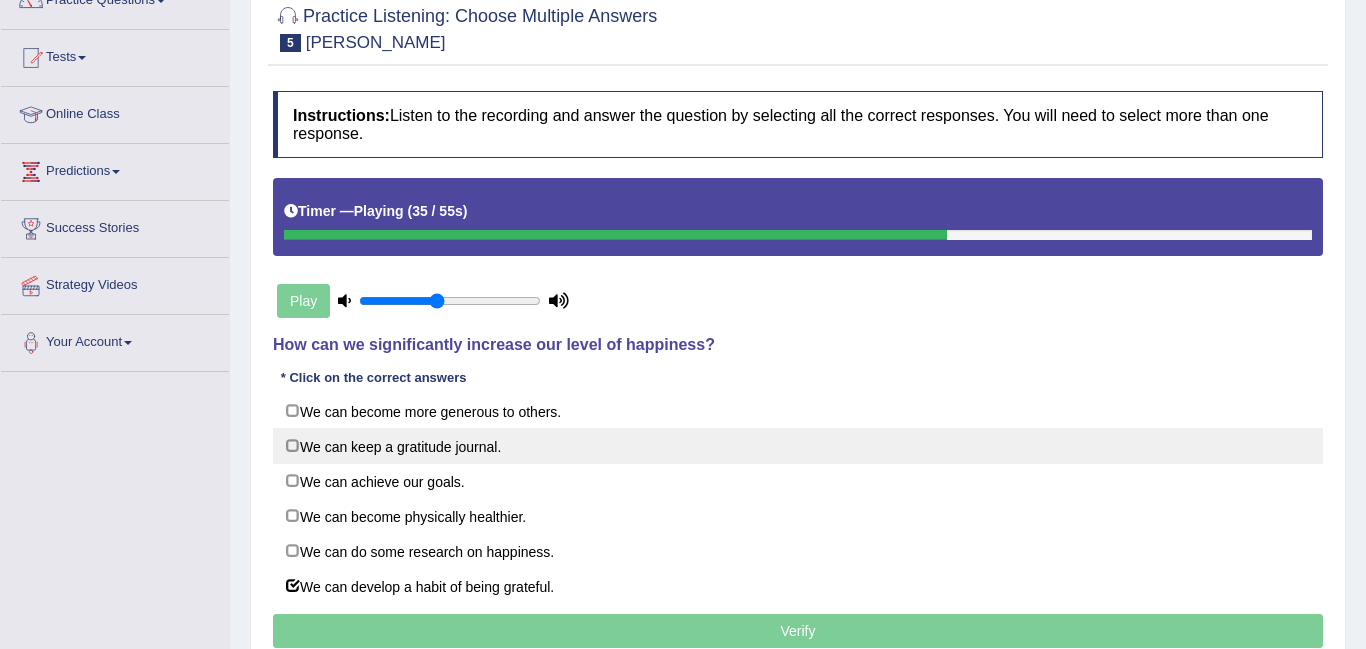 click on "We can keep a gratitude journal." at bounding box center [798, 446] 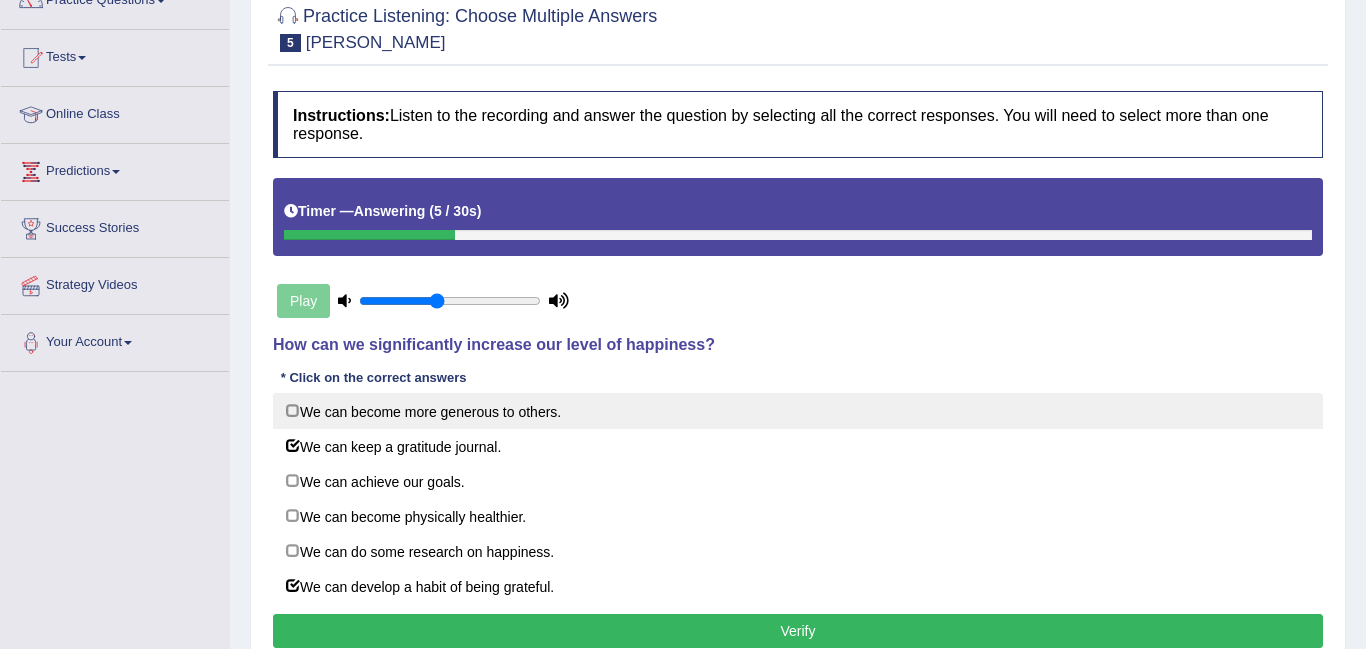 click on "We can become more generous to others." at bounding box center [798, 411] 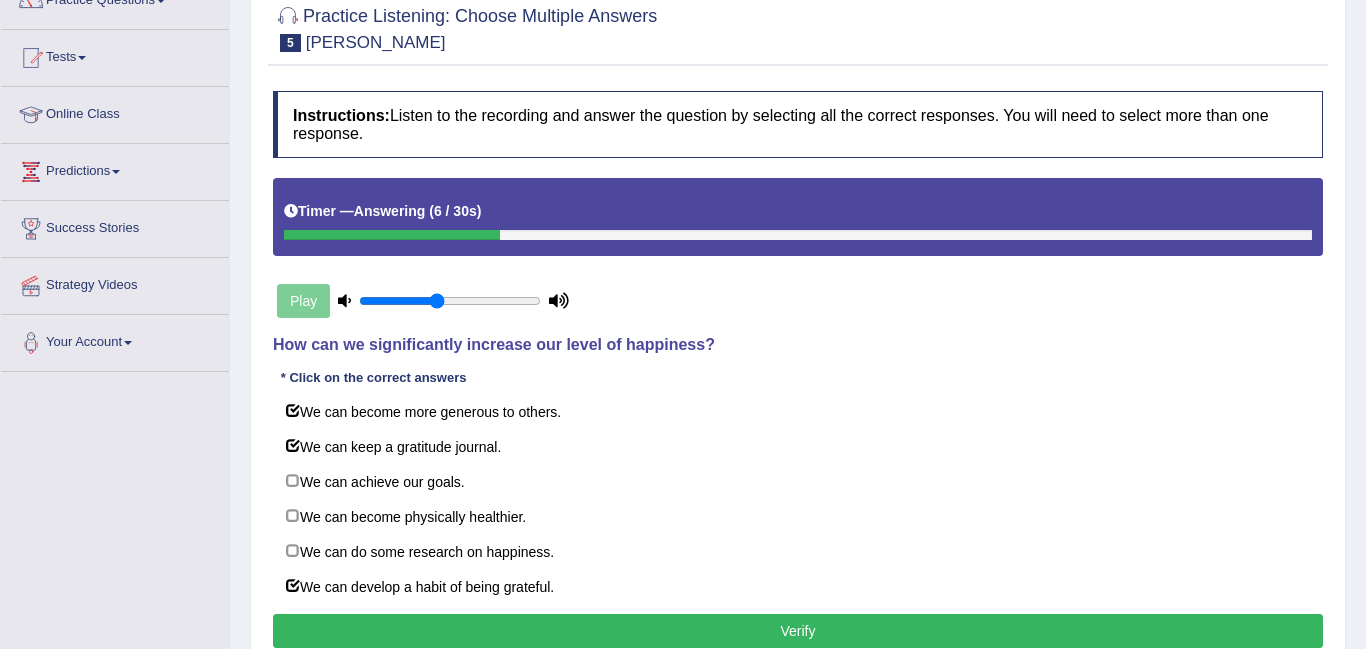 click on "Verify" at bounding box center (798, 631) 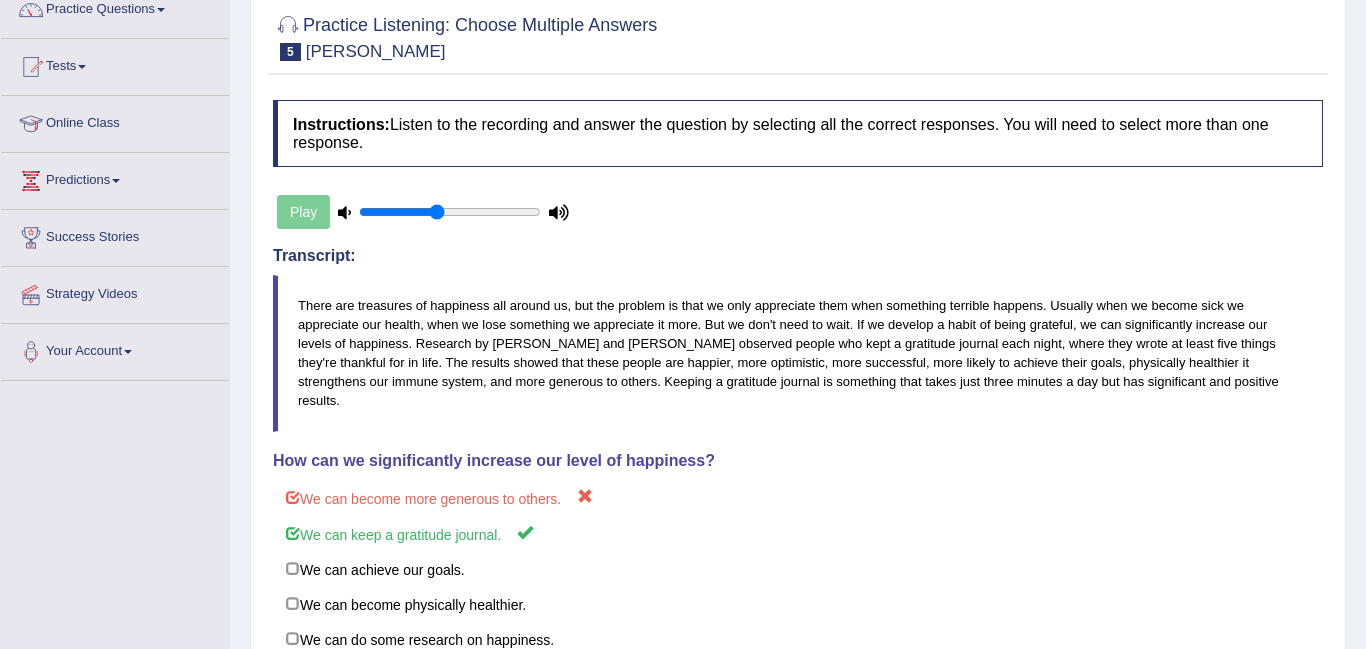 scroll, scrollTop: 141, scrollLeft: 0, axis: vertical 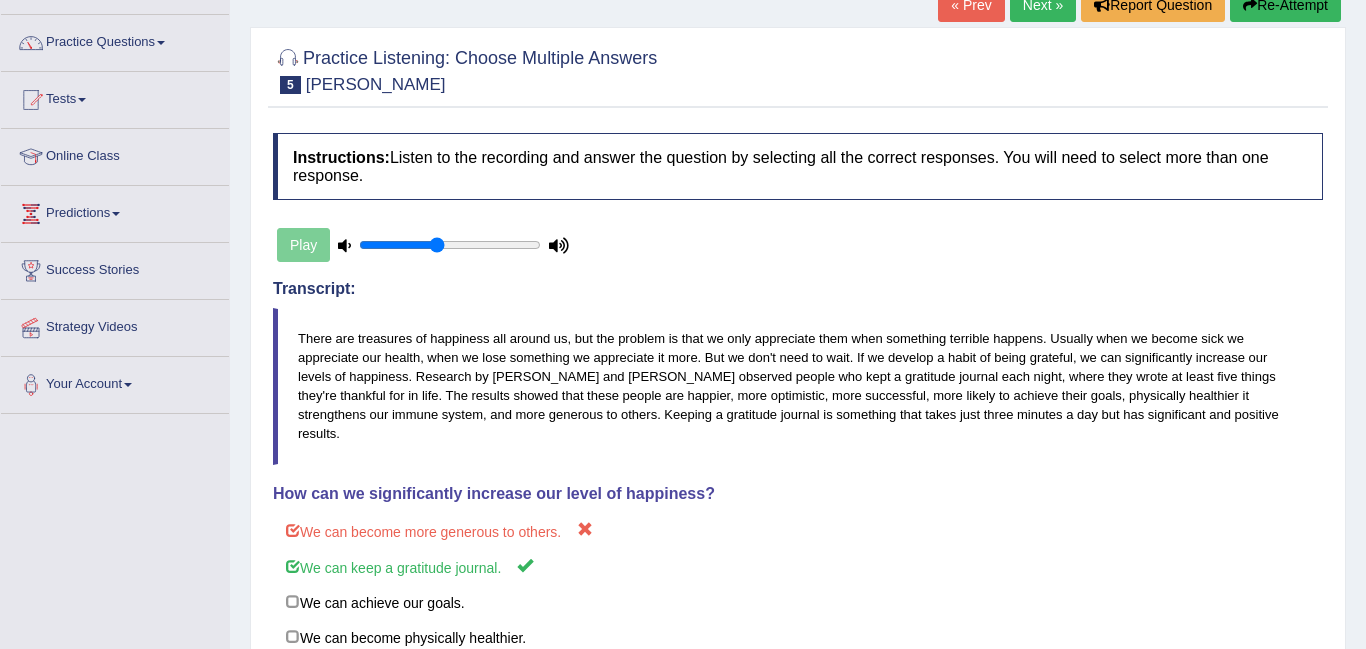 click on "Next »" at bounding box center [1043, 5] 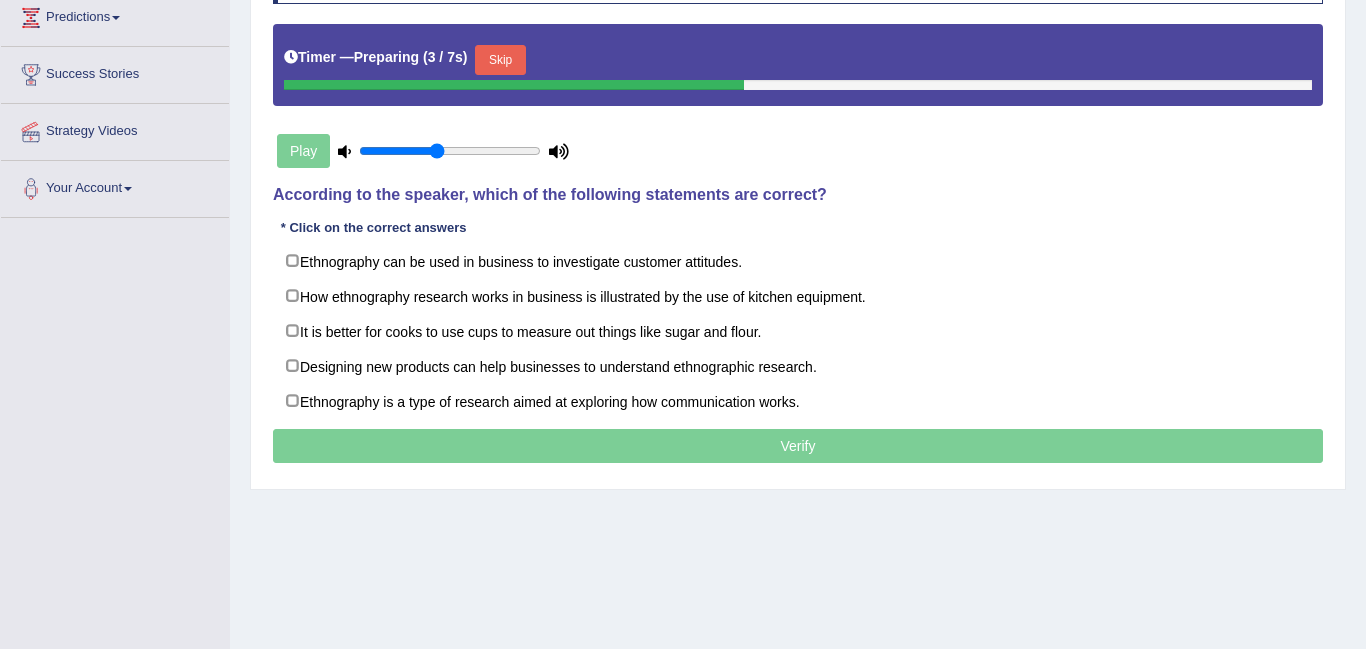 scroll, scrollTop: 337, scrollLeft: 0, axis: vertical 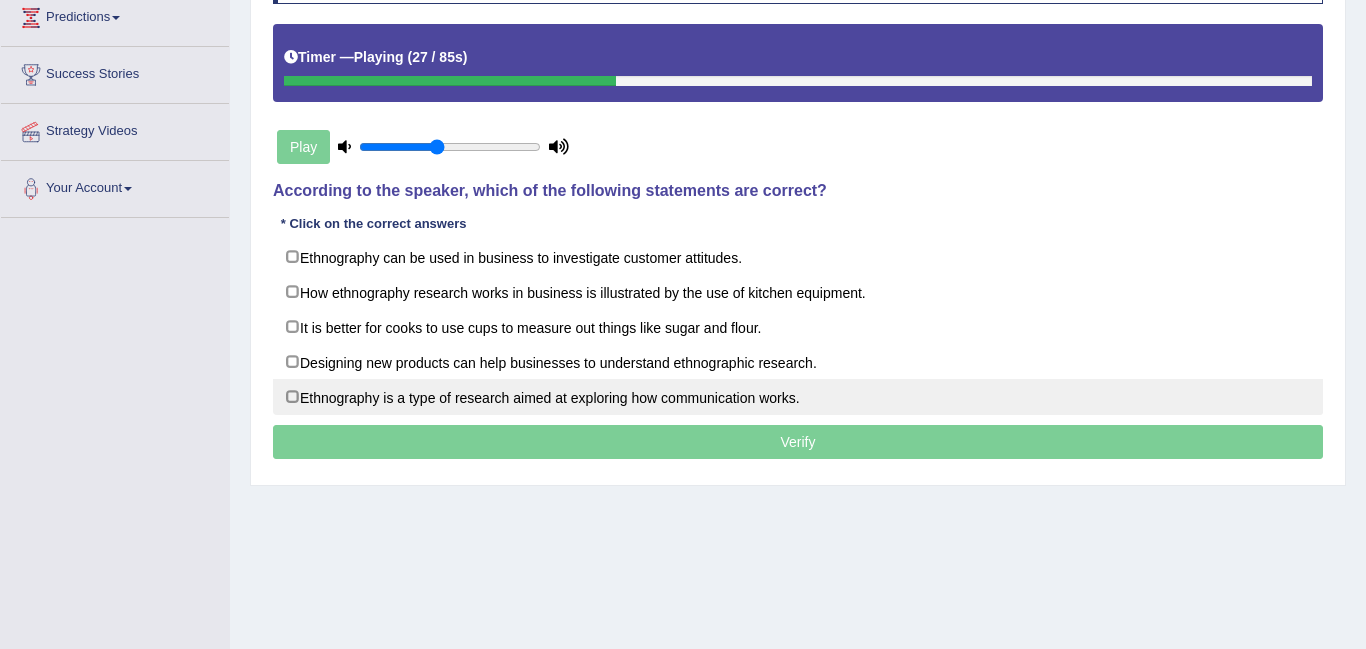 click on "Ethnography is a type of research aimed at exploring how communication works." at bounding box center [798, 397] 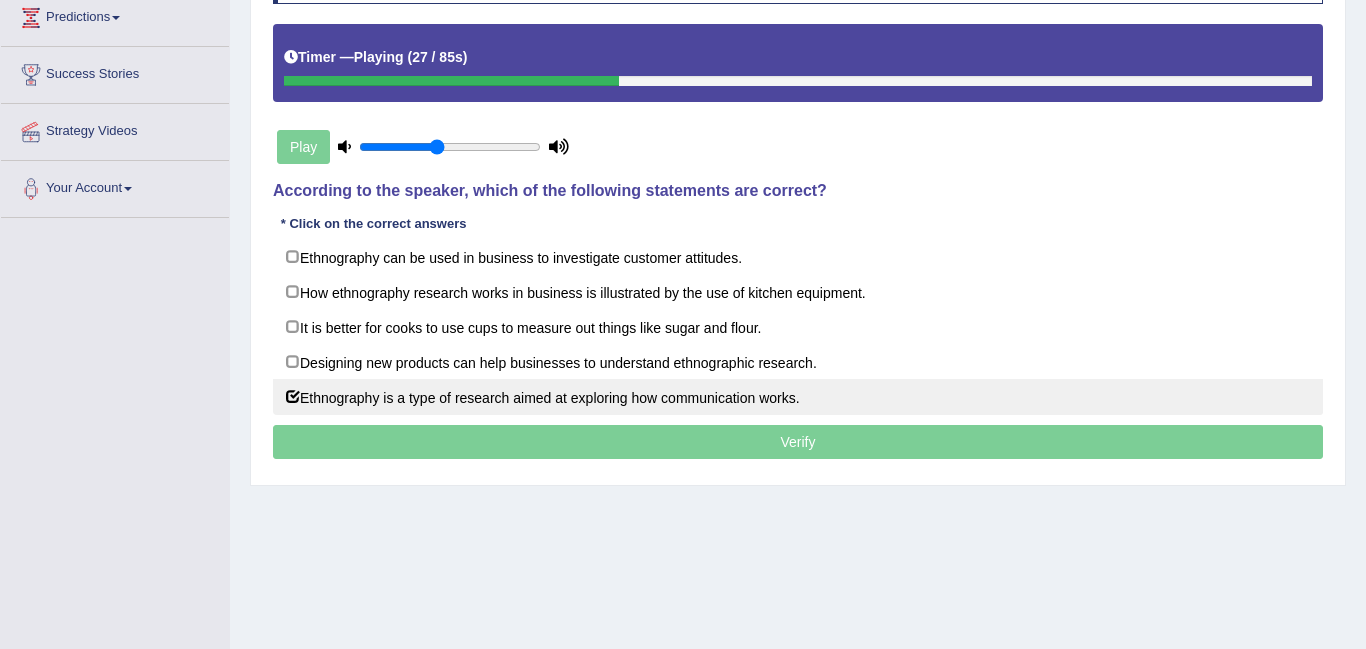 checkbox on "true" 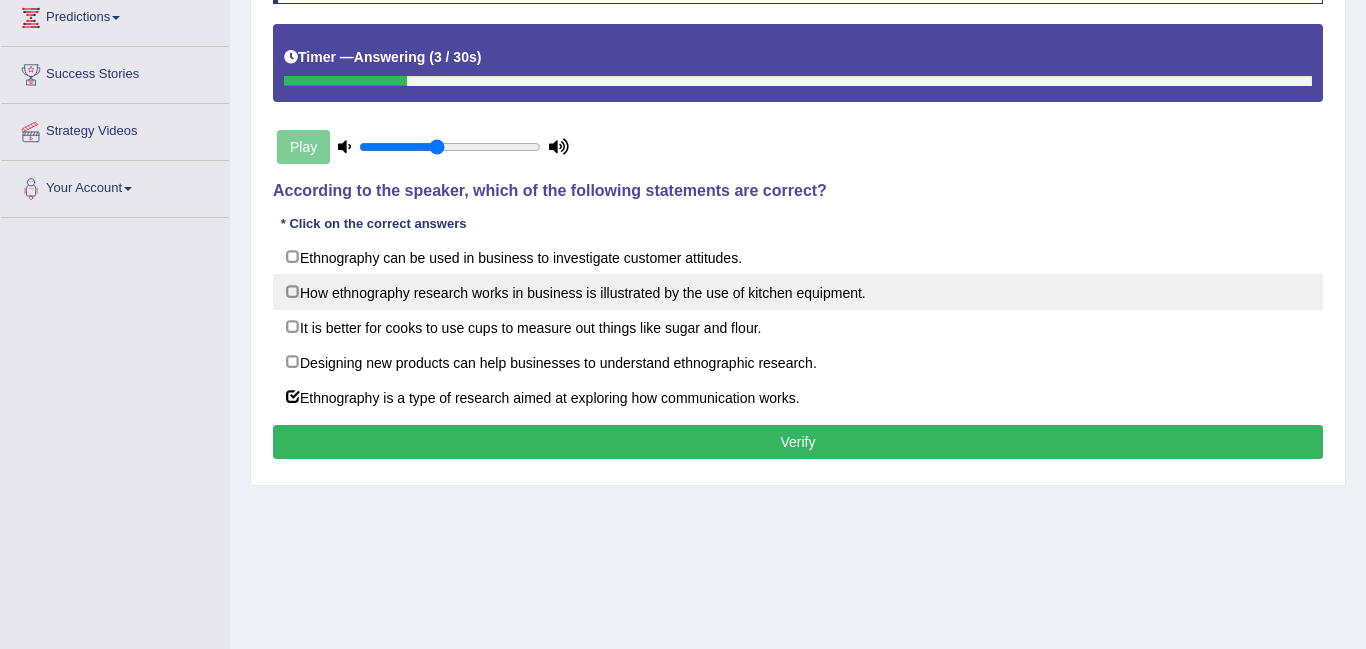click on "How ethnography research works in business is illustrated by the use of kitchen equipment." at bounding box center (798, 292) 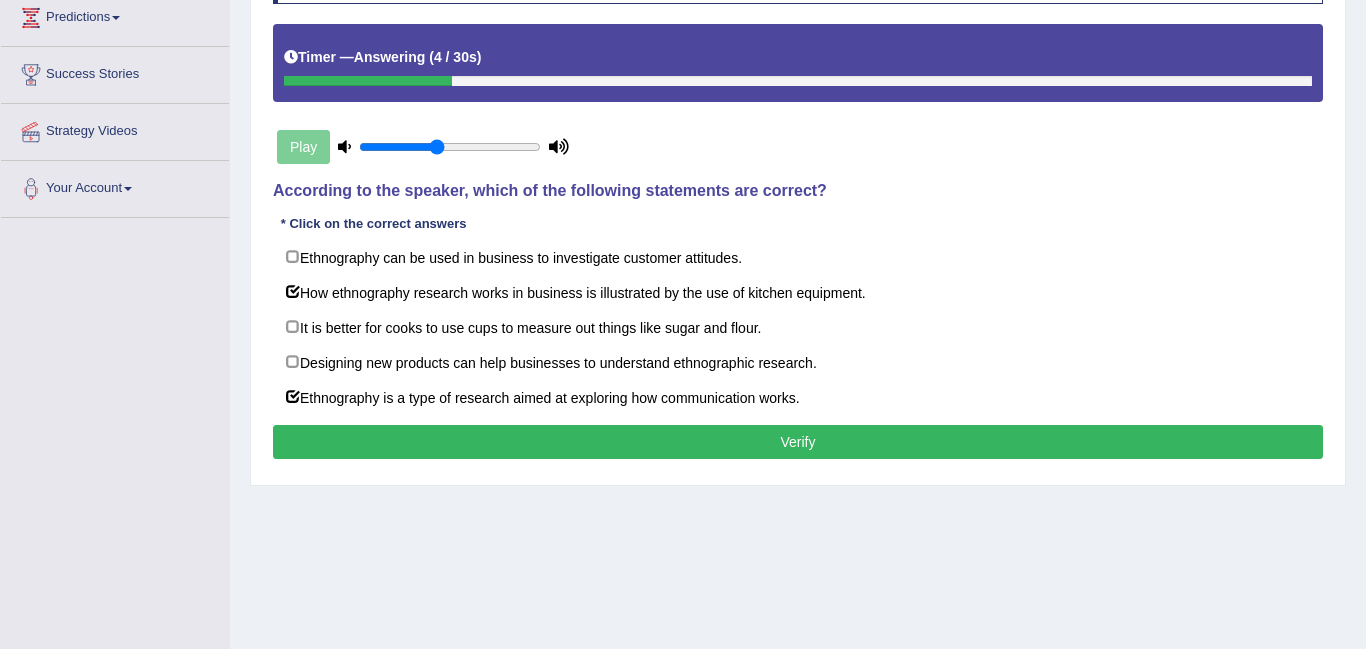 click on "Verify" at bounding box center (798, 442) 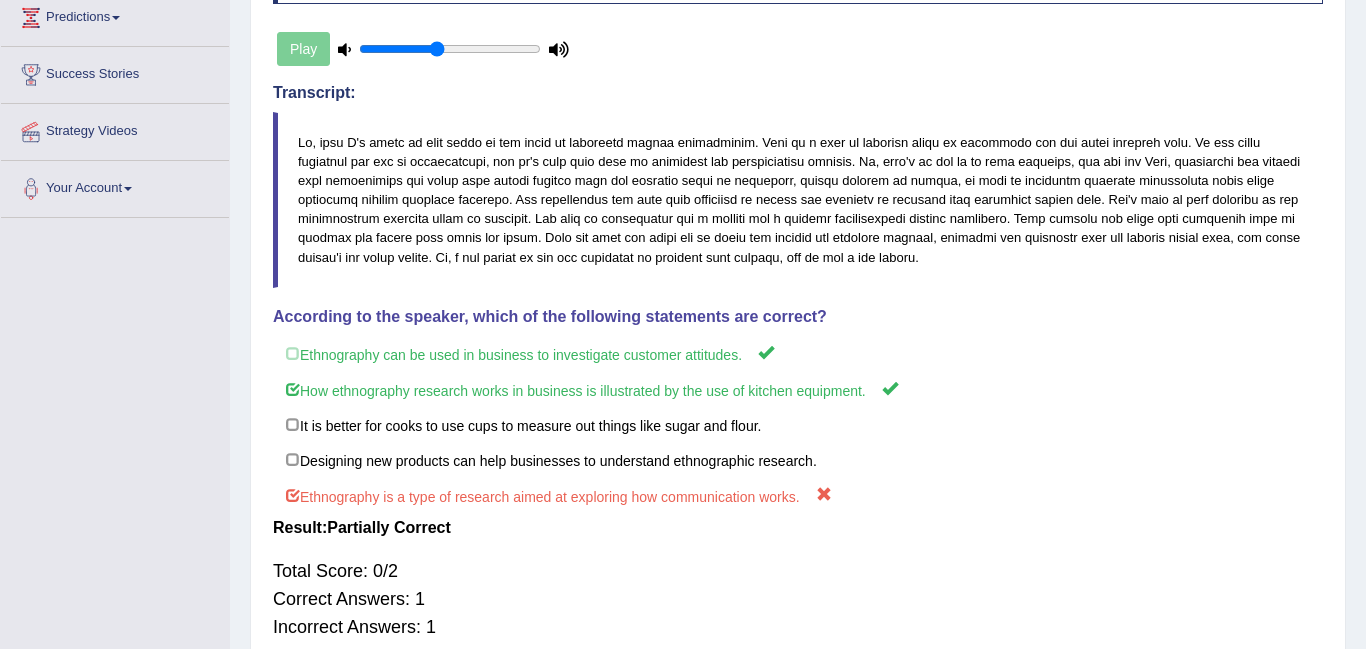 scroll, scrollTop: 0, scrollLeft: 0, axis: both 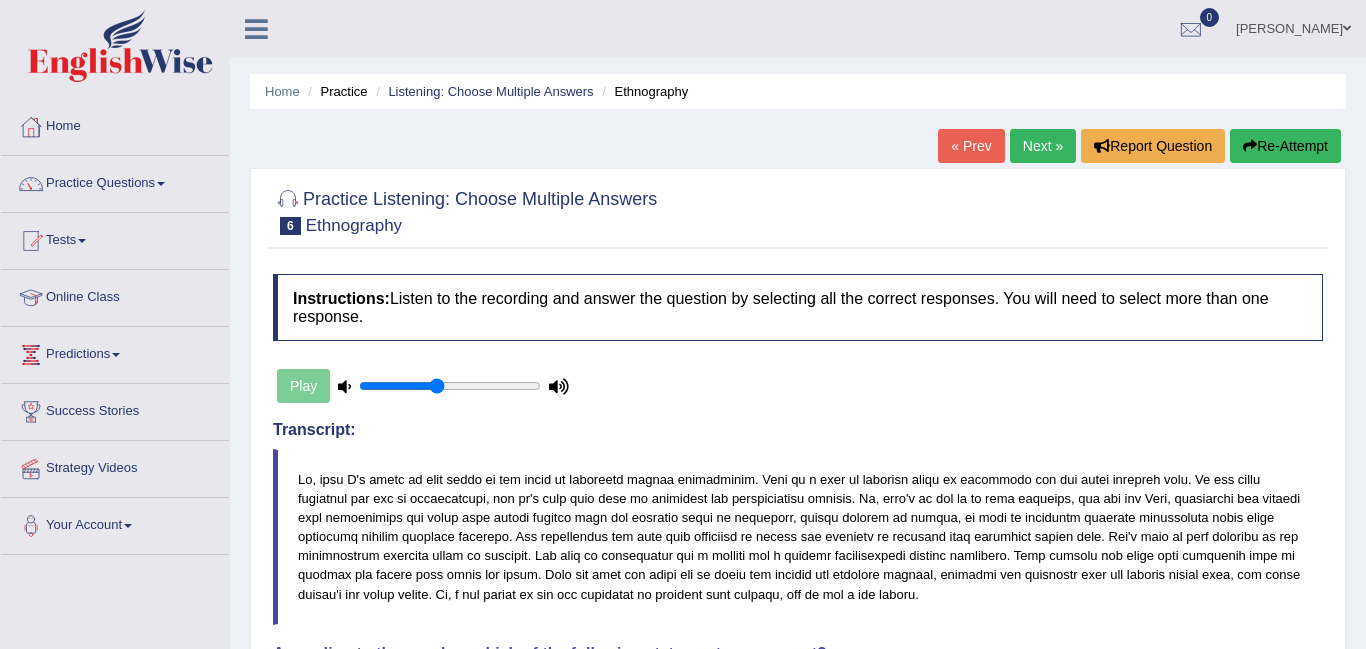 click on "Next »" at bounding box center [1043, 146] 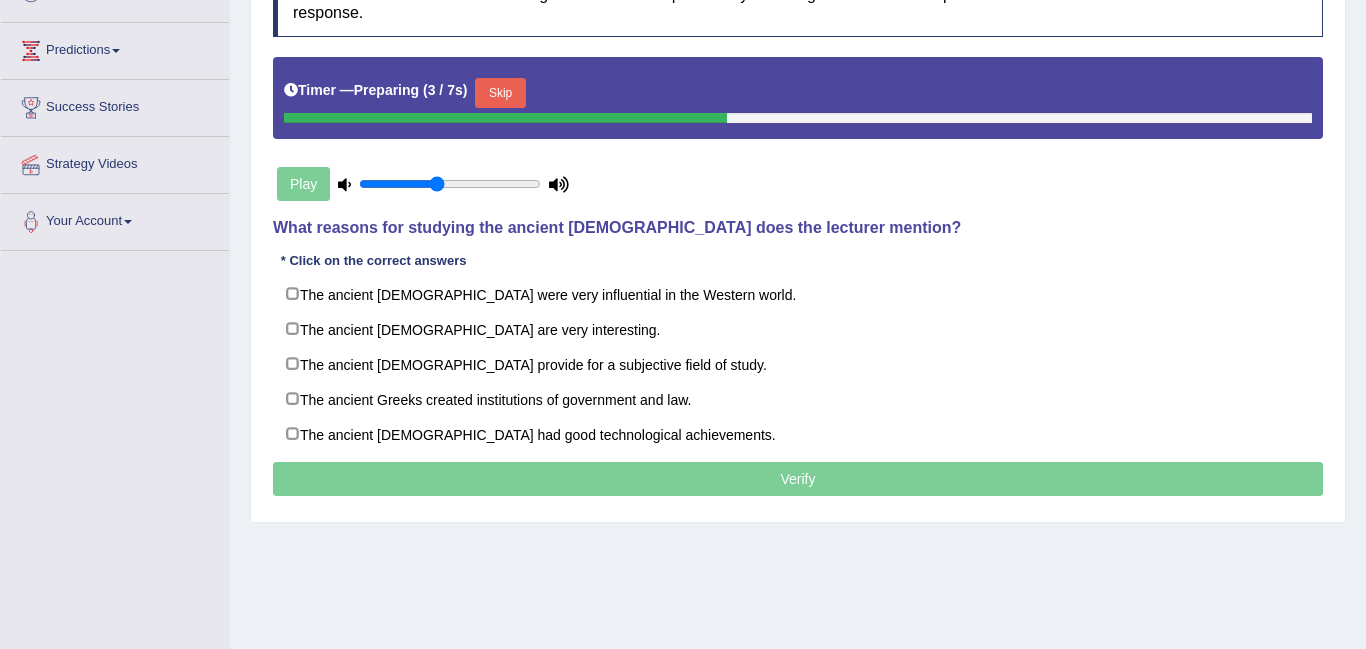 scroll, scrollTop: 304, scrollLeft: 0, axis: vertical 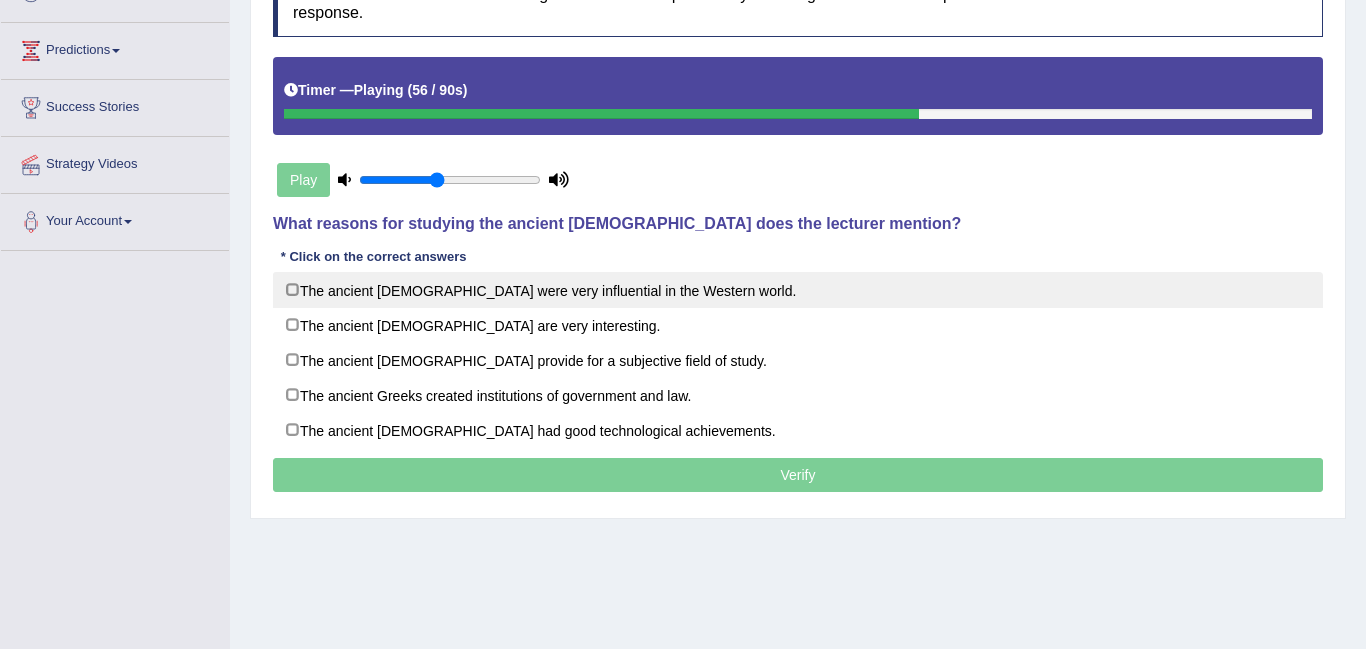click on "The ancient [DEMOGRAPHIC_DATA] were very influential in the Western world." at bounding box center [798, 290] 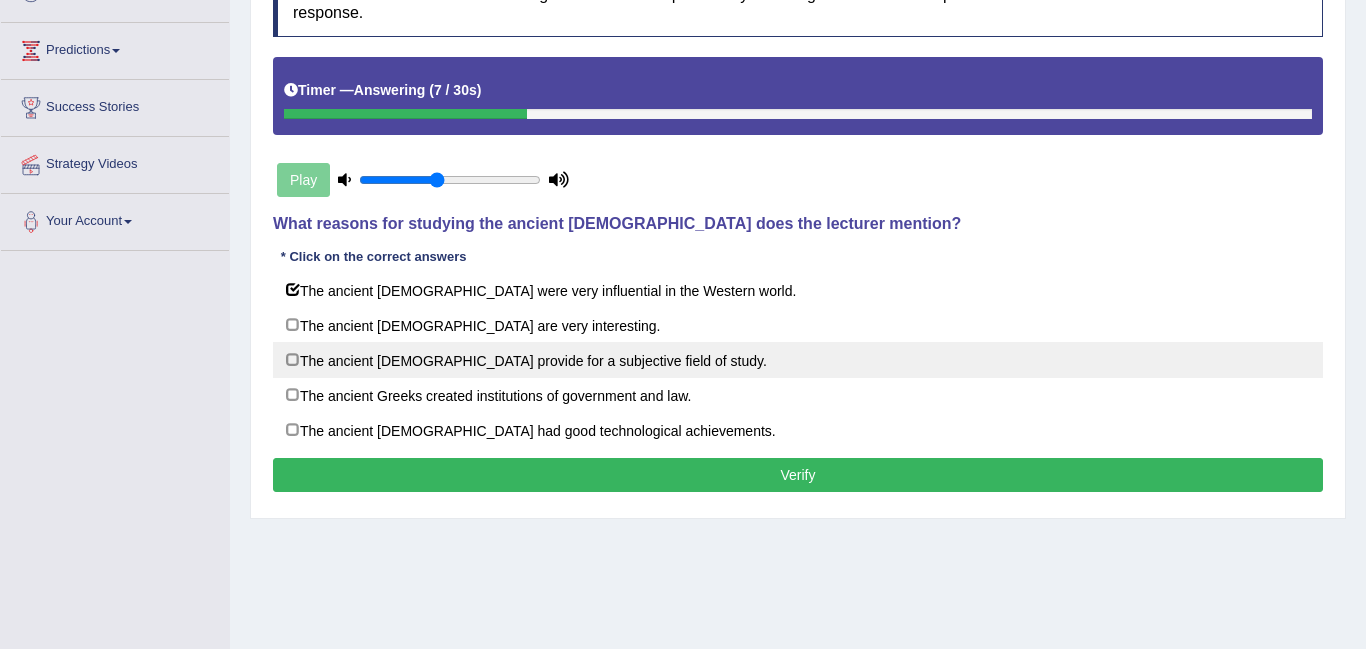 click on "The ancient [DEMOGRAPHIC_DATA] provide for a subjective field of study." at bounding box center (798, 360) 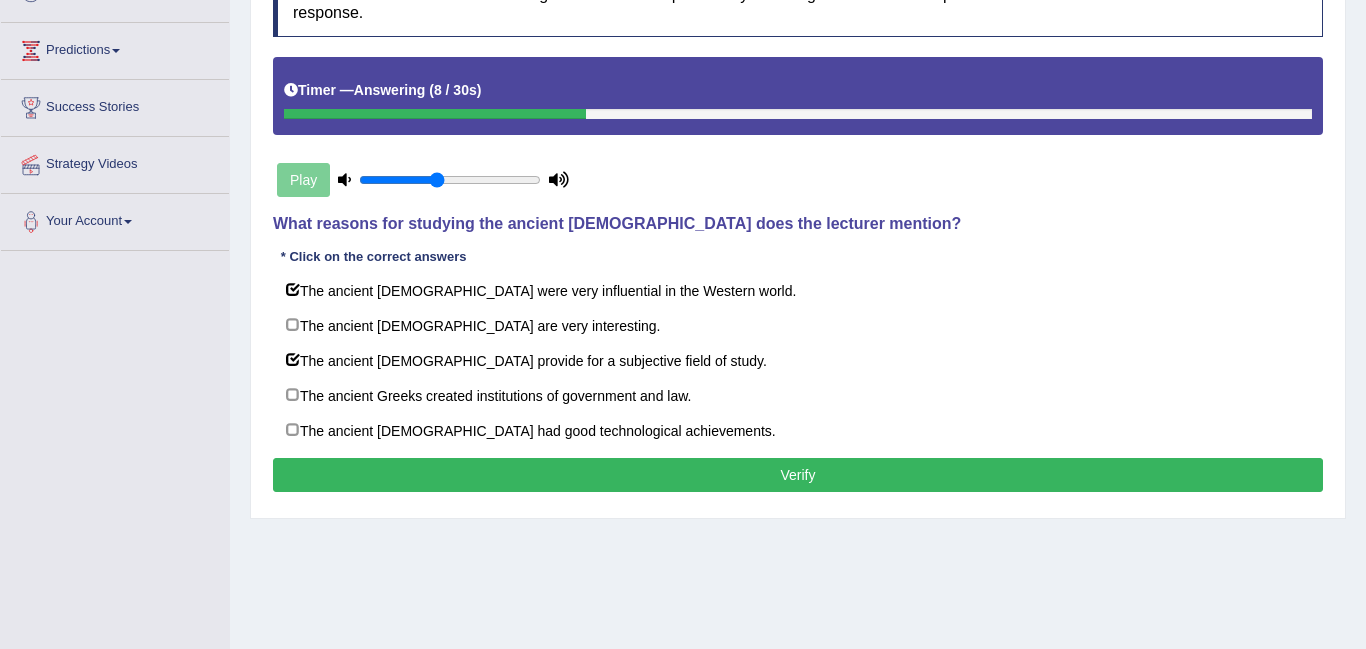 click on "Verify" at bounding box center [798, 475] 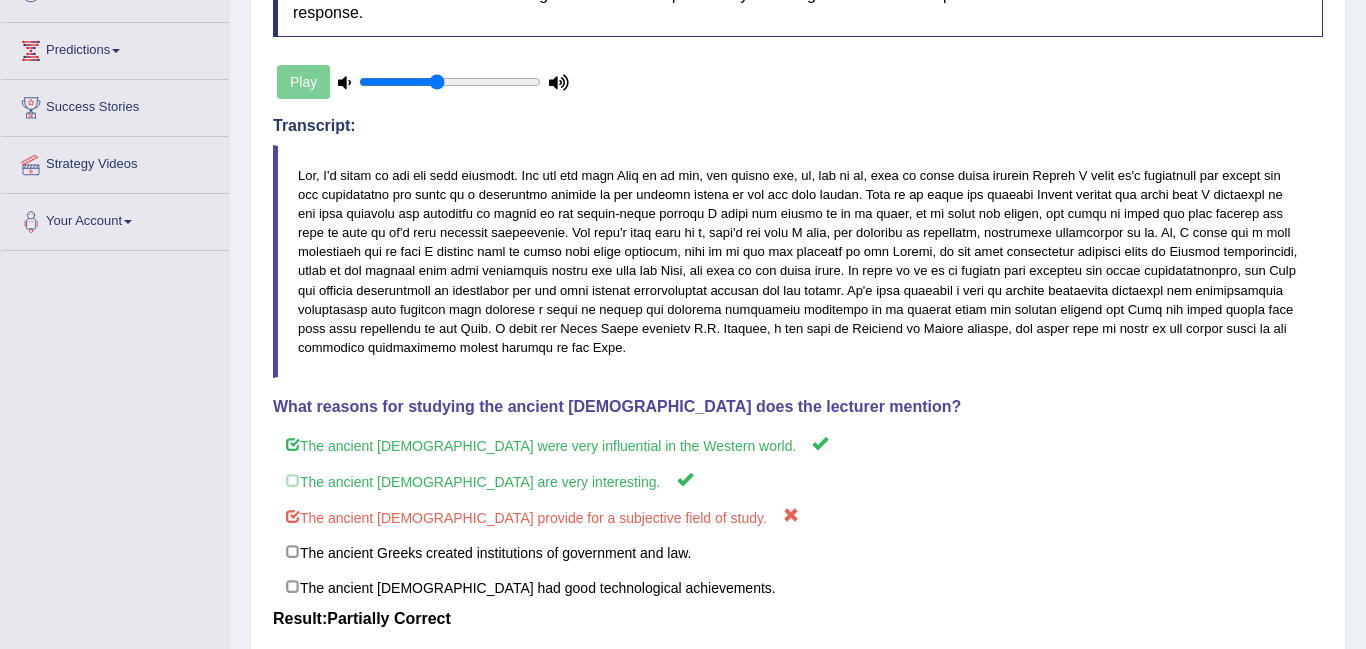 scroll, scrollTop: 0, scrollLeft: 0, axis: both 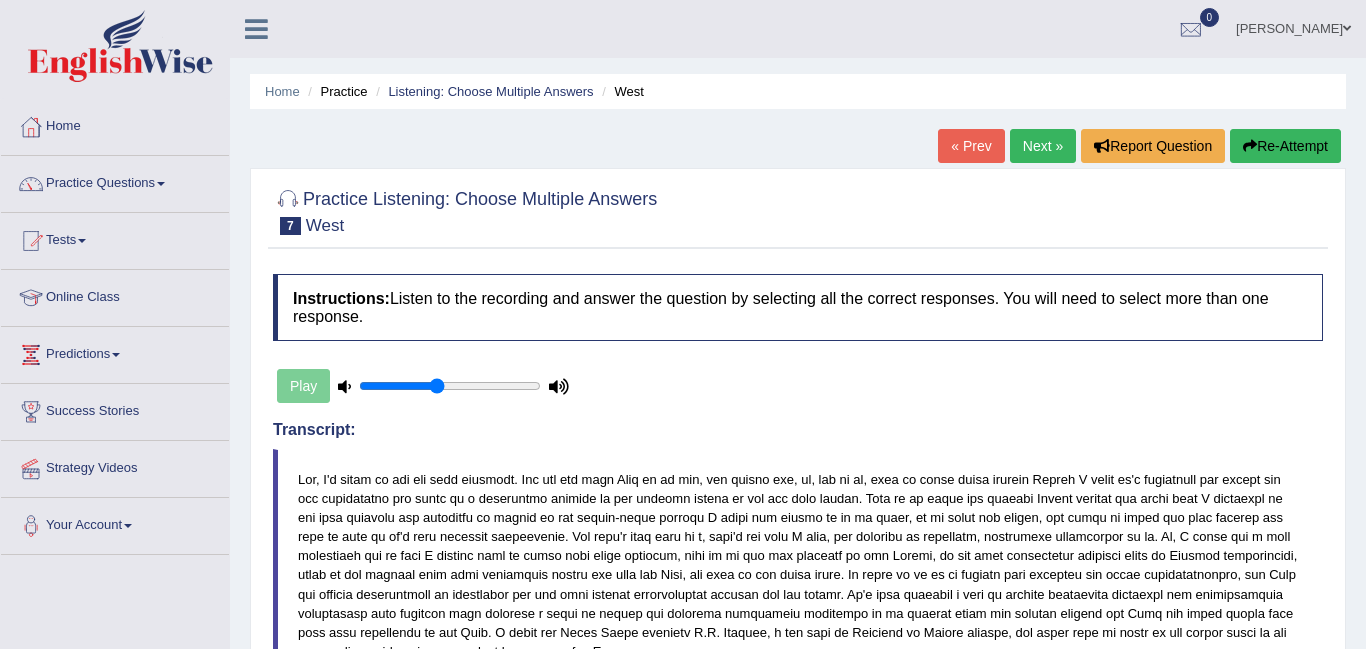 click on "Next »" at bounding box center [1043, 146] 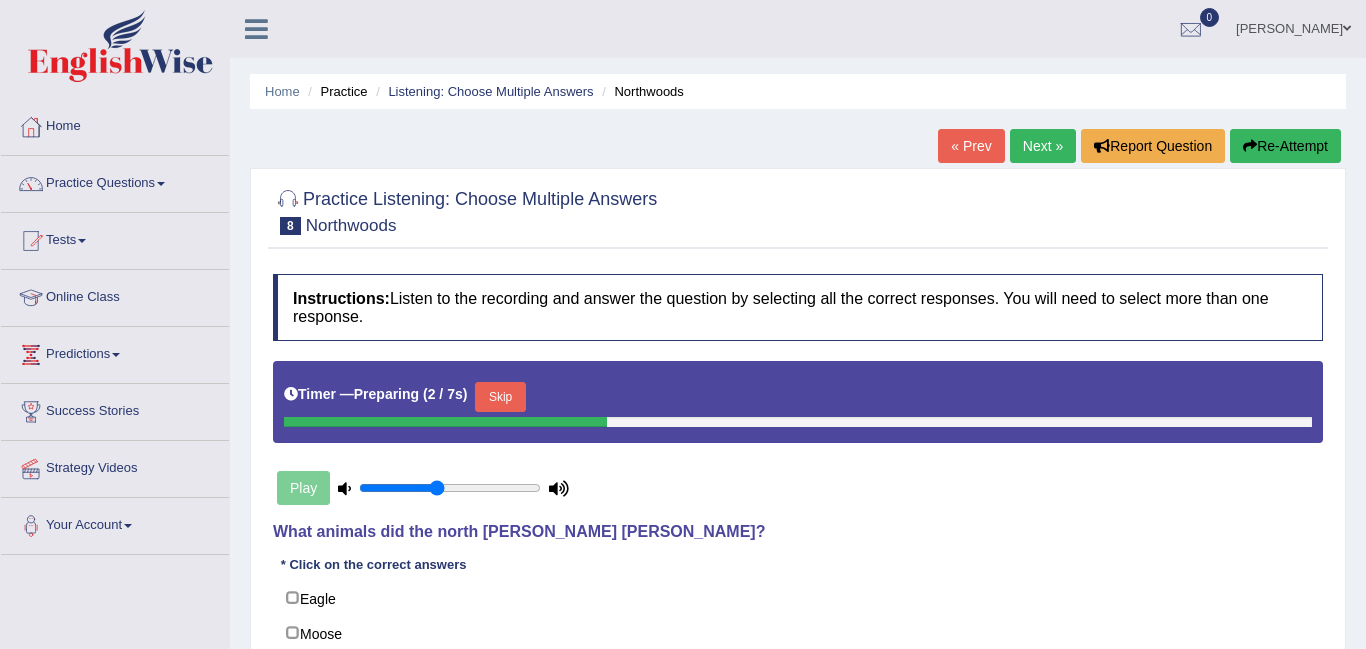 scroll, scrollTop: 223, scrollLeft: 0, axis: vertical 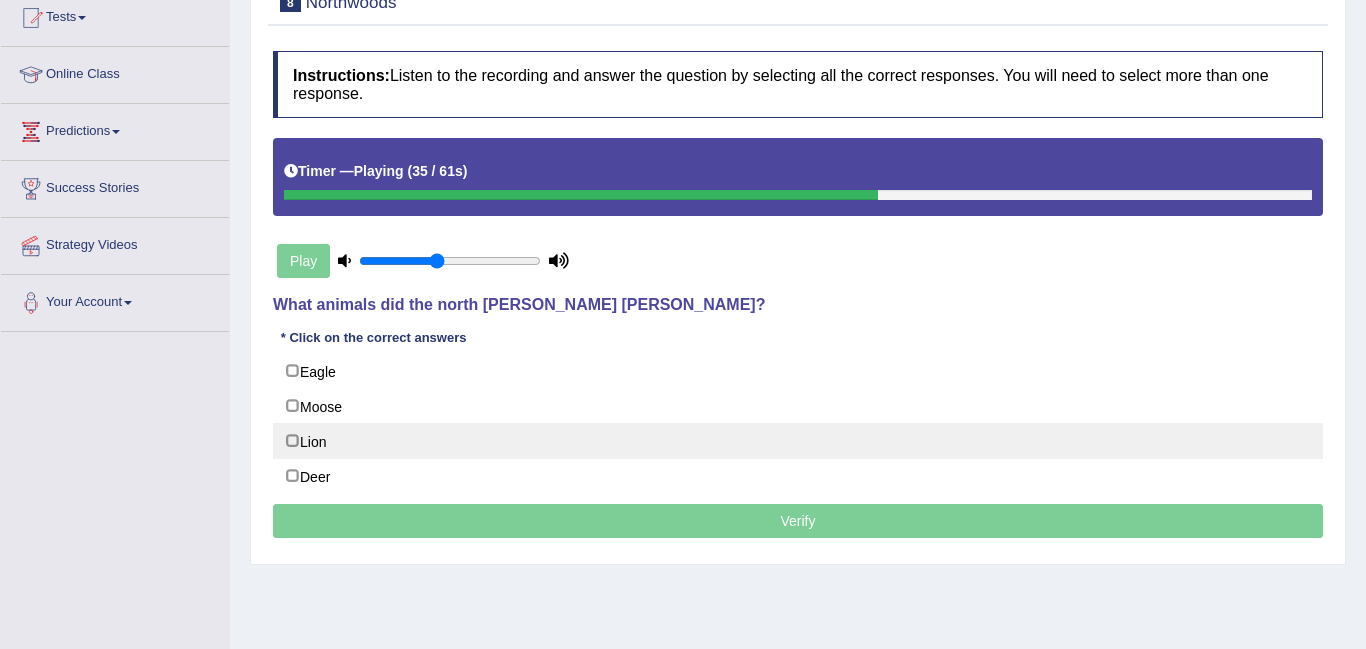 click on "Lion" at bounding box center (798, 441) 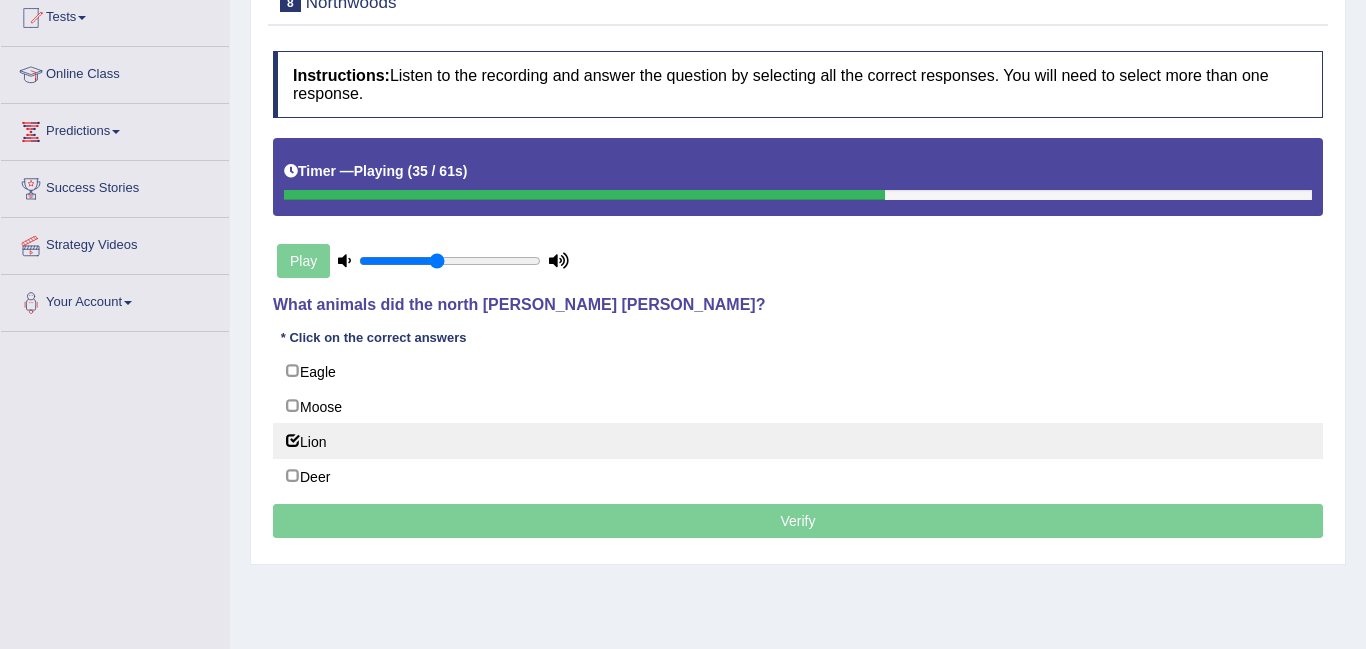 checkbox on "true" 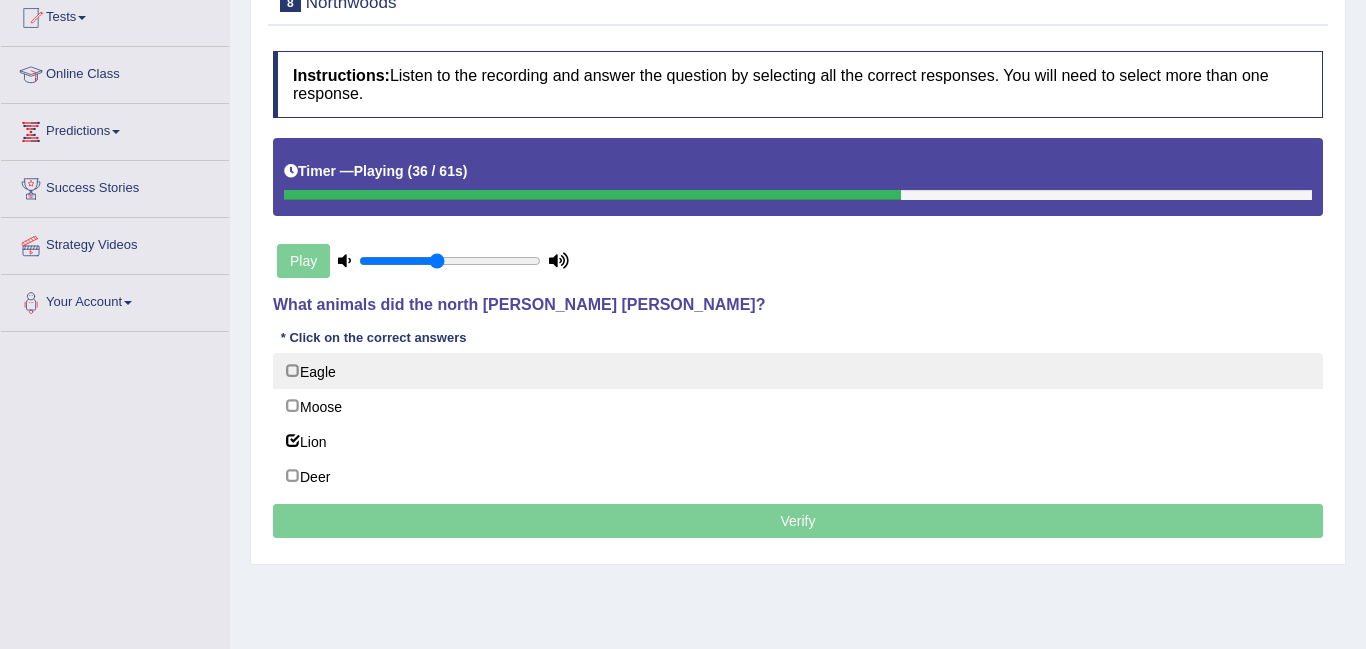 click on "Eagle" at bounding box center (798, 371) 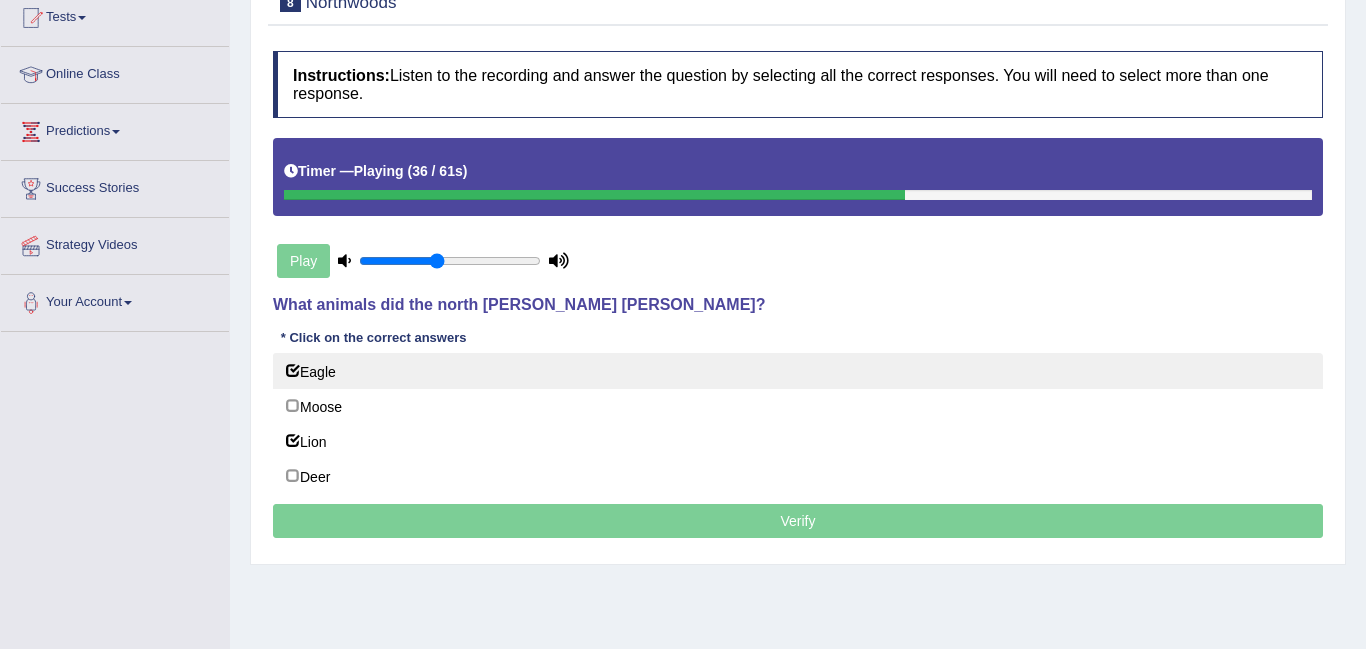 checkbox on "true" 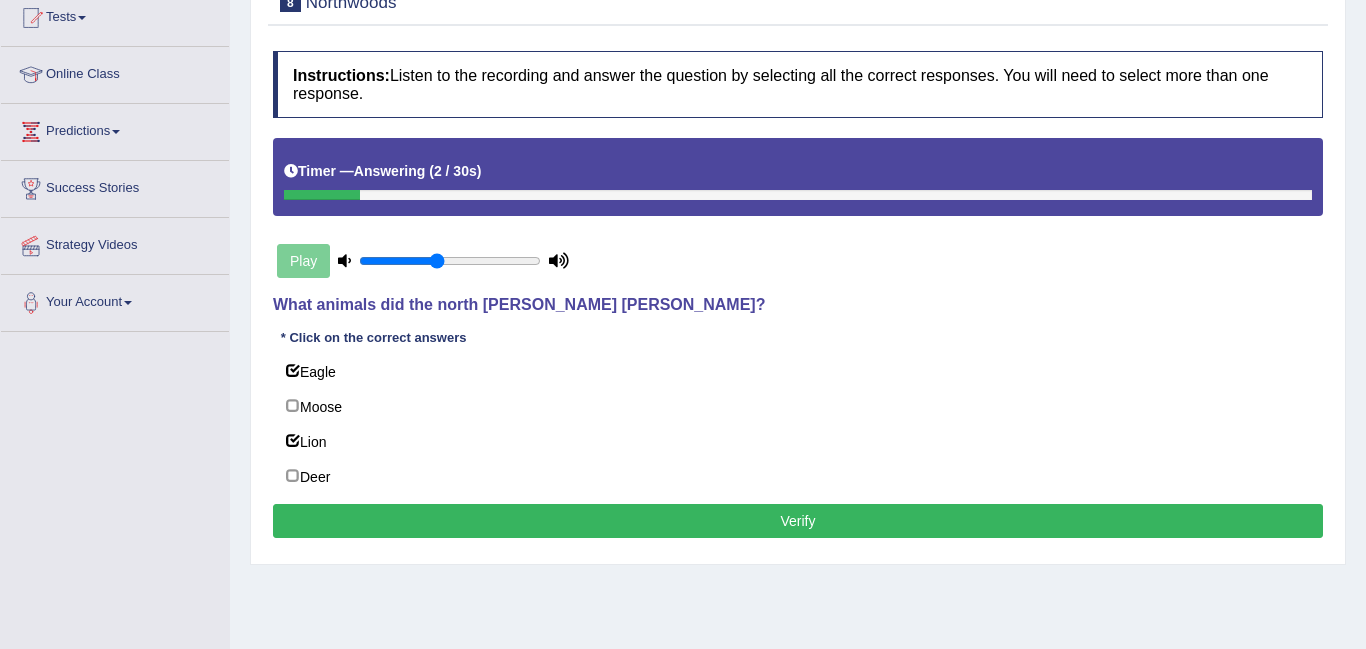 click on "Verify" at bounding box center (798, 521) 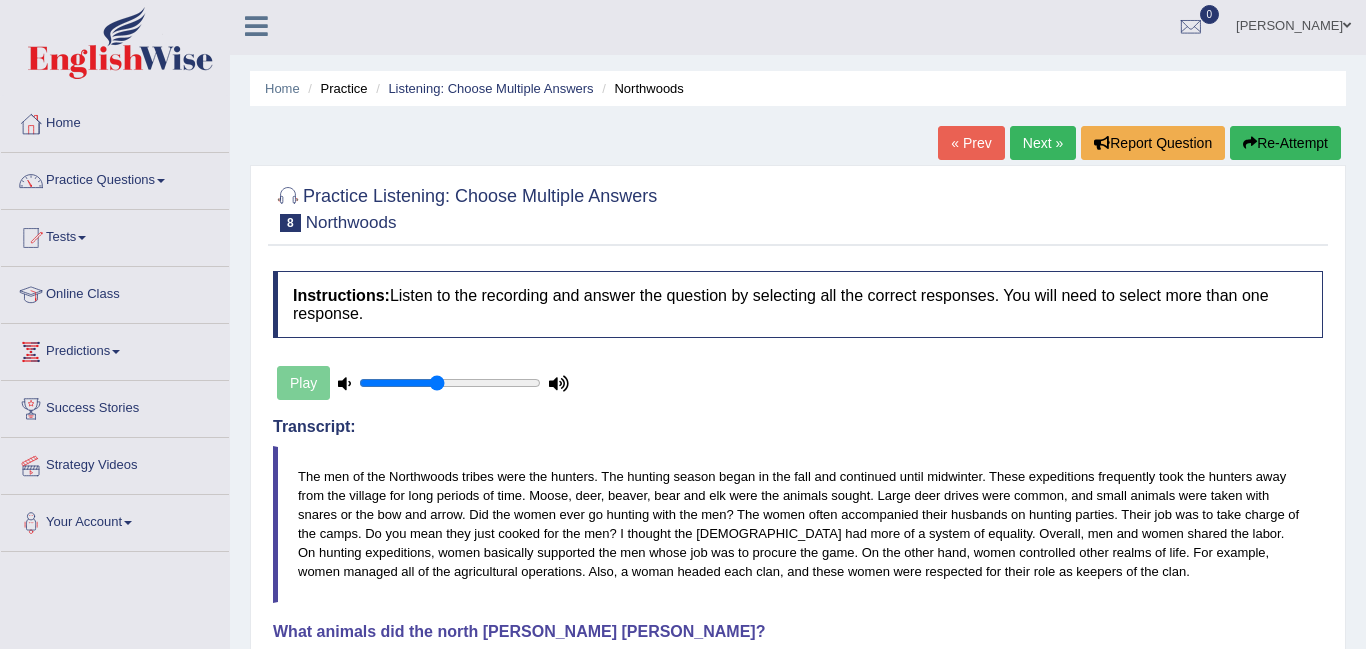 scroll, scrollTop: 0, scrollLeft: 0, axis: both 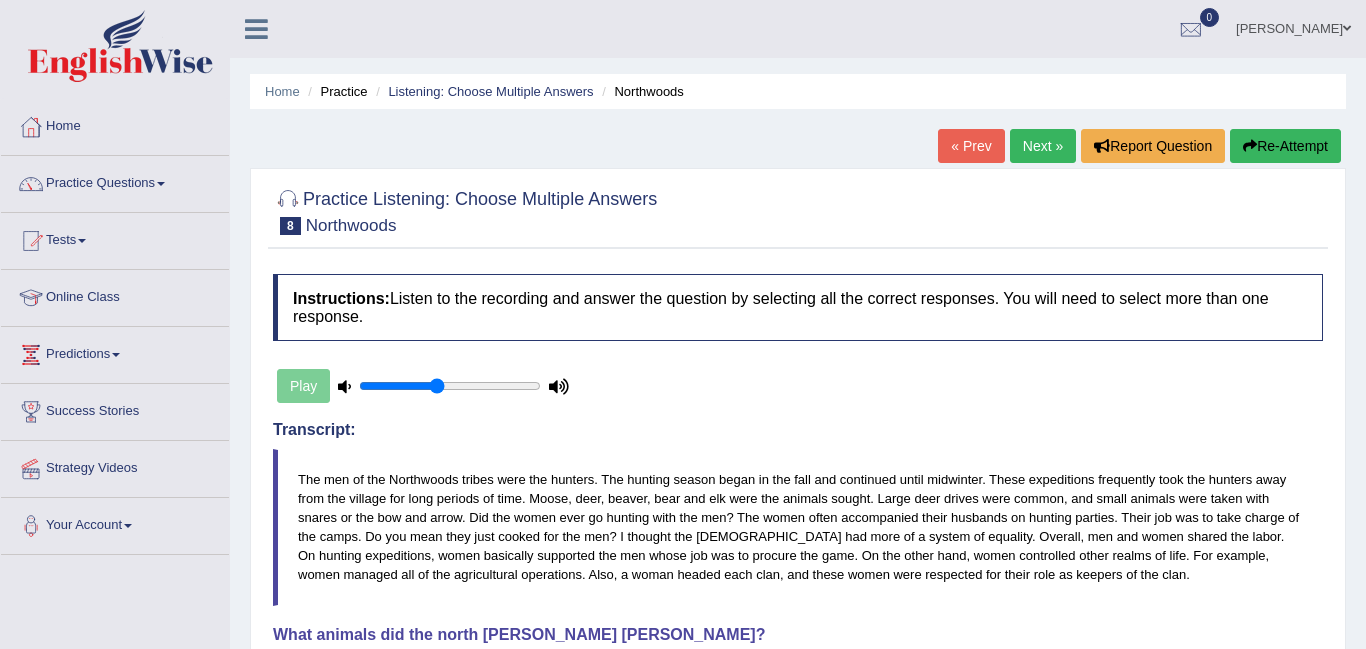 click on "Next »" at bounding box center [1043, 146] 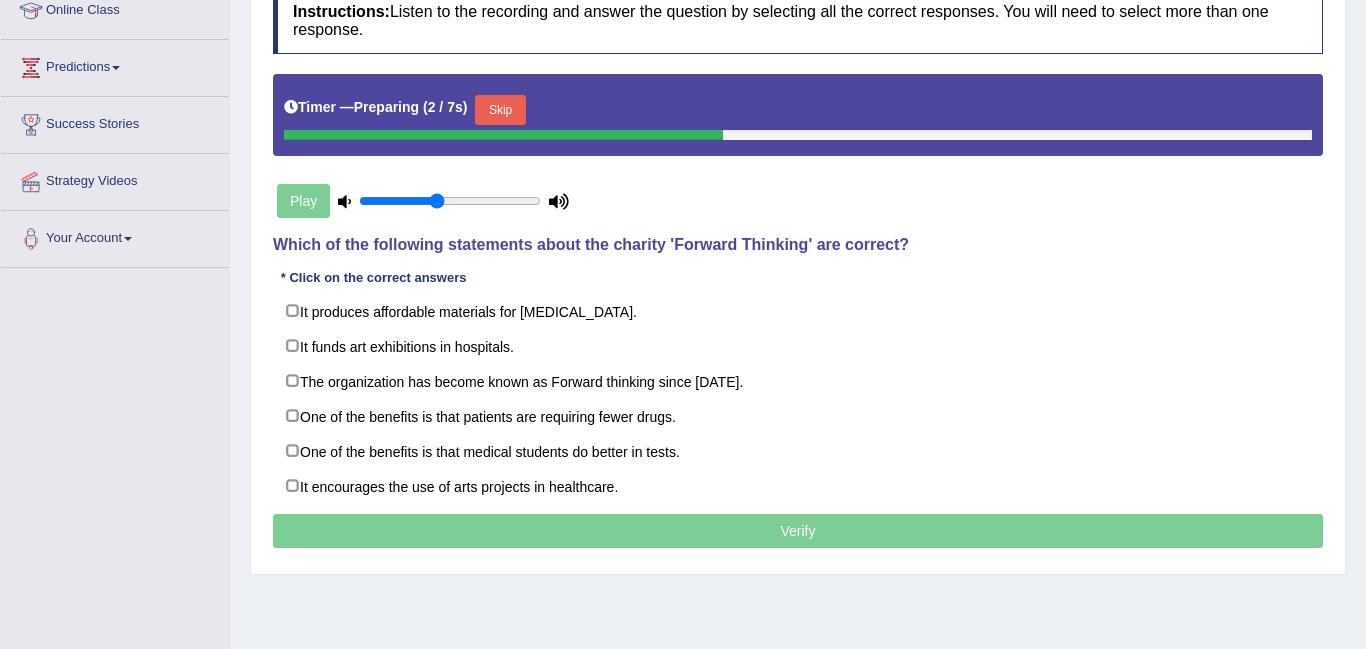 scroll, scrollTop: 287, scrollLeft: 0, axis: vertical 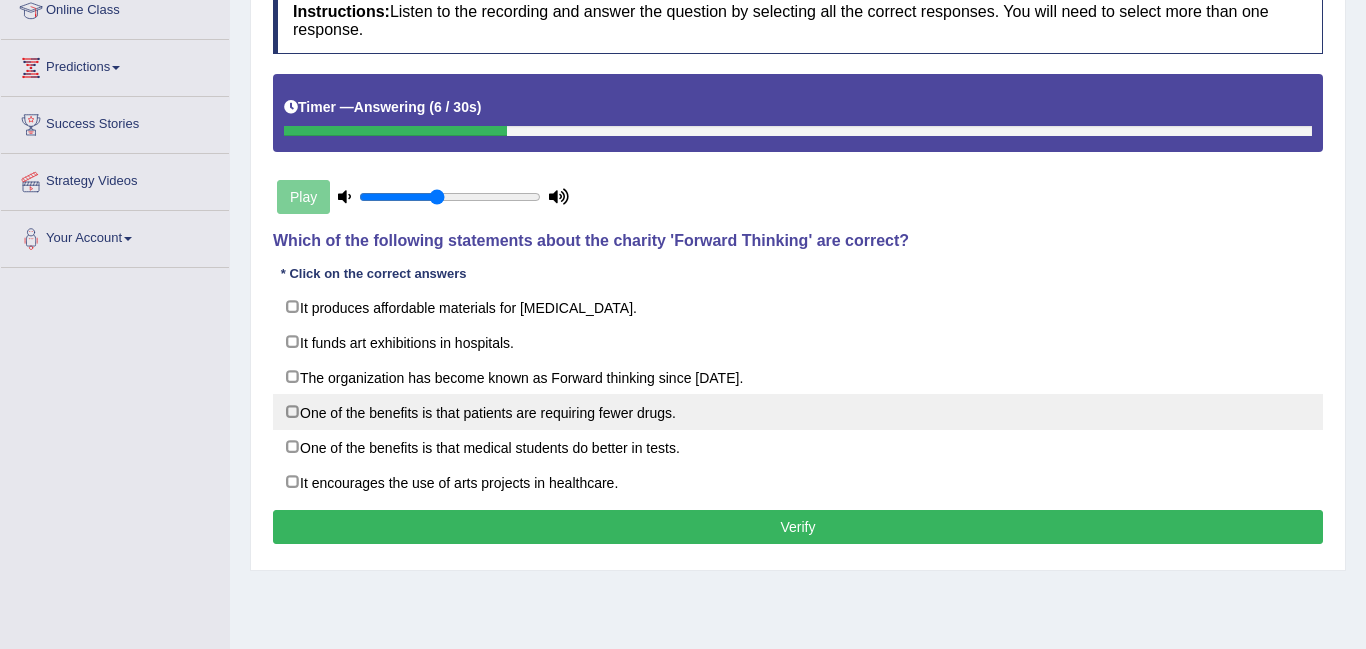click on "One of the benefits is that patients are requiring fewer drugs." at bounding box center [798, 412] 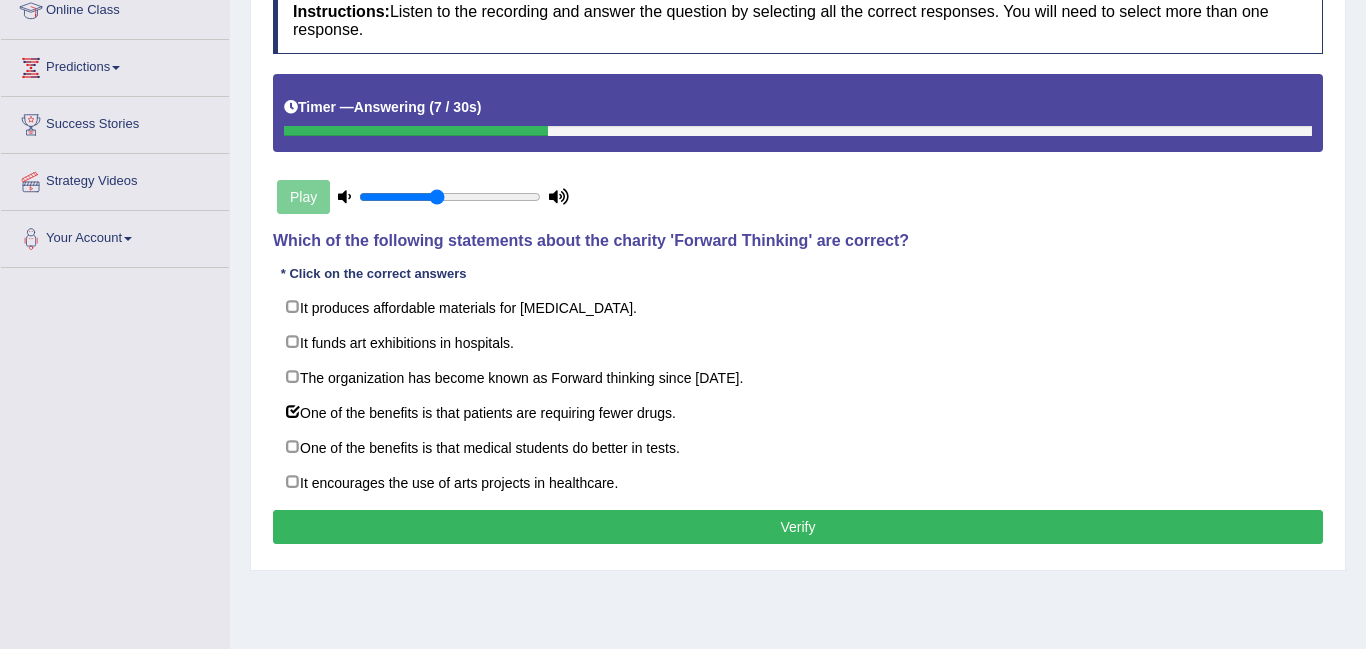 click on "Verify" at bounding box center (798, 527) 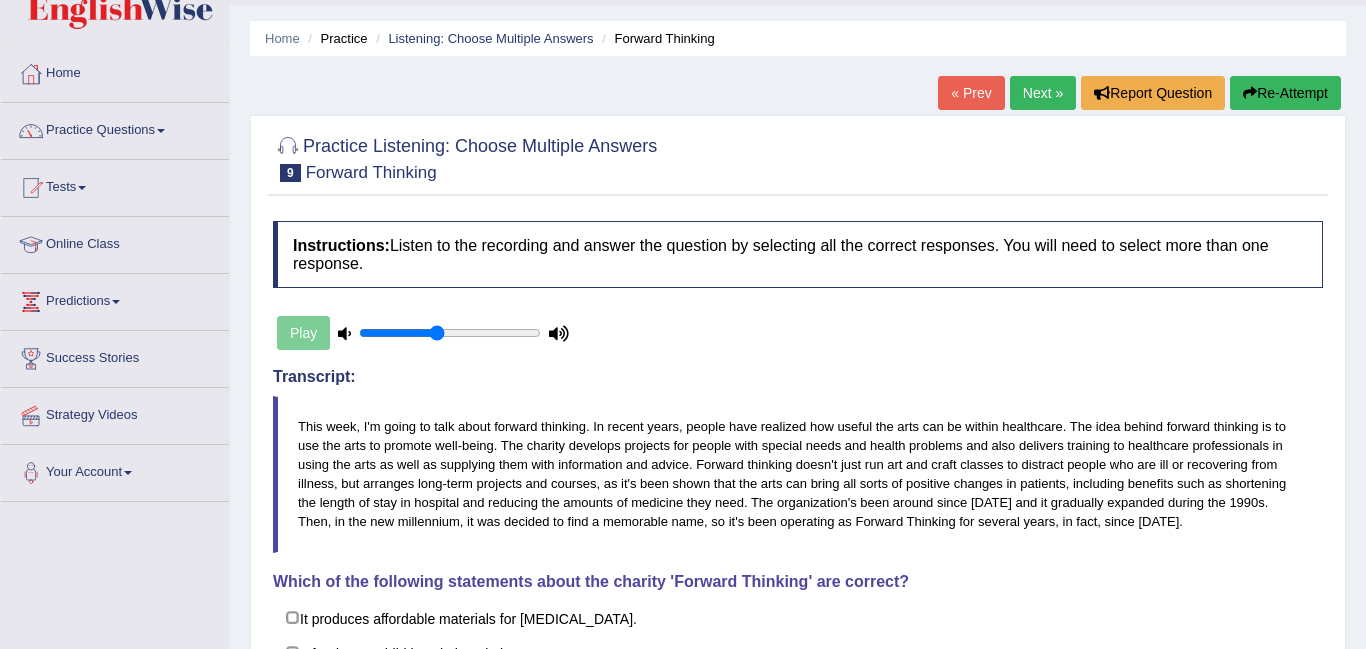 scroll, scrollTop: 24, scrollLeft: 0, axis: vertical 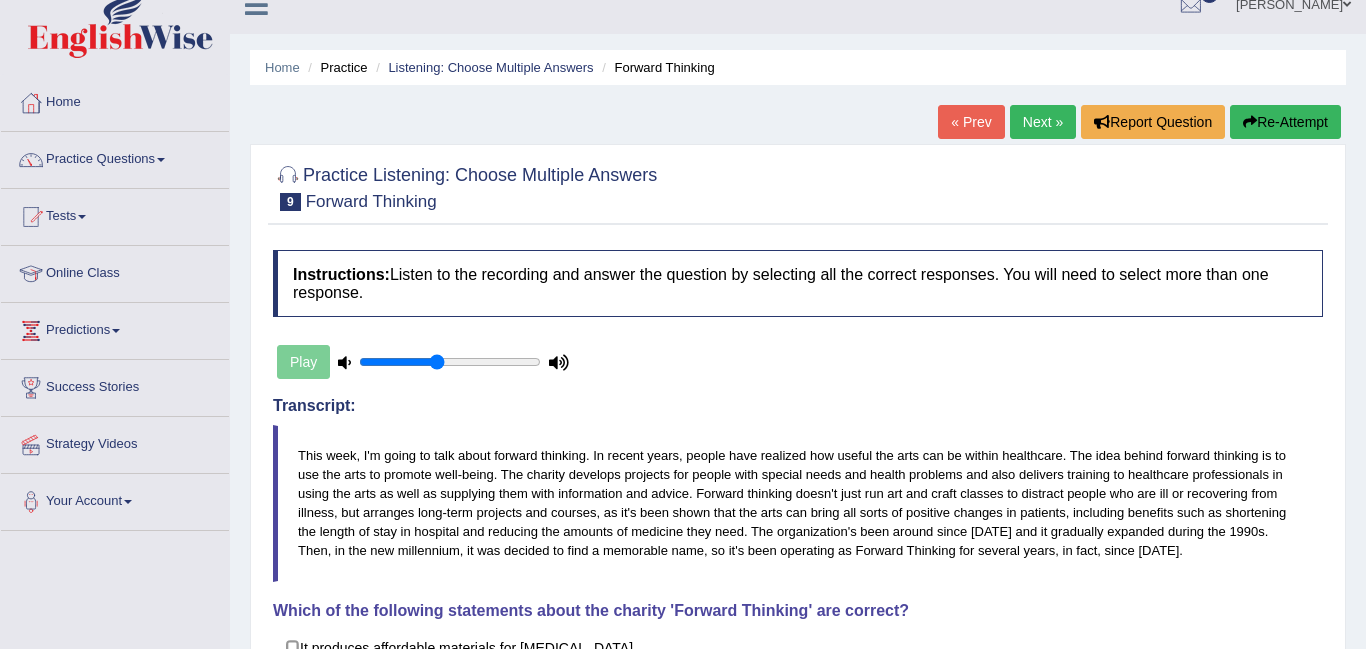 click on "Next »" at bounding box center (1043, 122) 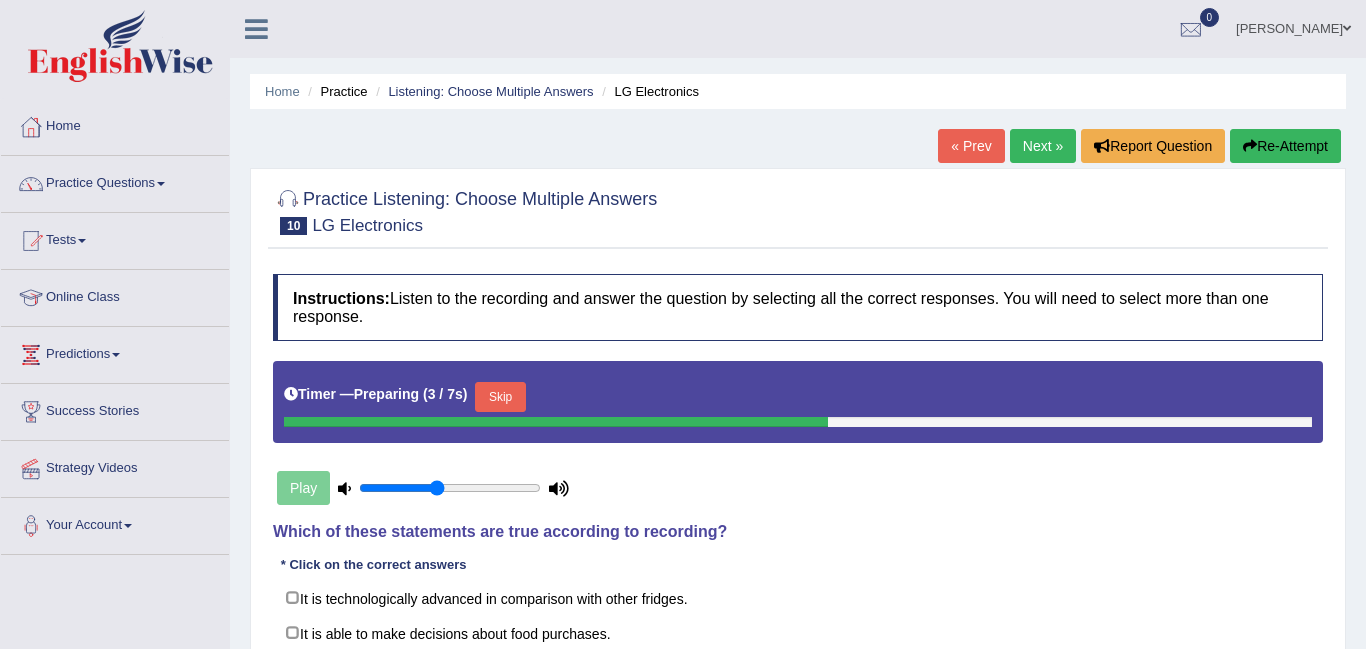 scroll, scrollTop: 382, scrollLeft: 0, axis: vertical 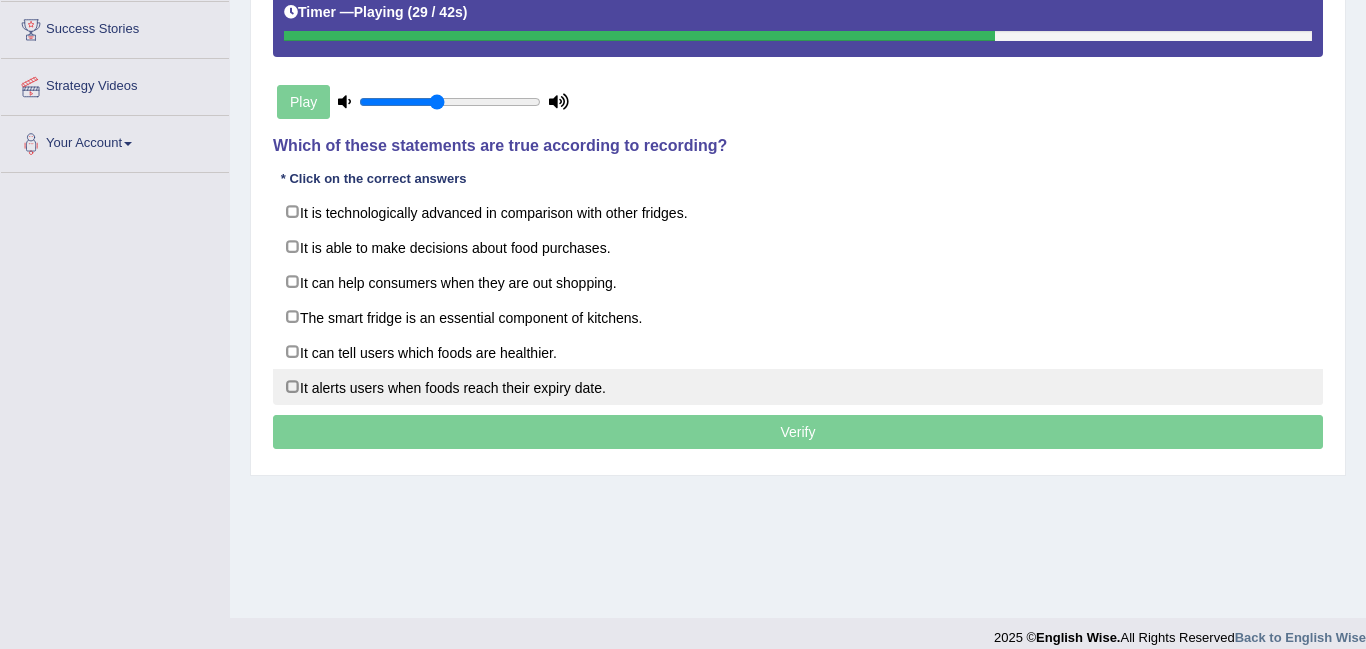 click on "It alerts users when foods reach their expiry date." at bounding box center (798, 387) 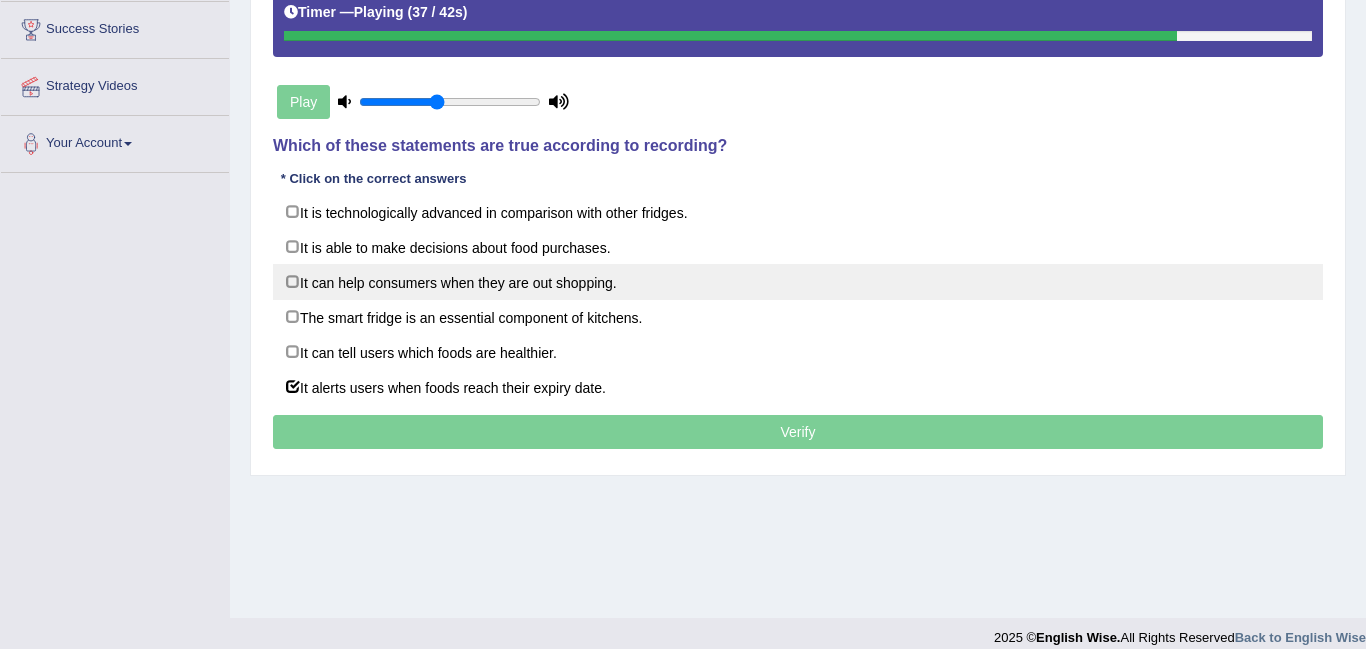 click on "It can help consumers when they are out shopping." at bounding box center [798, 282] 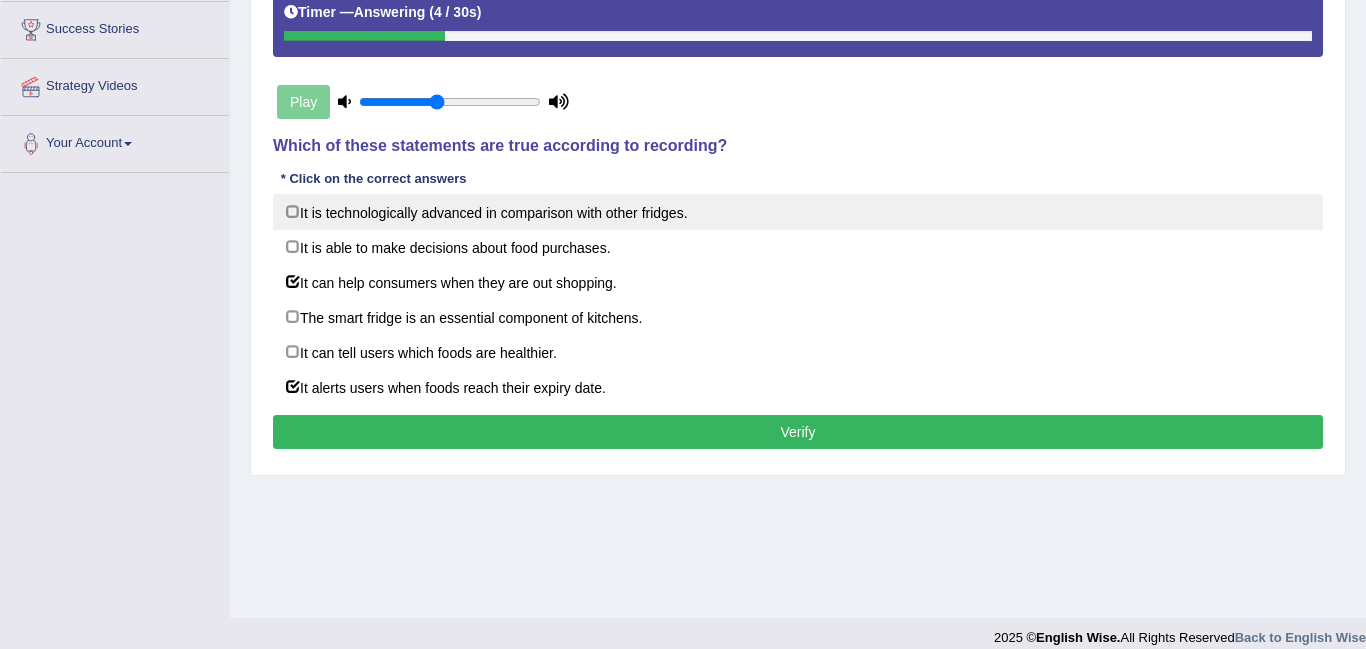 click on "It is technologically advanced in comparison with other fridges." at bounding box center [798, 212] 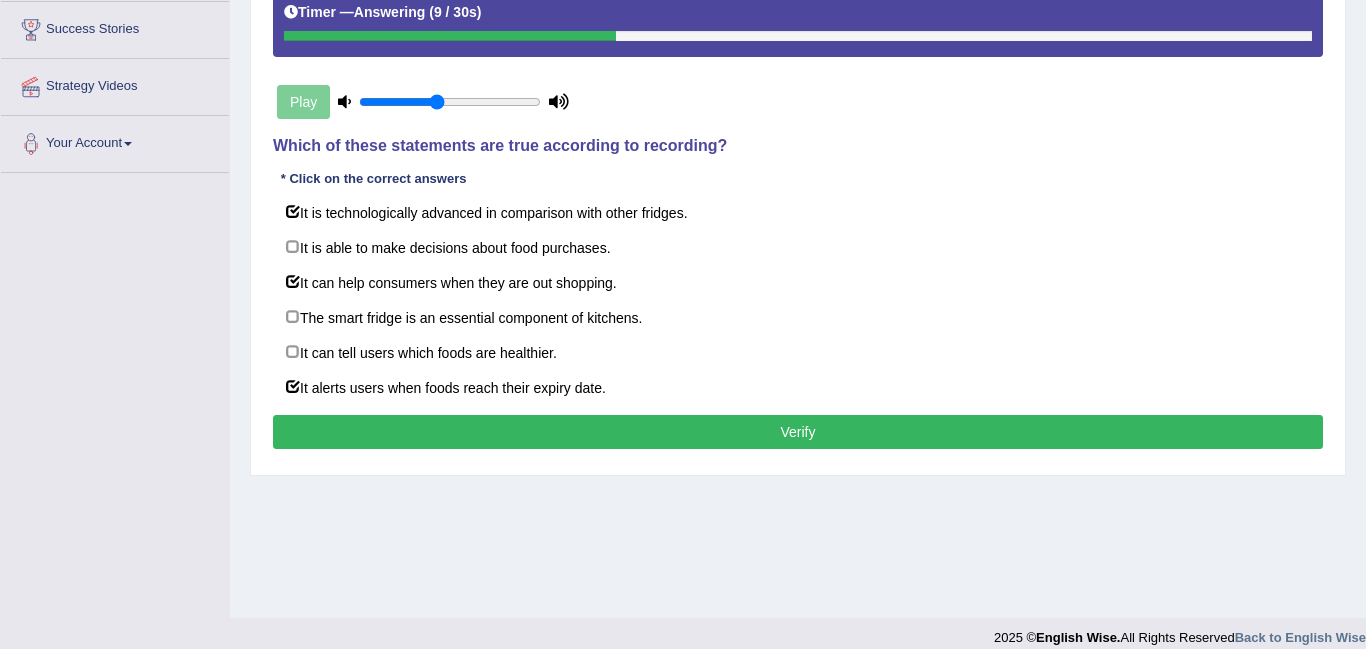 click on "Verify" at bounding box center (798, 432) 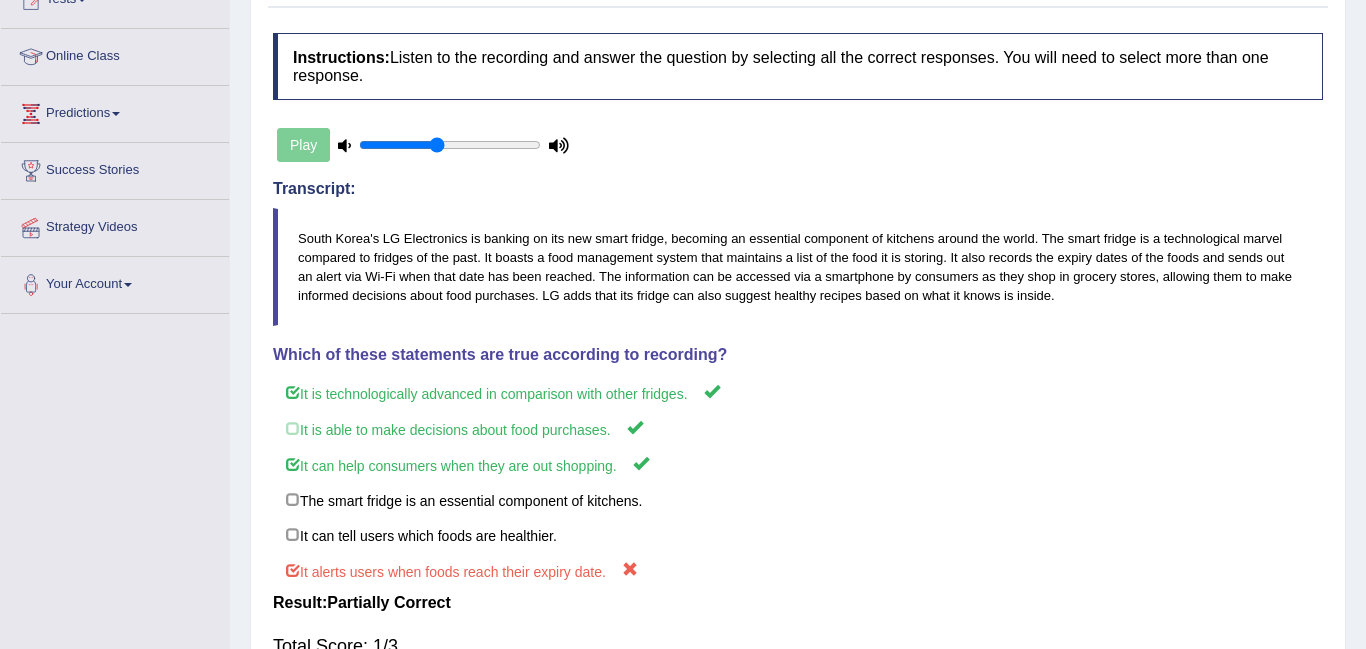 scroll, scrollTop: 60, scrollLeft: 0, axis: vertical 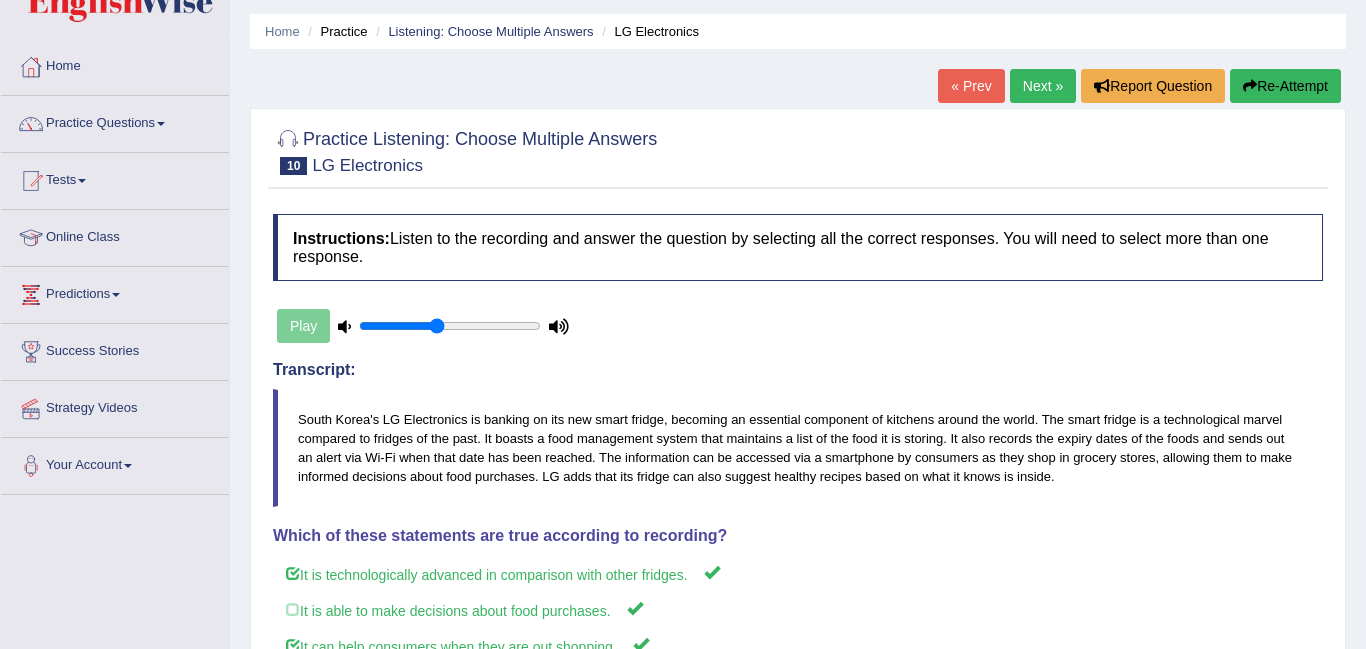 click on "Next »" at bounding box center (1043, 86) 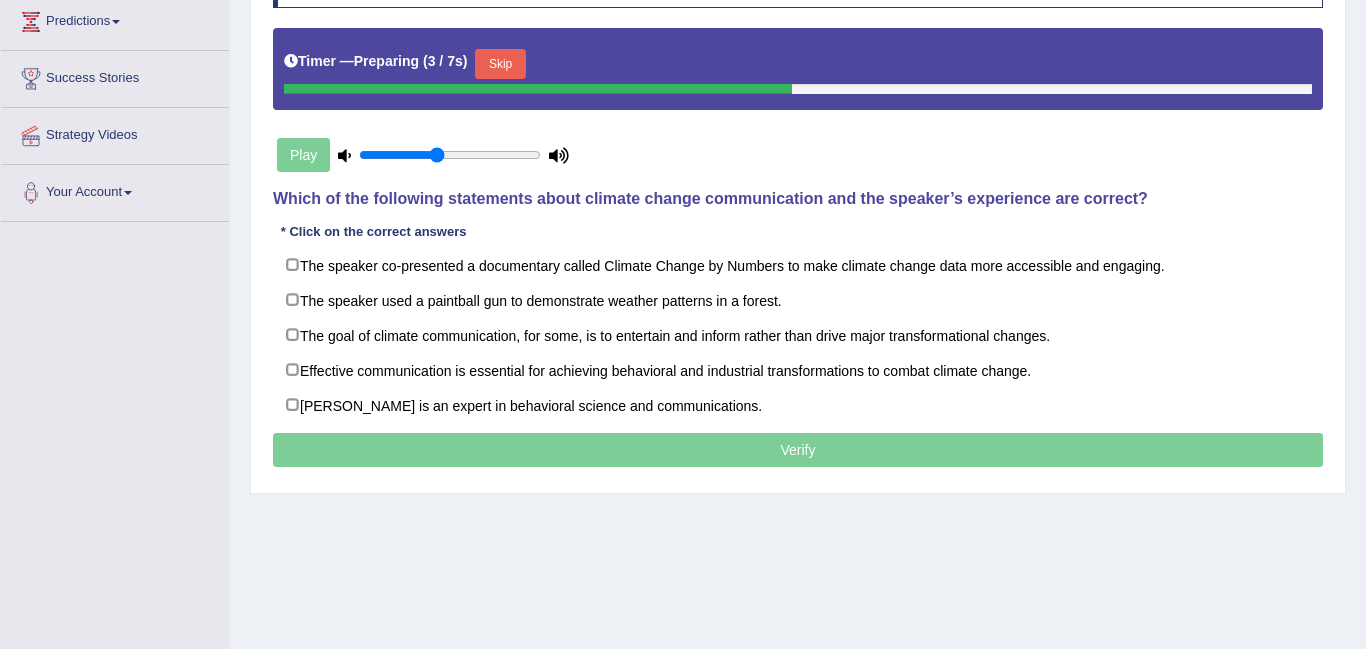 scroll, scrollTop: 333, scrollLeft: 0, axis: vertical 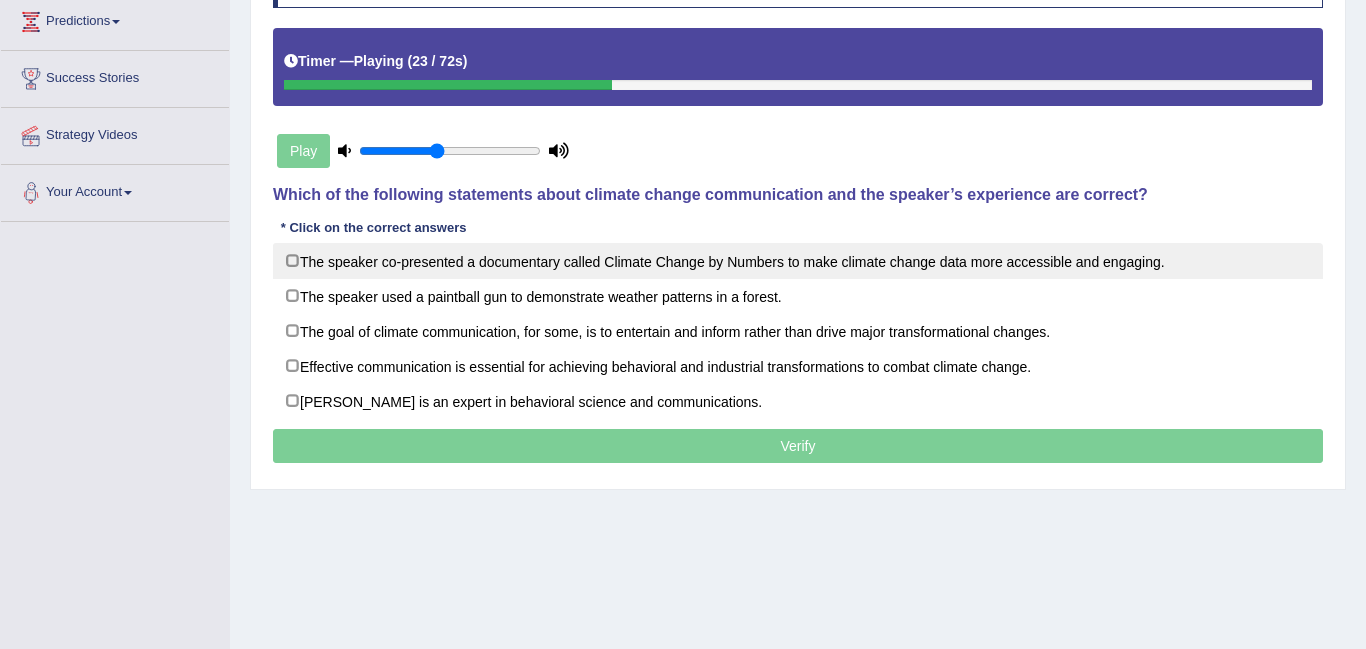 click on "The speaker co-presented a documentary called Climate Change by Numbers to make climate change data more accessible and engaging." at bounding box center (798, 261) 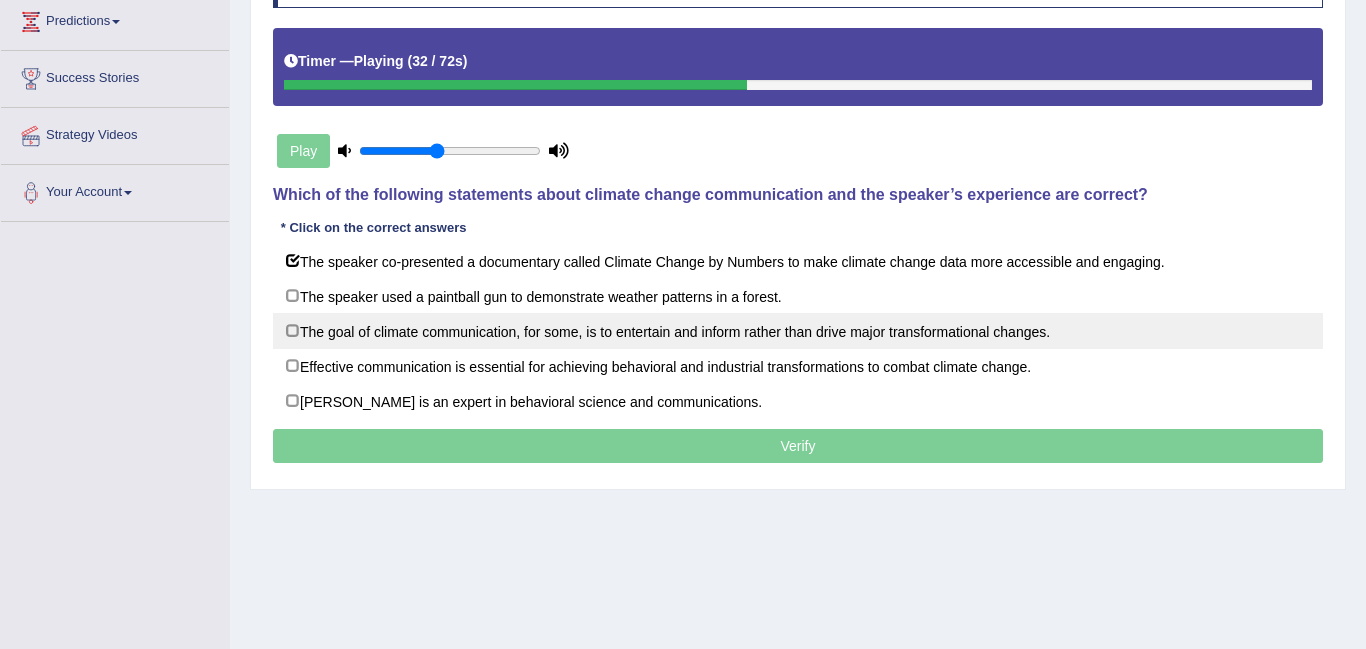 click on "The goal of climate communication, for some, is to entertain and inform rather than drive major transformational changes." at bounding box center [798, 331] 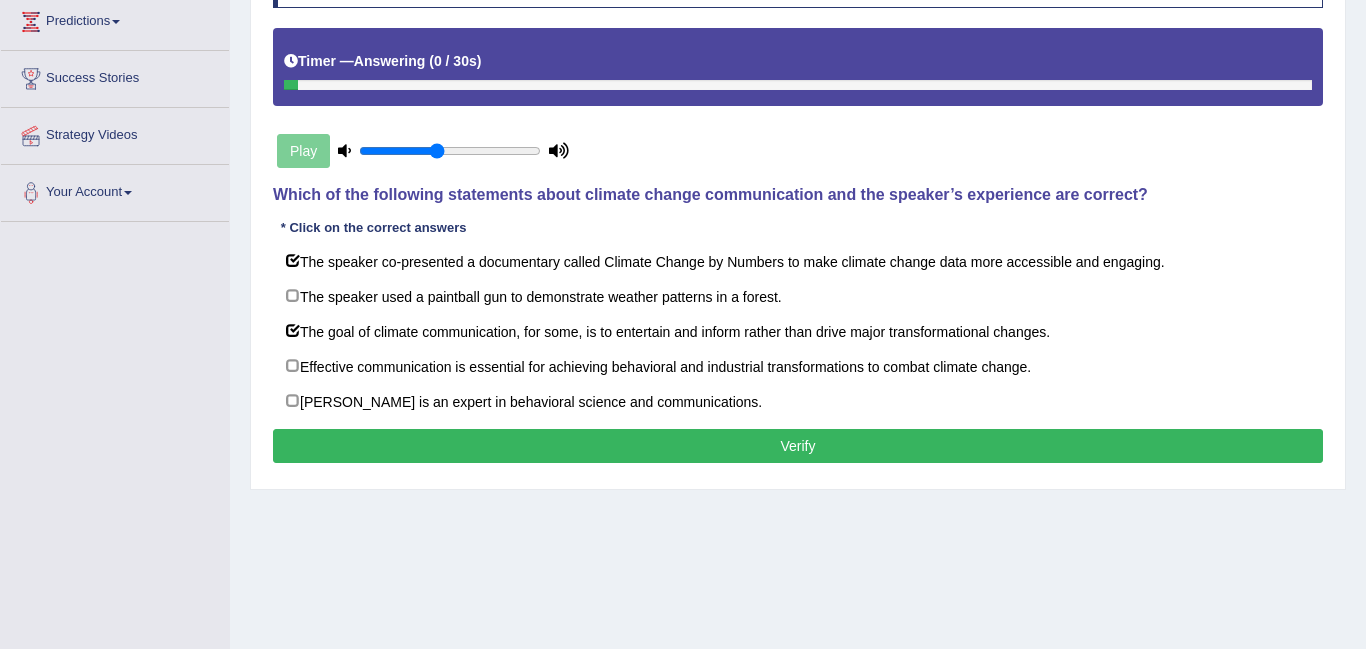 click on "Verify" at bounding box center (798, 446) 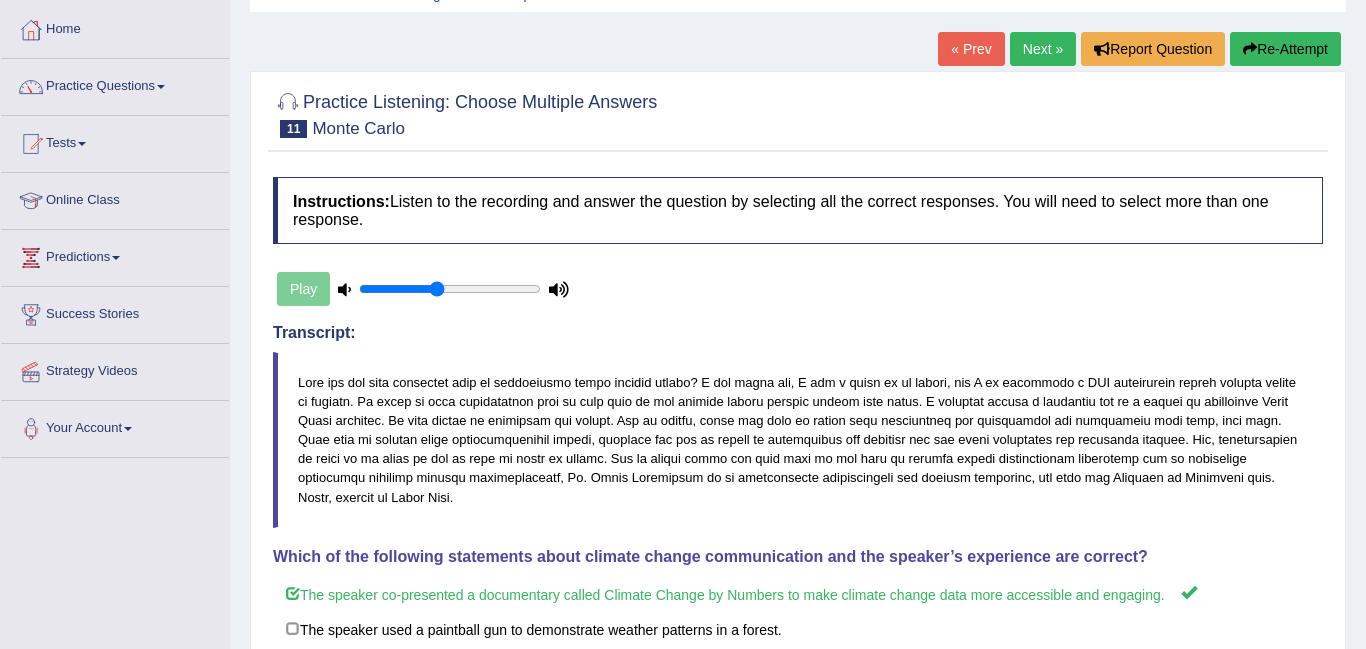 scroll, scrollTop: 95, scrollLeft: 0, axis: vertical 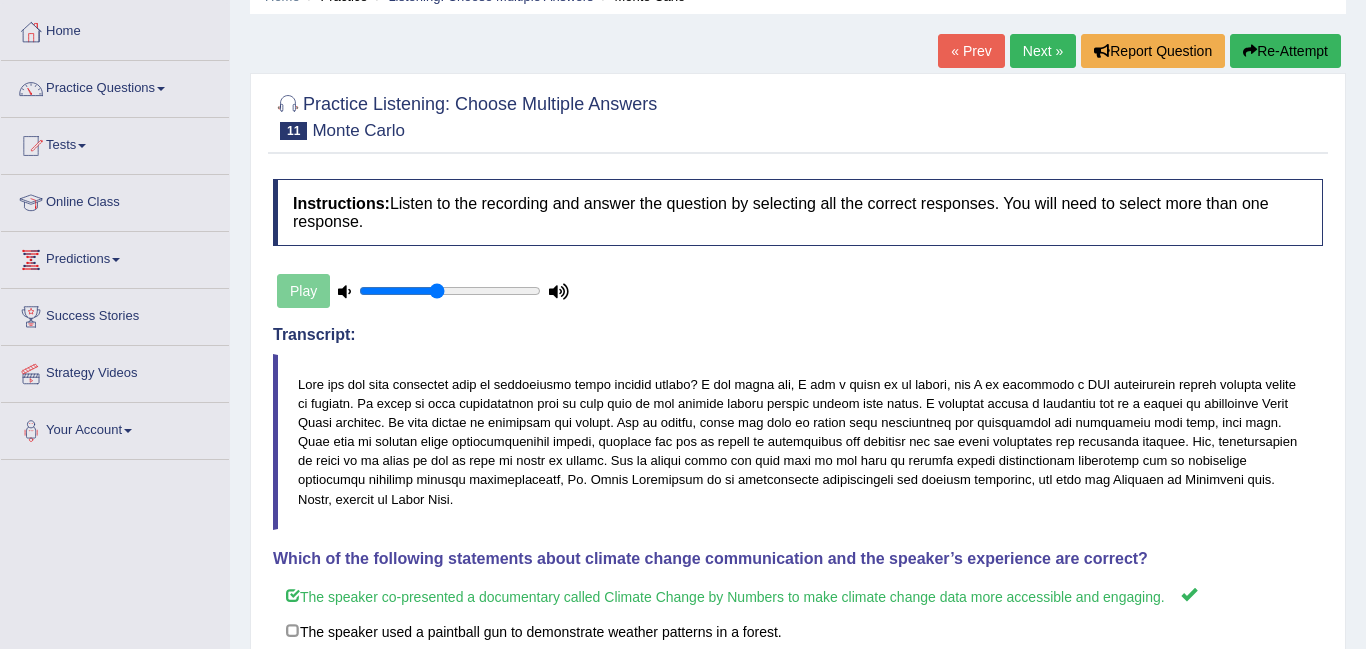 click on "Next »" at bounding box center (1043, 51) 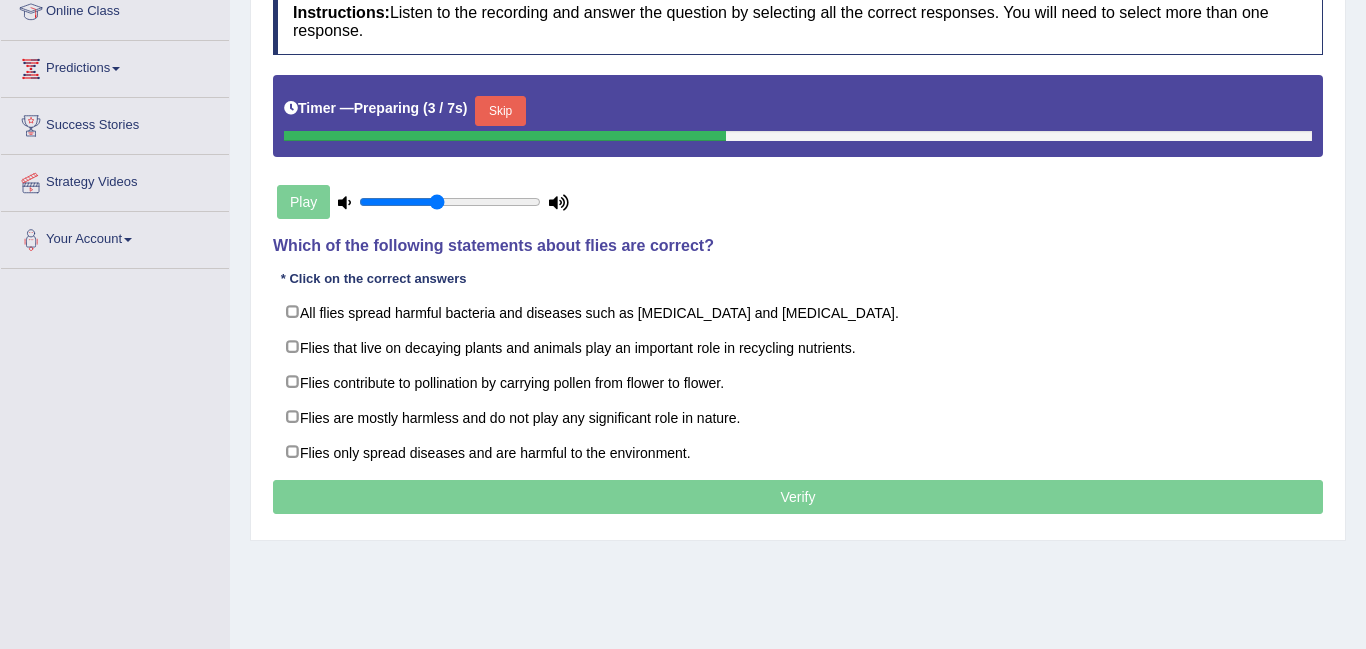 scroll, scrollTop: 286, scrollLeft: 0, axis: vertical 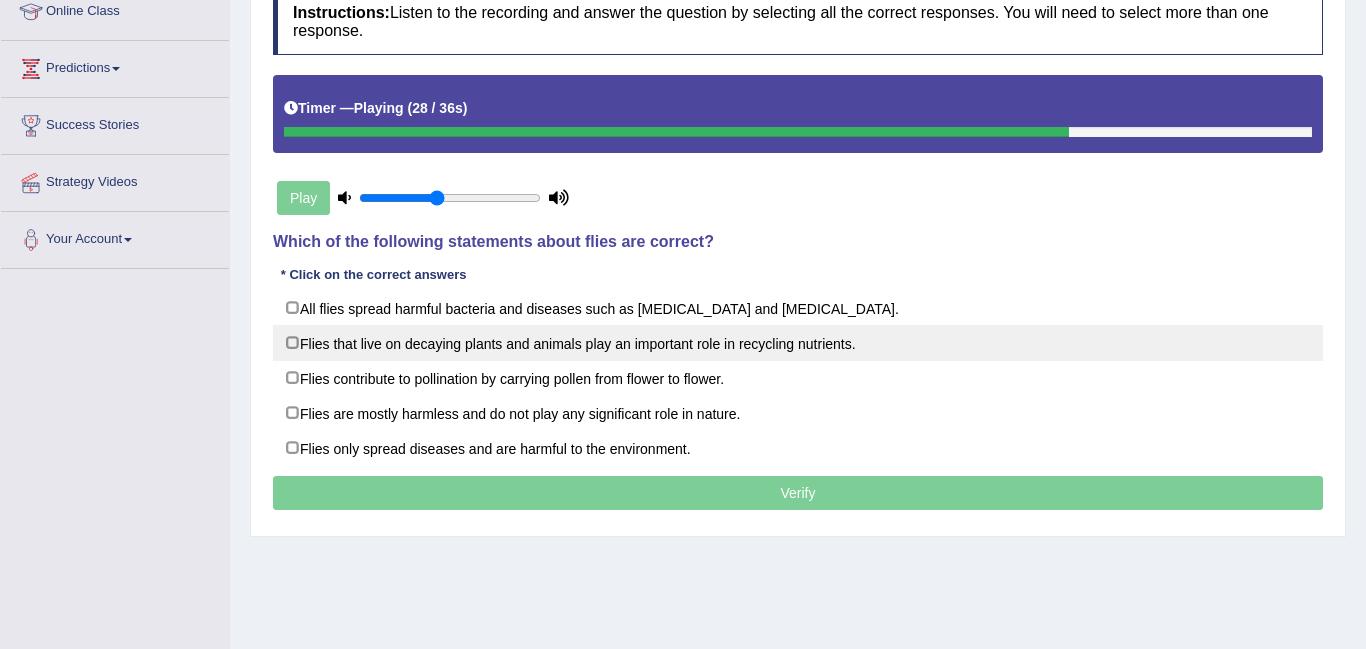 click on "Flies that live on decaying plants and animals play an important role in recycling nutrients." at bounding box center (798, 343) 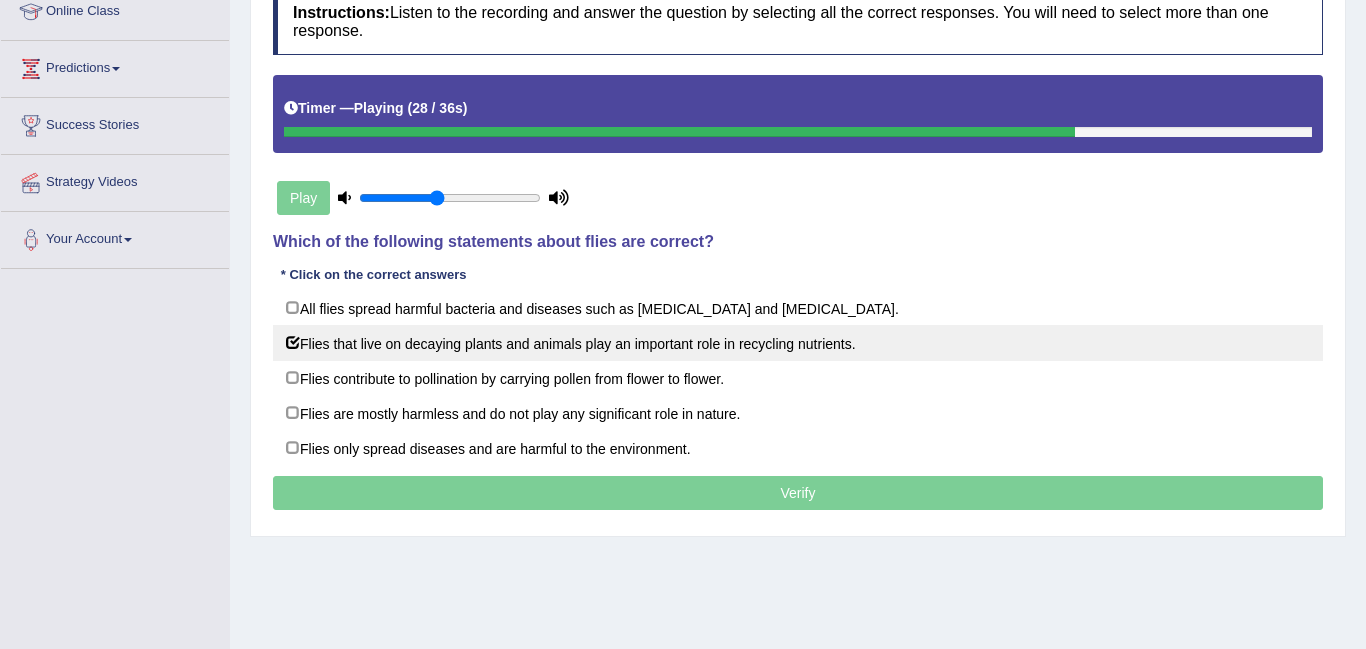 checkbox on "true" 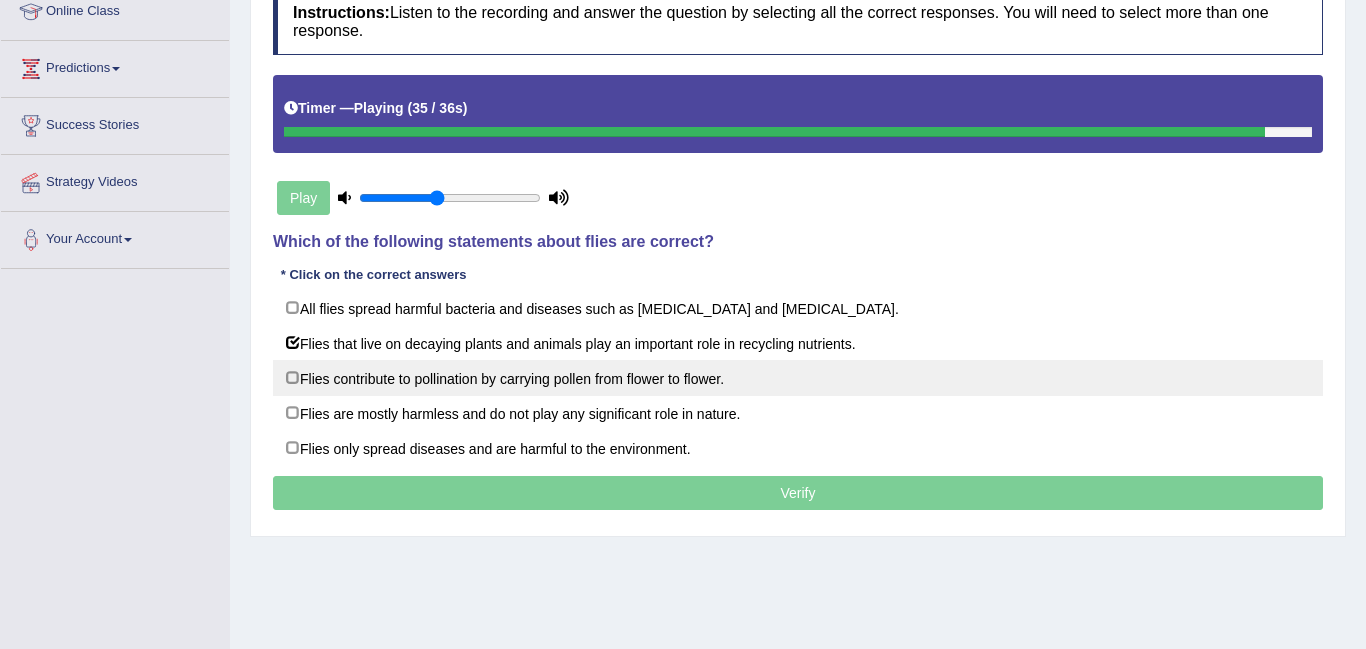 click on "Flies contribute to pollination by carrying pollen from flower to flower." at bounding box center (798, 378) 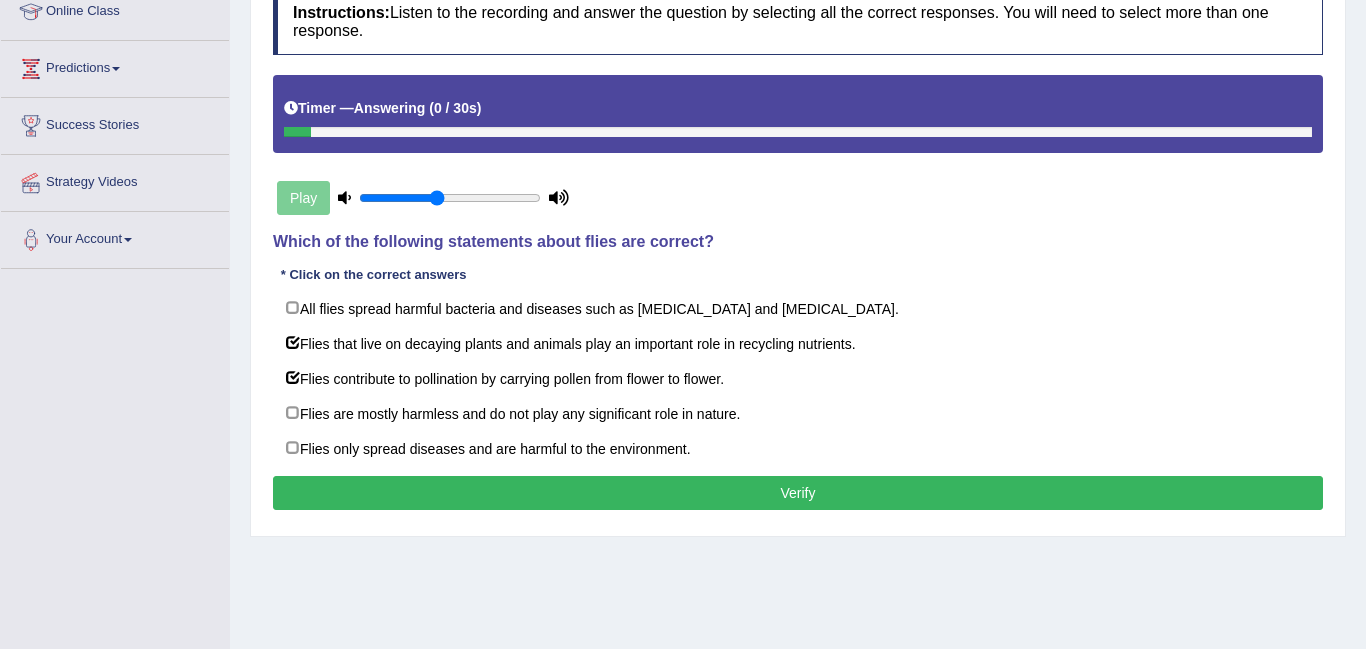click on "Verify" at bounding box center [798, 493] 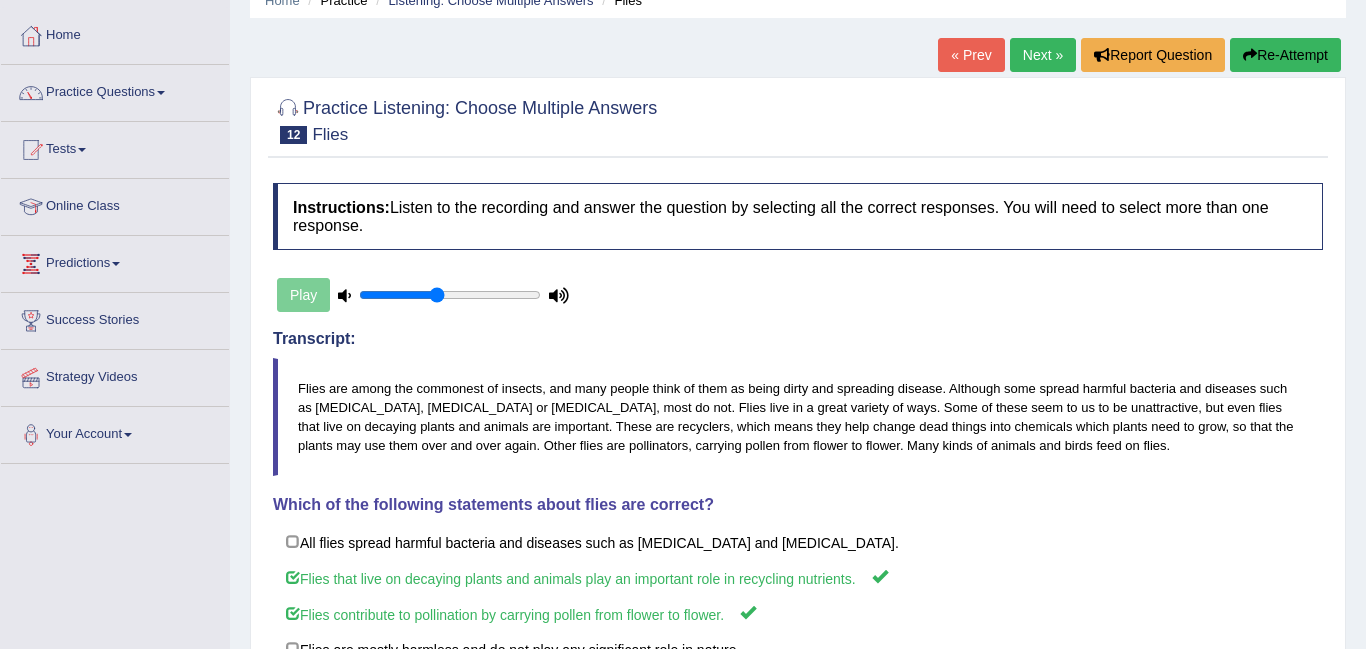 scroll, scrollTop: 0, scrollLeft: 0, axis: both 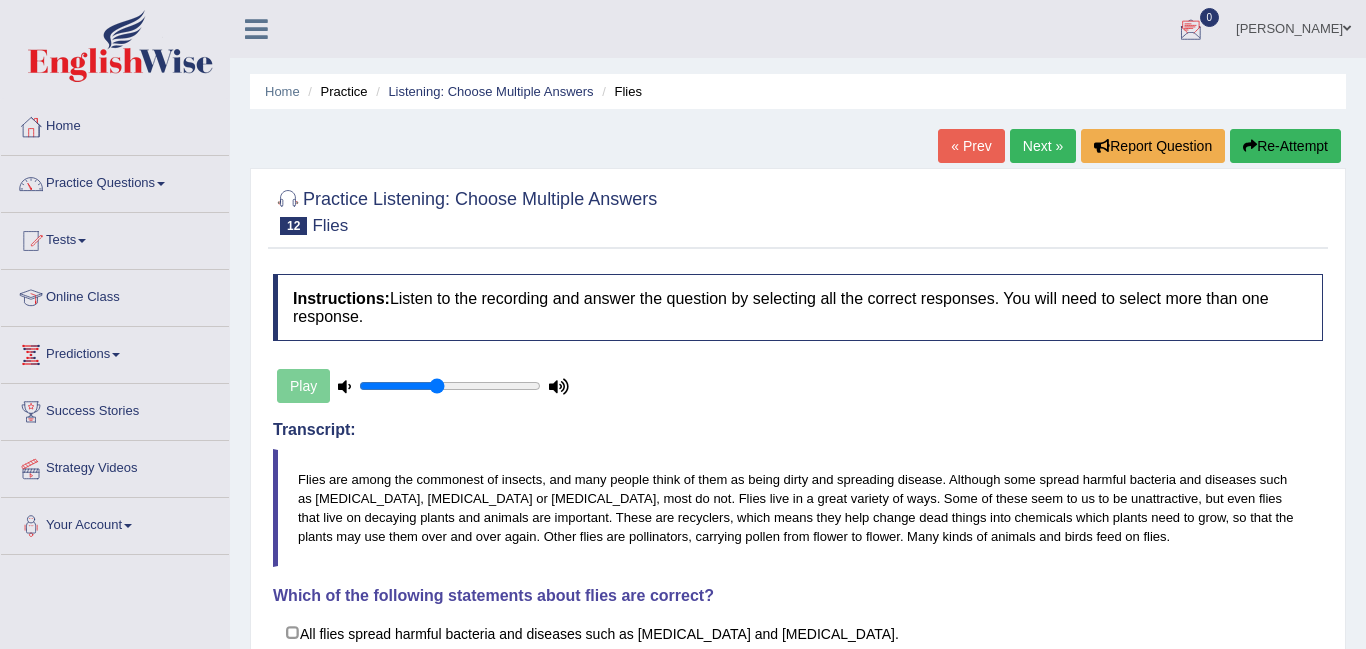 click on "Next »" at bounding box center [1043, 146] 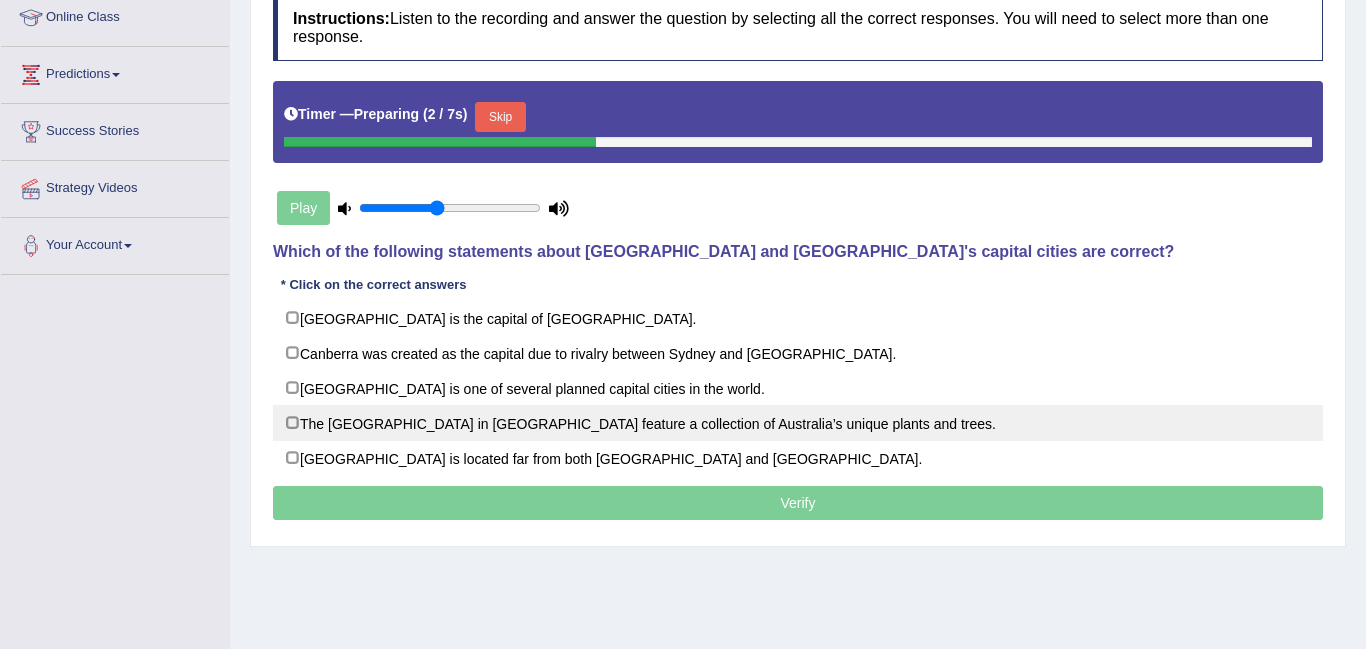 scroll, scrollTop: 280, scrollLeft: 0, axis: vertical 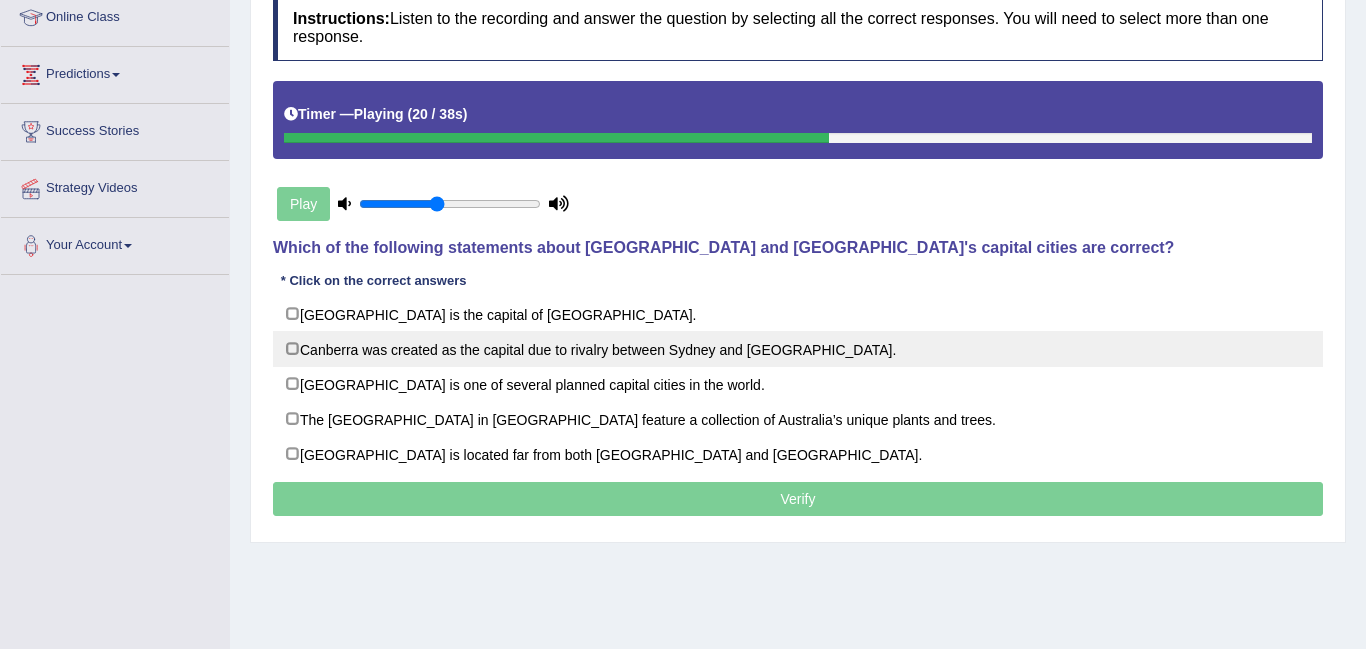 click on "Canberra was created as the capital due to rivalry between Sydney and [GEOGRAPHIC_DATA]." at bounding box center [798, 349] 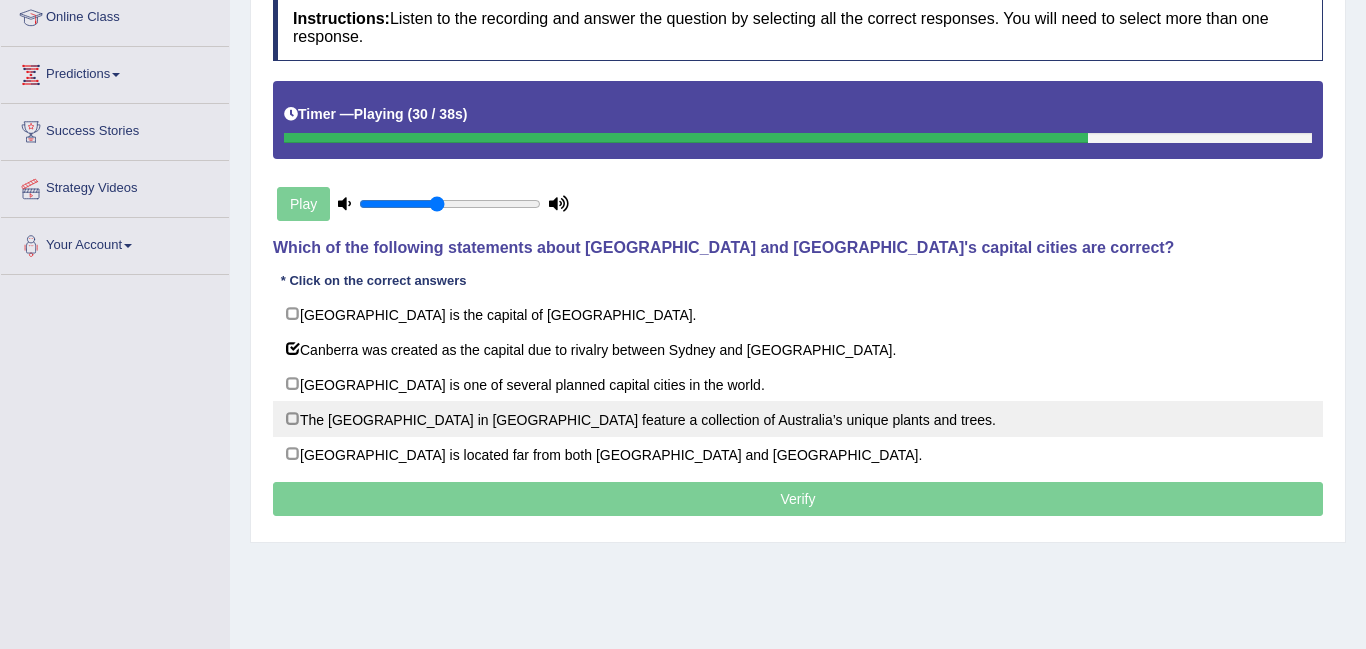 click on "The National Botanic Gardens in Canberra feature a collection of Australia’s unique plants and trees." at bounding box center (798, 419) 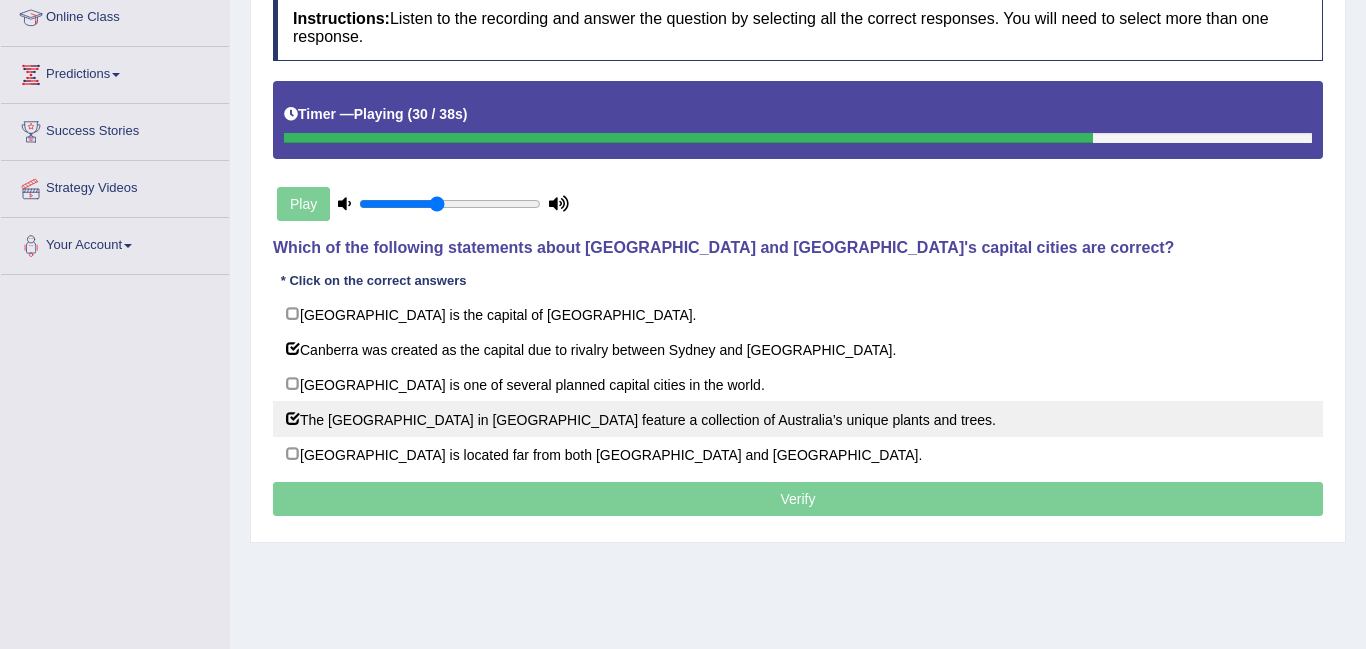 click on "The National Botanic Gardens in Canberra feature a collection of Australia’s unique plants and trees." at bounding box center [798, 419] 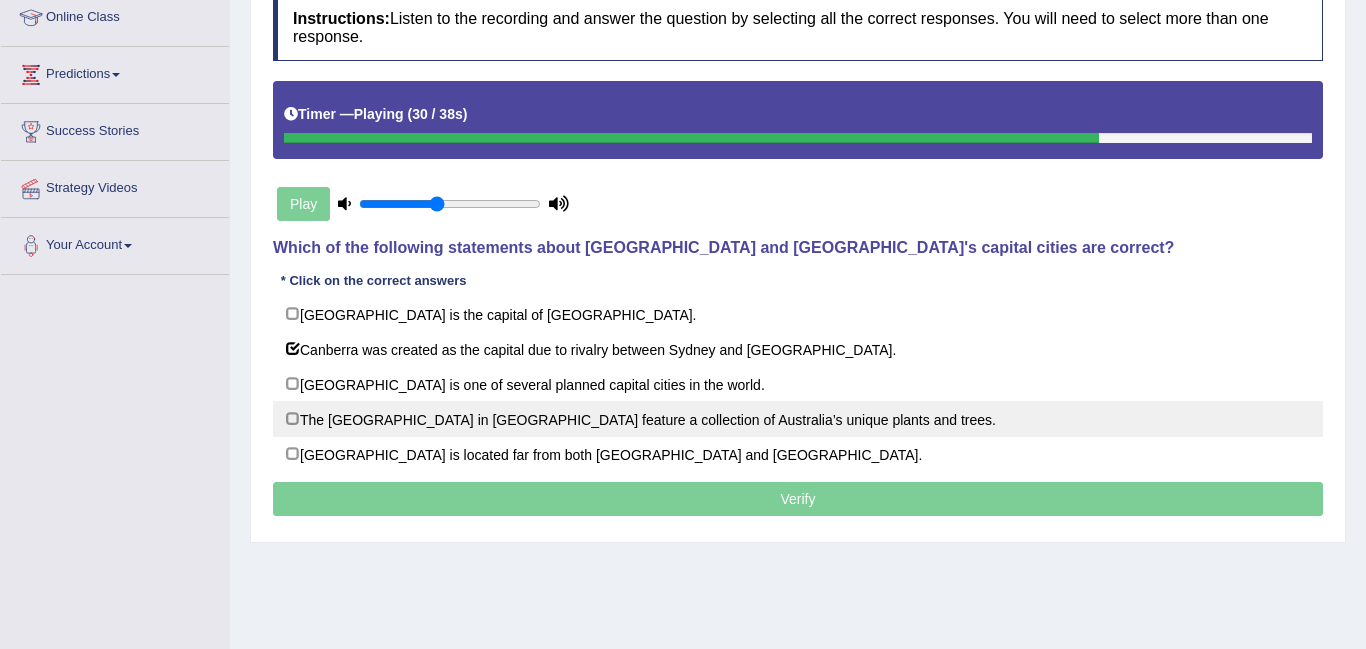 click on "The National Botanic Gardens in Canberra feature a collection of Australia’s unique plants and trees." at bounding box center (798, 419) 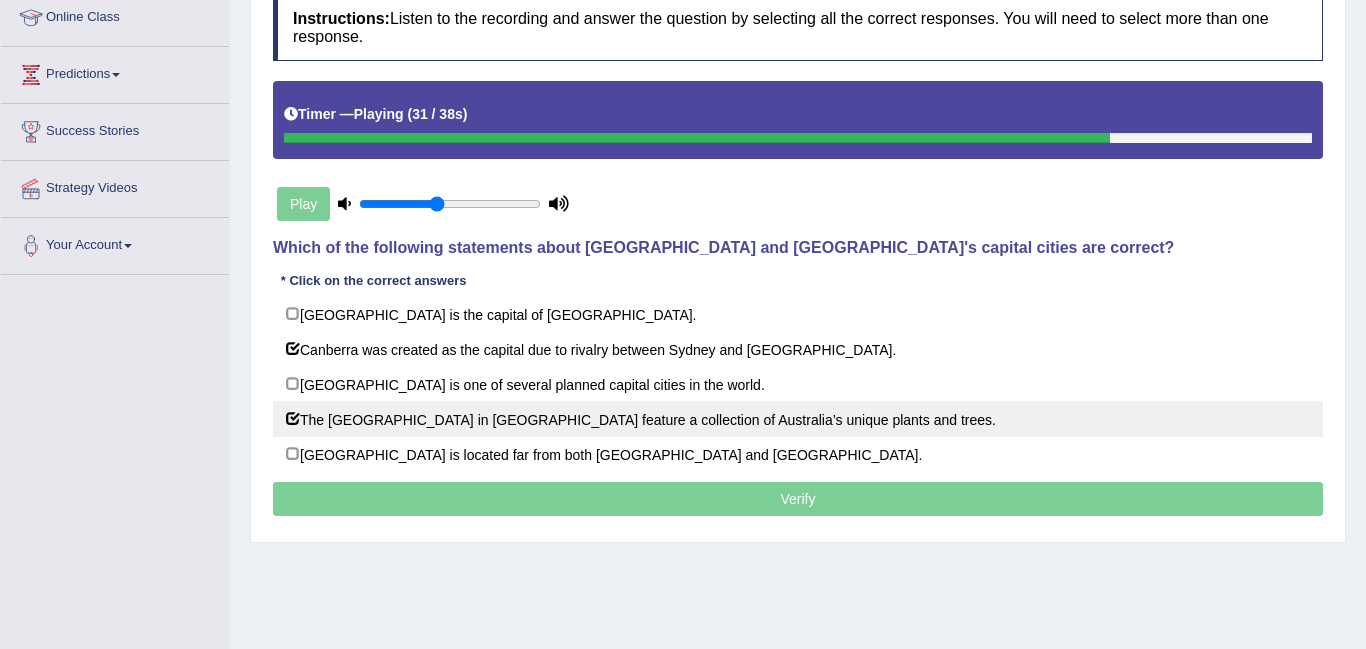 click on "The National Botanic Gardens in Canberra feature a collection of Australia’s unique plants and trees." at bounding box center (798, 419) 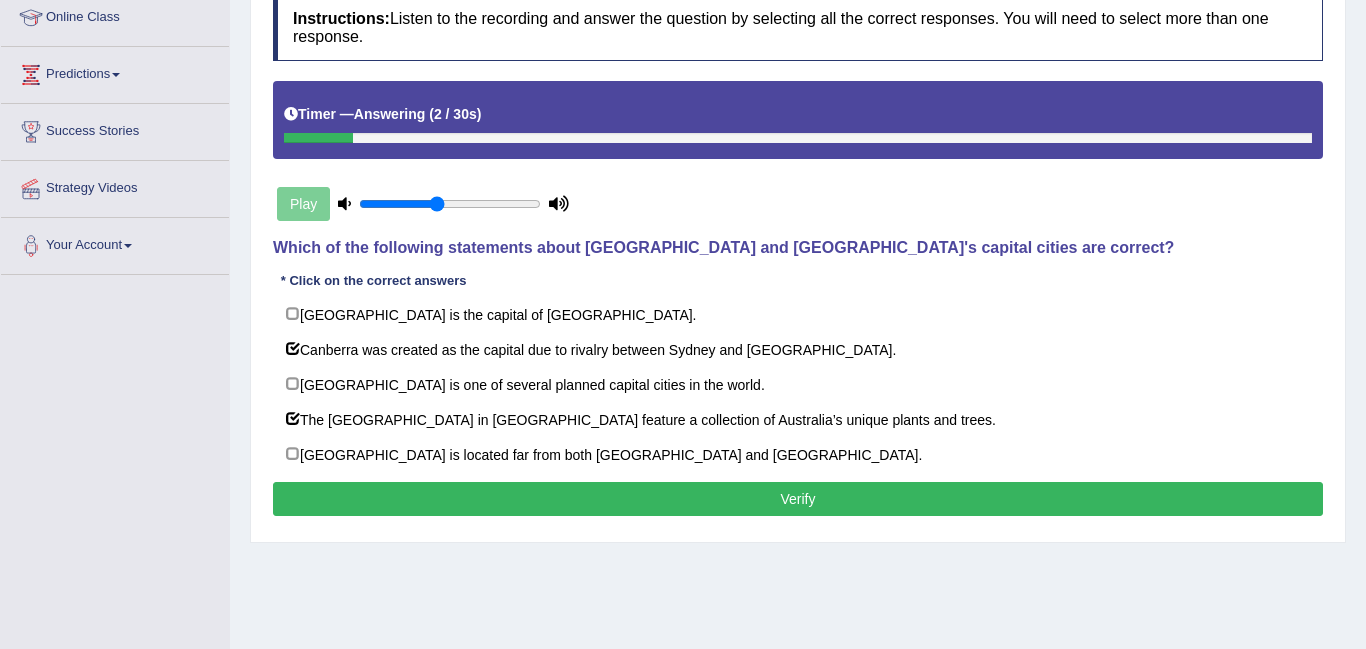 click on "Verify" at bounding box center [798, 499] 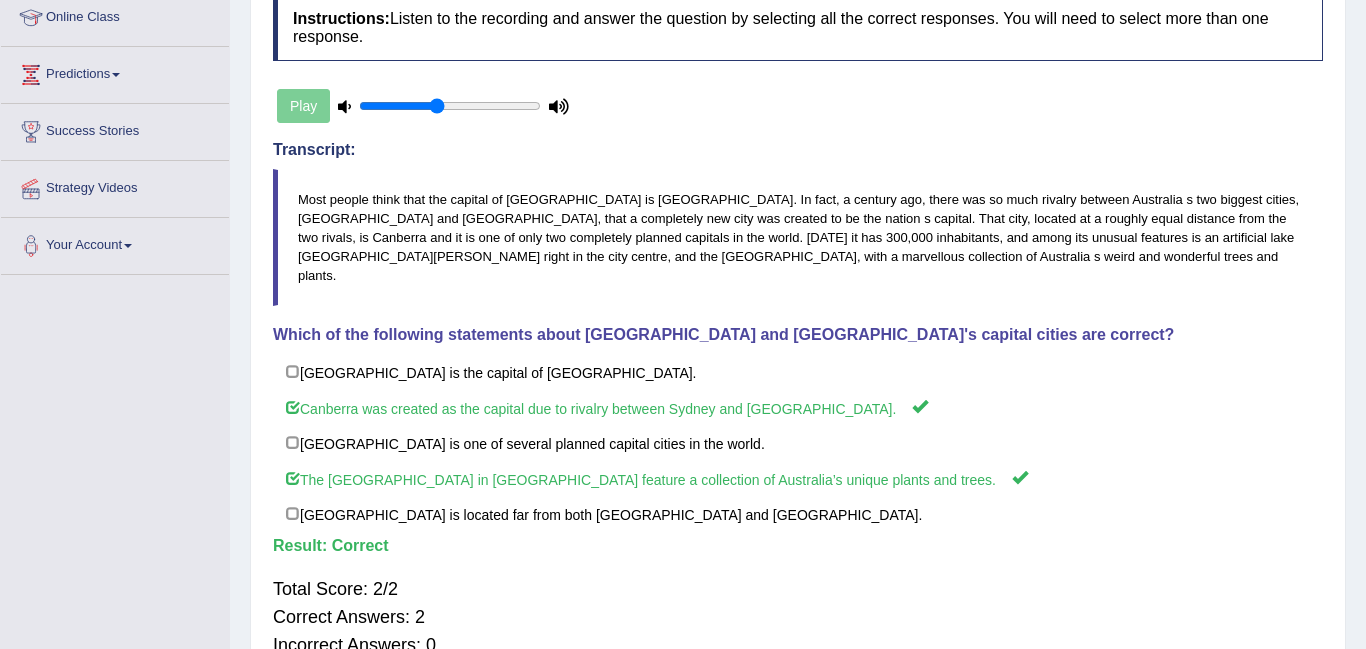 scroll, scrollTop: 0, scrollLeft: 0, axis: both 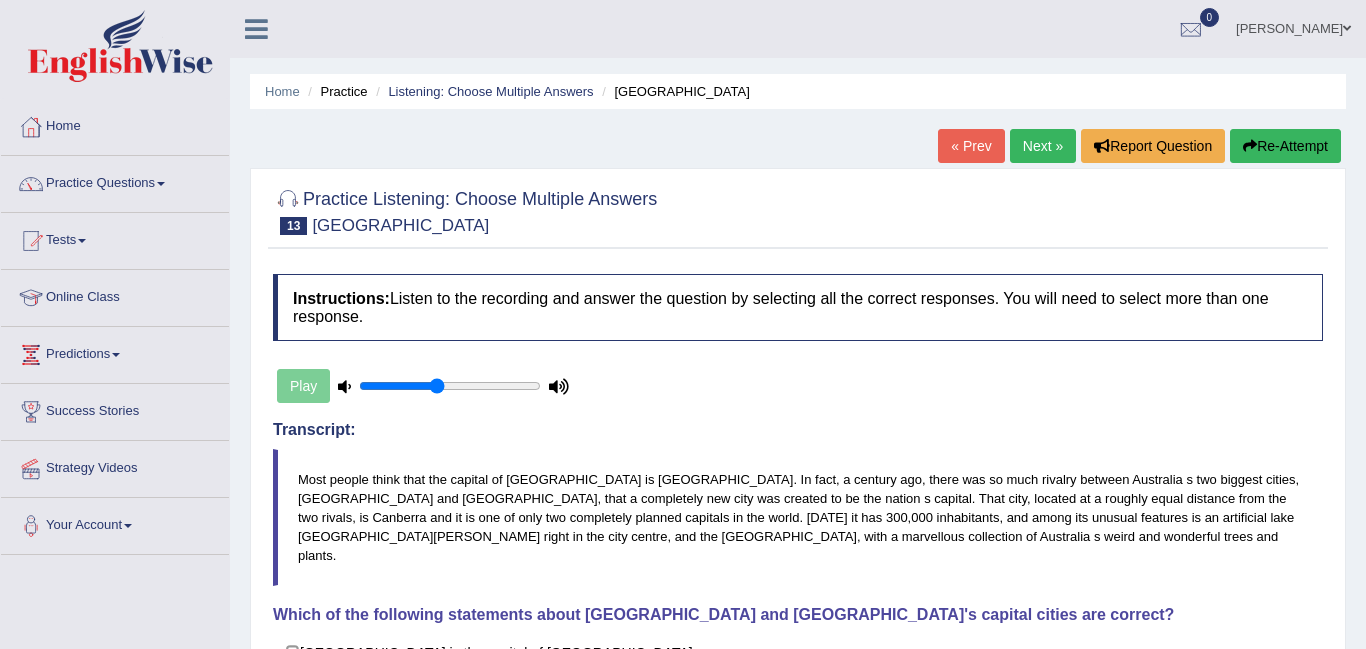 click on "Next »" at bounding box center [1043, 146] 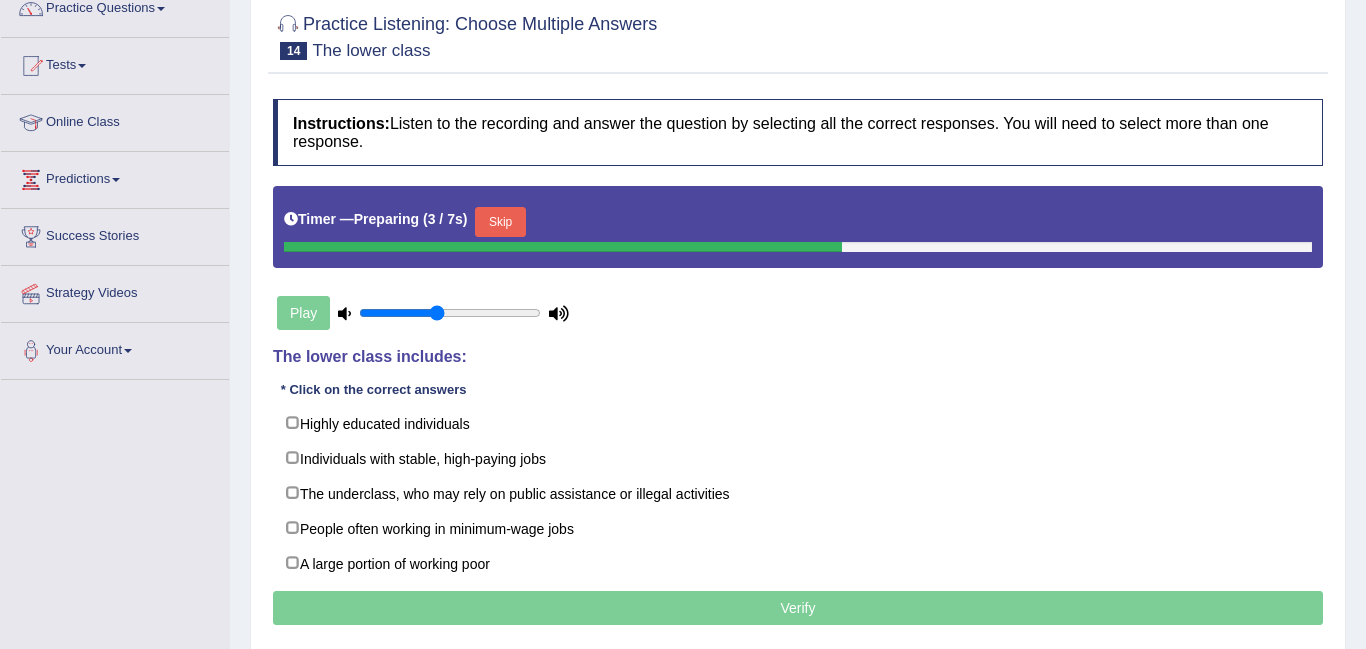 scroll, scrollTop: 174, scrollLeft: 0, axis: vertical 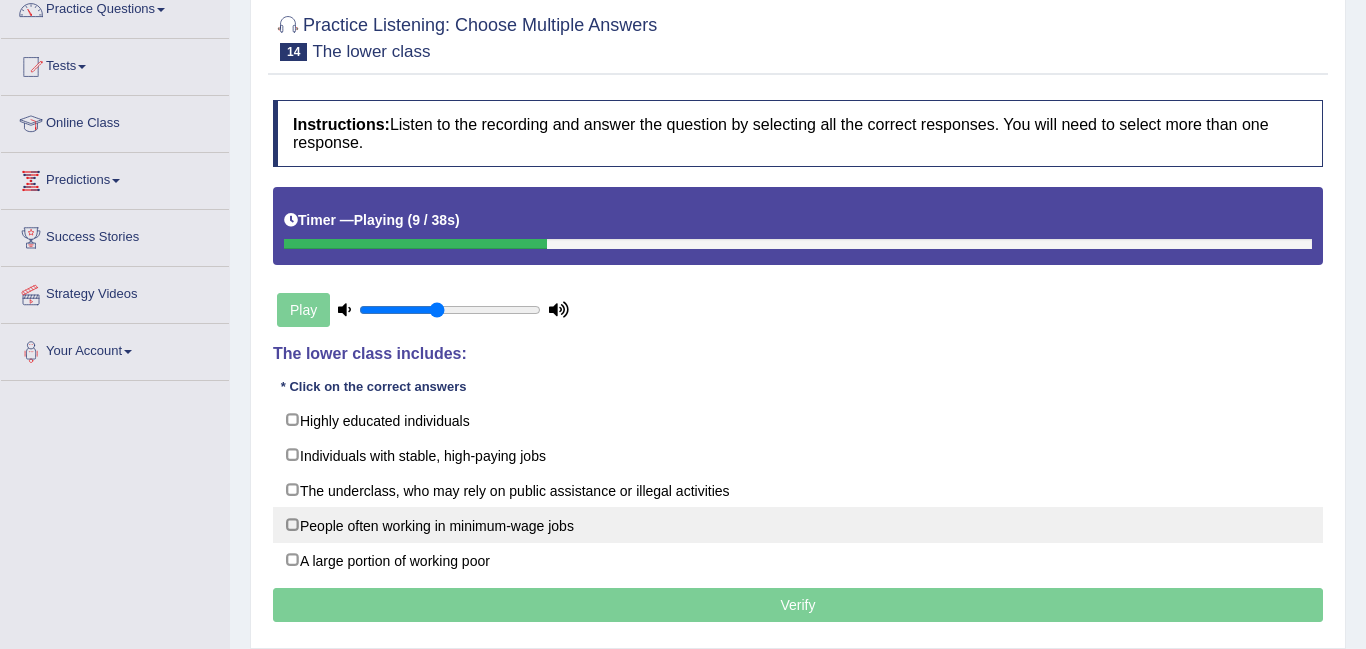 click on "People often working in minimum-wage jobs" at bounding box center (798, 525) 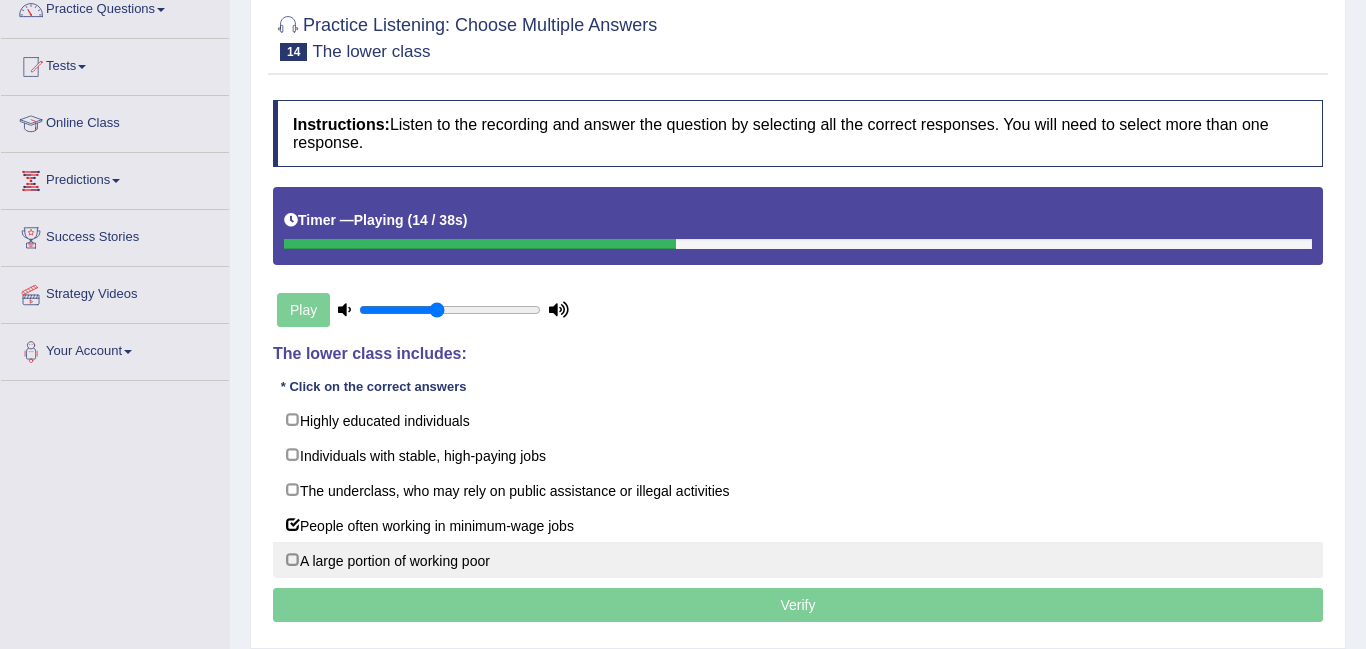 click on "A large portion of working poor" at bounding box center [798, 560] 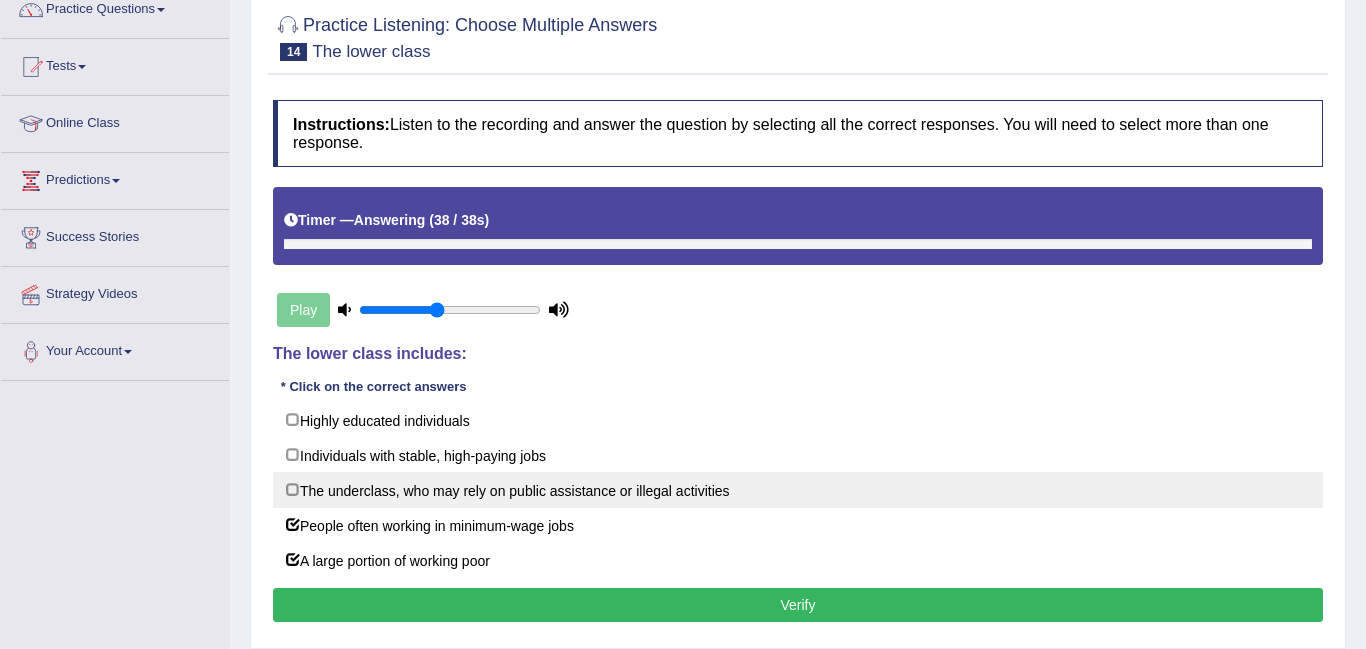 click on "The underclass, who may rely on public assistance or illegal activities" at bounding box center [798, 490] 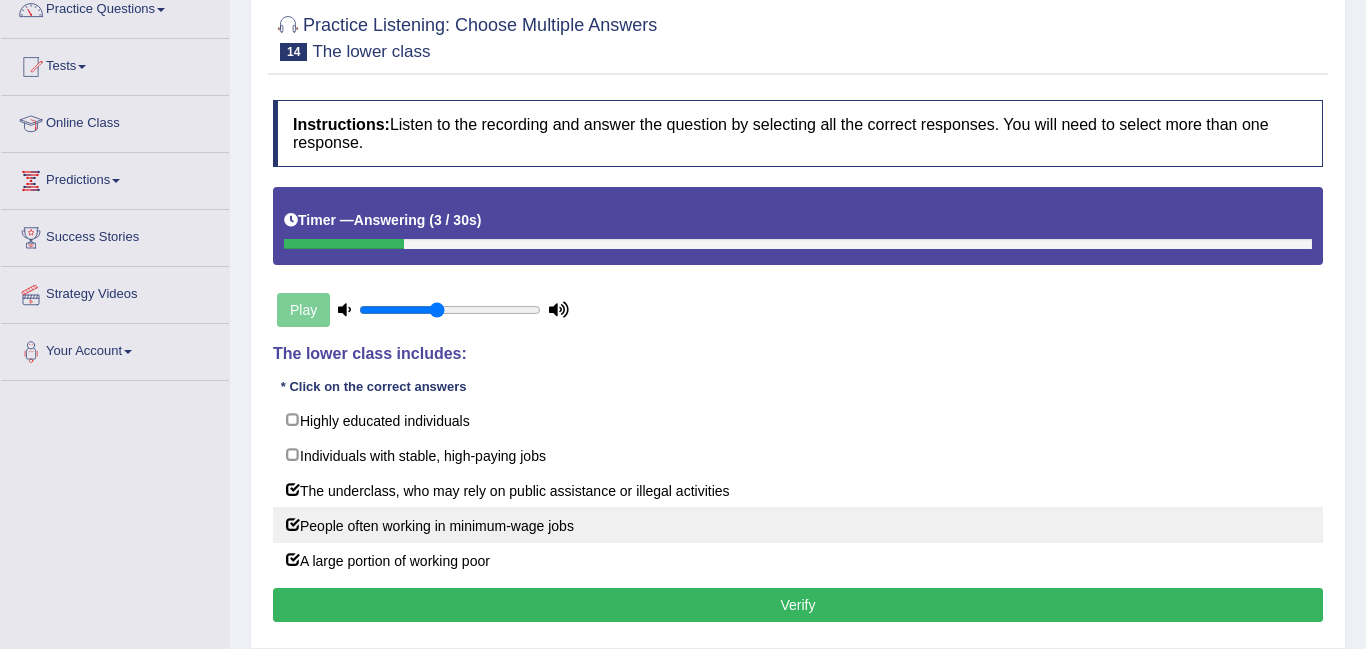 click on "People often working in minimum-wage jobs" at bounding box center (798, 525) 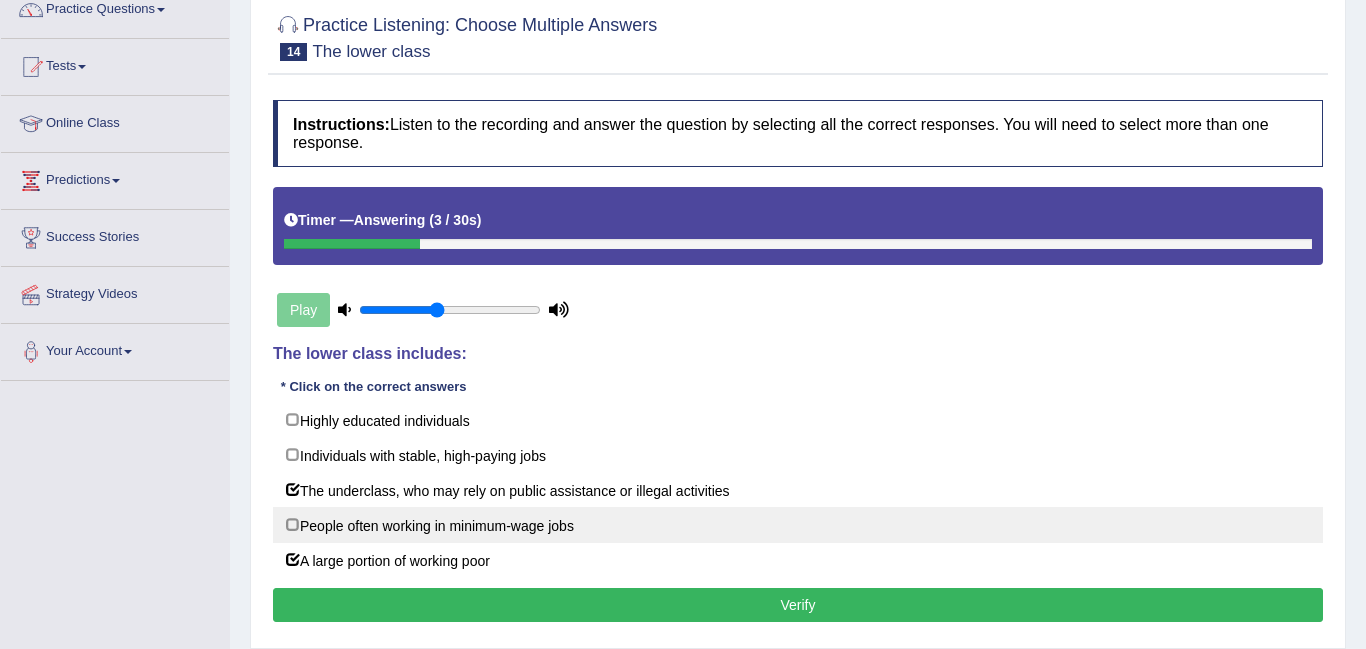 checkbox on "false" 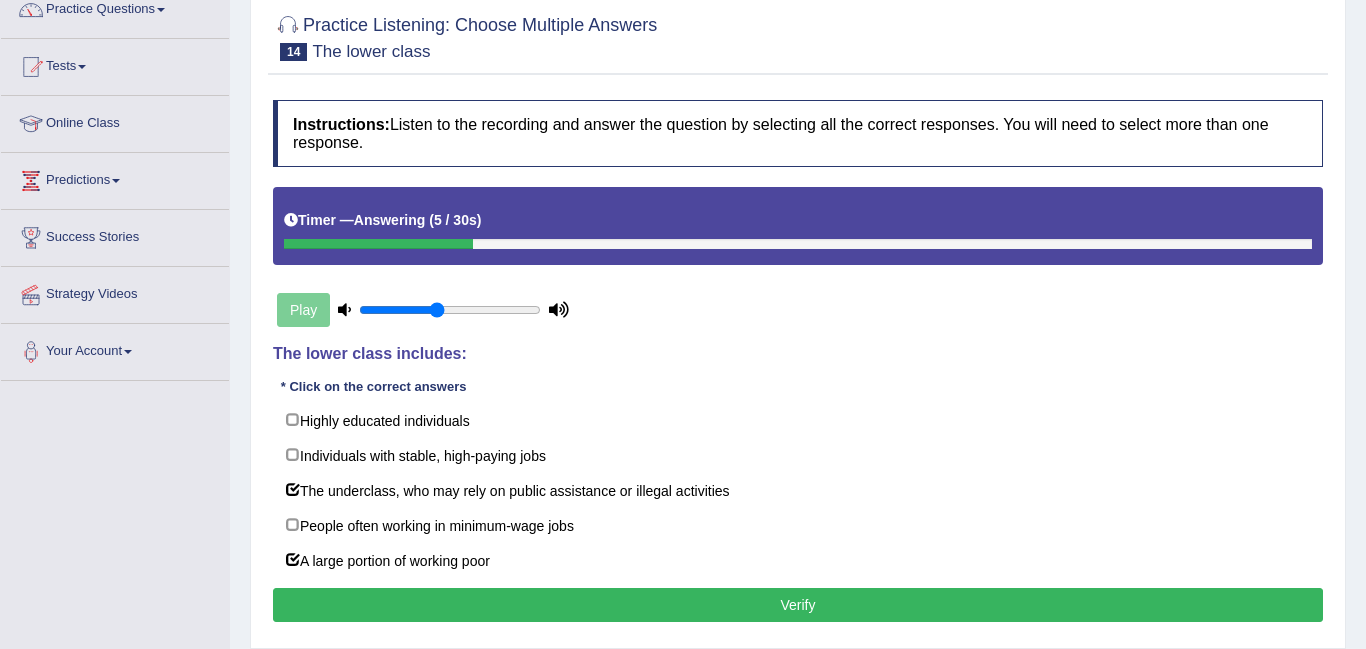 click on "Verify" at bounding box center (798, 605) 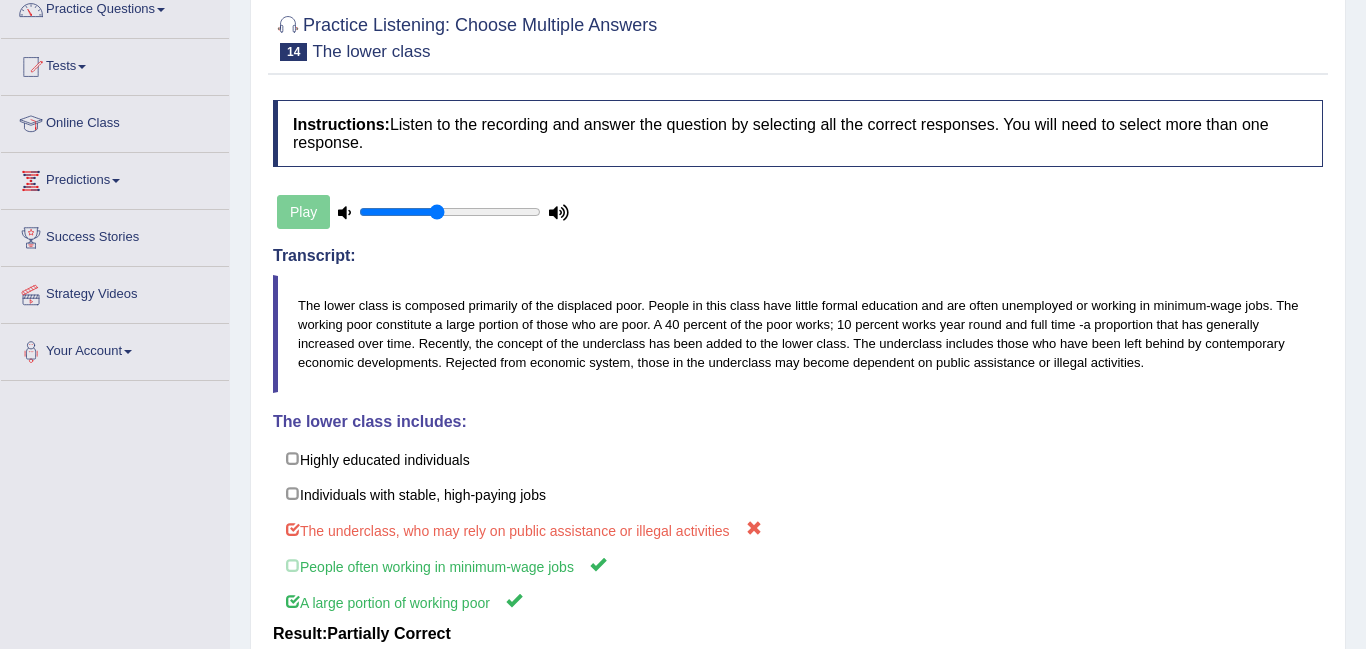 scroll, scrollTop: 0, scrollLeft: 0, axis: both 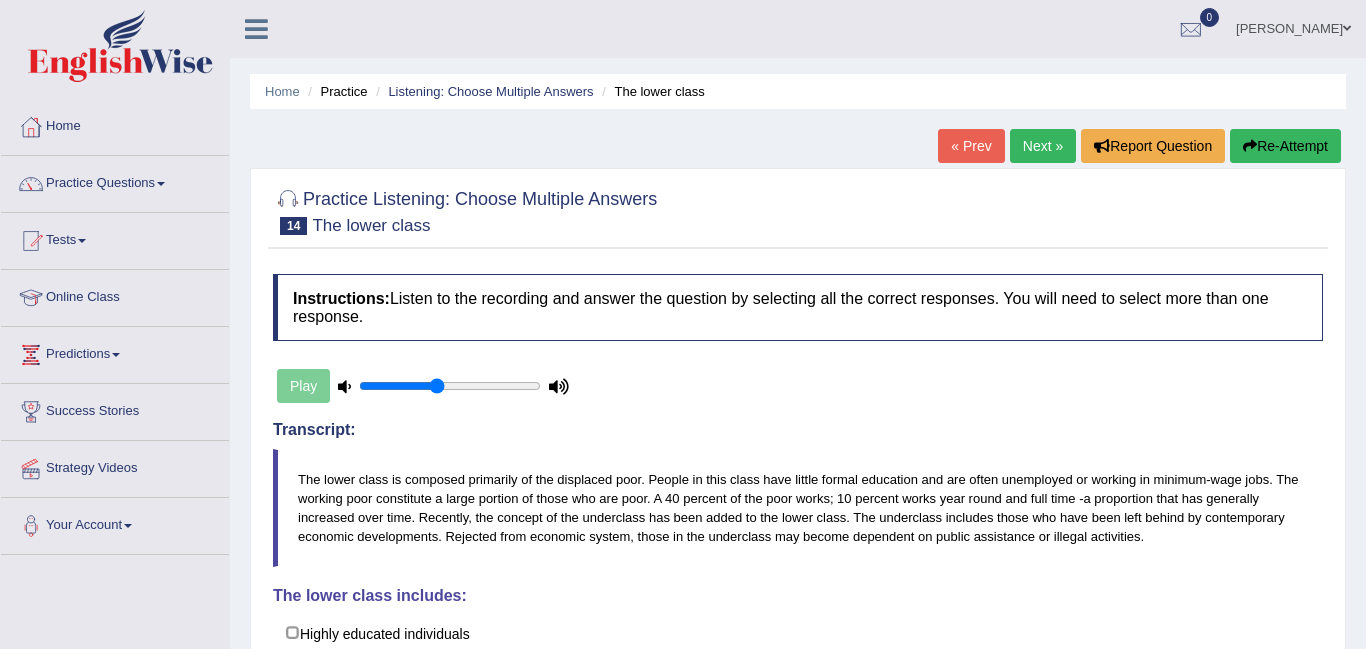 click on "Next »" at bounding box center (1043, 146) 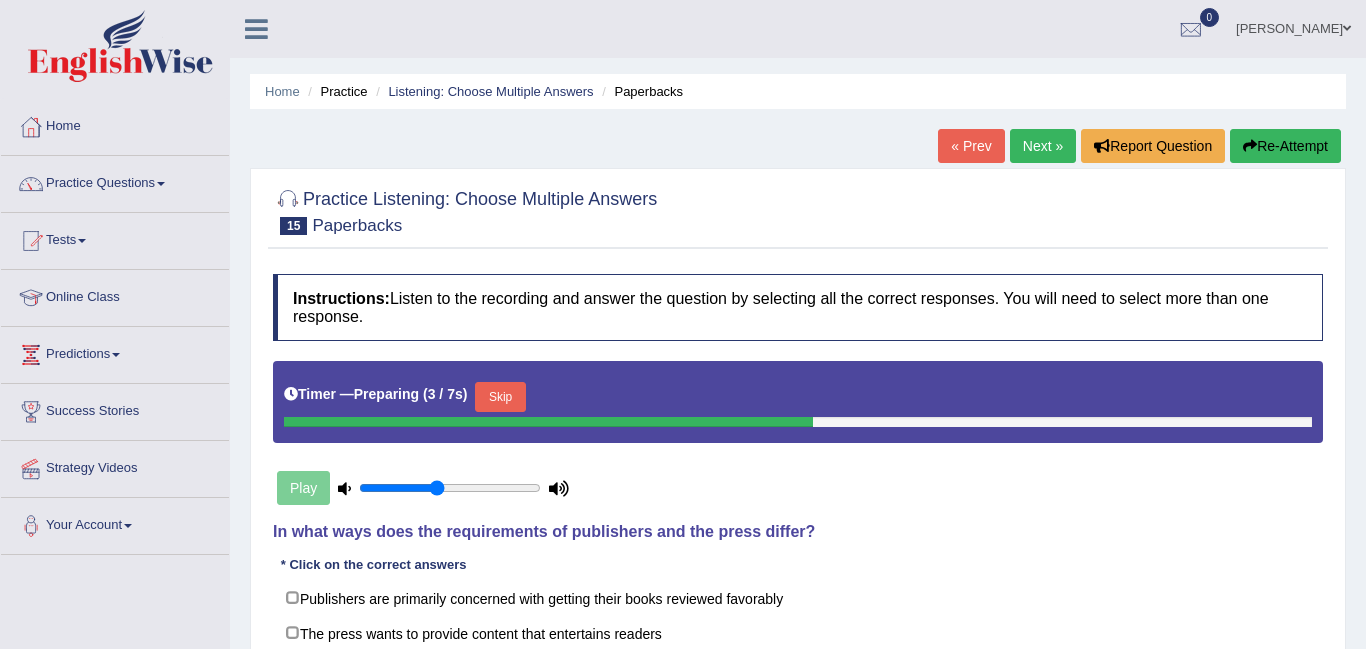 scroll, scrollTop: 301, scrollLeft: 0, axis: vertical 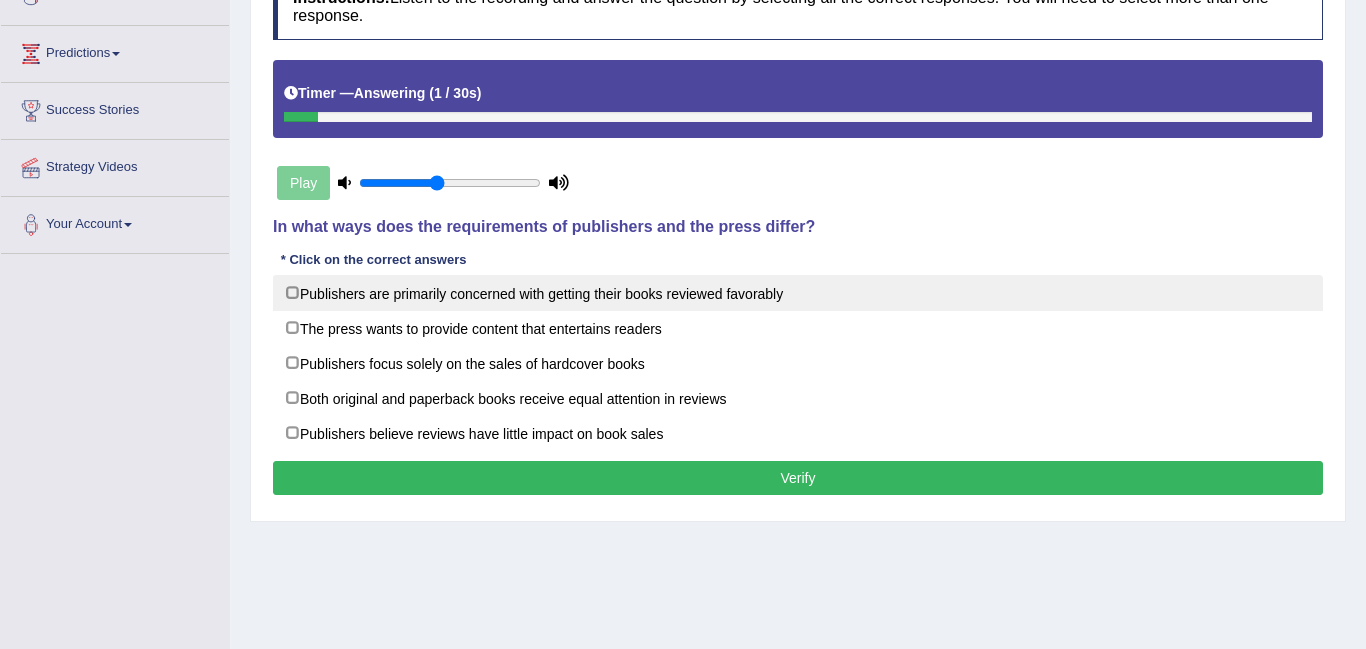 click on "Publishers are primarily concerned with getting their books reviewed favorably" at bounding box center (798, 293) 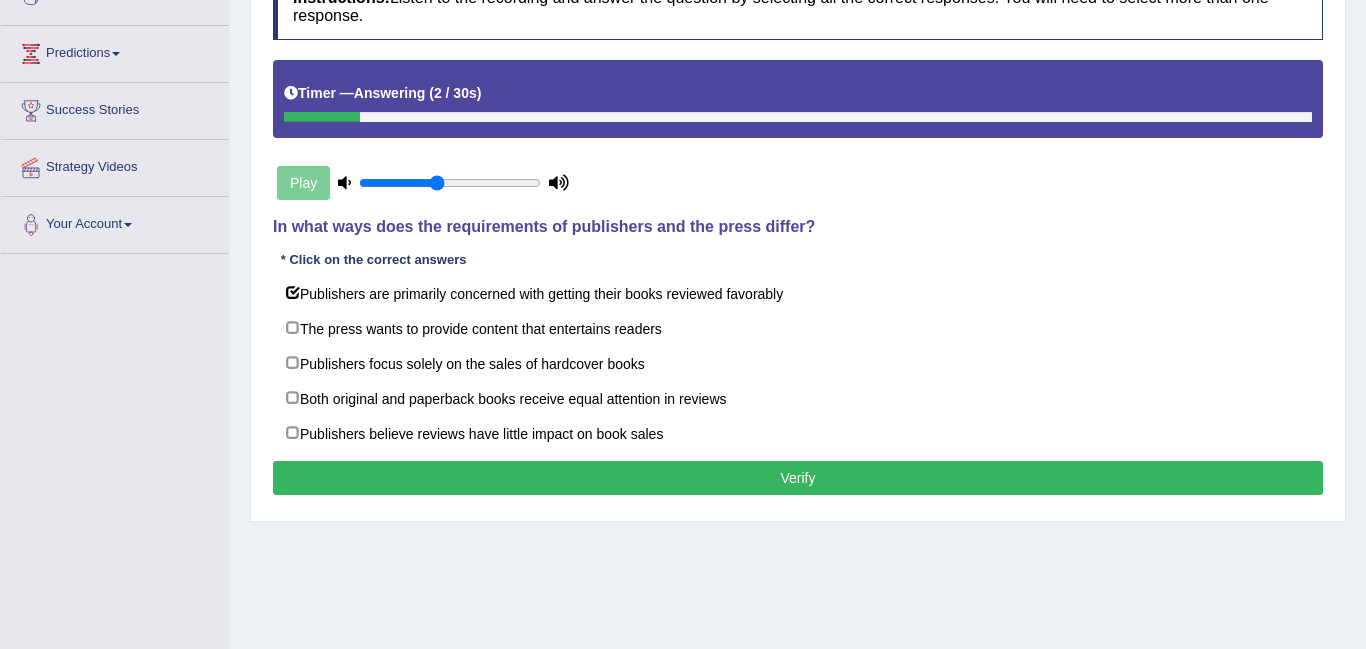click on "Verify" at bounding box center [798, 478] 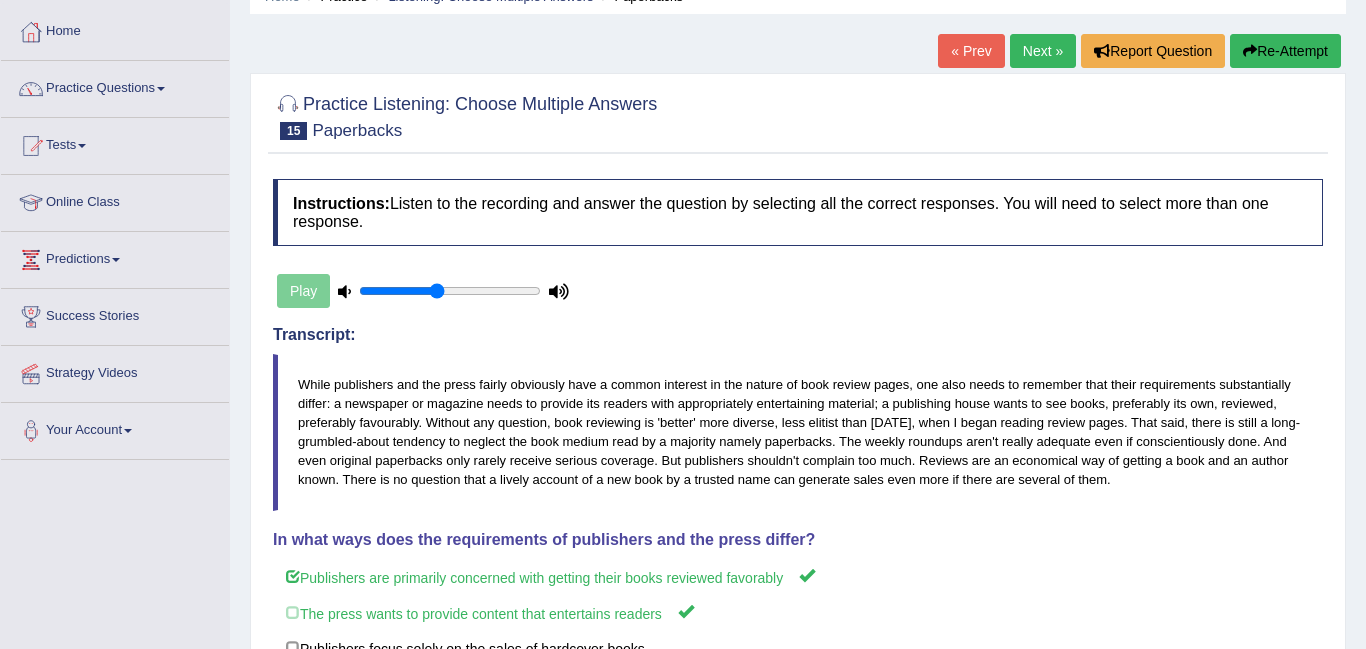 scroll, scrollTop: 0, scrollLeft: 0, axis: both 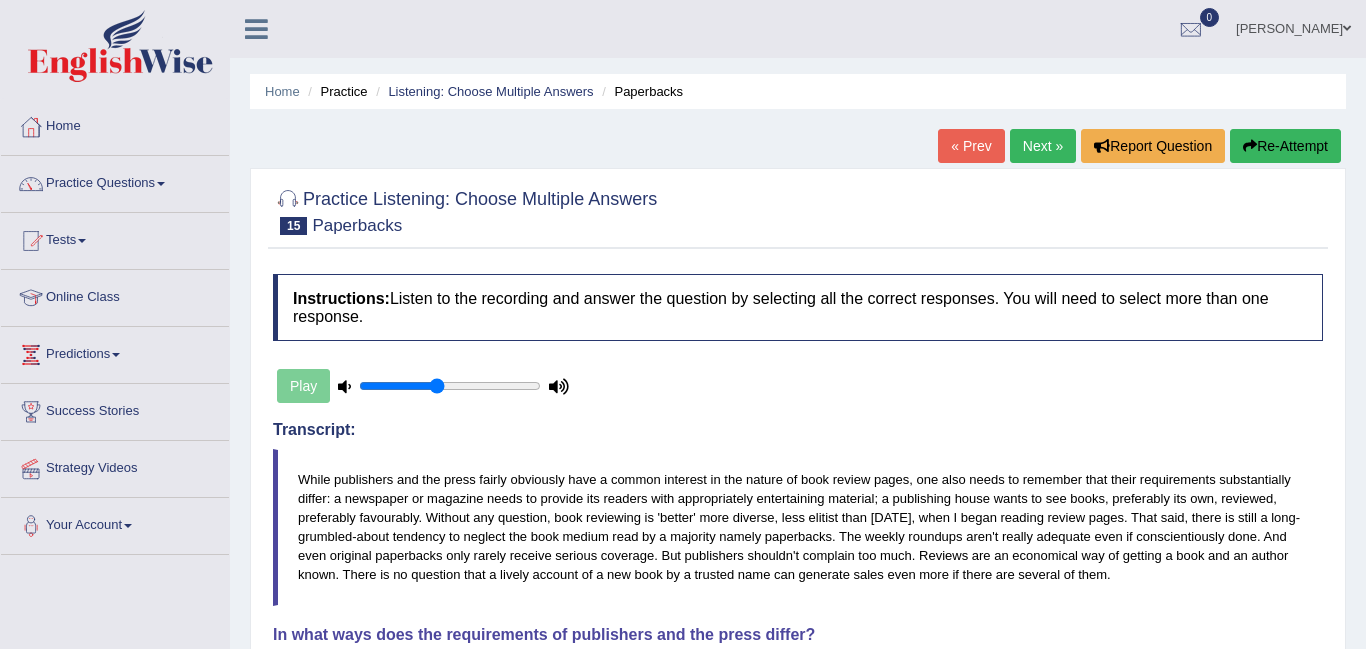 click on "Next »" at bounding box center (1043, 146) 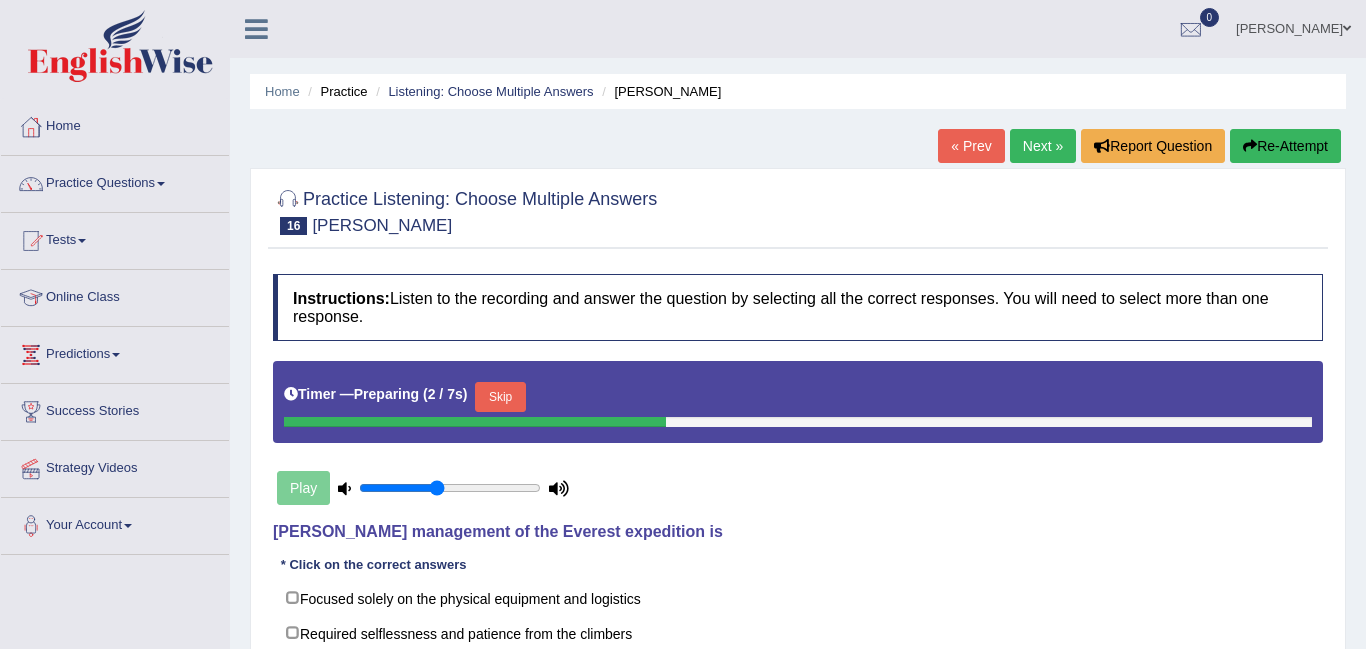 scroll, scrollTop: 401, scrollLeft: 0, axis: vertical 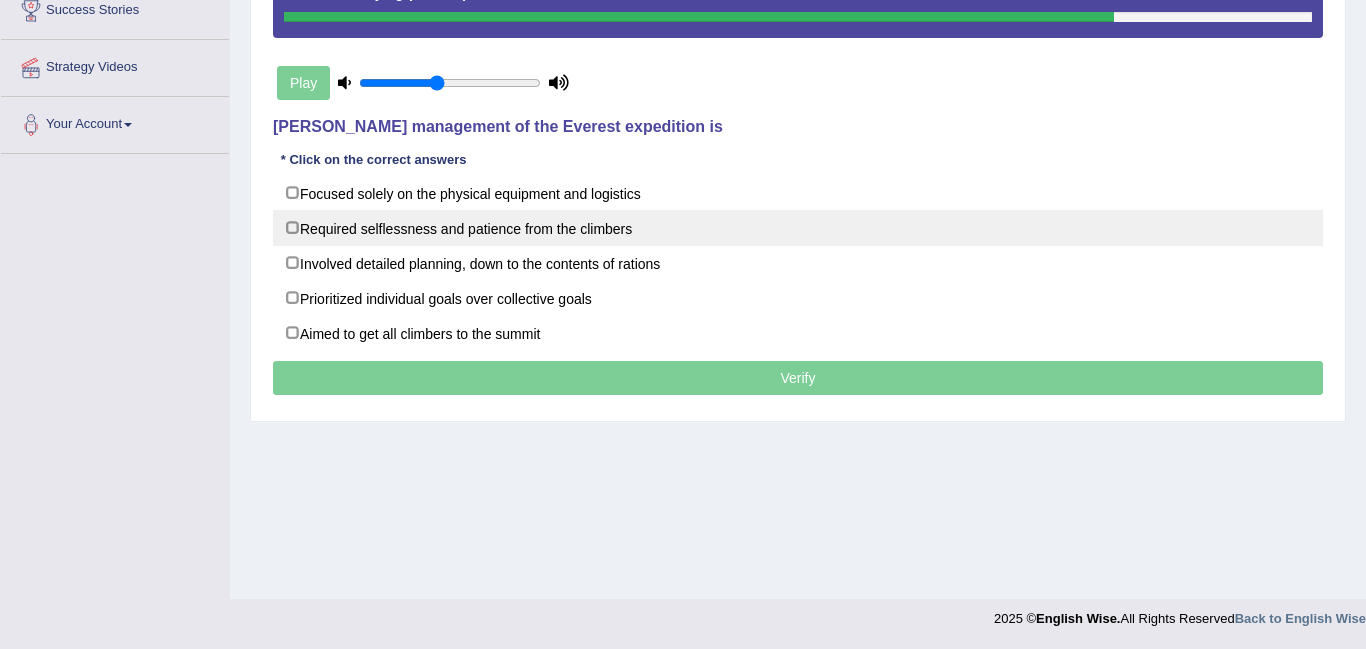 click on "Required selflessness and patience from the climbers" at bounding box center (798, 228) 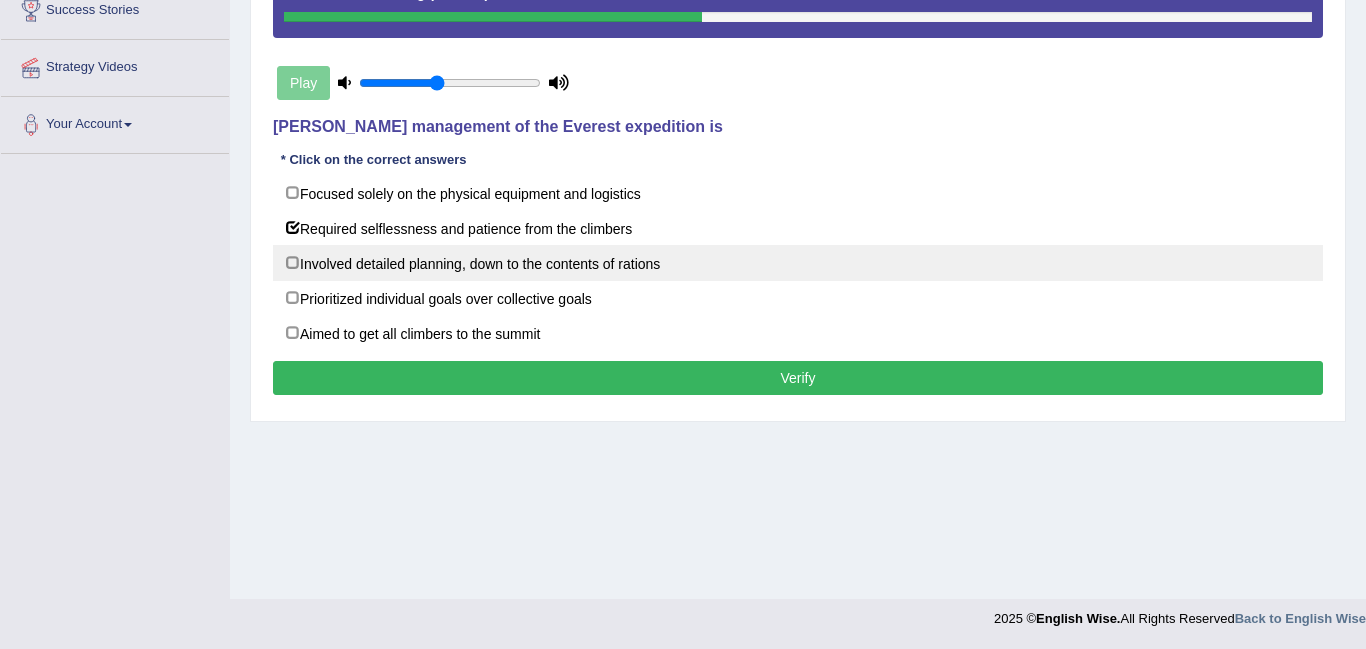 click on "Involved detailed planning, down to the contents of rations" at bounding box center [798, 263] 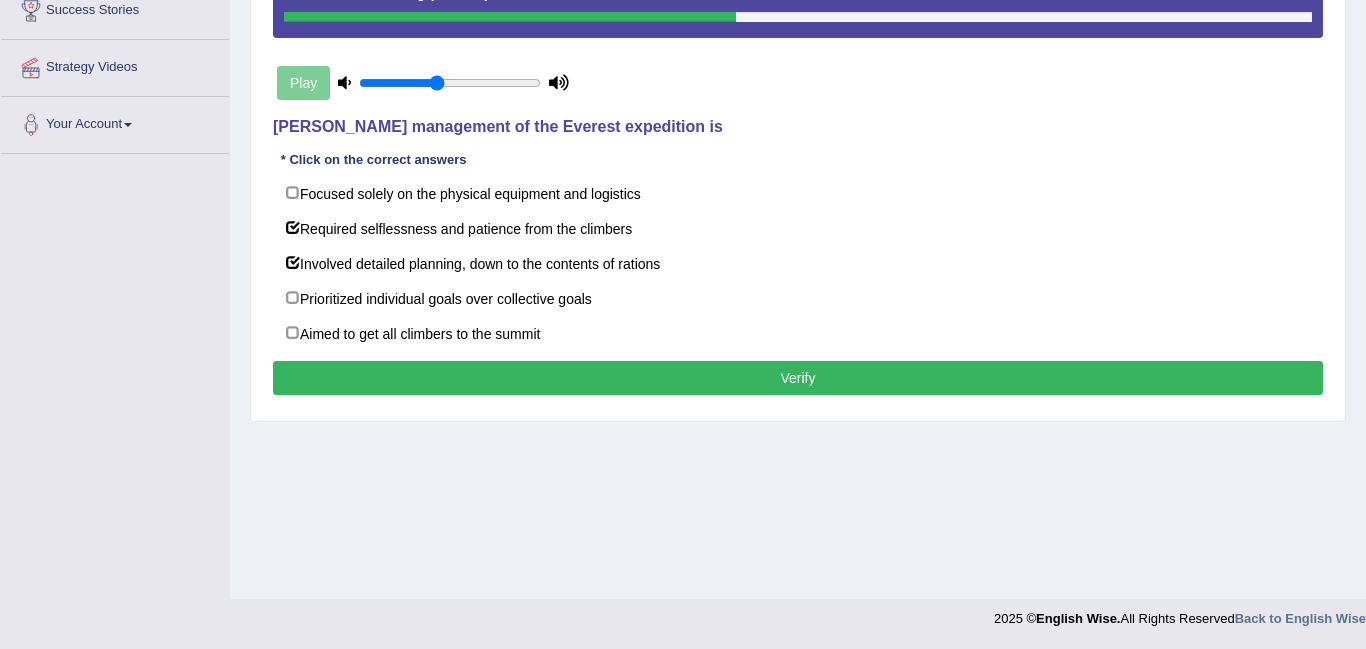 click on "Verify" at bounding box center [798, 378] 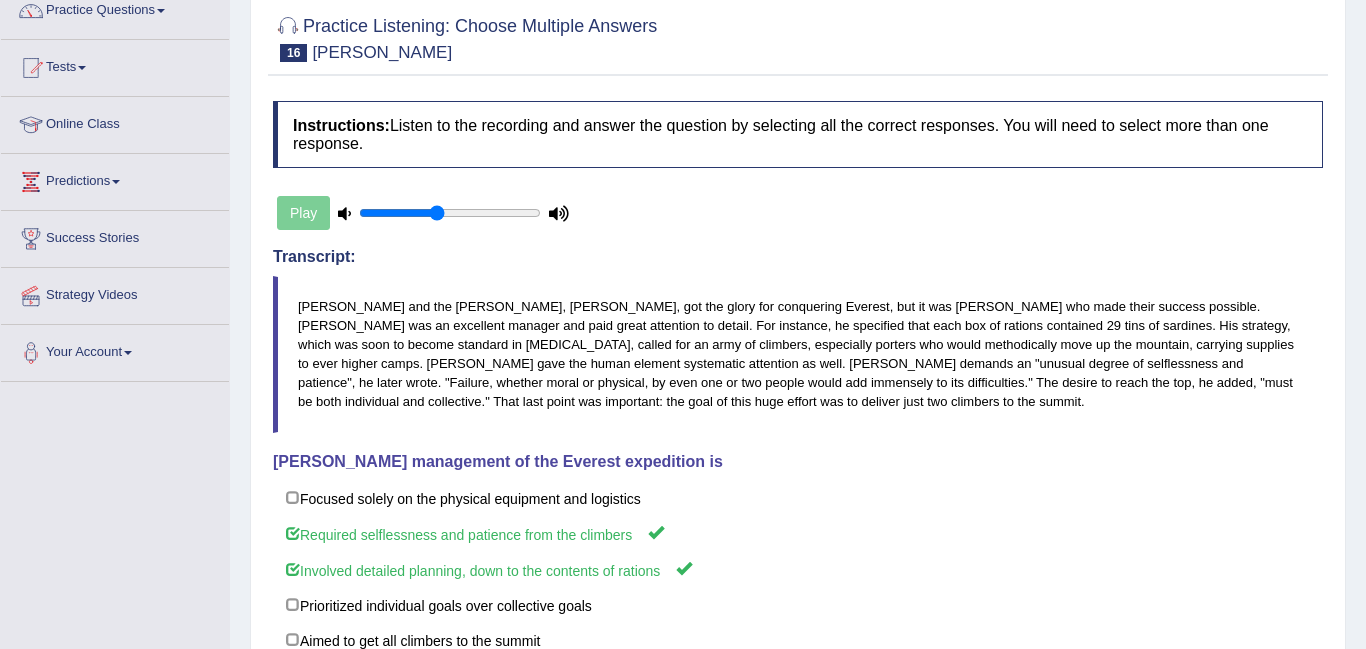 scroll, scrollTop: 44, scrollLeft: 0, axis: vertical 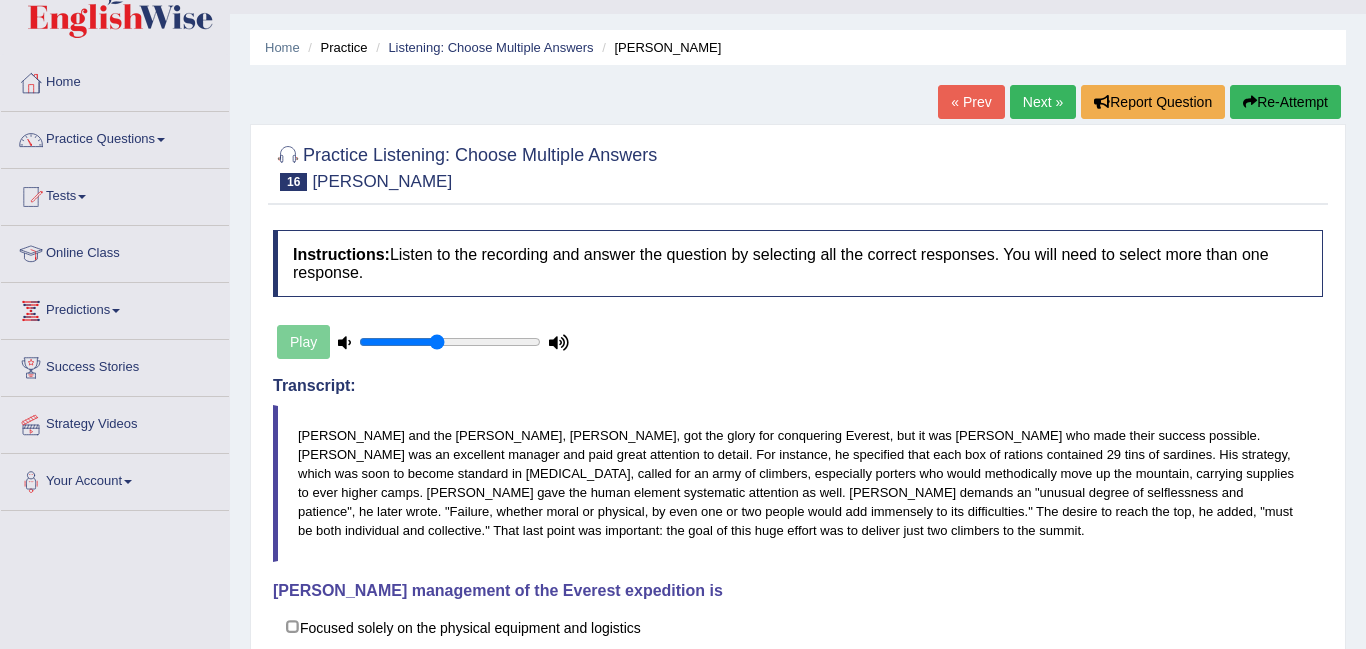 click on "Next »" at bounding box center [1043, 102] 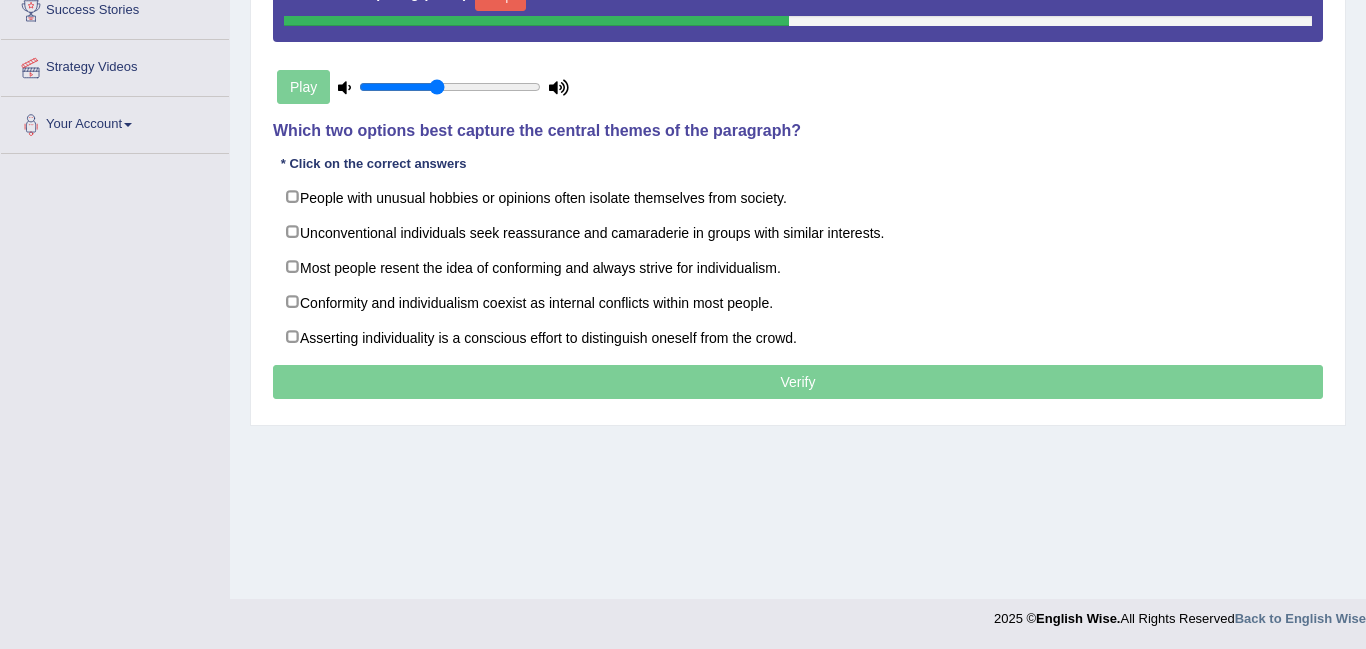 scroll, scrollTop: 401, scrollLeft: 0, axis: vertical 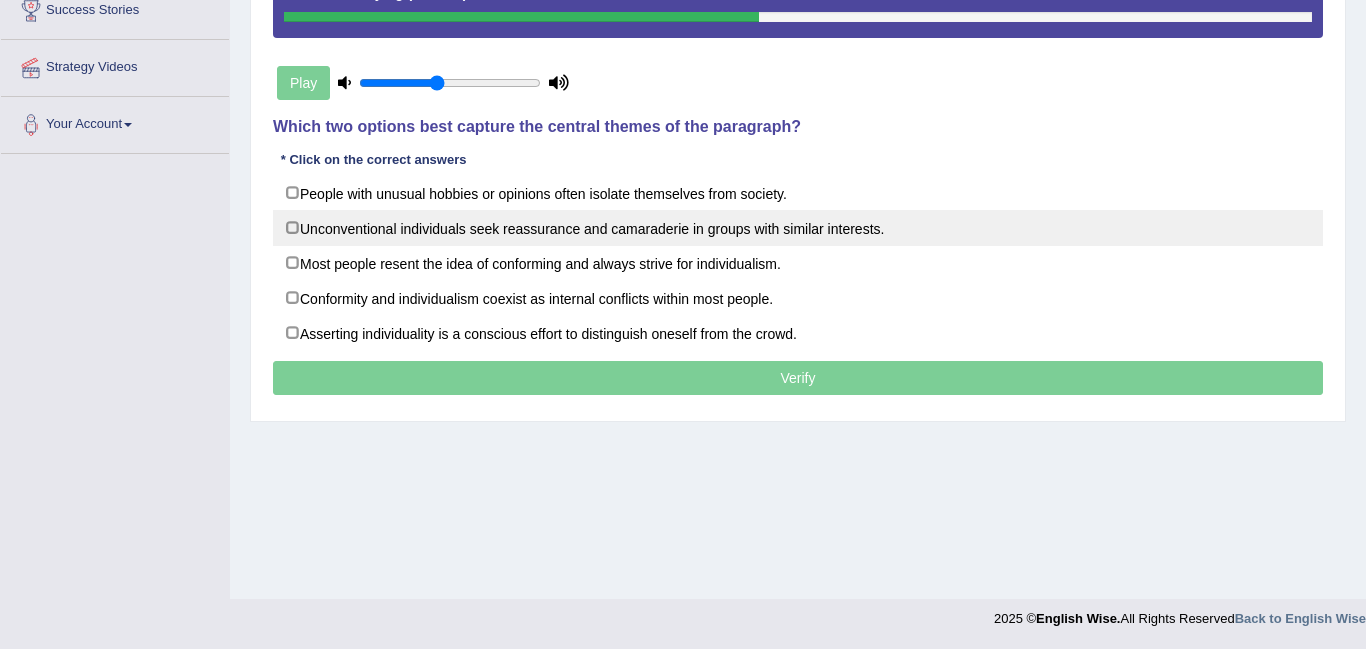 click on "Unconventional individuals seek reassurance and camaraderie in groups with similar interests." at bounding box center [798, 228] 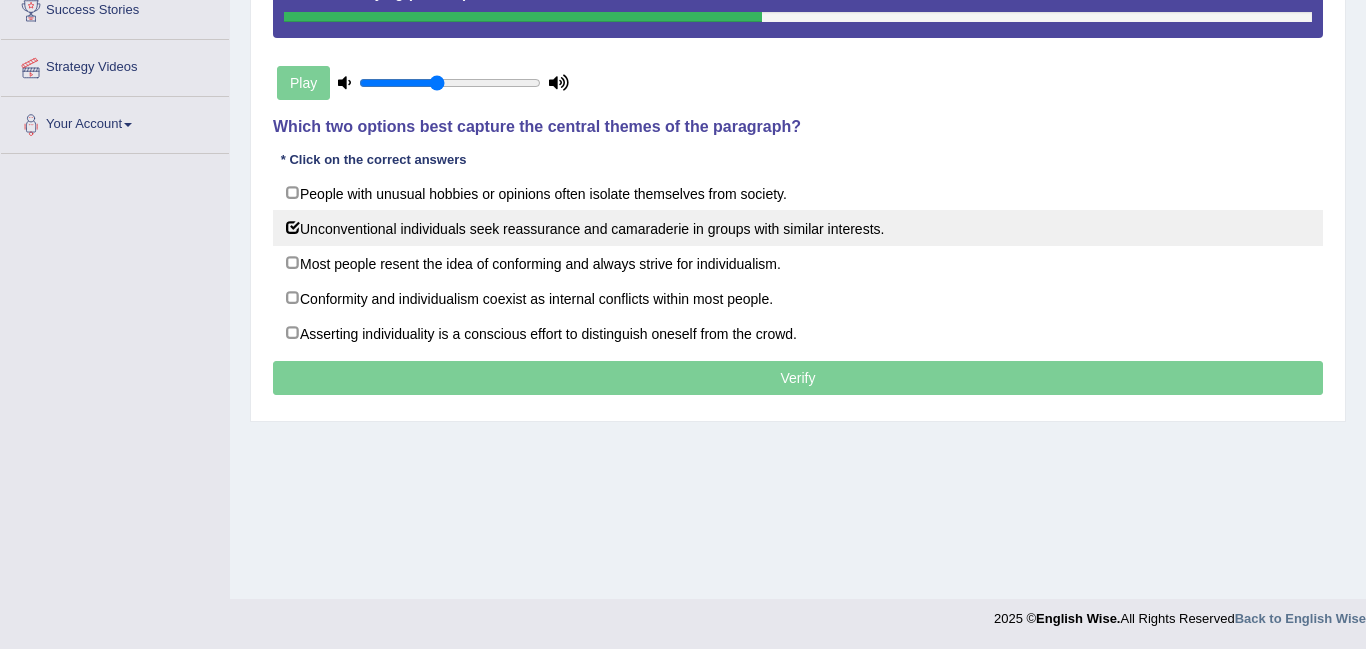 checkbox on "true" 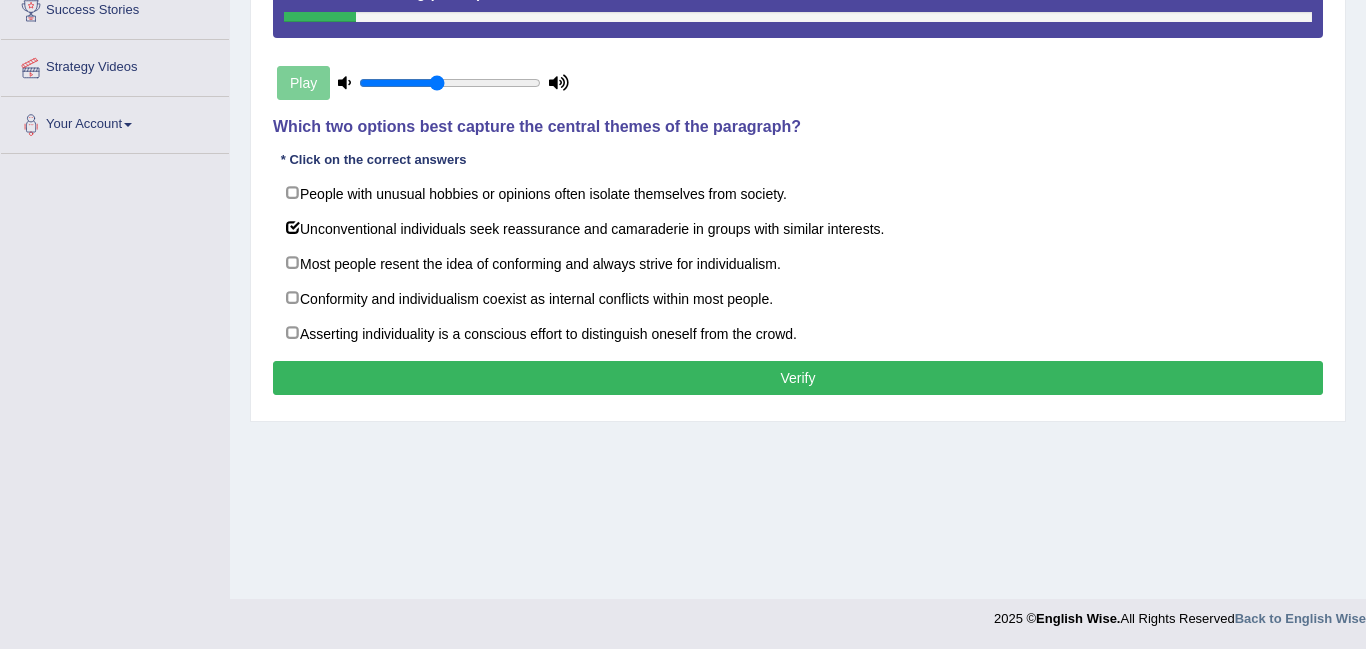 click on "Verify" at bounding box center (798, 378) 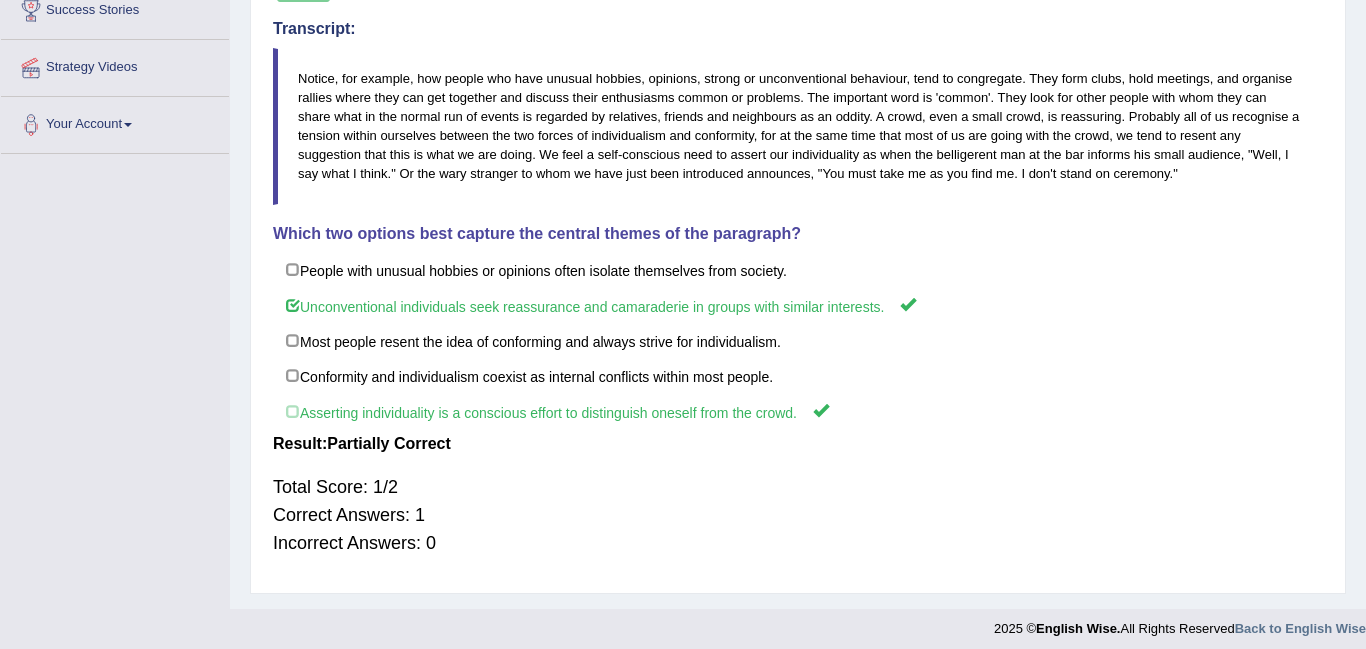 scroll, scrollTop: 0, scrollLeft: 0, axis: both 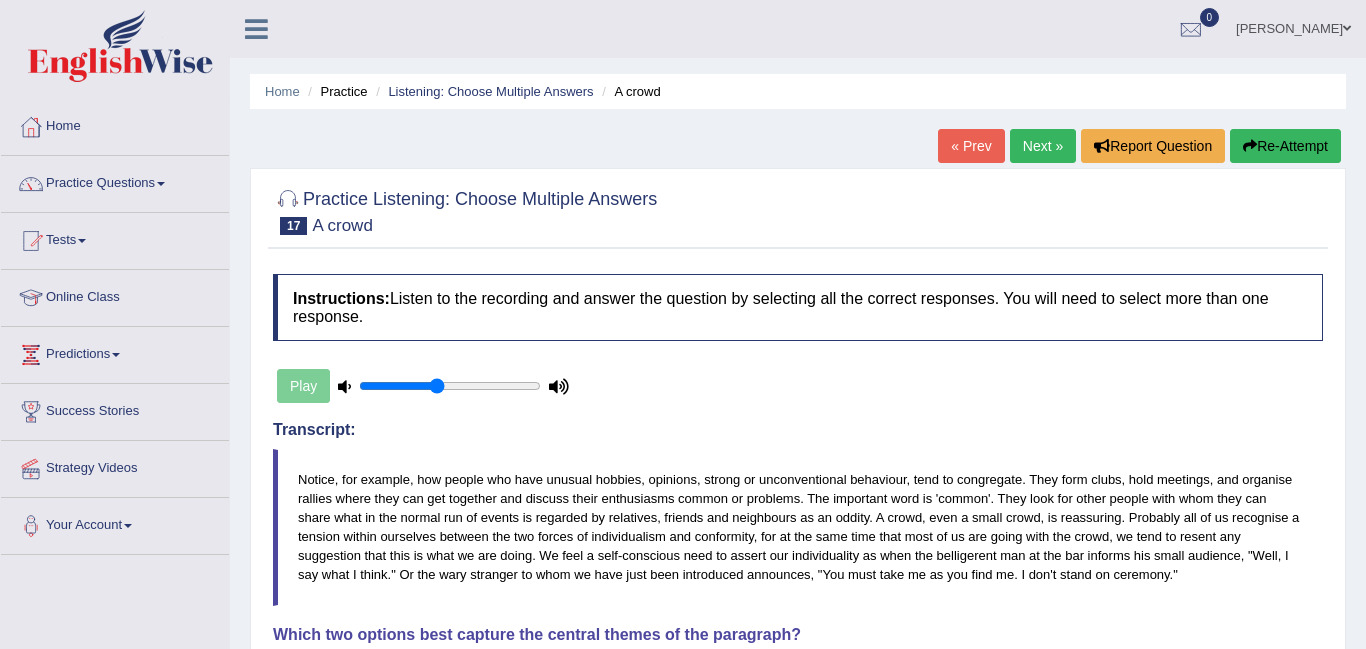 click on "Next »" at bounding box center [1043, 146] 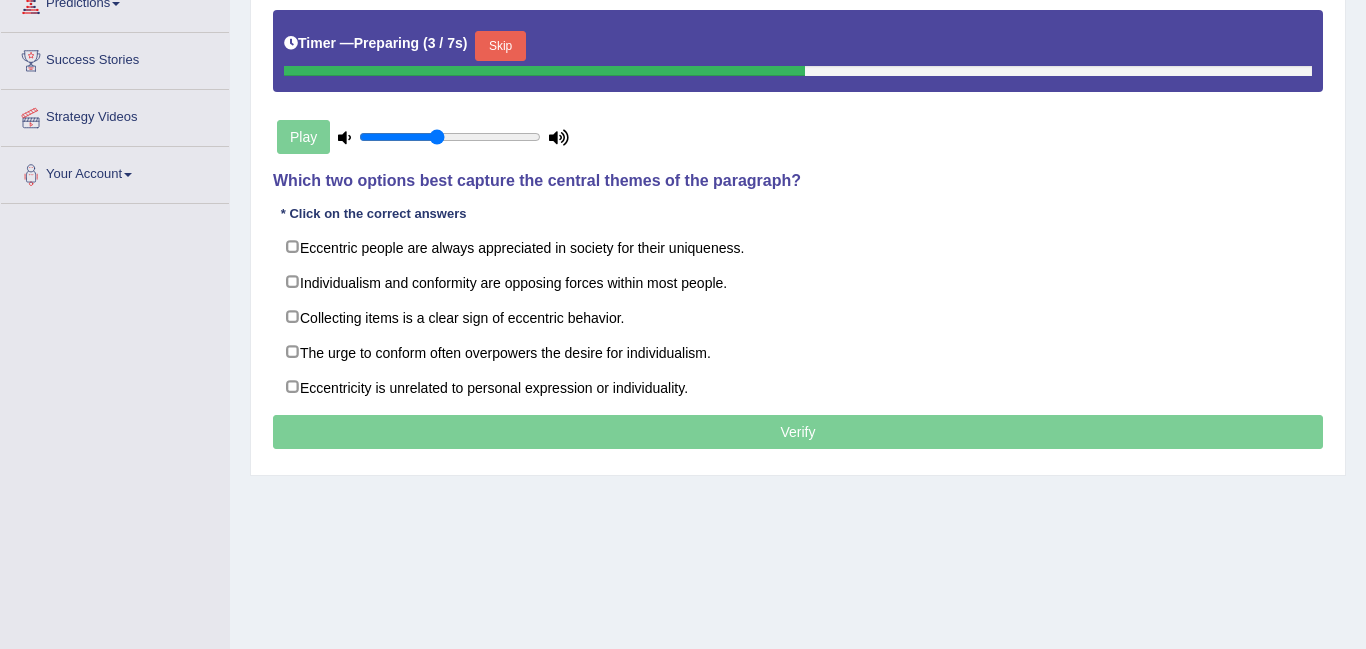 scroll, scrollTop: 351, scrollLeft: 0, axis: vertical 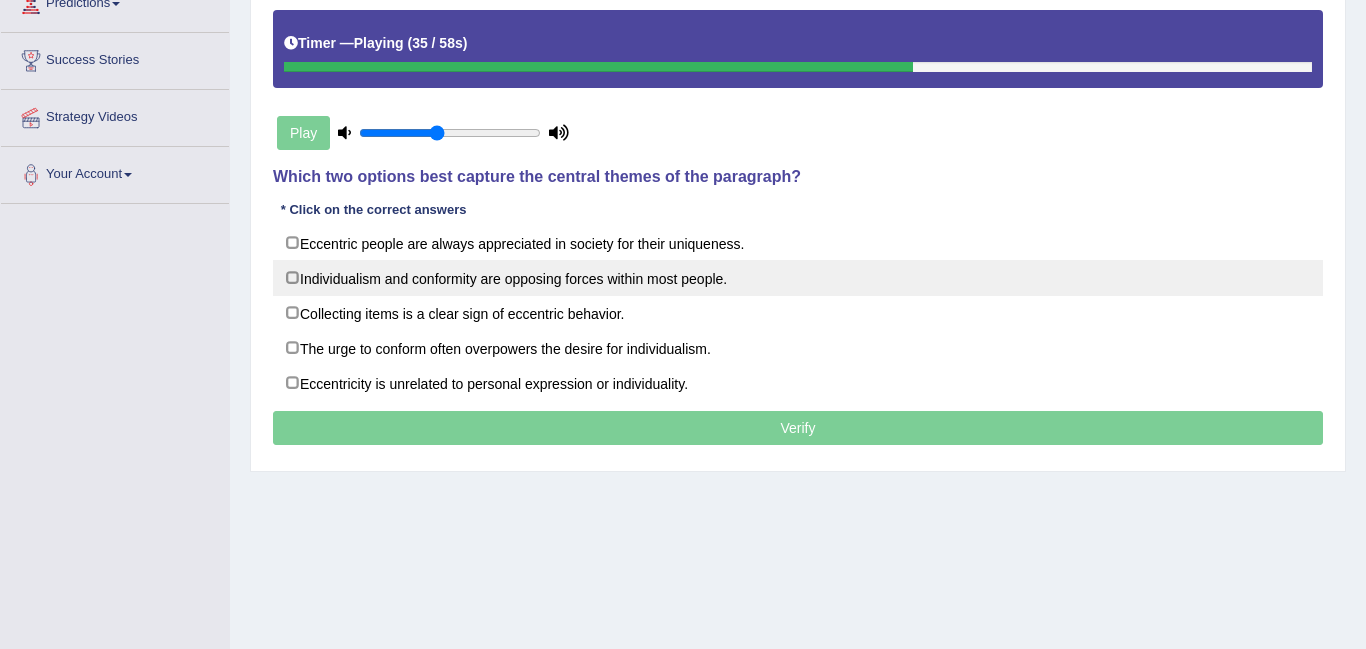 click on "Individualism and conformity are opposing forces within most people." at bounding box center [798, 278] 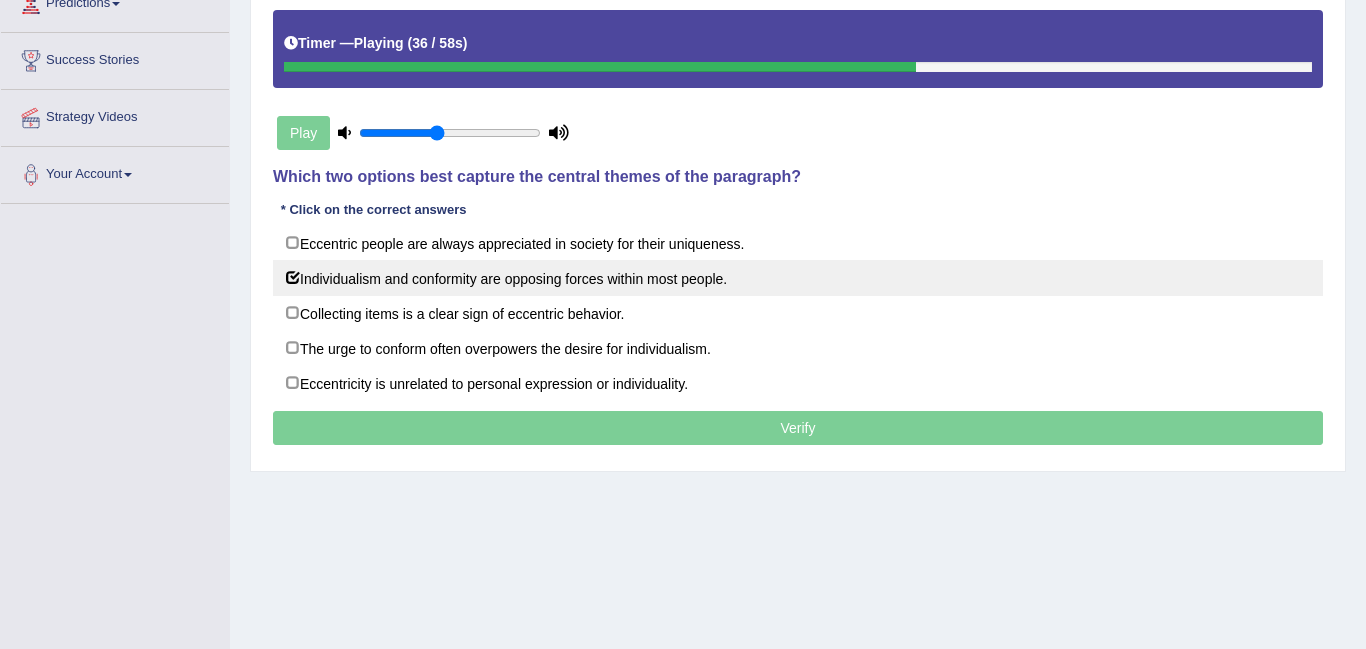 checkbox on "true" 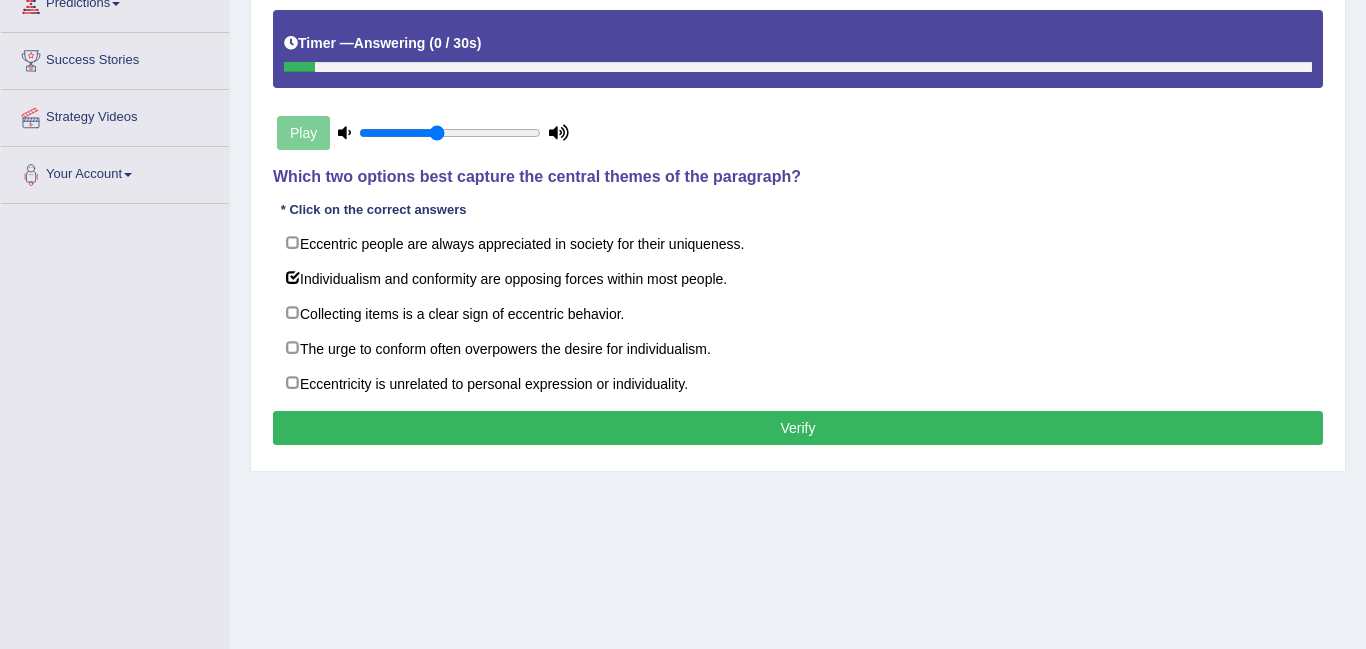 click on "Verify" at bounding box center [798, 428] 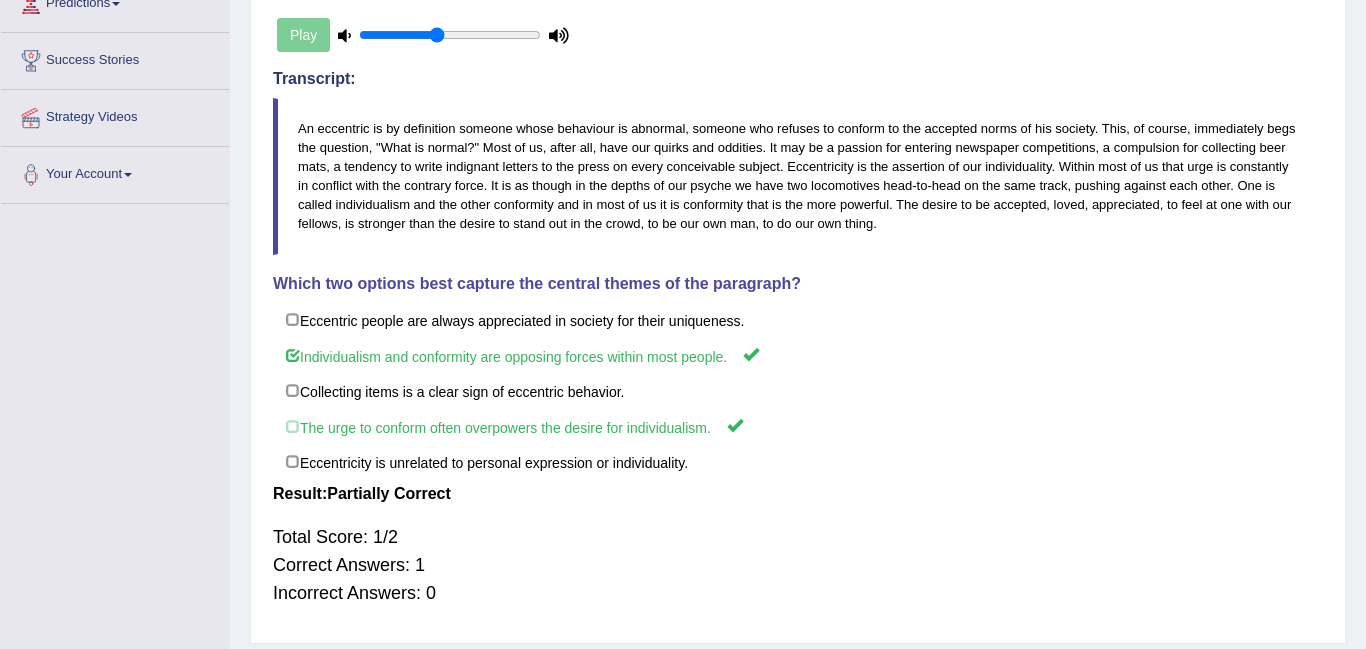 drag, startPoint x: 1316, startPoint y: 243, endPoint x: 1365, endPoint y: 152, distance: 103.35376 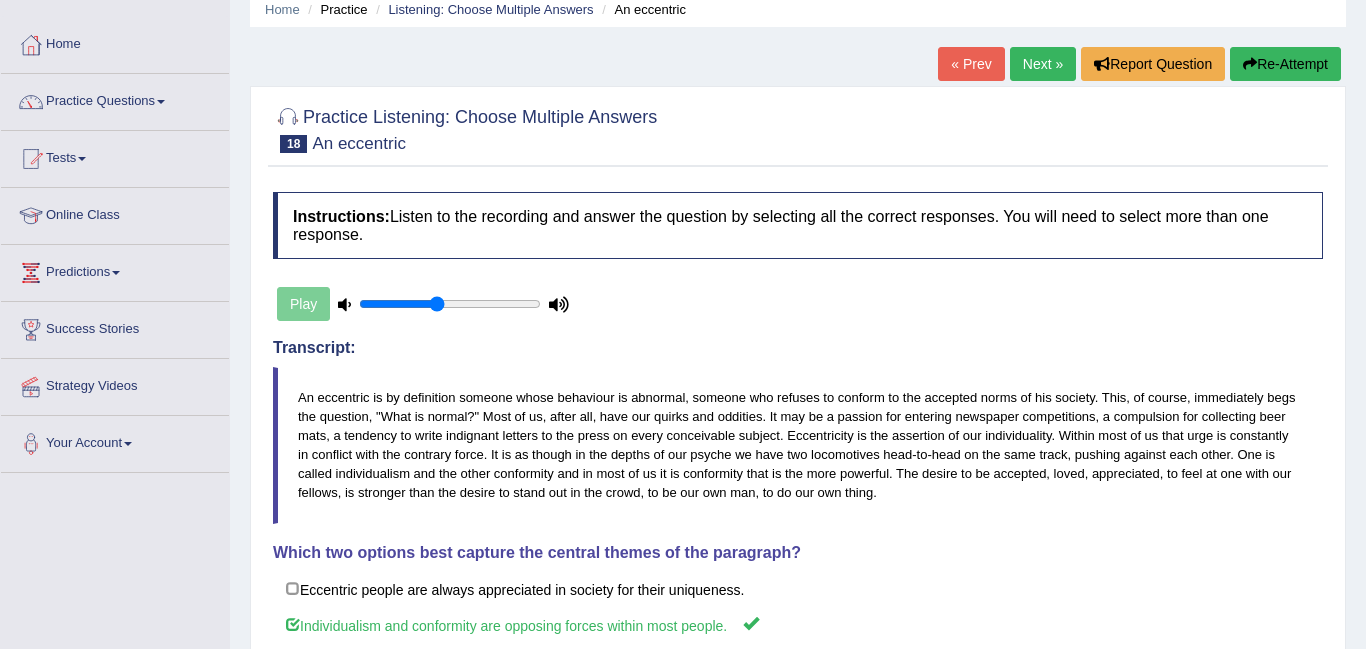 scroll, scrollTop: 43, scrollLeft: 0, axis: vertical 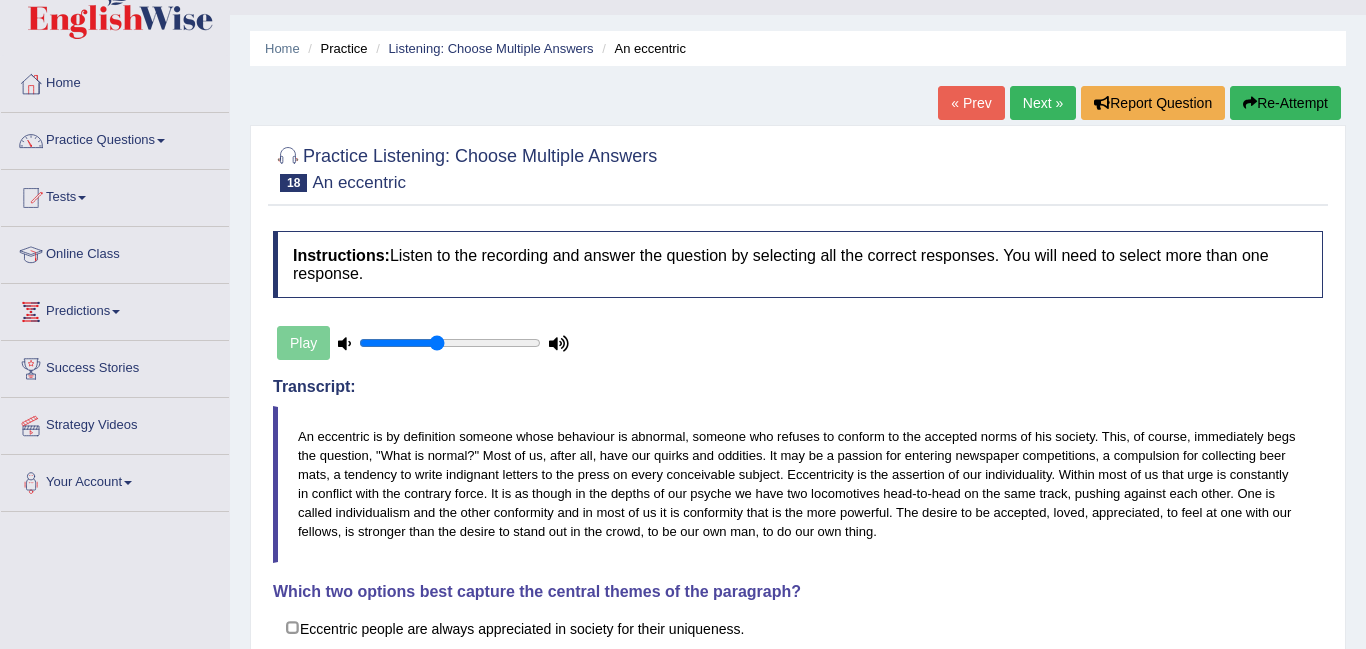 click on "Next »" at bounding box center (1043, 103) 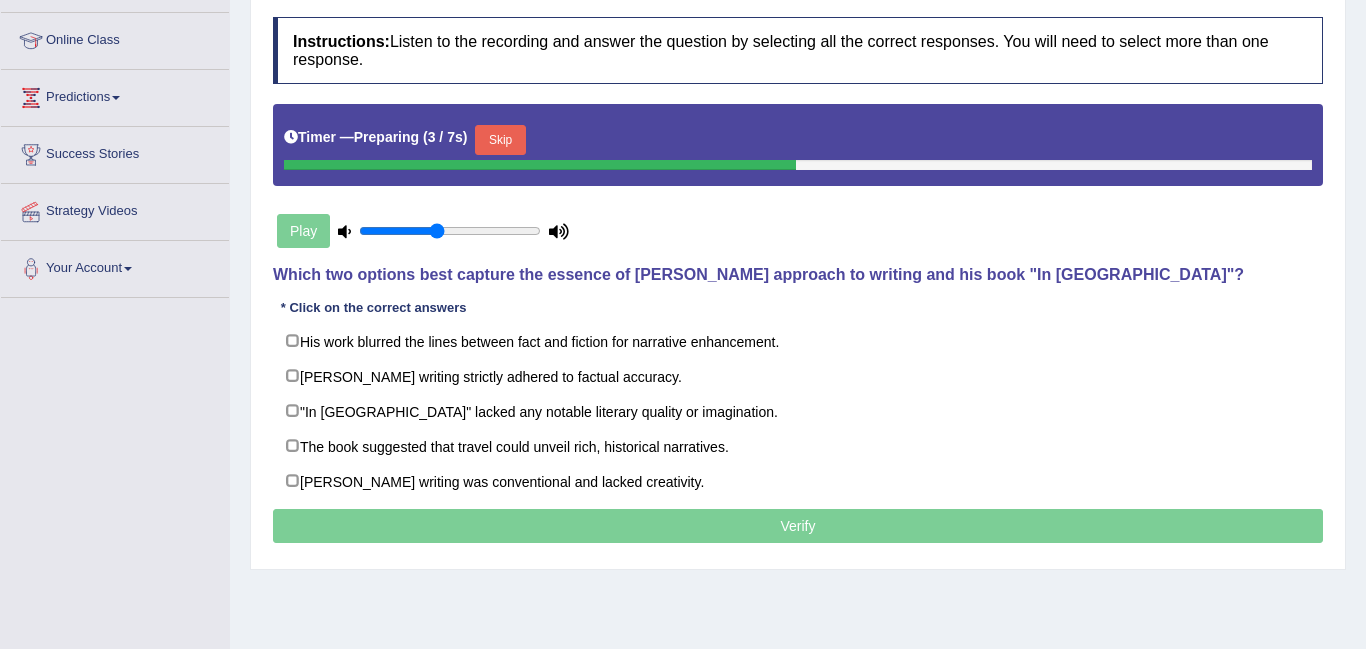 scroll, scrollTop: 257, scrollLeft: 0, axis: vertical 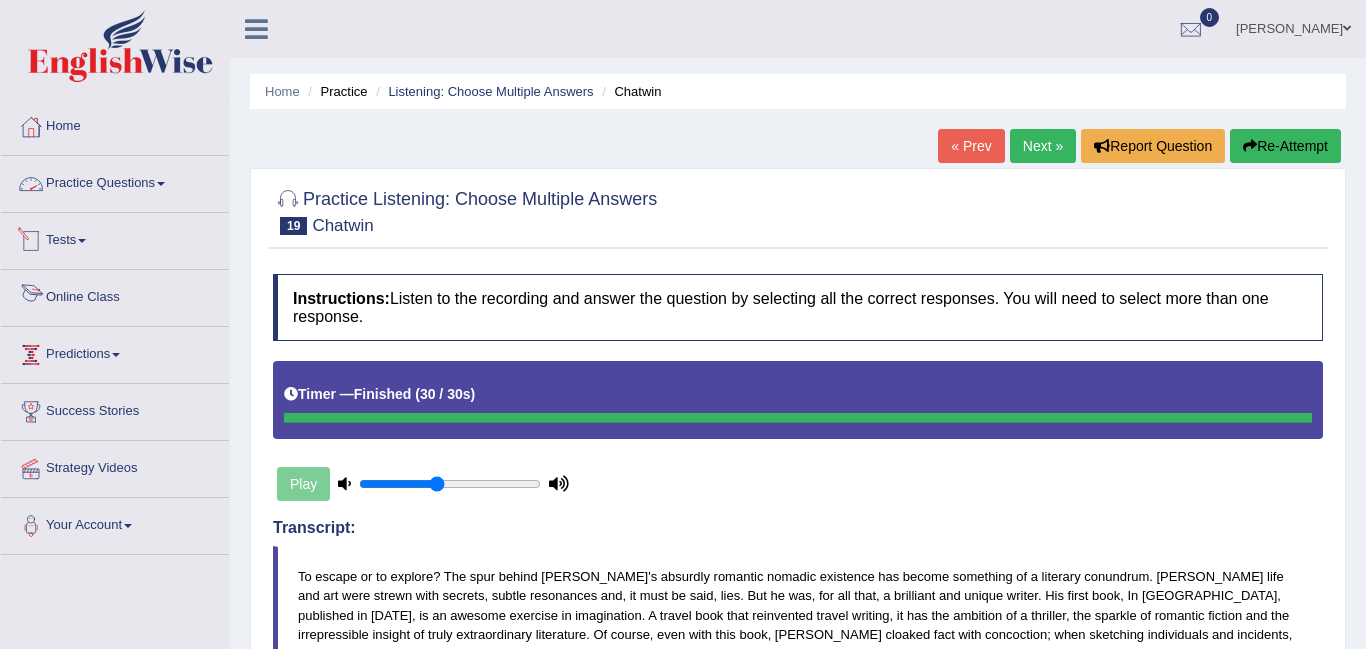 click on "Practice Questions" at bounding box center (115, 181) 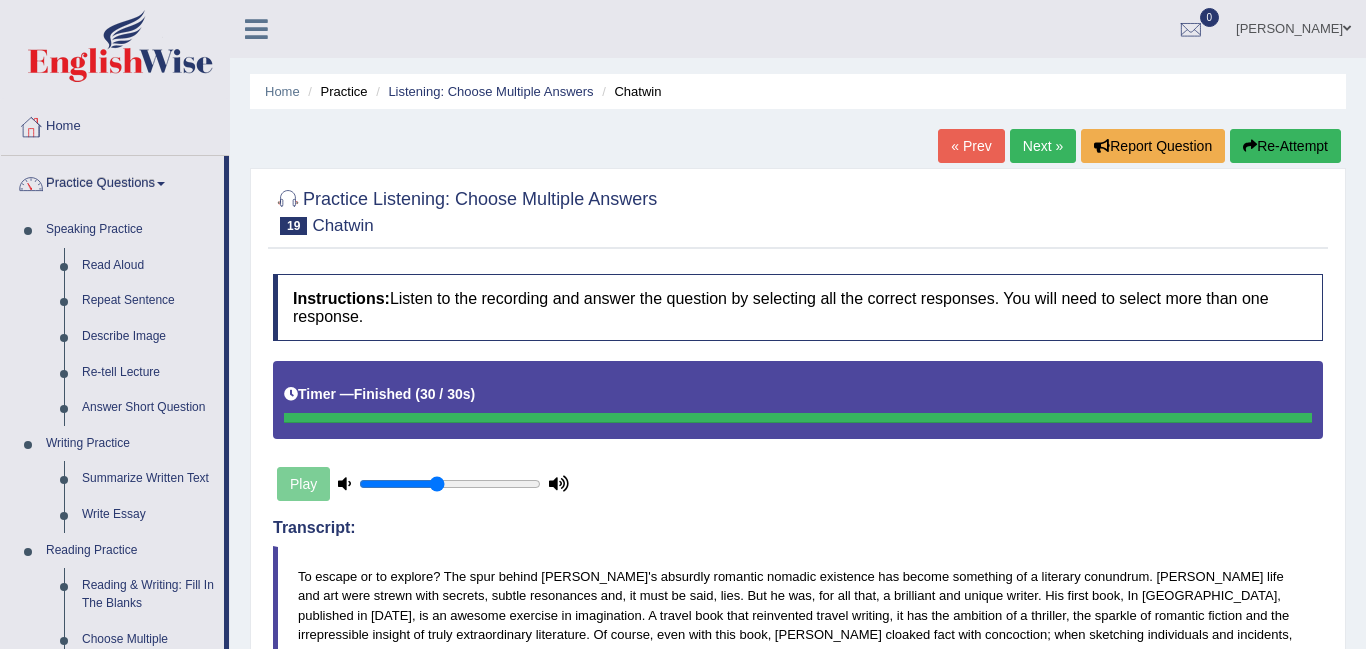 scroll, scrollTop: 260, scrollLeft: 0, axis: vertical 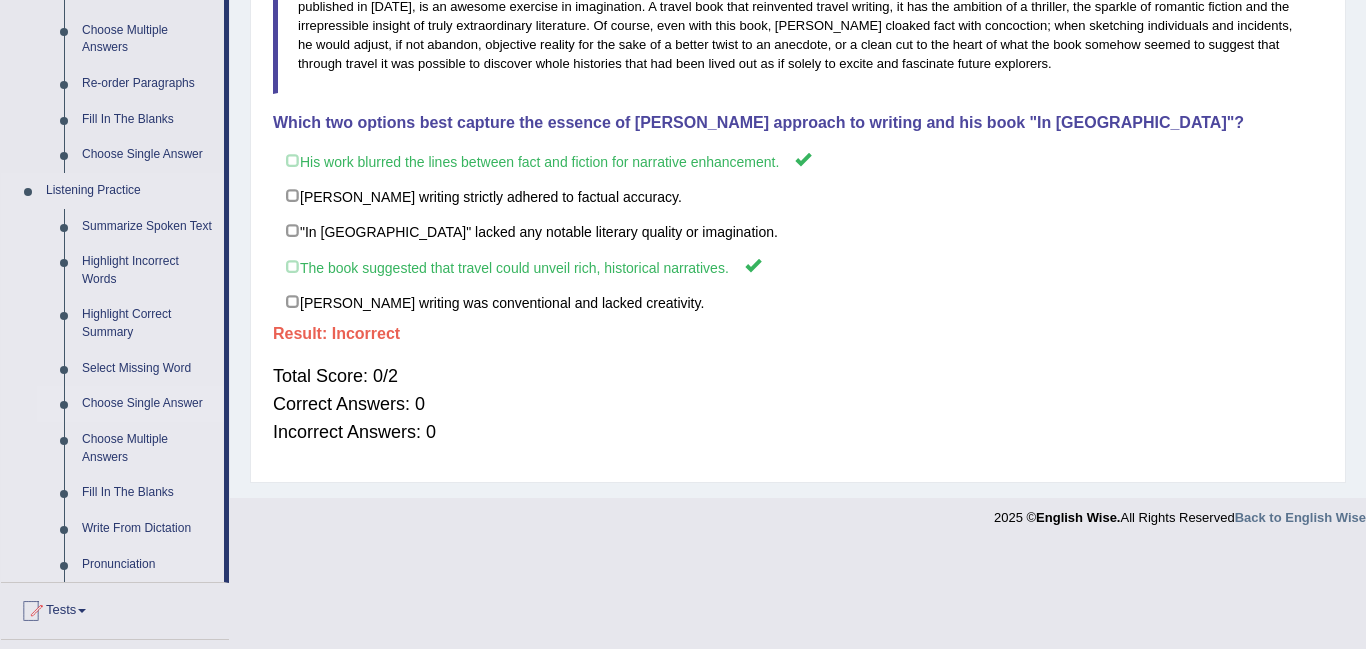 click on "Choose Single Answer" at bounding box center [148, 404] 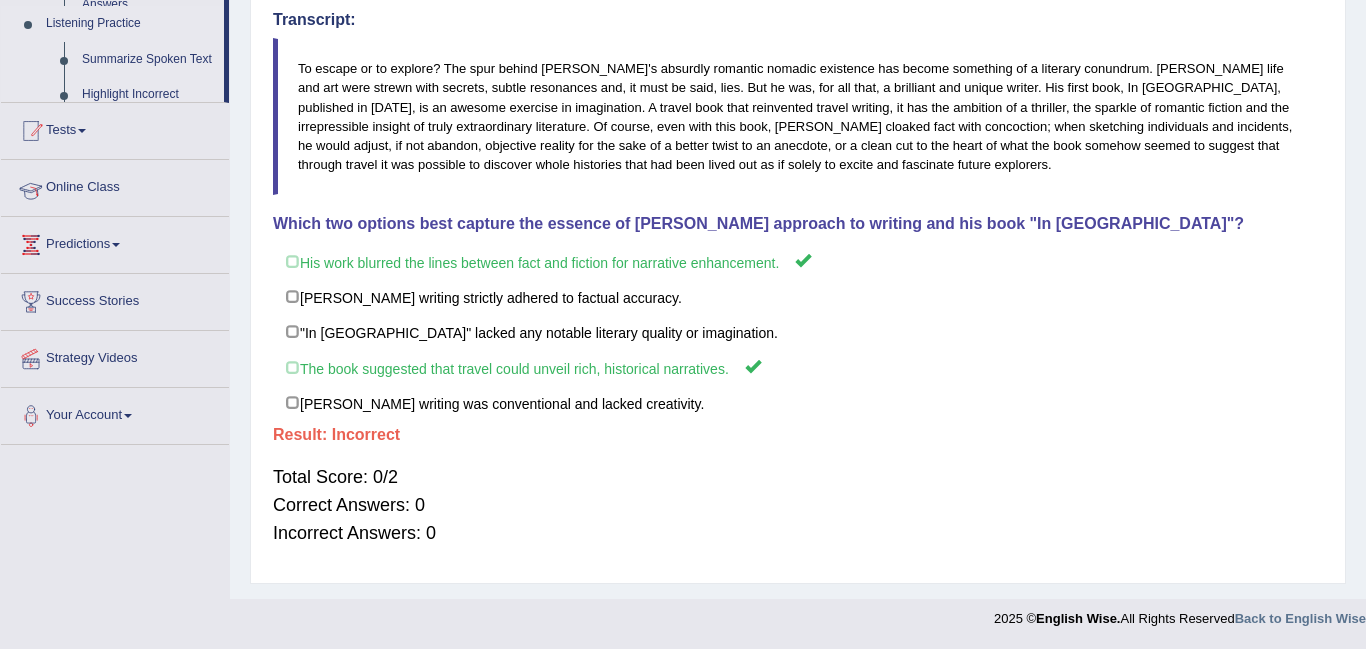scroll, scrollTop: 415, scrollLeft: 0, axis: vertical 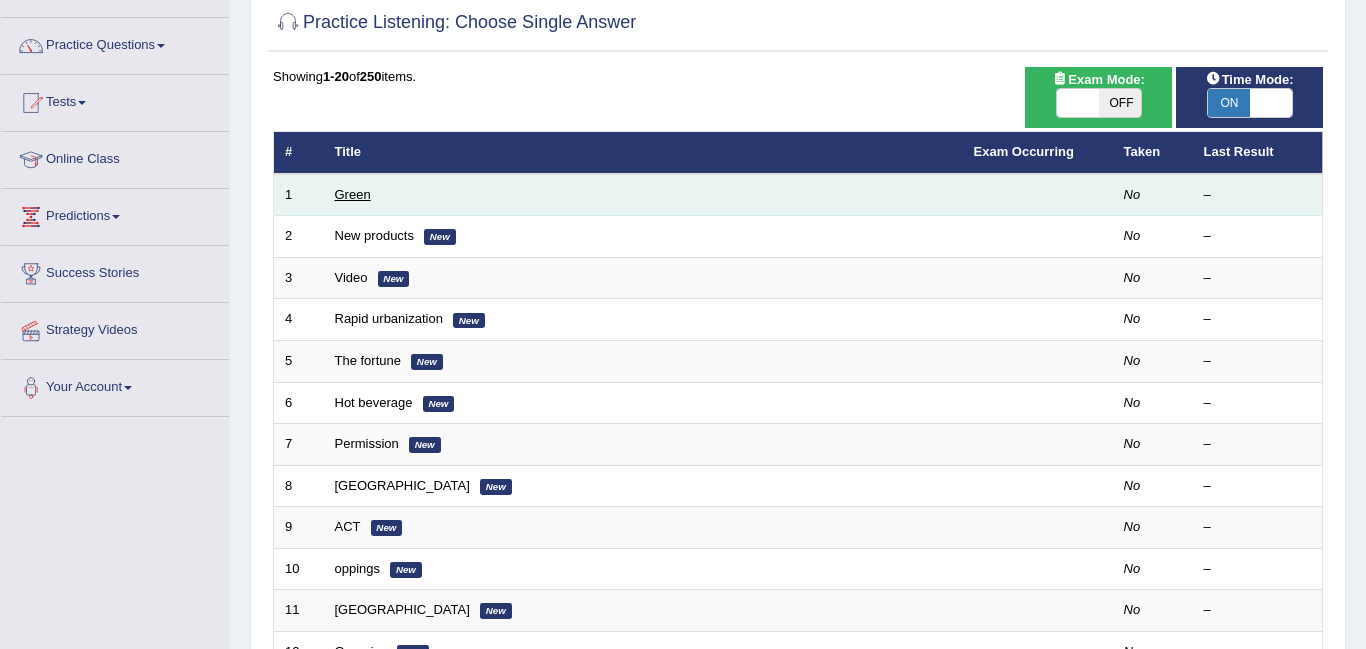 click on "Green" at bounding box center (353, 194) 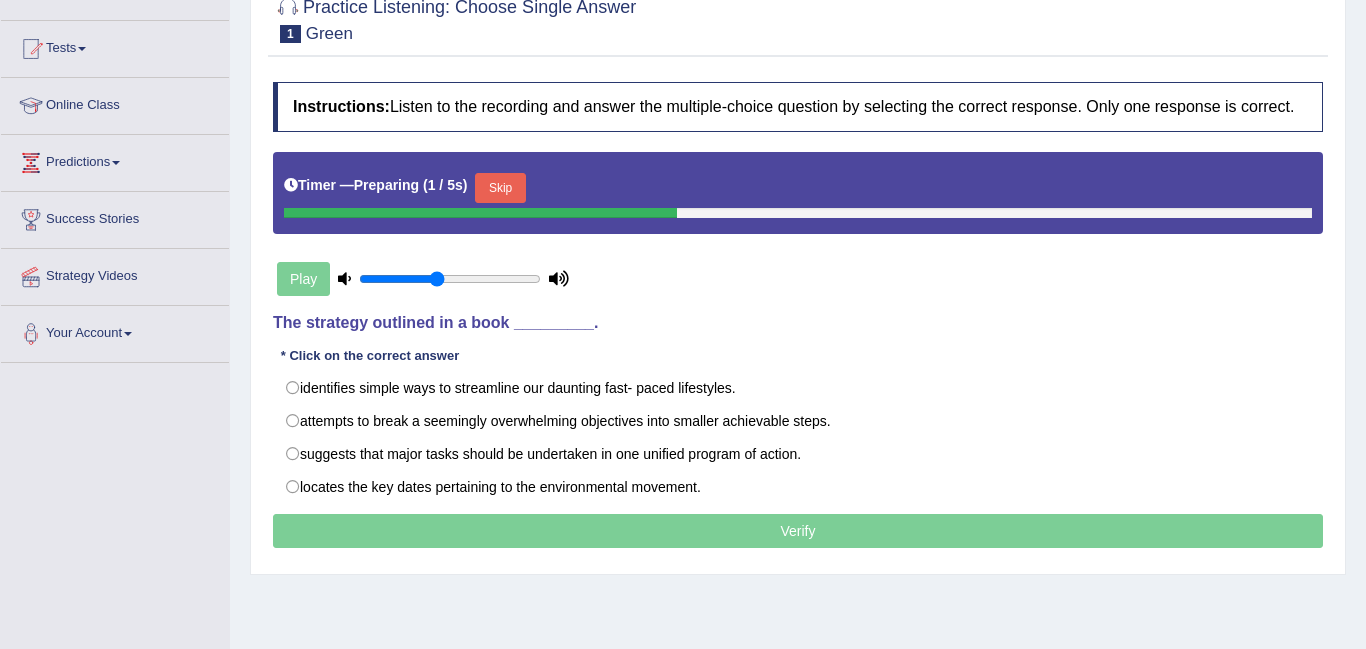 scroll, scrollTop: 192, scrollLeft: 0, axis: vertical 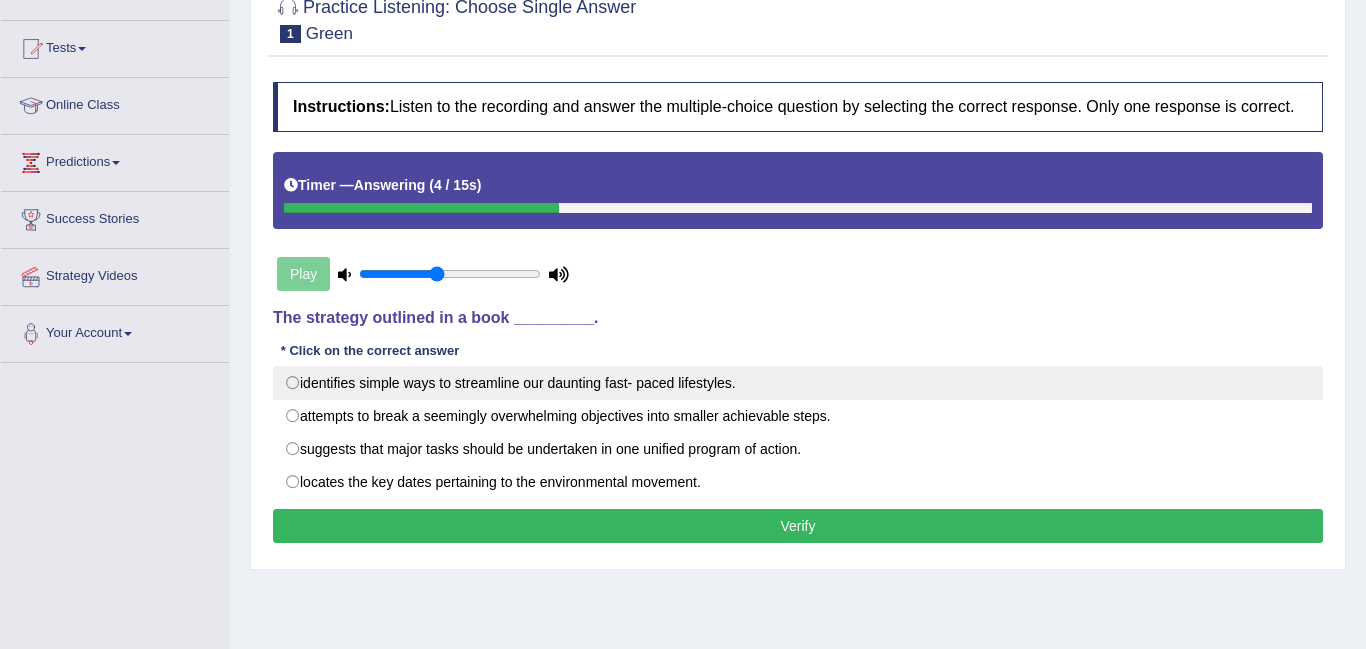 click on "identifies simple ways to streamline our daunting fast- paced lifestyles." at bounding box center (798, 383) 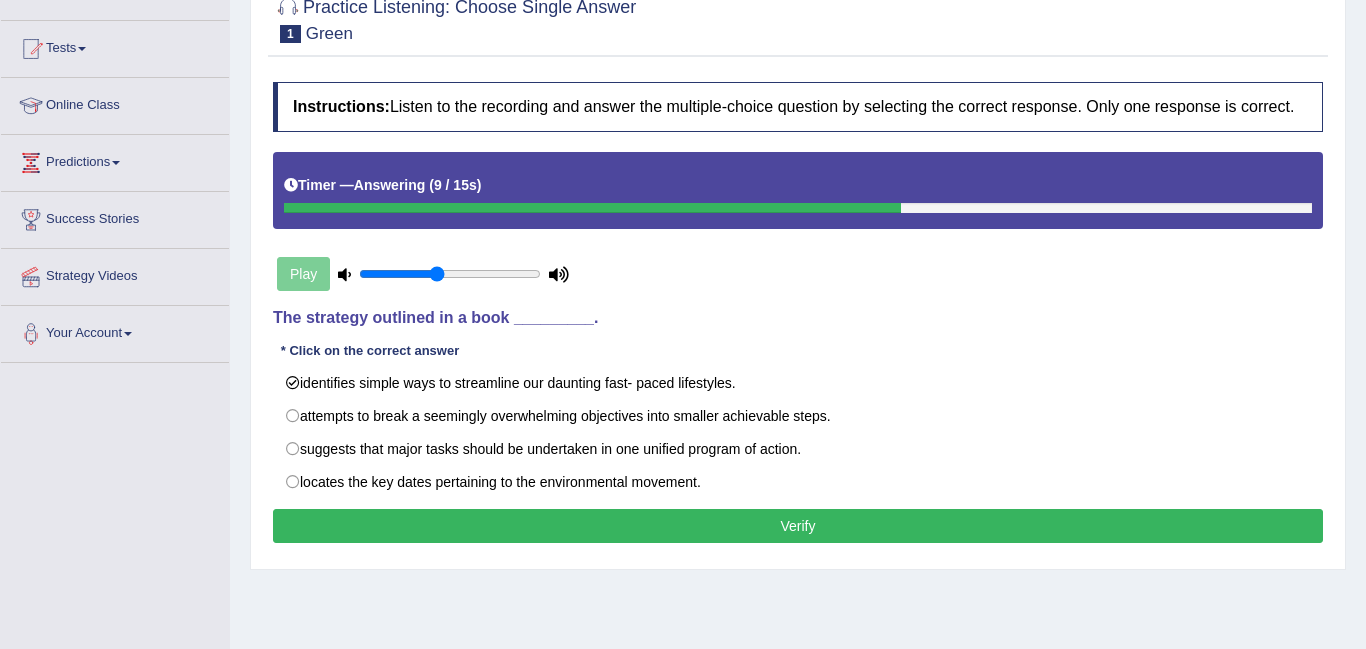 click on "Verify" at bounding box center (798, 526) 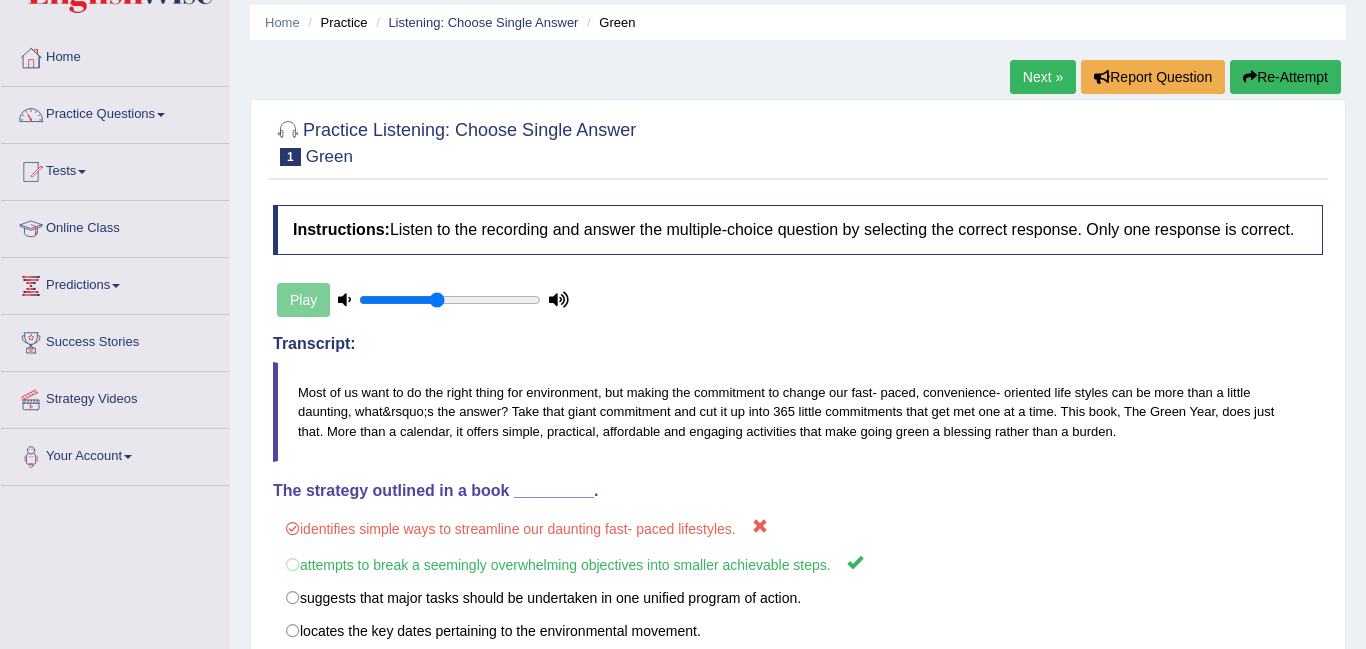 scroll, scrollTop: 65, scrollLeft: 0, axis: vertical 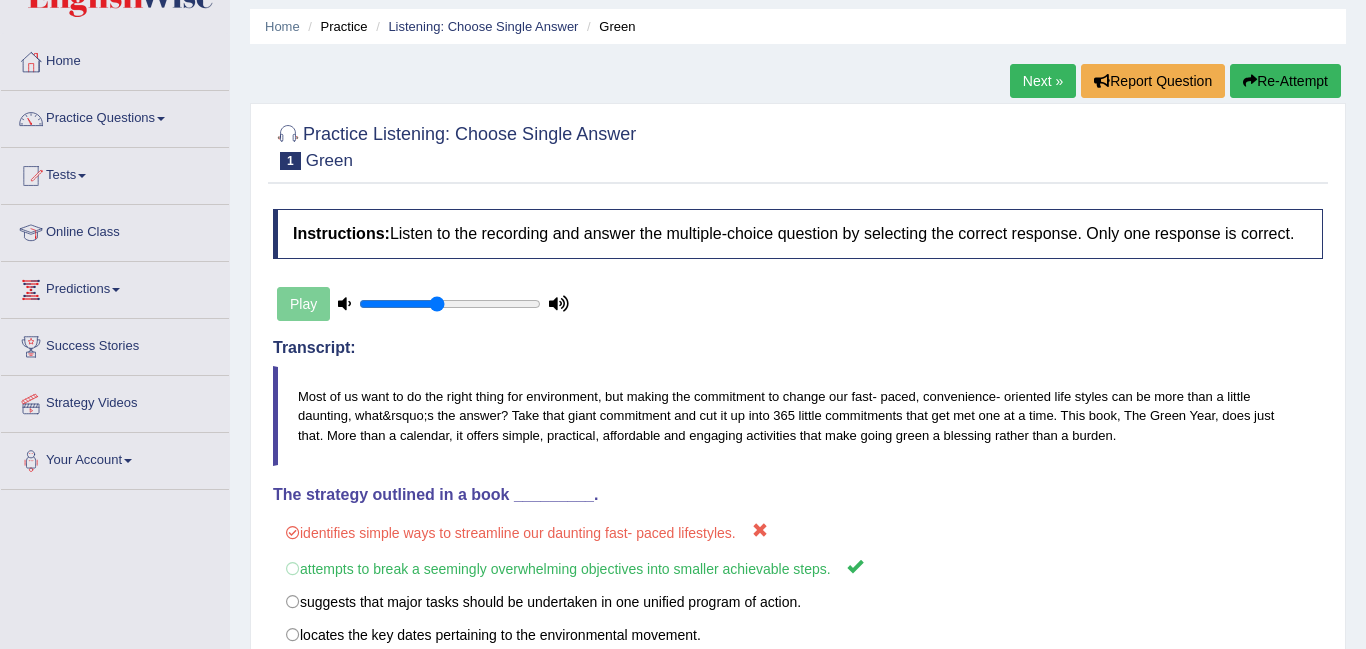 click on "Next »" at bounding box center (1043, 81) 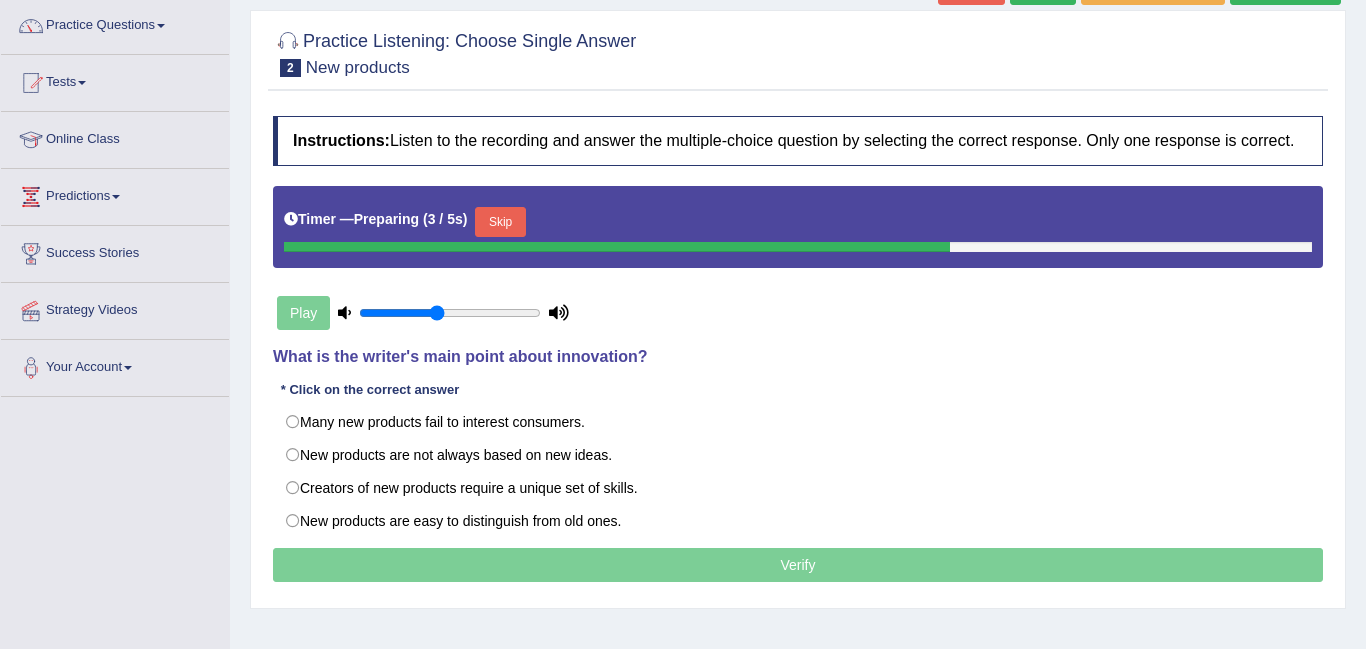 scroll, scrollTop: 158, scrollLeft: 0, axis: vertical 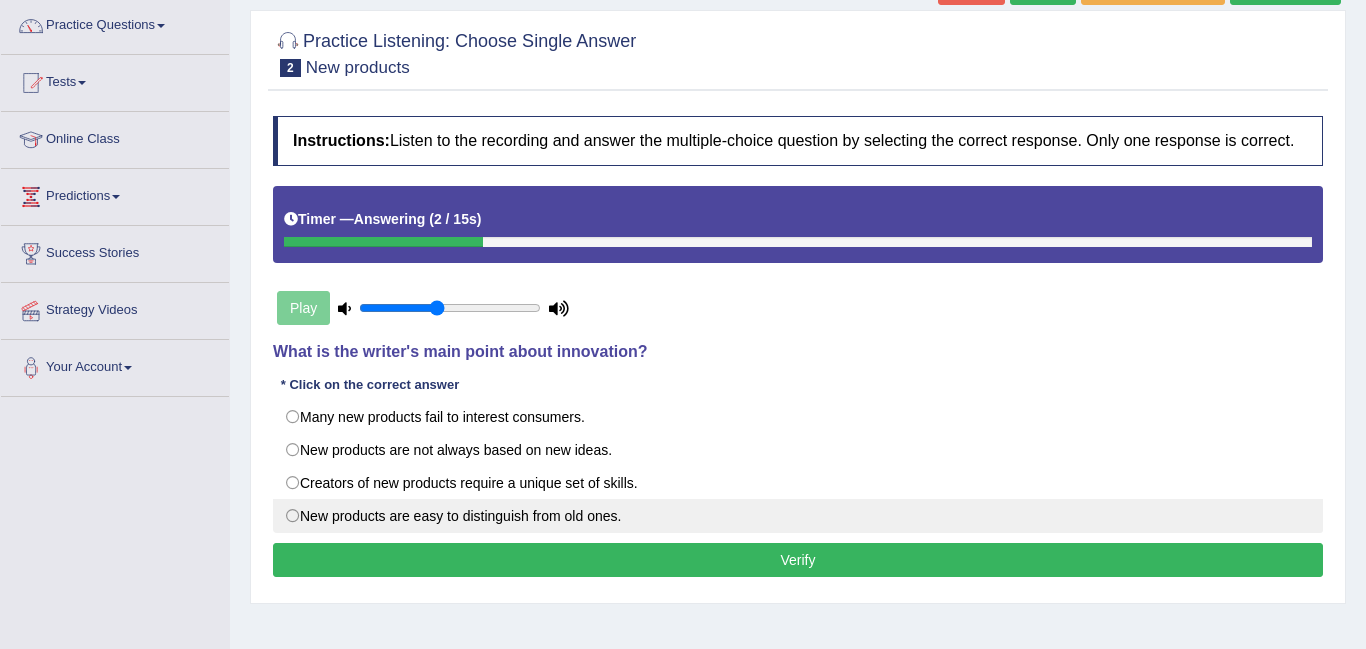 click on "New products are easy to distinguish from old ones." at bounding box center (798, 516) 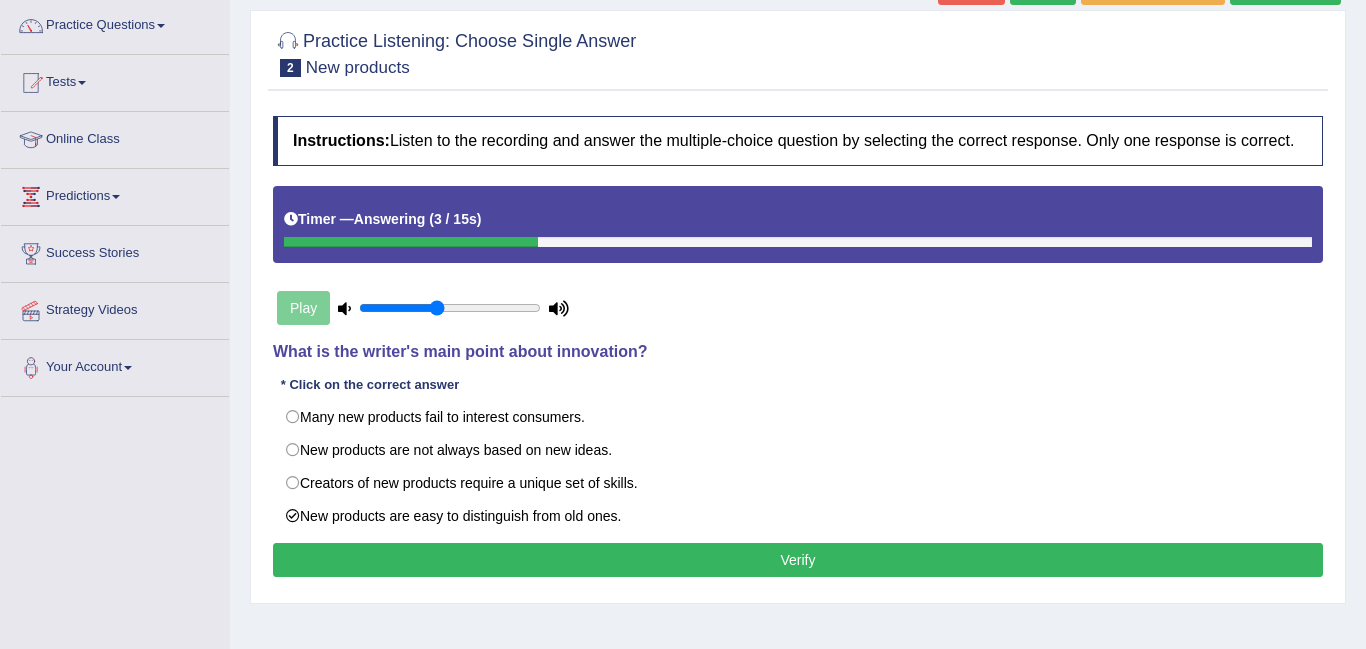 click on "Verify" at bounding box center [798, 560] 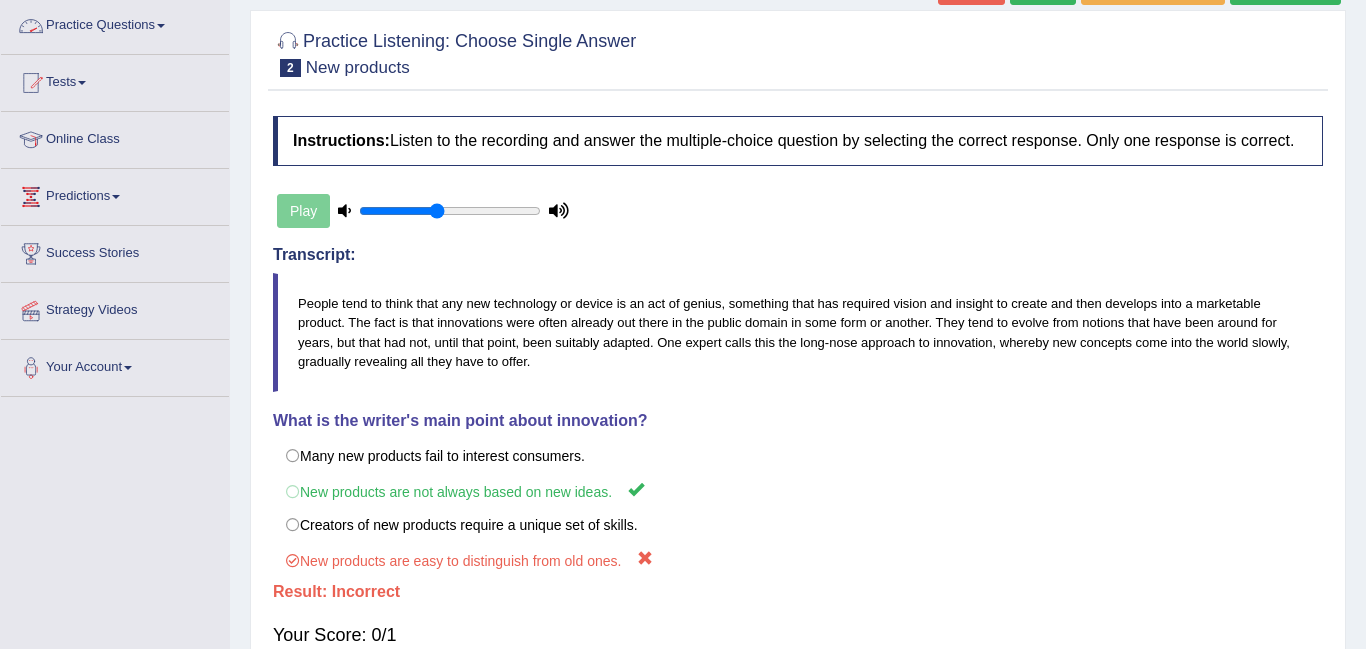 click on "Practice Questions" at bounding box center (115, 23) 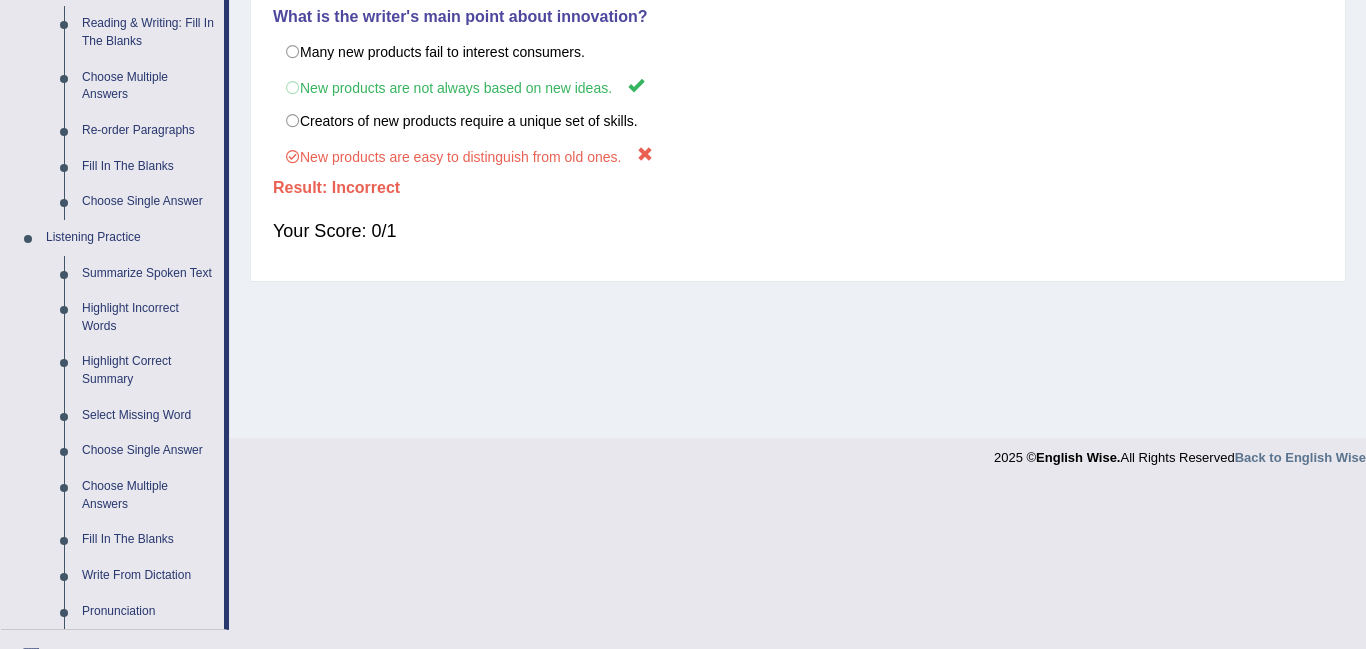 scroll, scrollTop: 557, scrollLeft: 0, axis: vertical 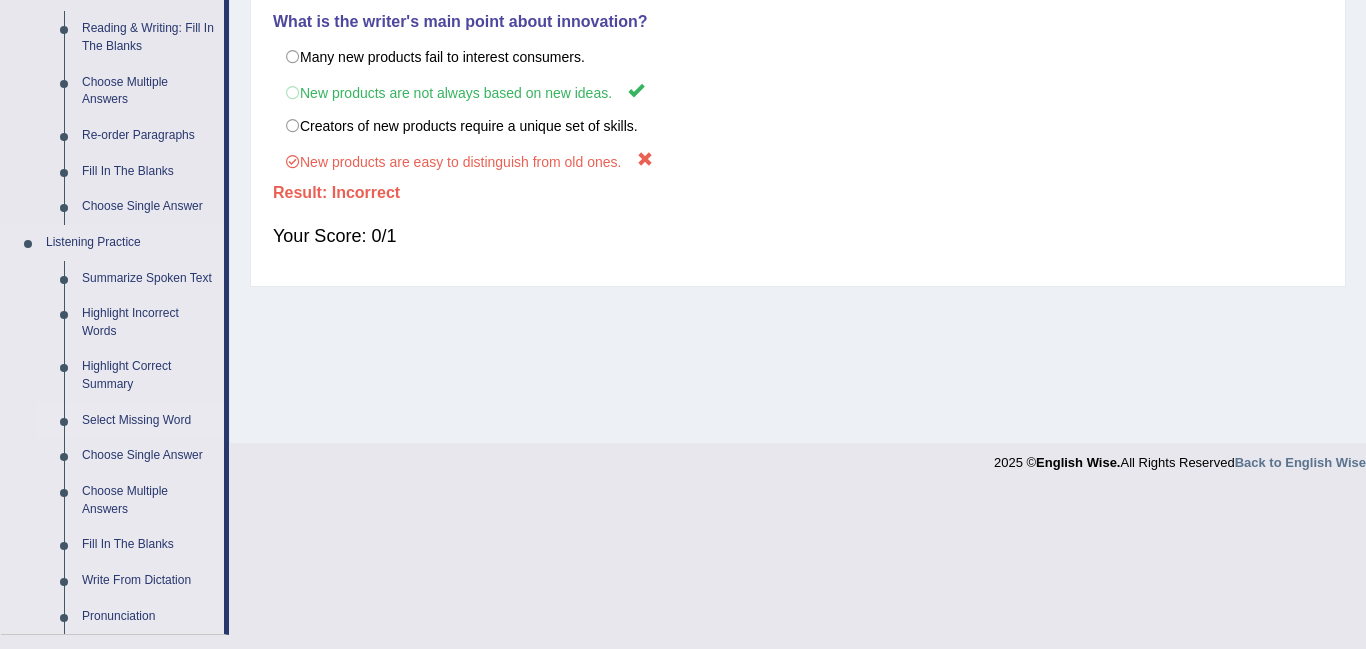 click on "Select Missing Word" at bounding box center (148, 421) 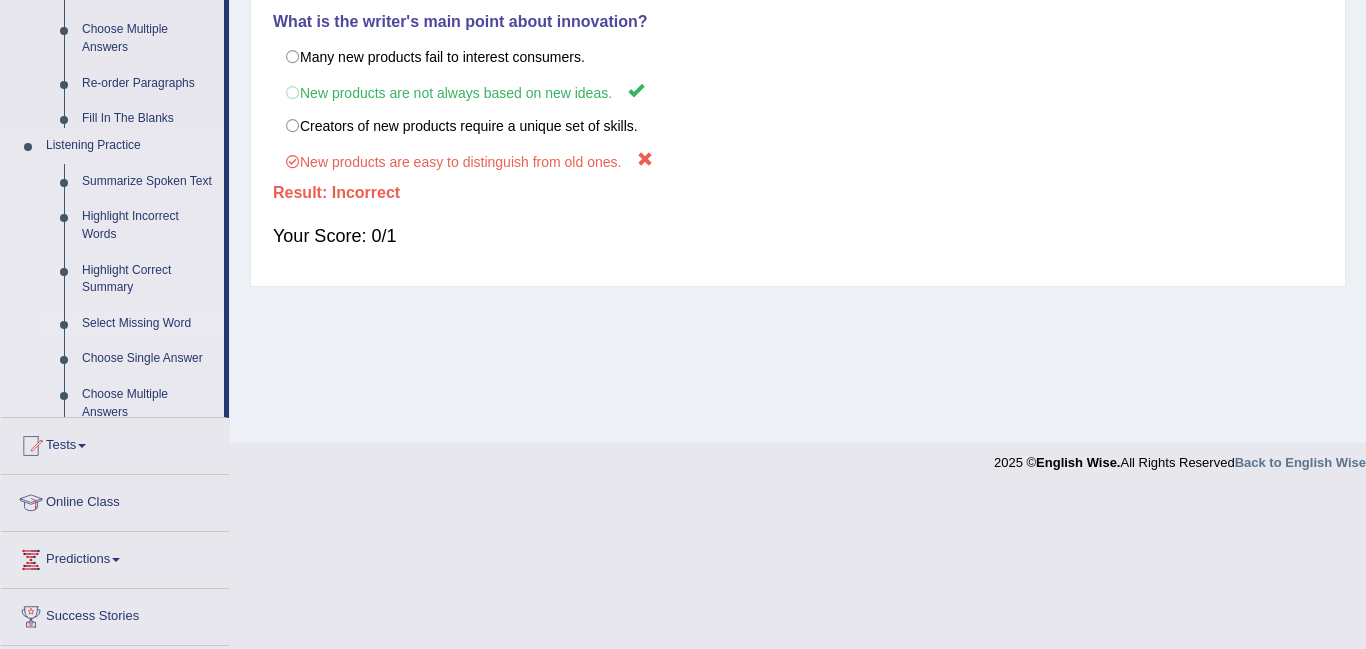 scroll, scrollTop: 401, scrollLeft: 0, axis: vertical 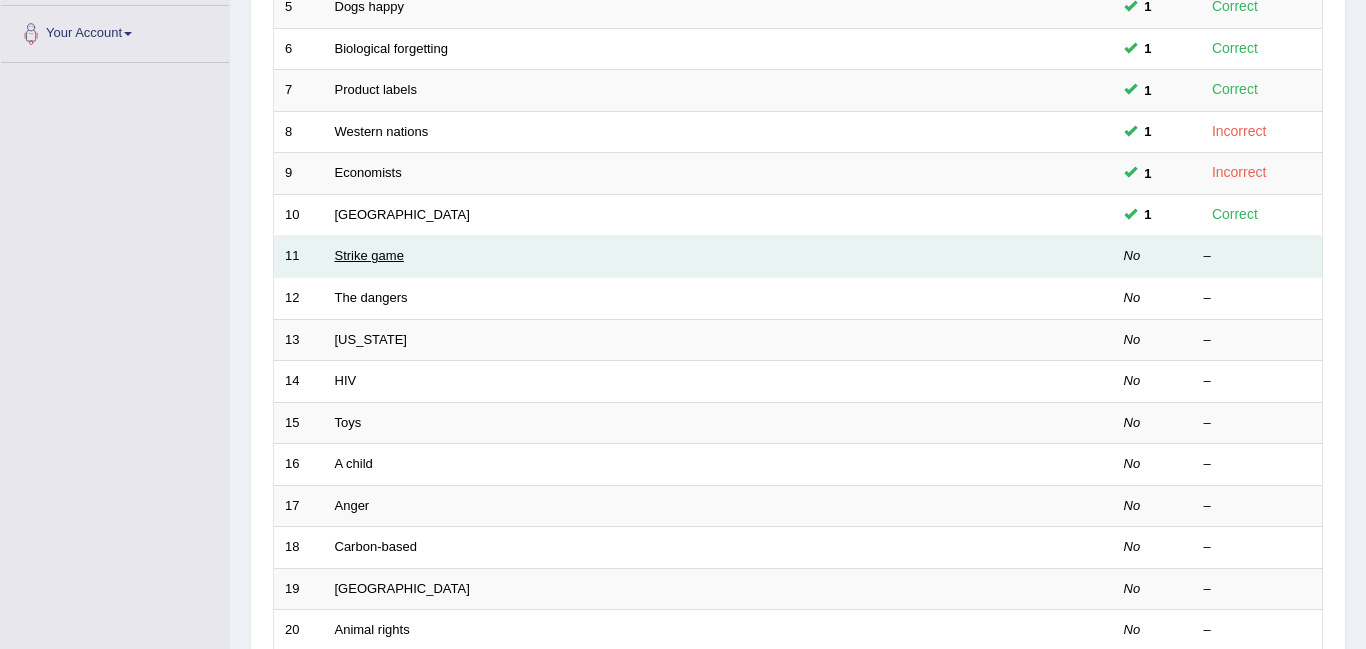click on "Strike game" at bounding box center [369, 255] 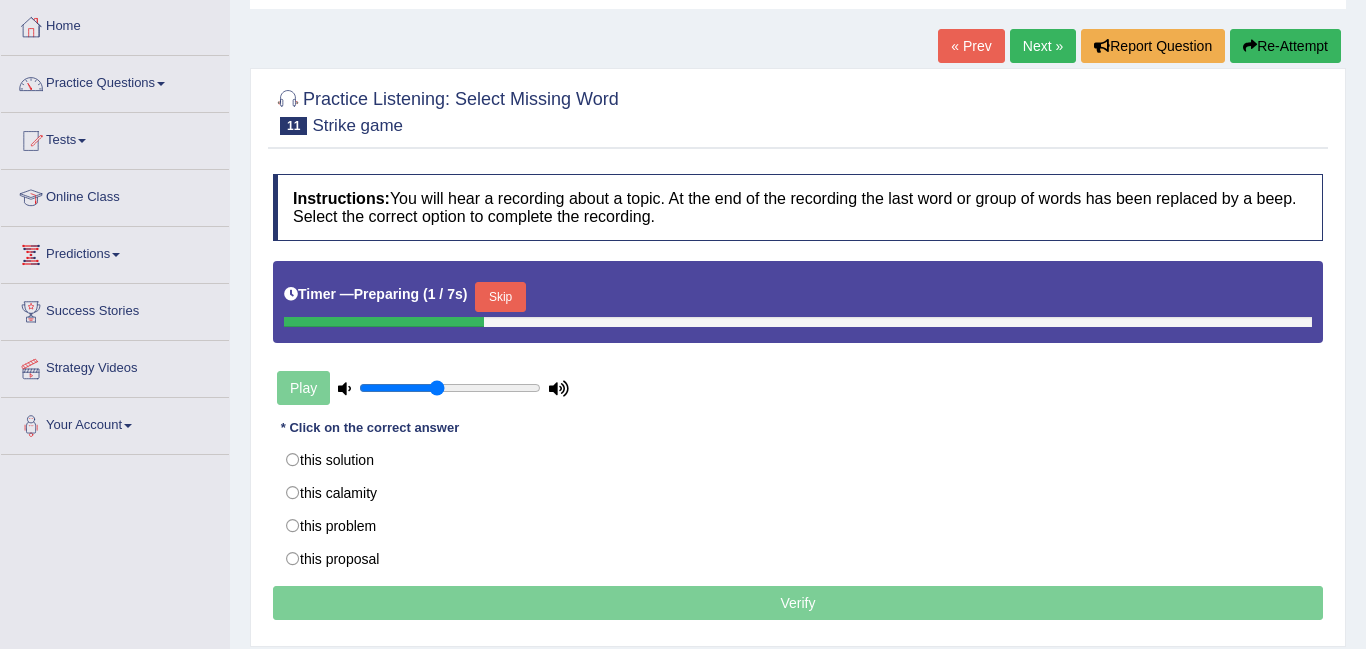 scroll, scrollTop: 100, scrollLeft: 0, axis: vertical 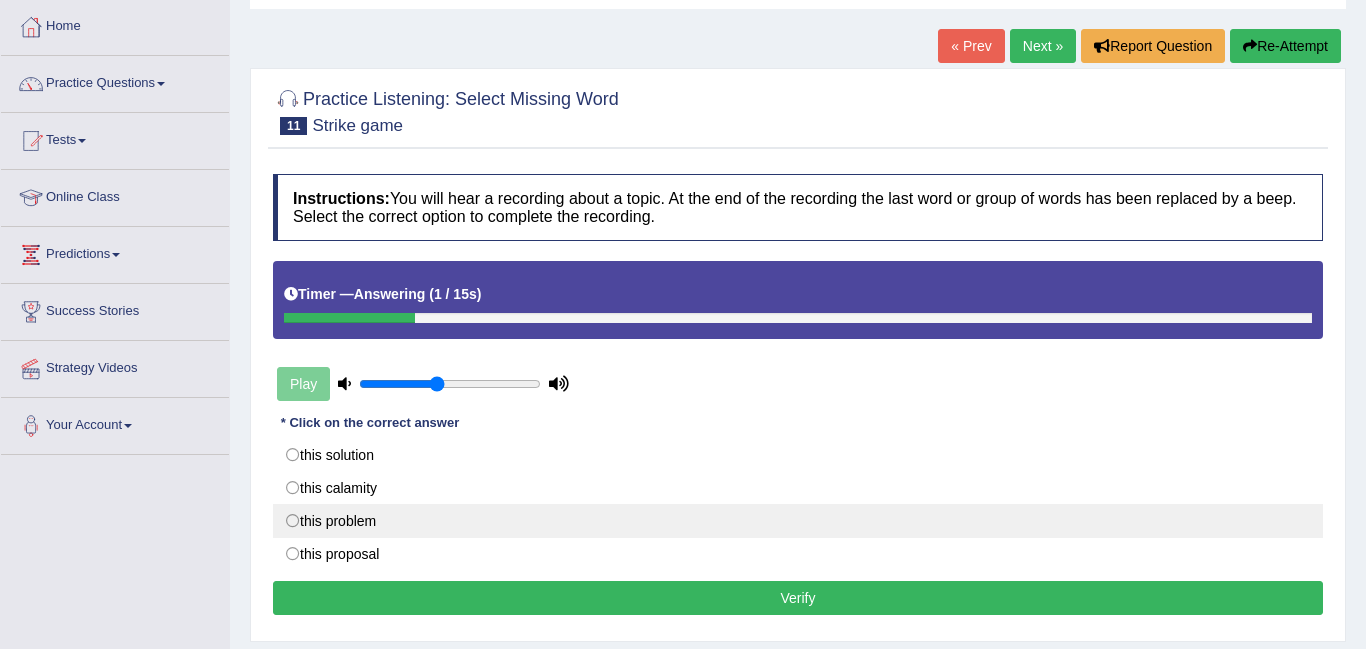 click on "this  problem" at bounding box center [798, 521] 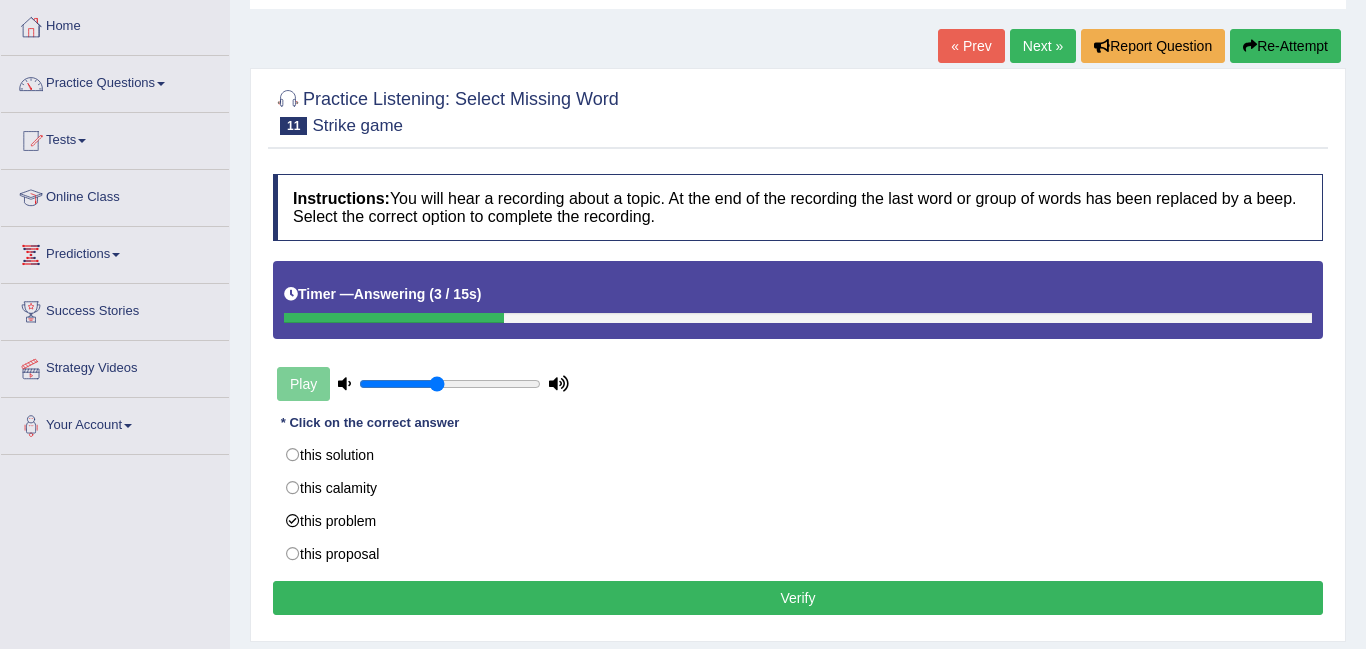 click on "Verify" at bounding box center (798, 598) 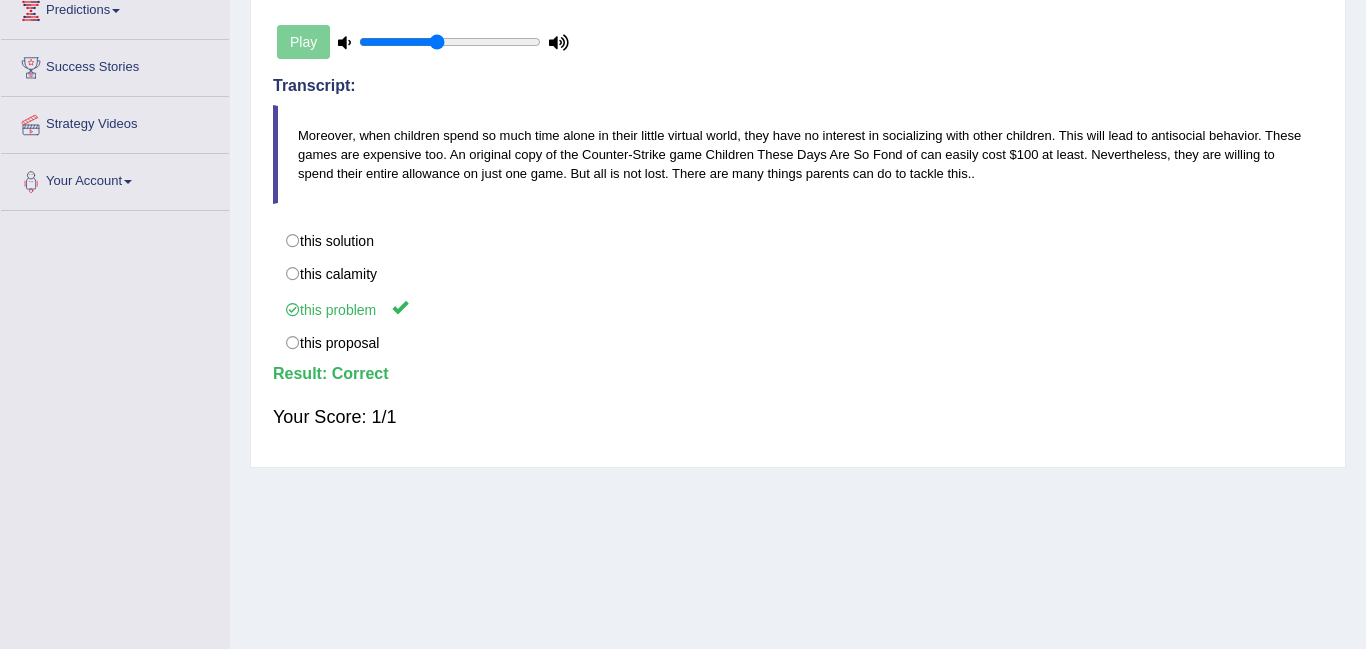 scroll, scrollTop: 126, scrollLeft: 0, axis: vertical 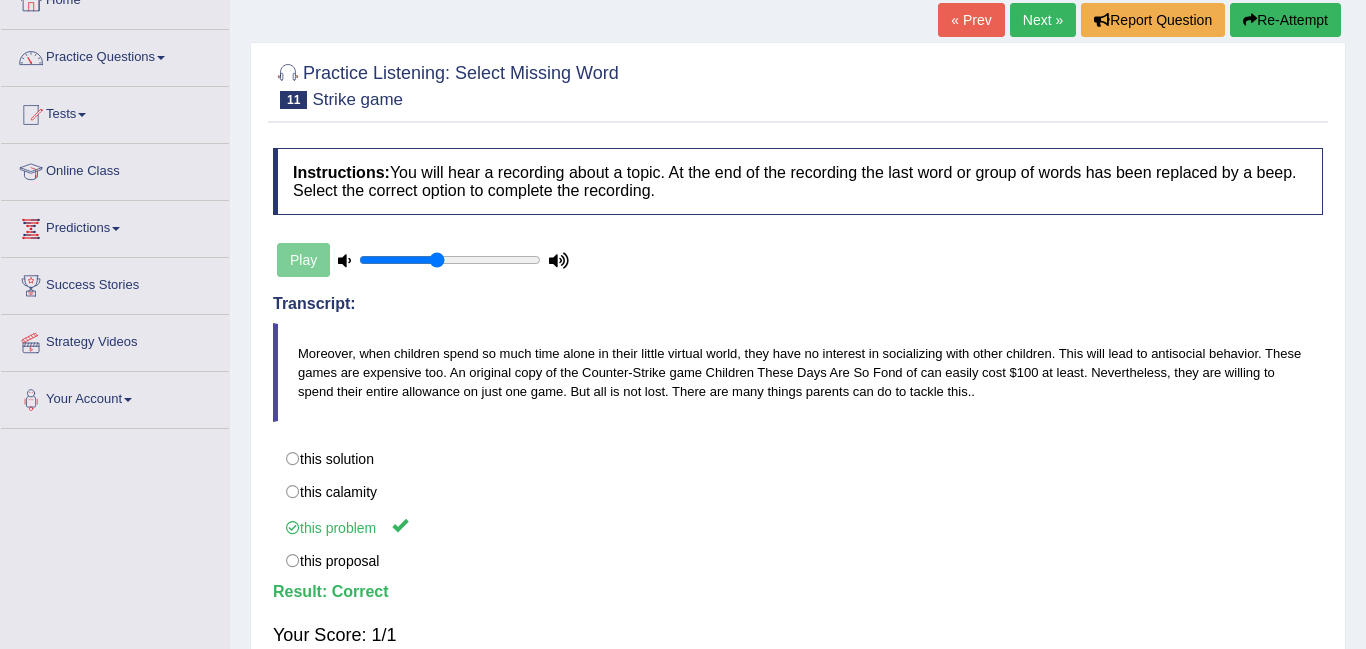 click on "Next »" at bounding box center (1043, 20) 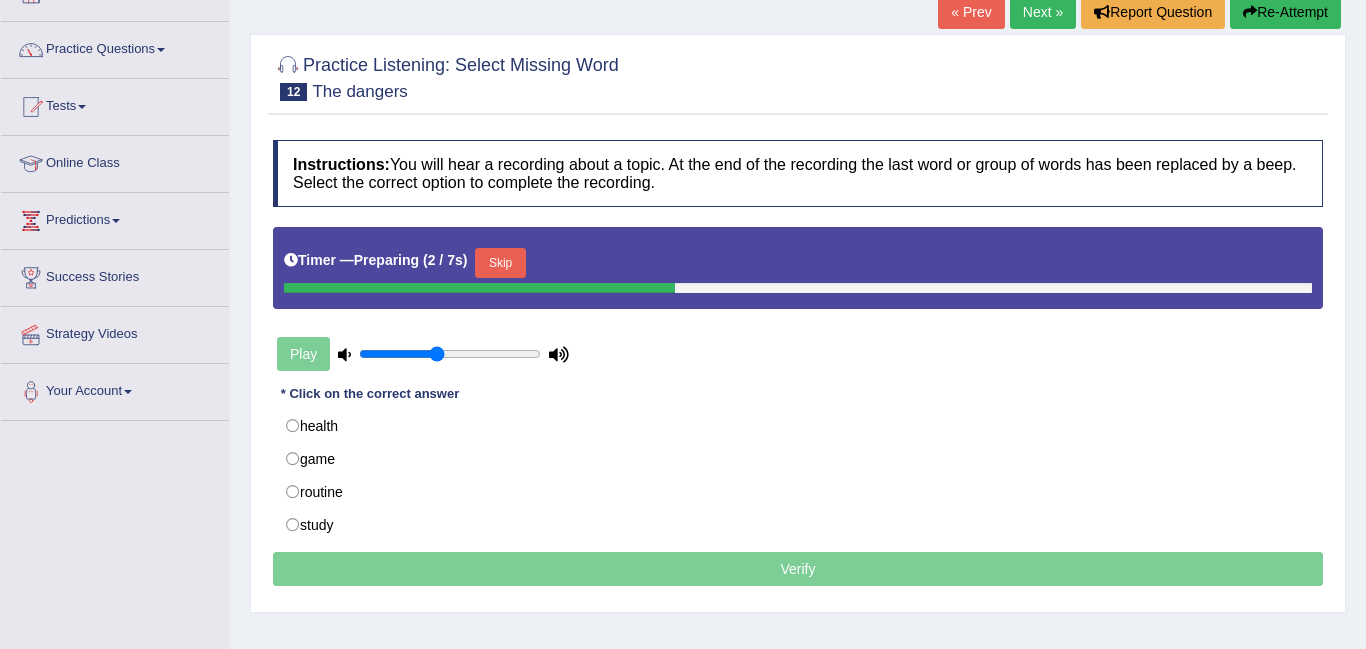 scroll, scrollTop: 134, scrollLeft: 0, axis: vertical 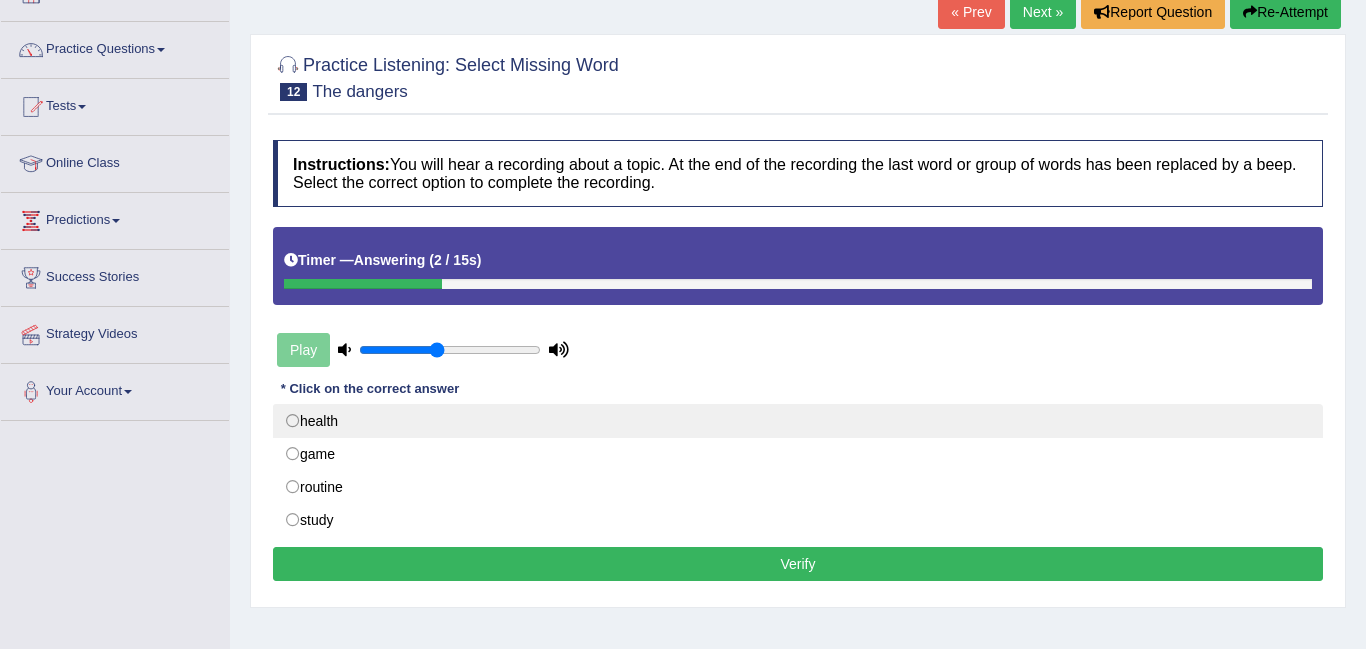 click on "health" at bounding box center (798, 421) 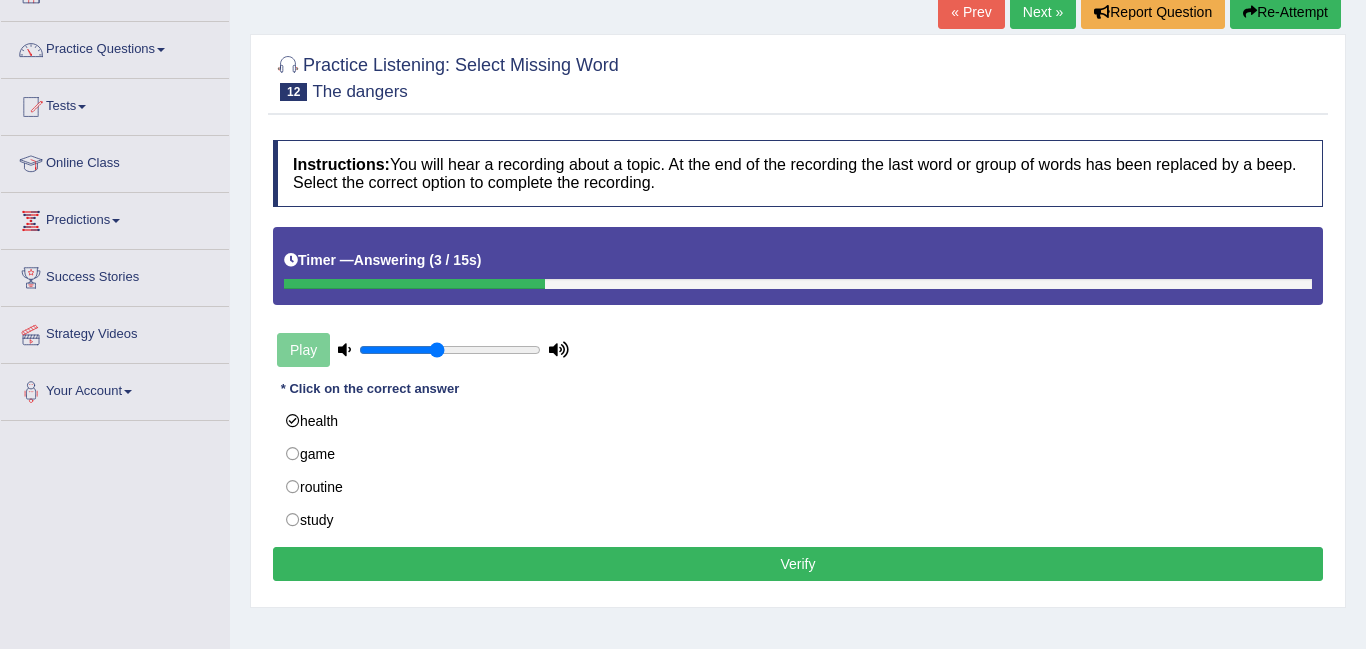 click on "Verify" at bounding box center [798, 564] 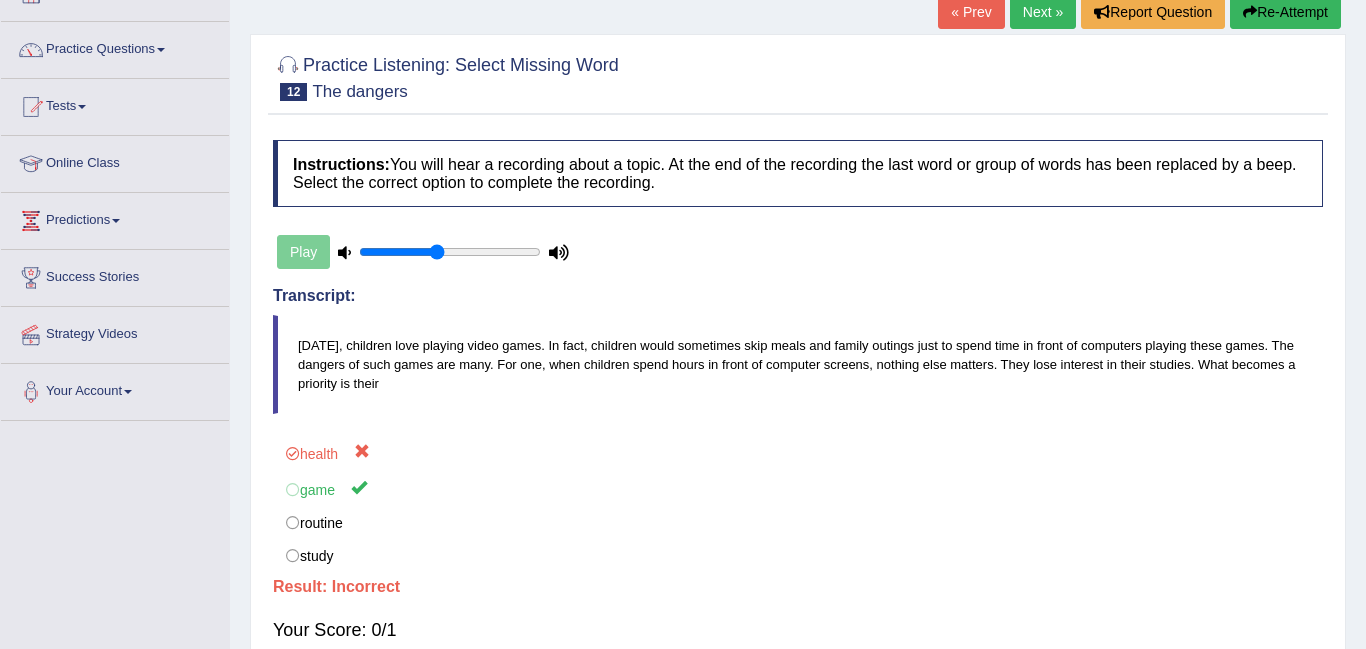 click on "Next »" at bounding box center (1043, 12) 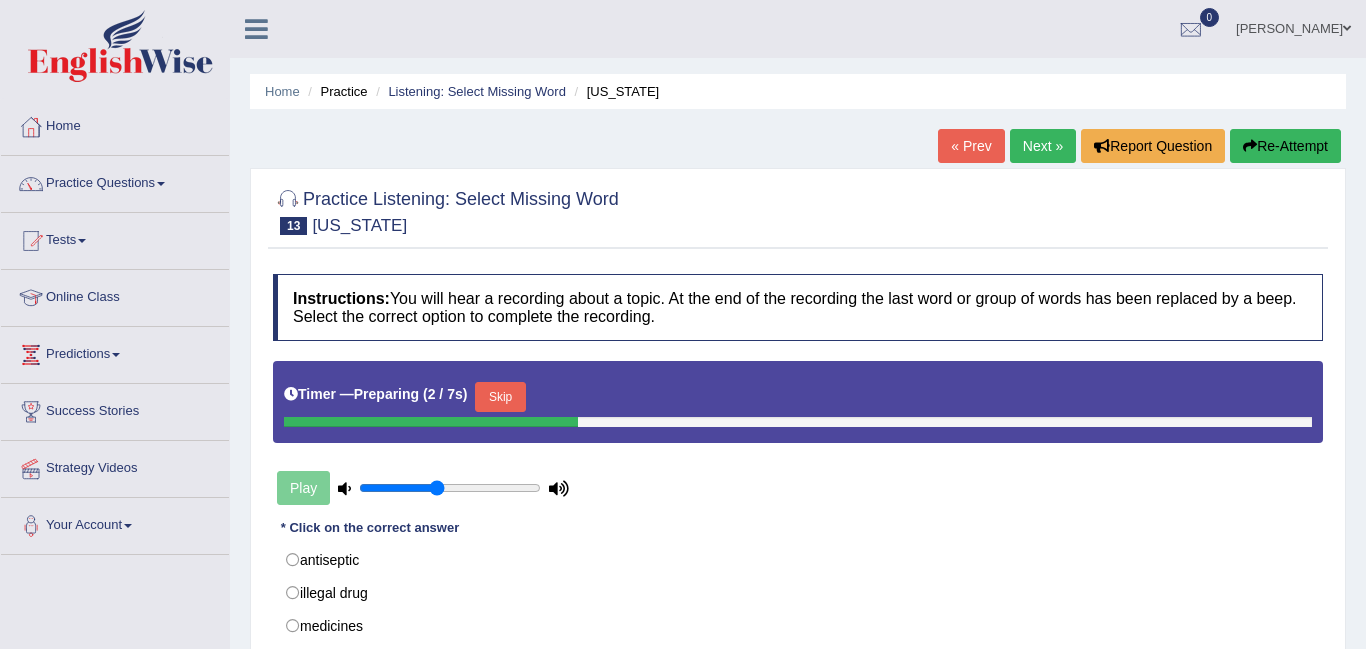 scroll, scrollTop: 0, scrollLeft: 0, axis: both 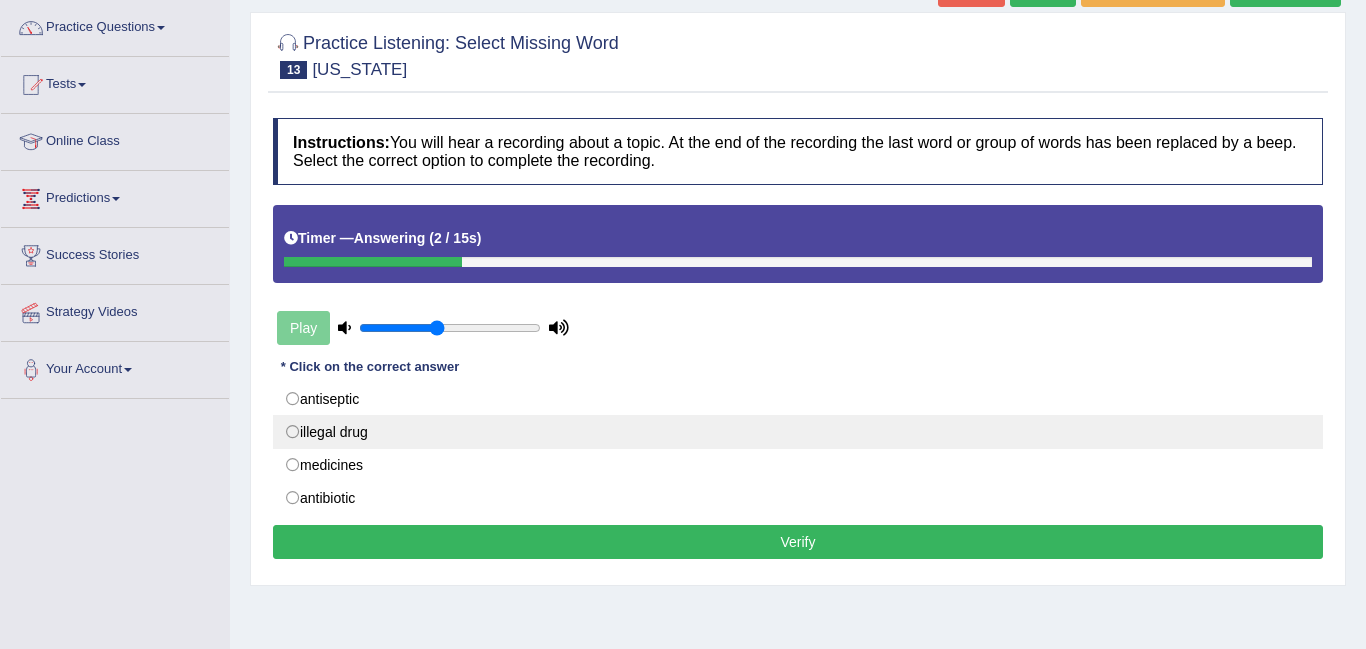 click on "illegal  drug" at bounding box center [798, 432] 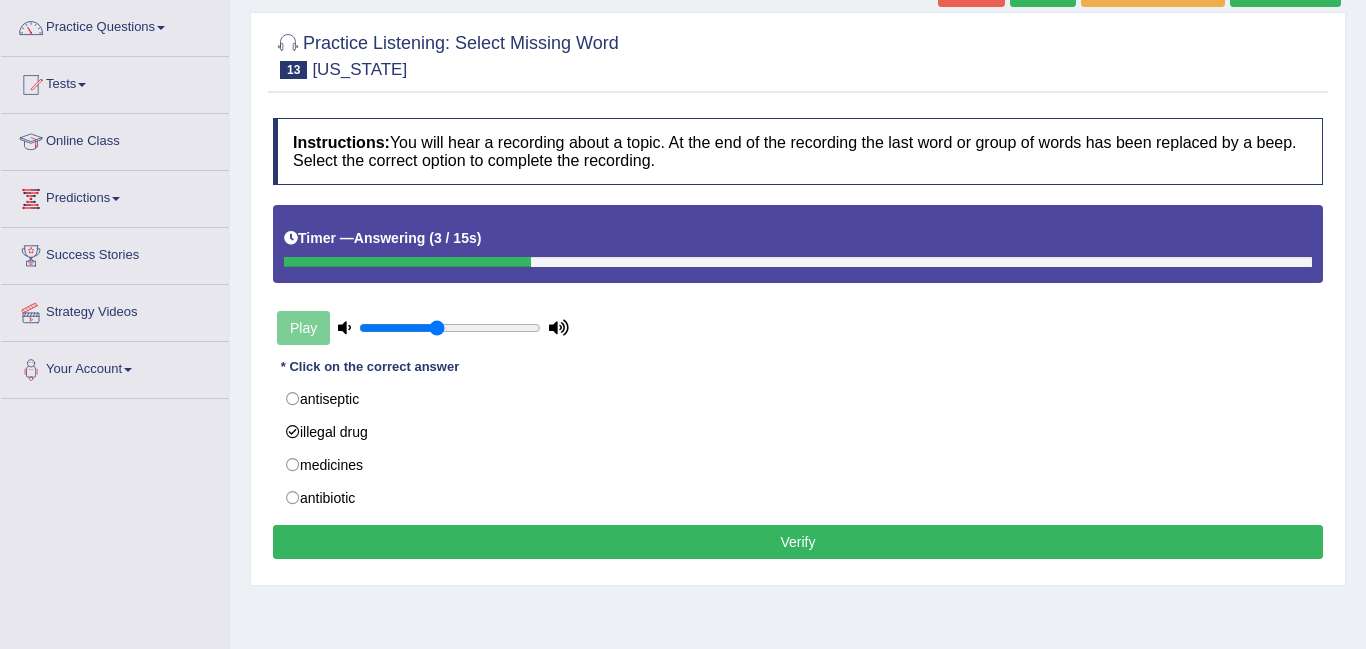 click on "Verify" at bounding box center [798, 542] 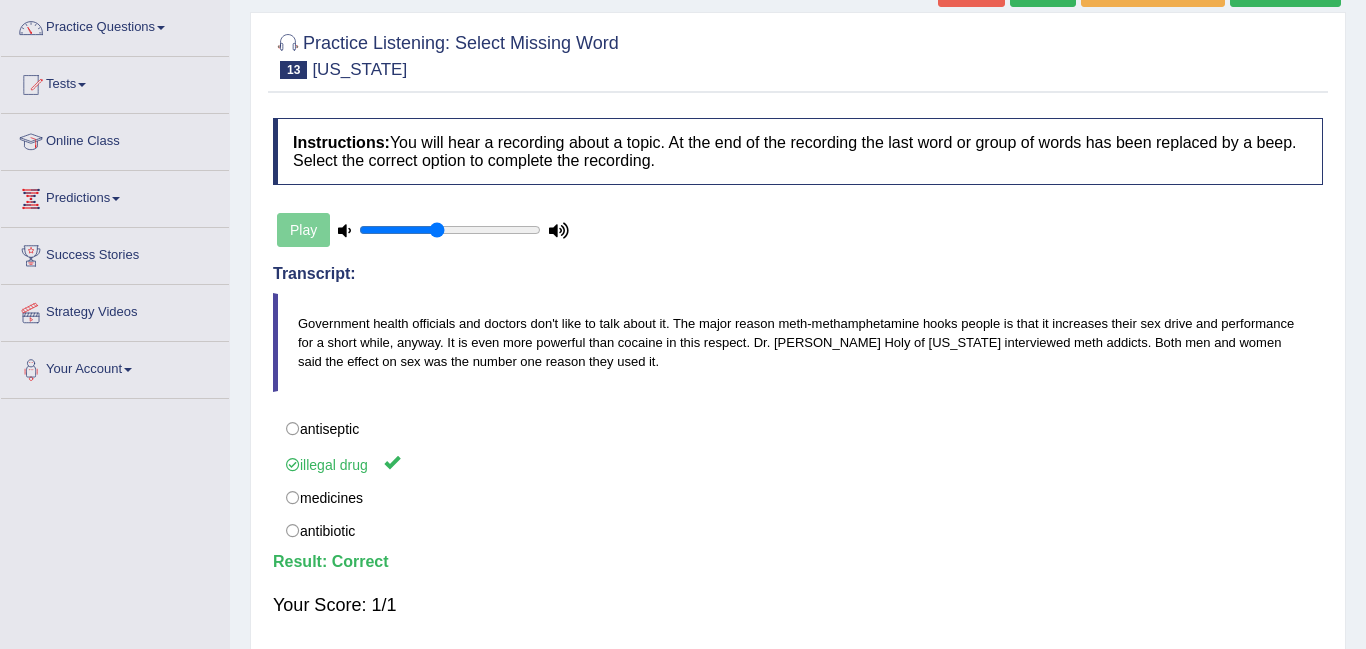 scroll, scrollTop: 102, scrollLeft: 0, axis: vertical 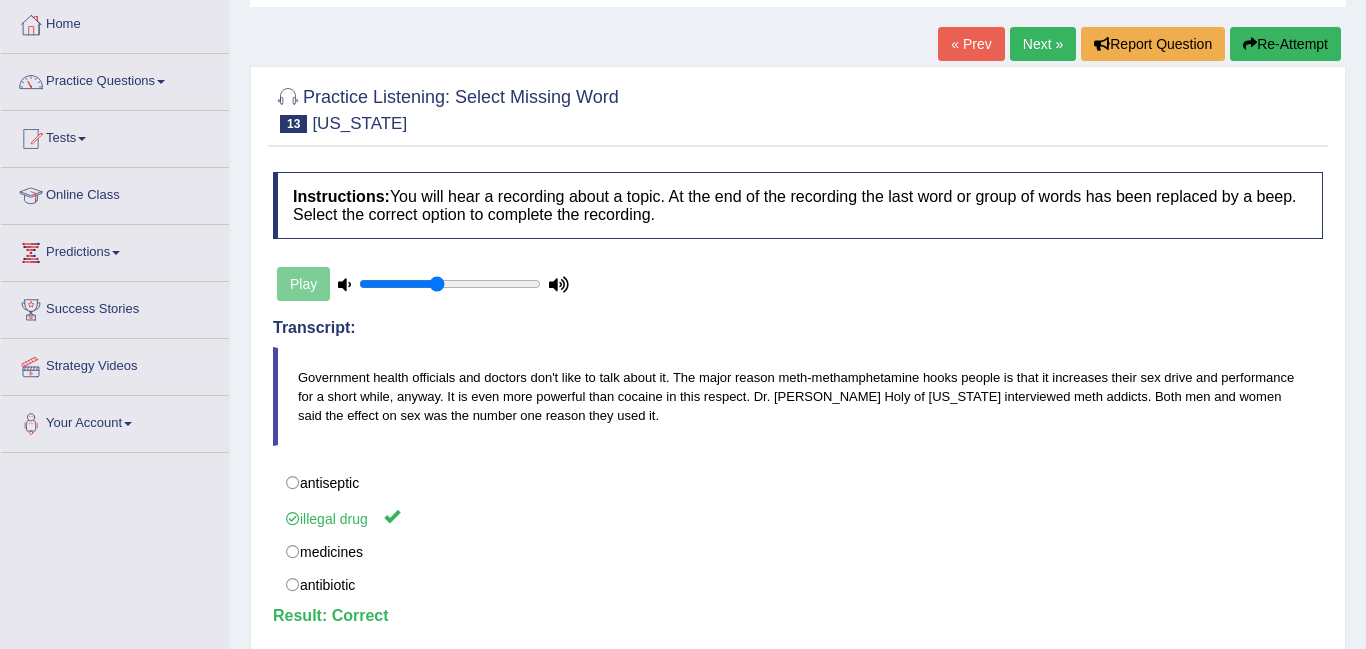 click on "Next »" at bounding box center [1043, 44] 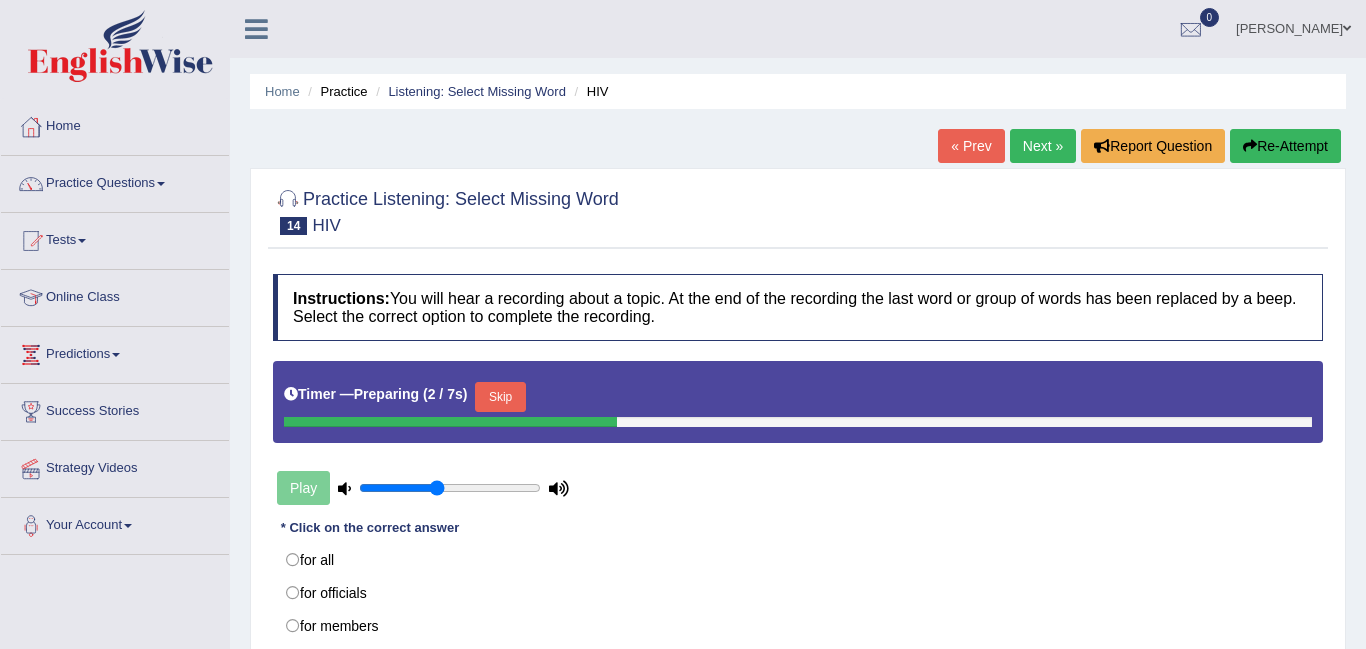 scroll, scrollTop: 0, scrollLeft: 0, axis: both 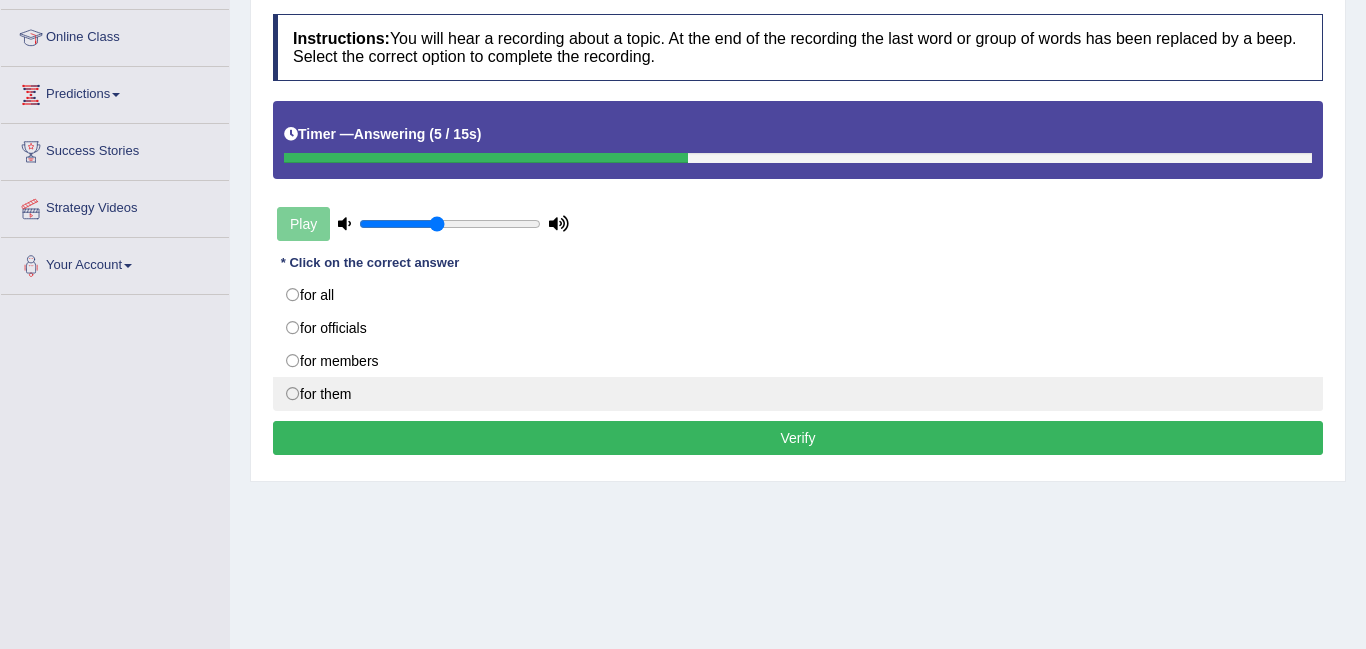 click on "for them" at bounding box center (798, 394) 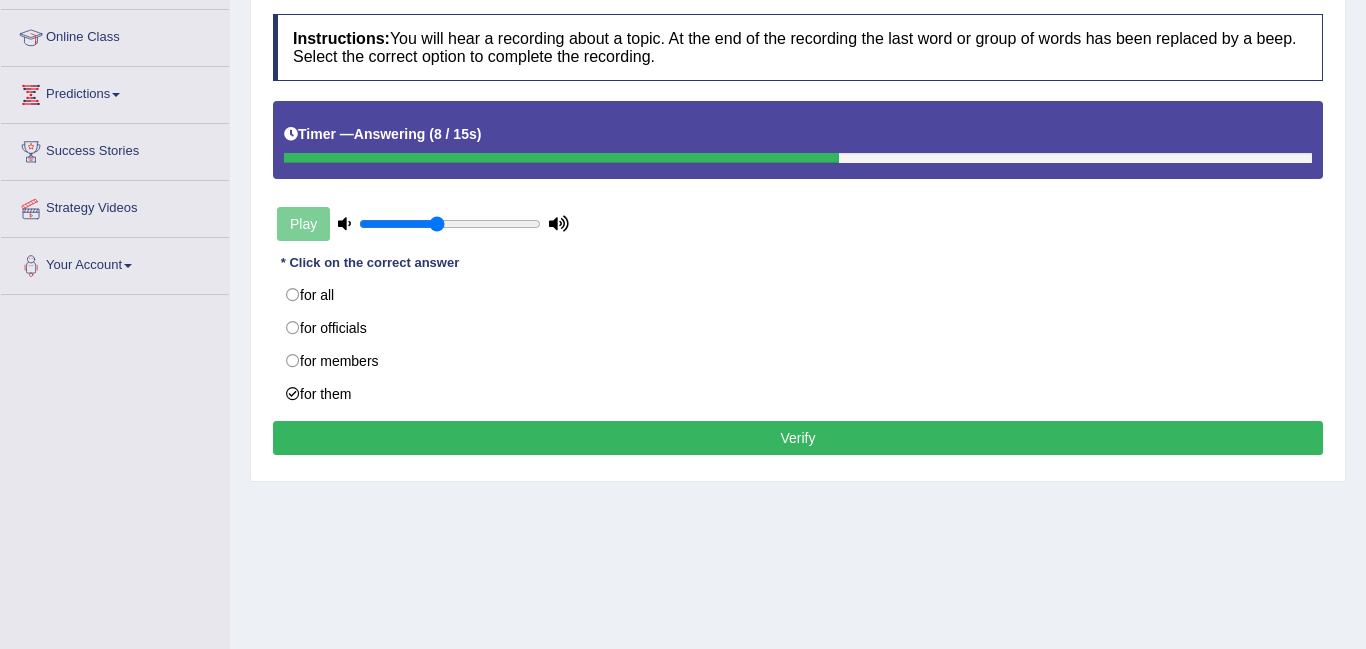 click on "Verify" at bounding box center [798, 438] 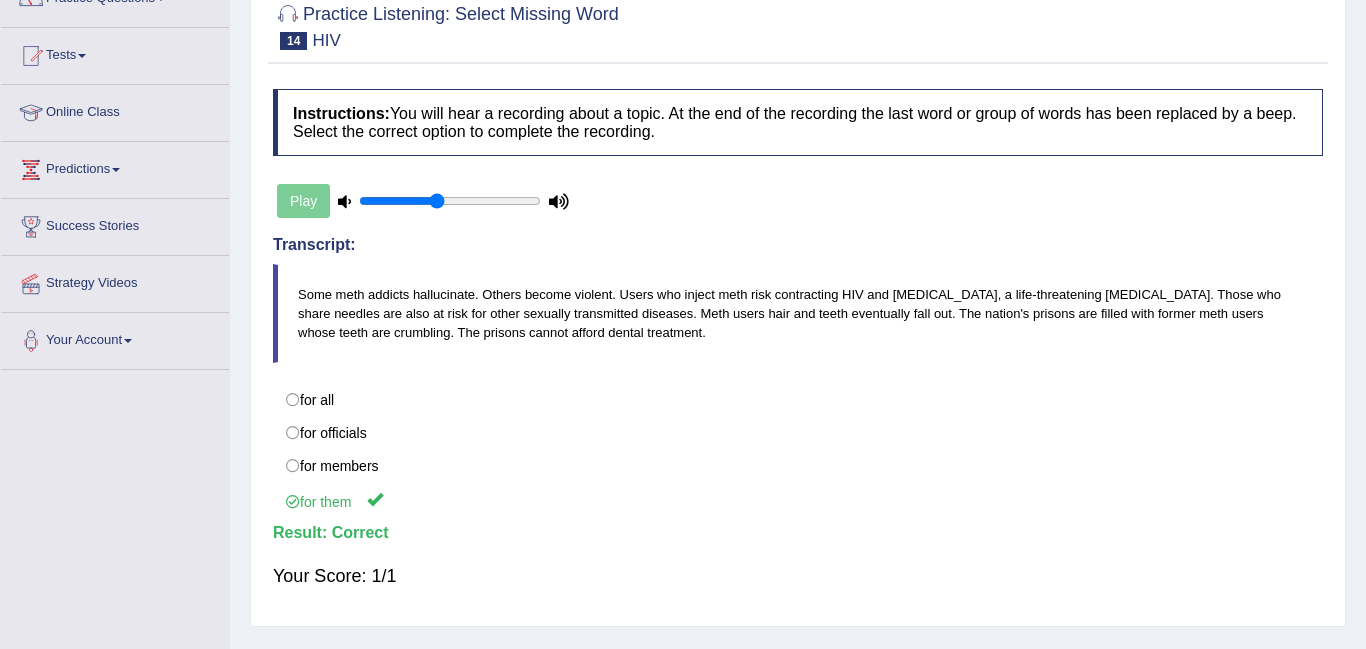 scroll, scrollTop: 174, scrollLeft: 0, axis: vertical 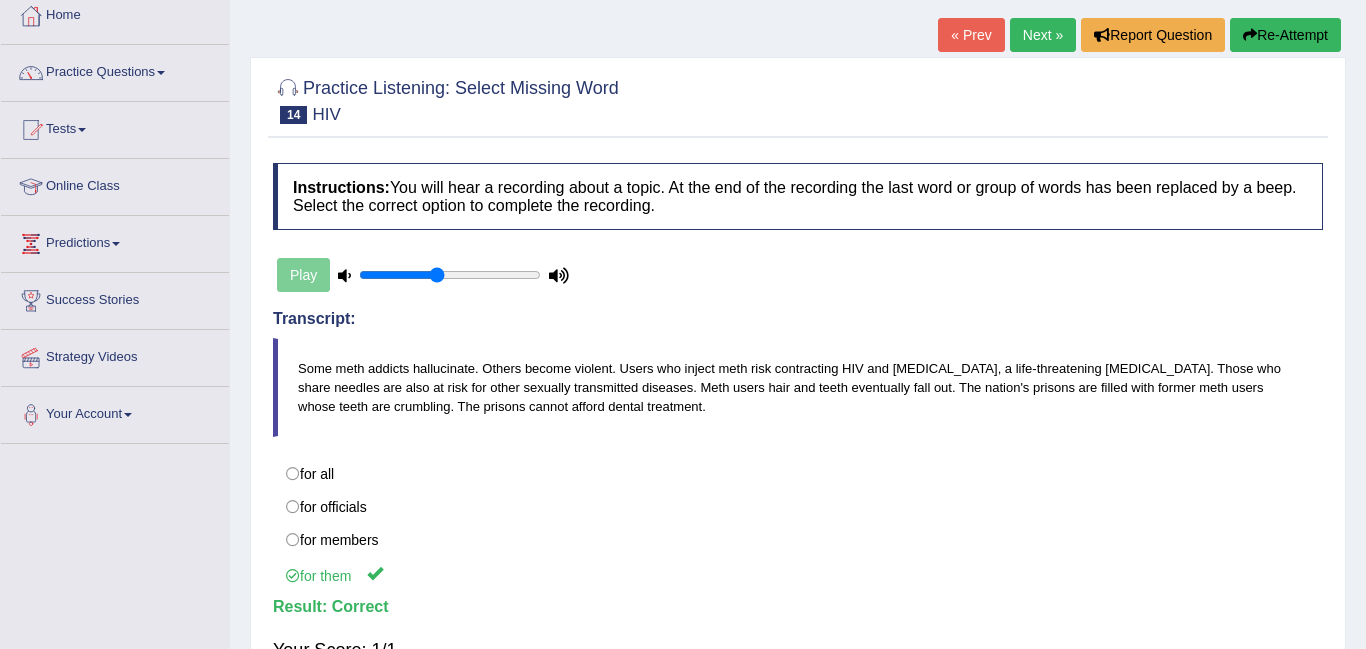 click on "Next »" at bounding box center (1043, 35) 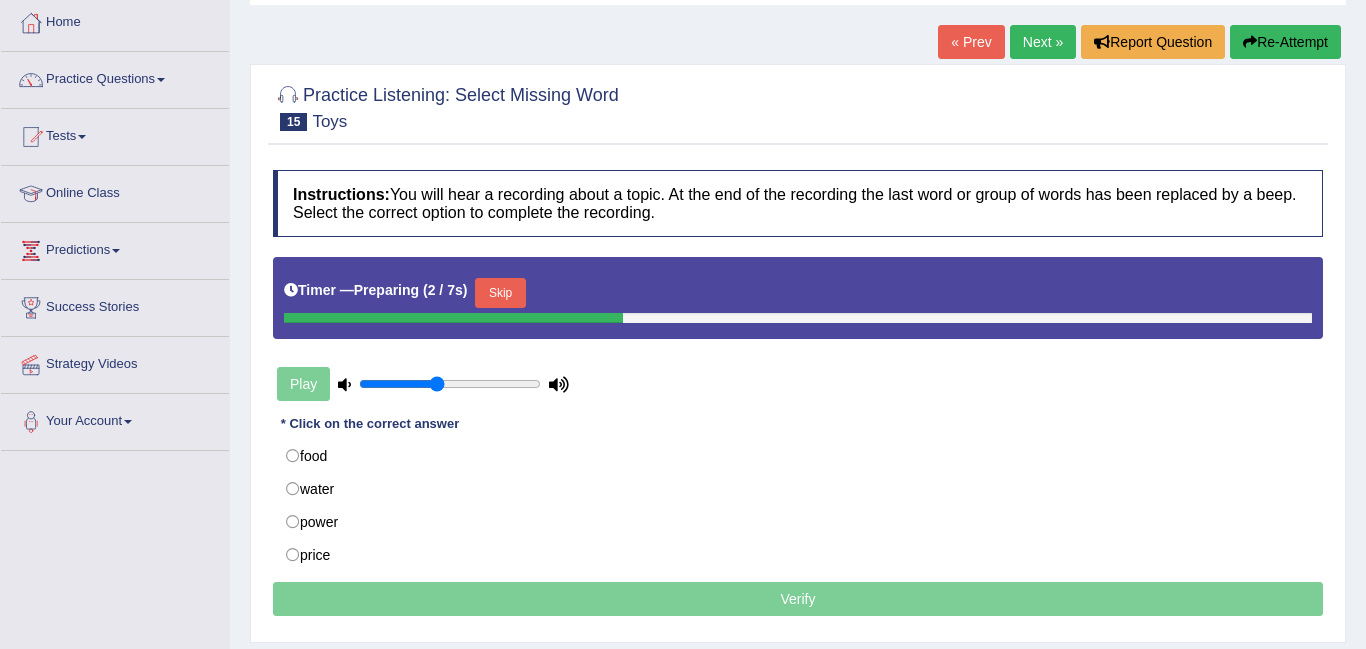 scroll, scrollTop: 104, scrollLeft: 0, axis: vertical 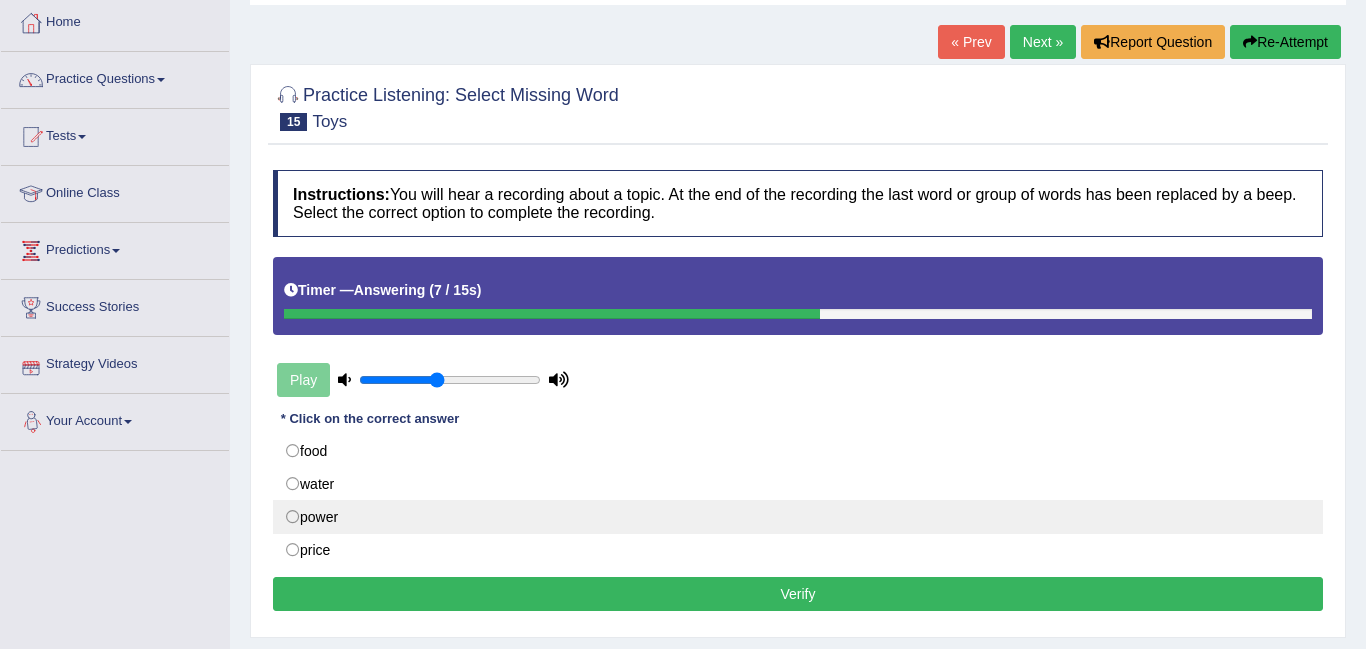 click on "power" at bounding box center [798, 517] 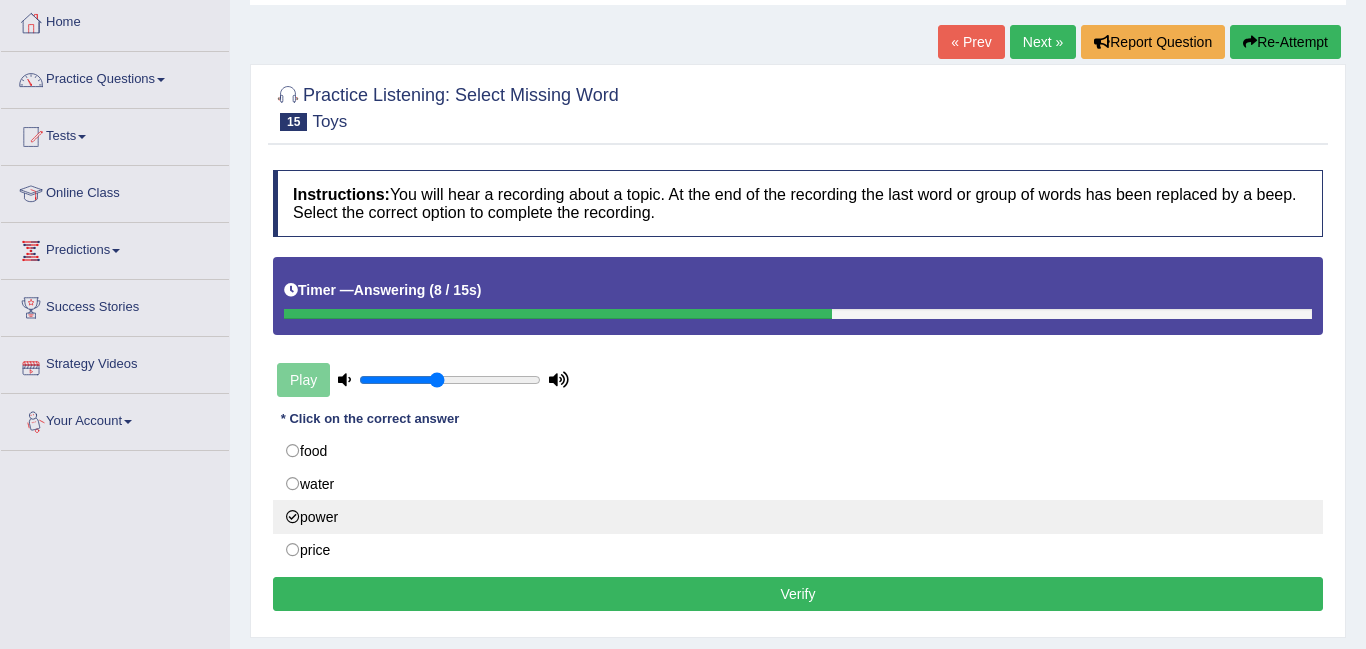 radio on "true" 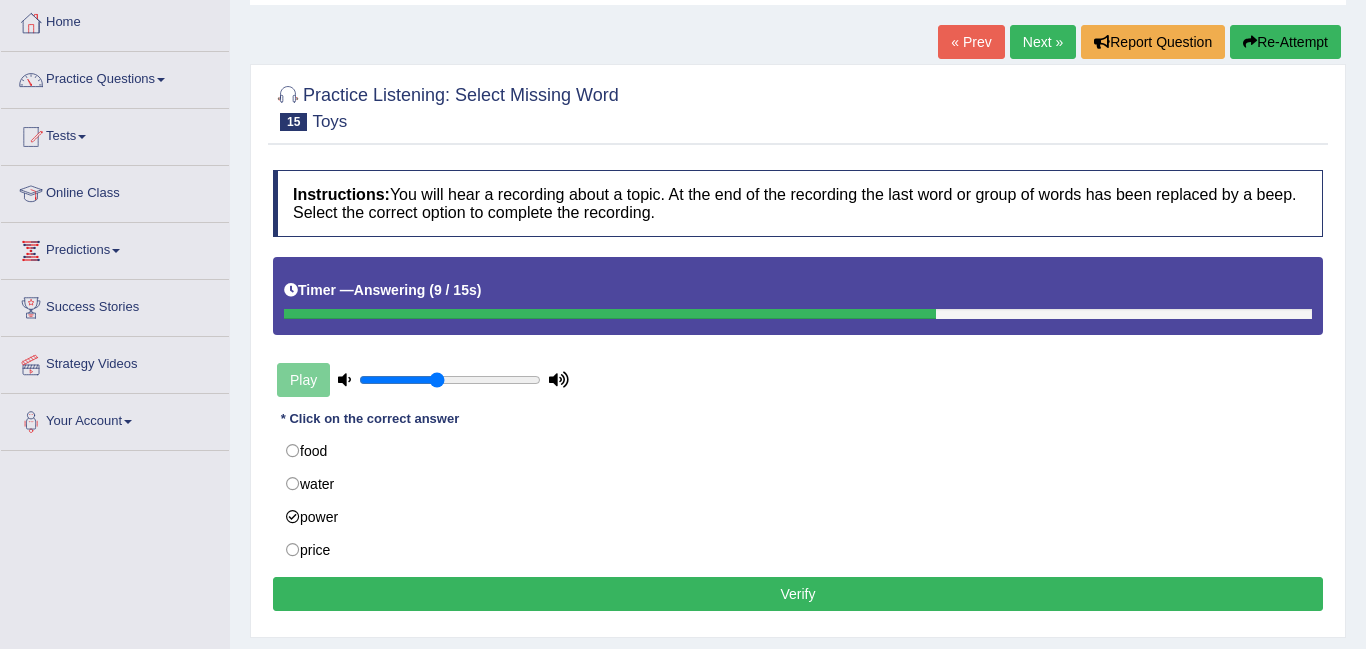click on "Verify" at bounding box center [798, 594] 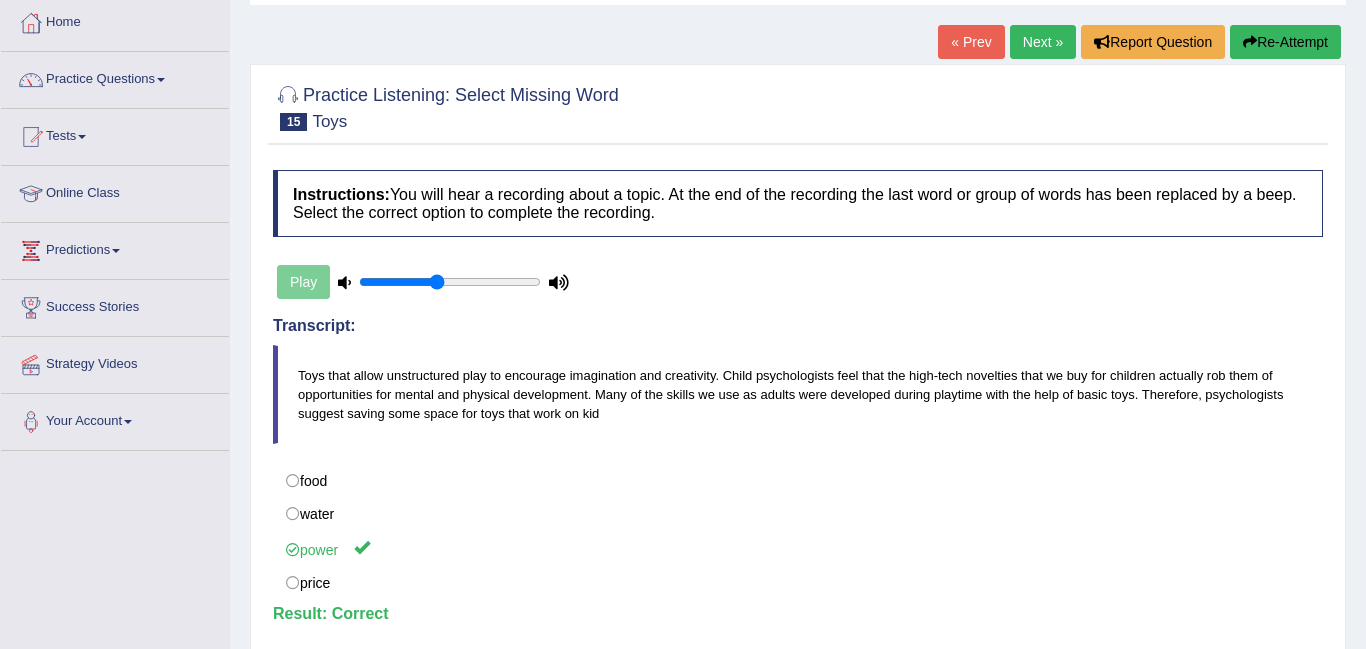 click on "Next »" at bounding box center (1043, 42) 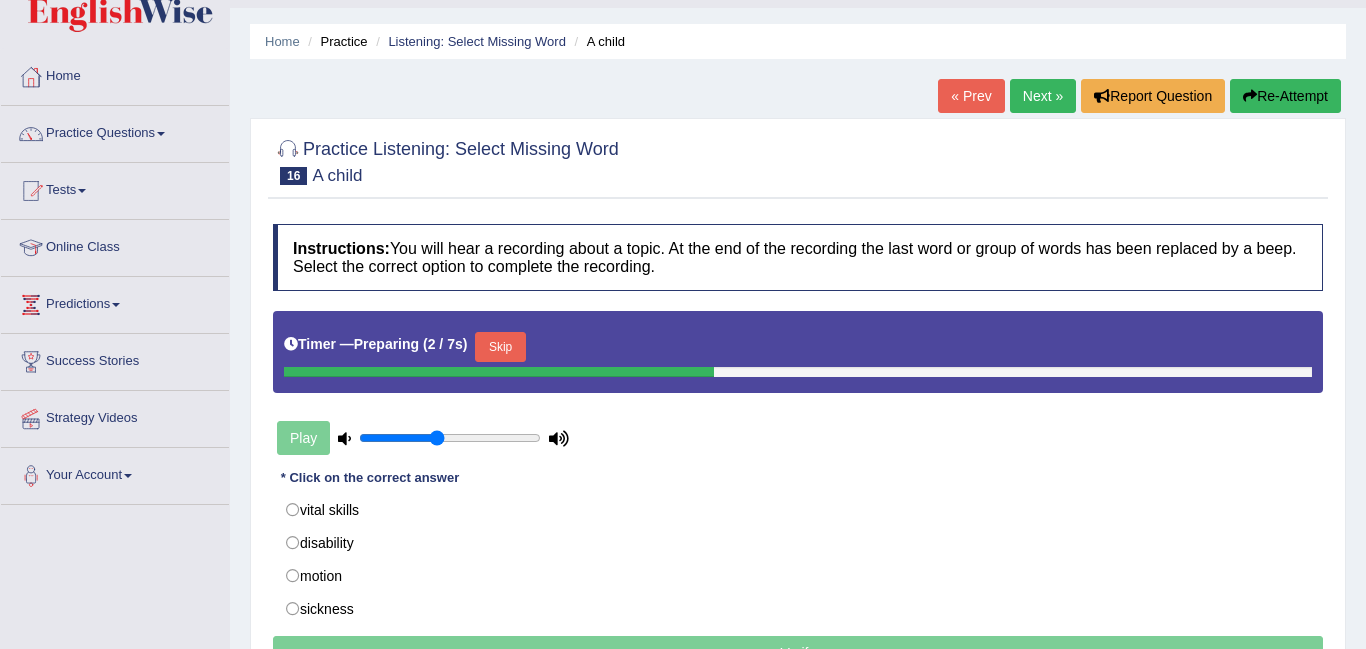 scroll, scrollTop: 88, scrollLeft: 0, axis: vertical 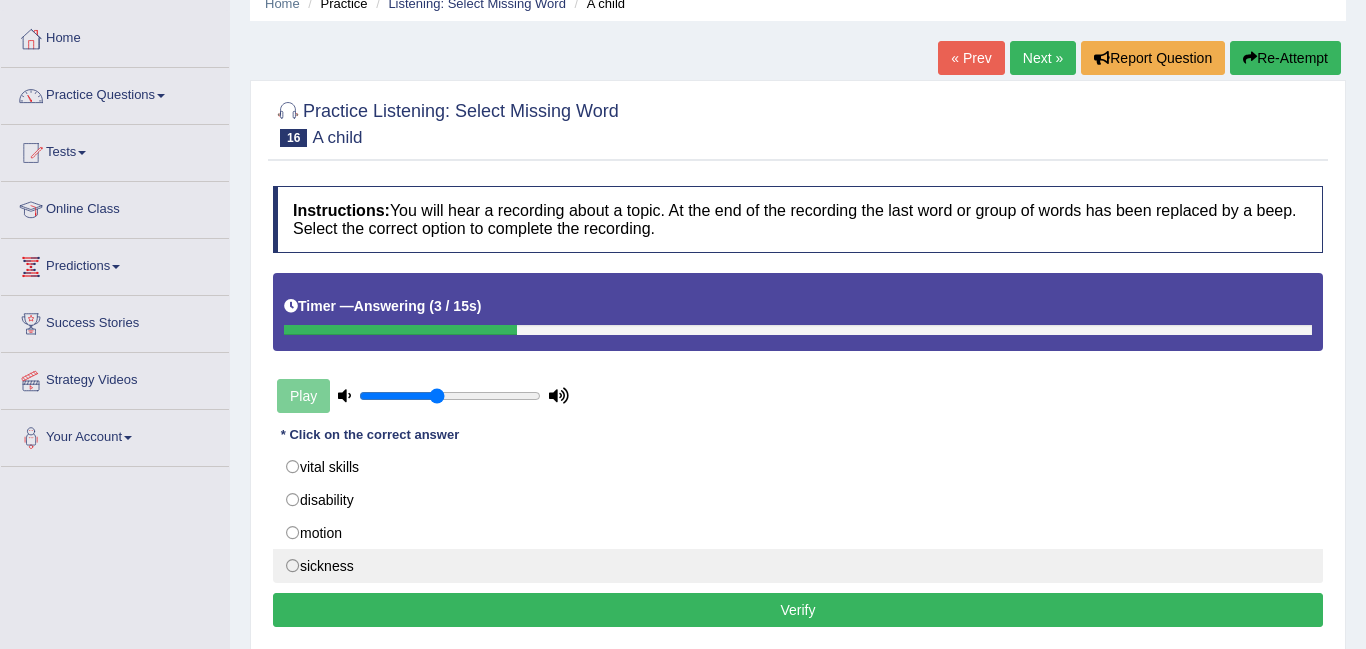 click on "sickness" at bounding box center (798, 566) 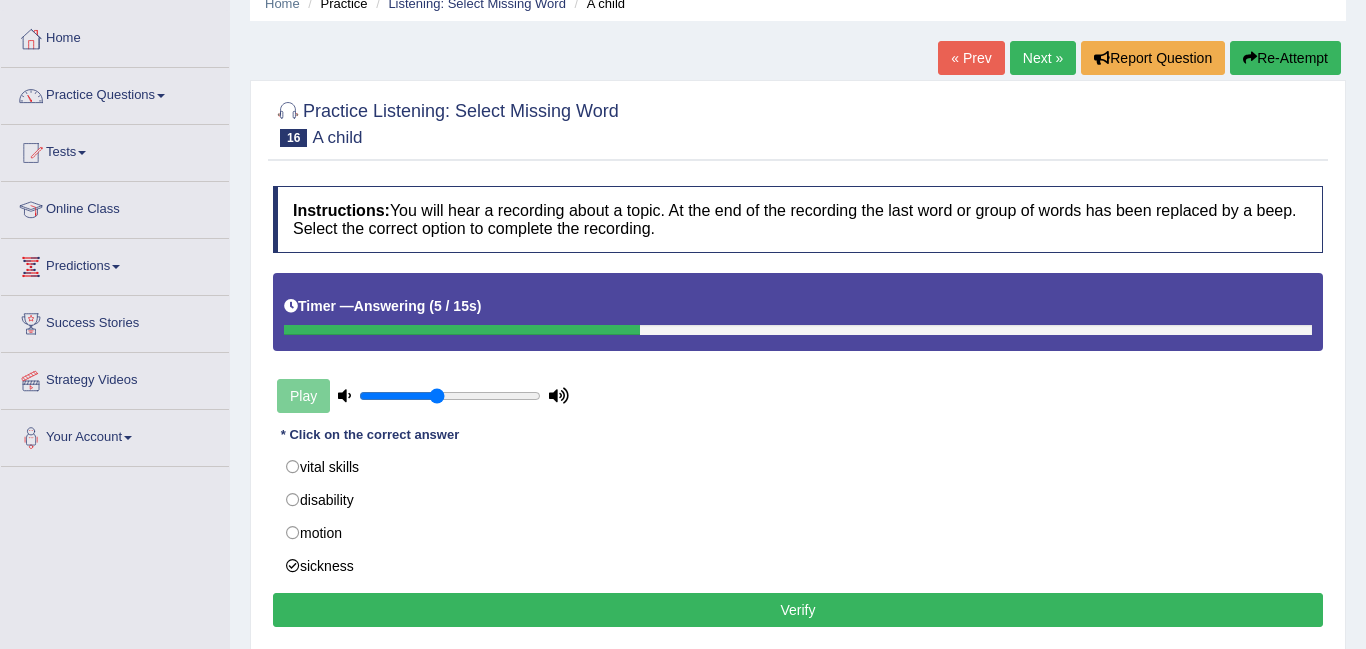 click on "Verify" at bounding box center [798, 610] 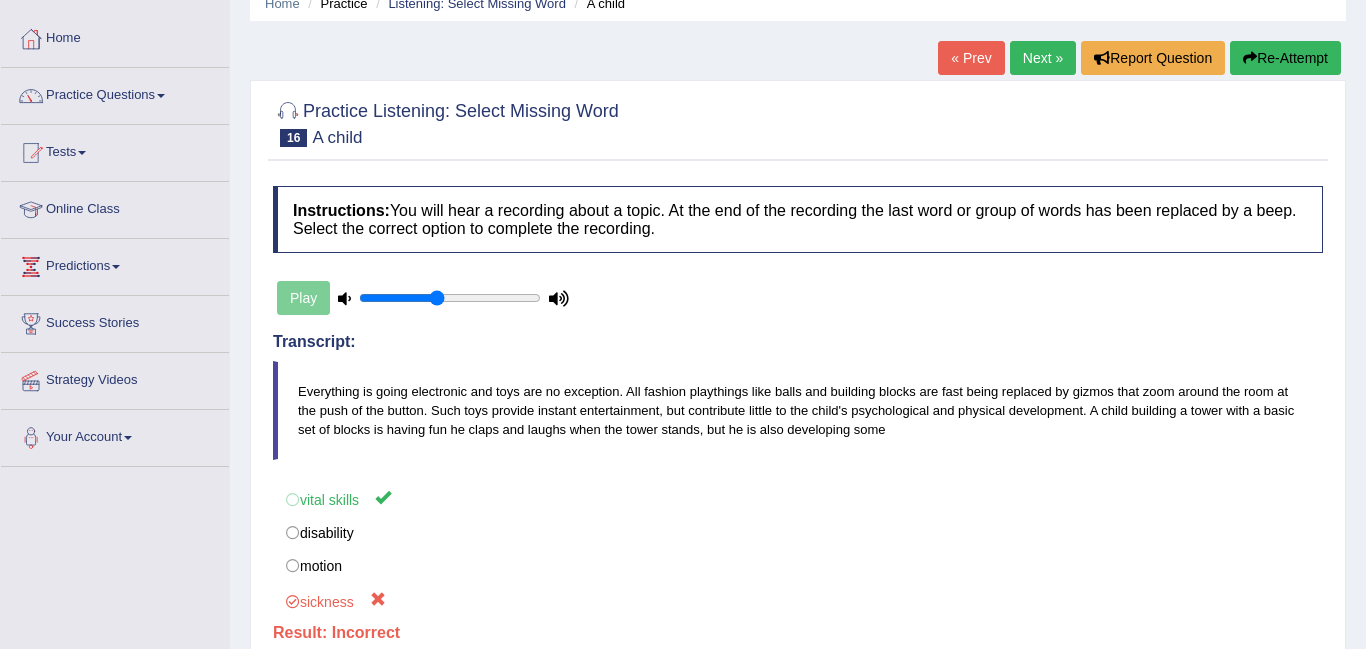click on "Next »" at bounding box center [1043, 58] 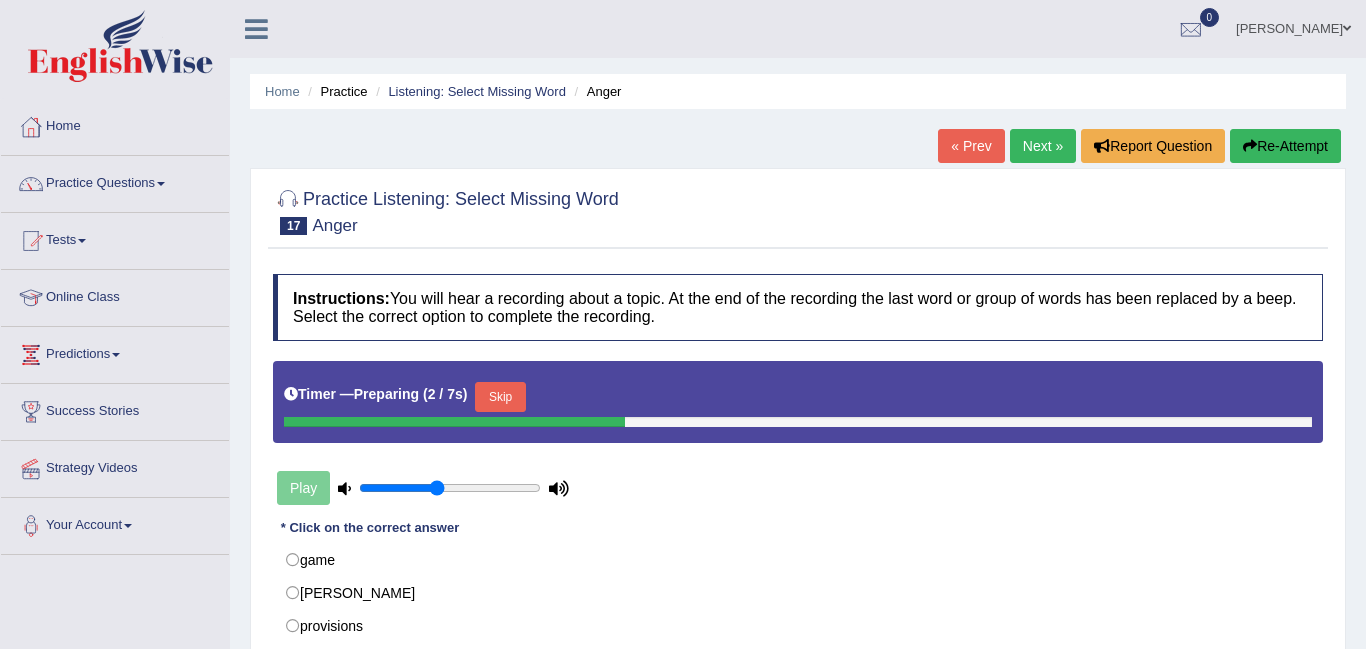 scroll, scrollTop: 0, scrollLeft: 0, axis: both 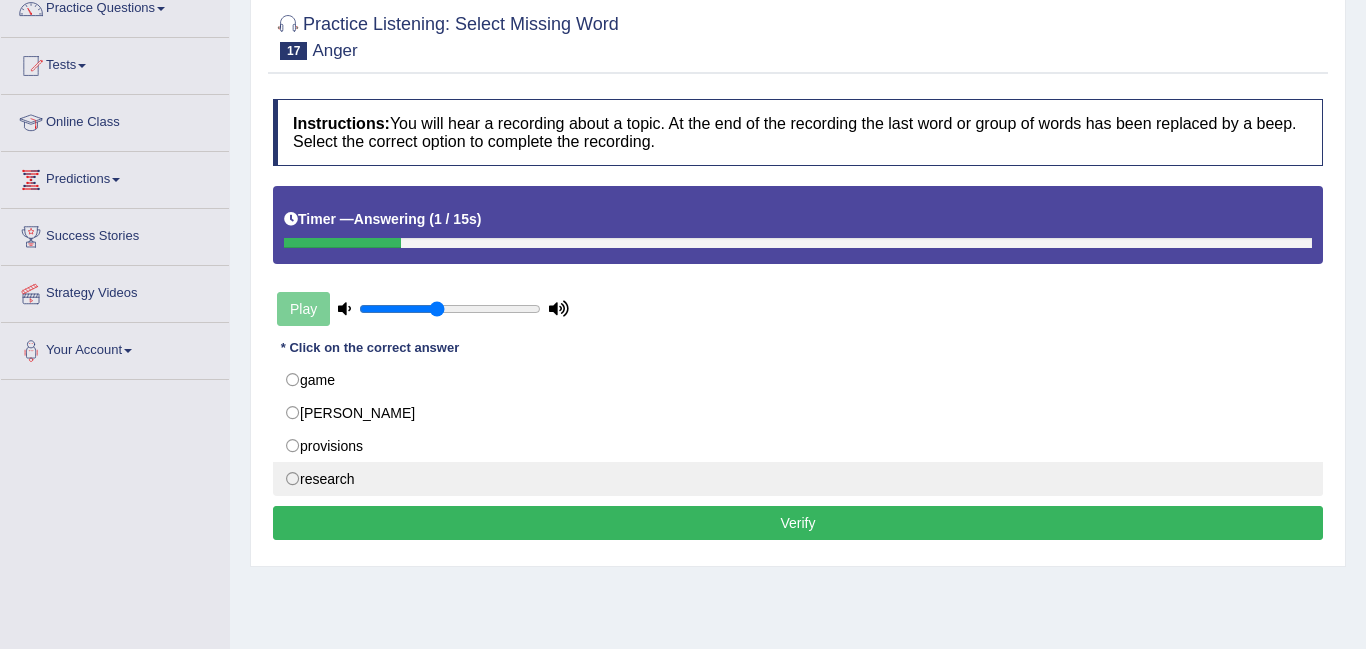 click on "research" at bounding box center [798, 479] 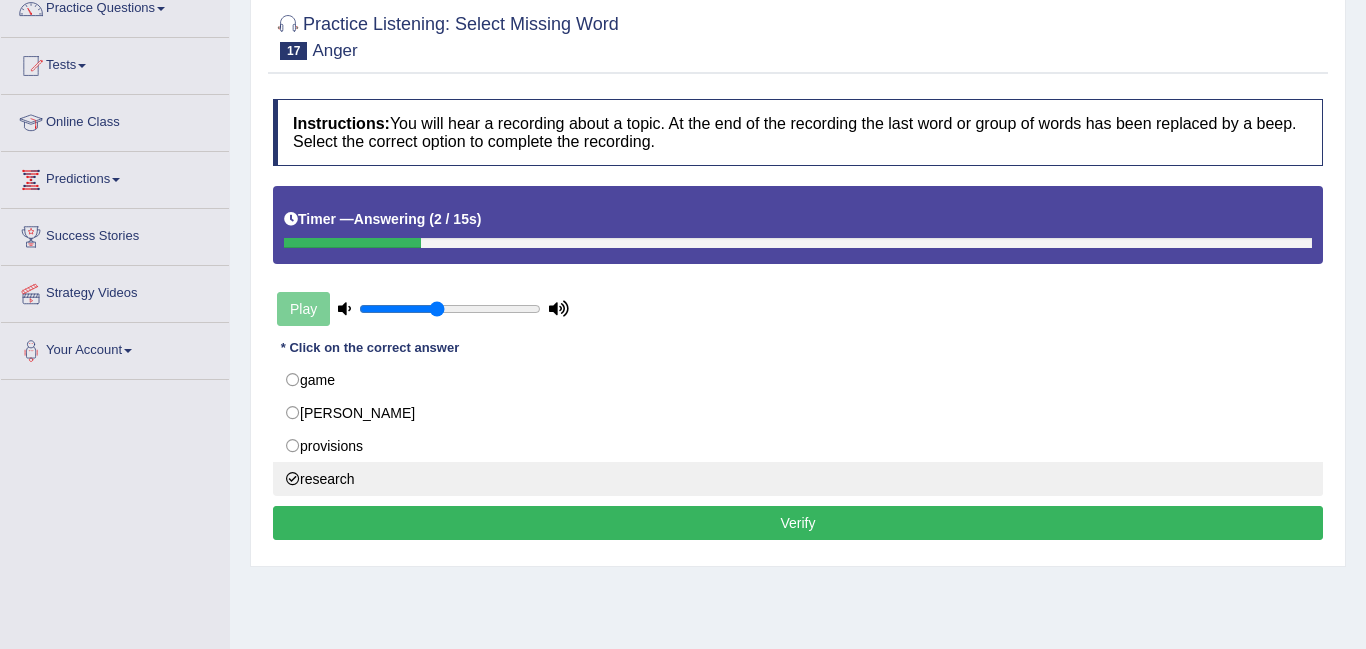 radio on "true" 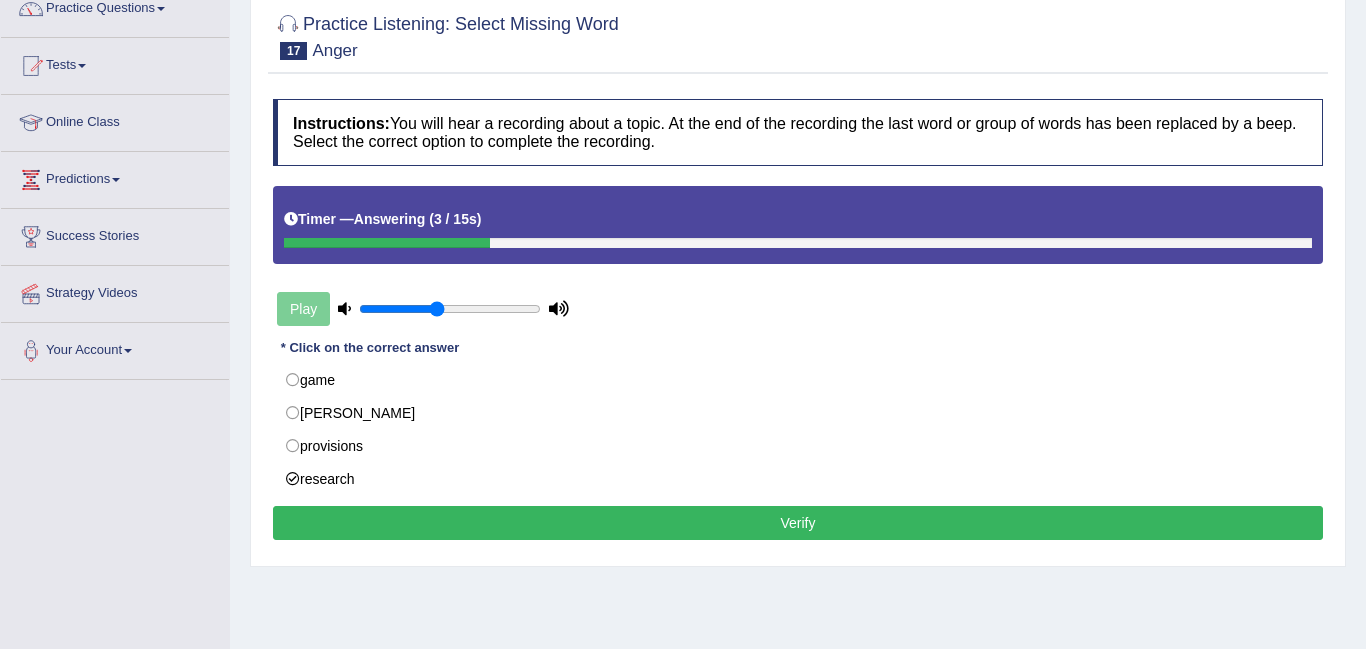 click on "Verify" at bounding box center (798, 523) 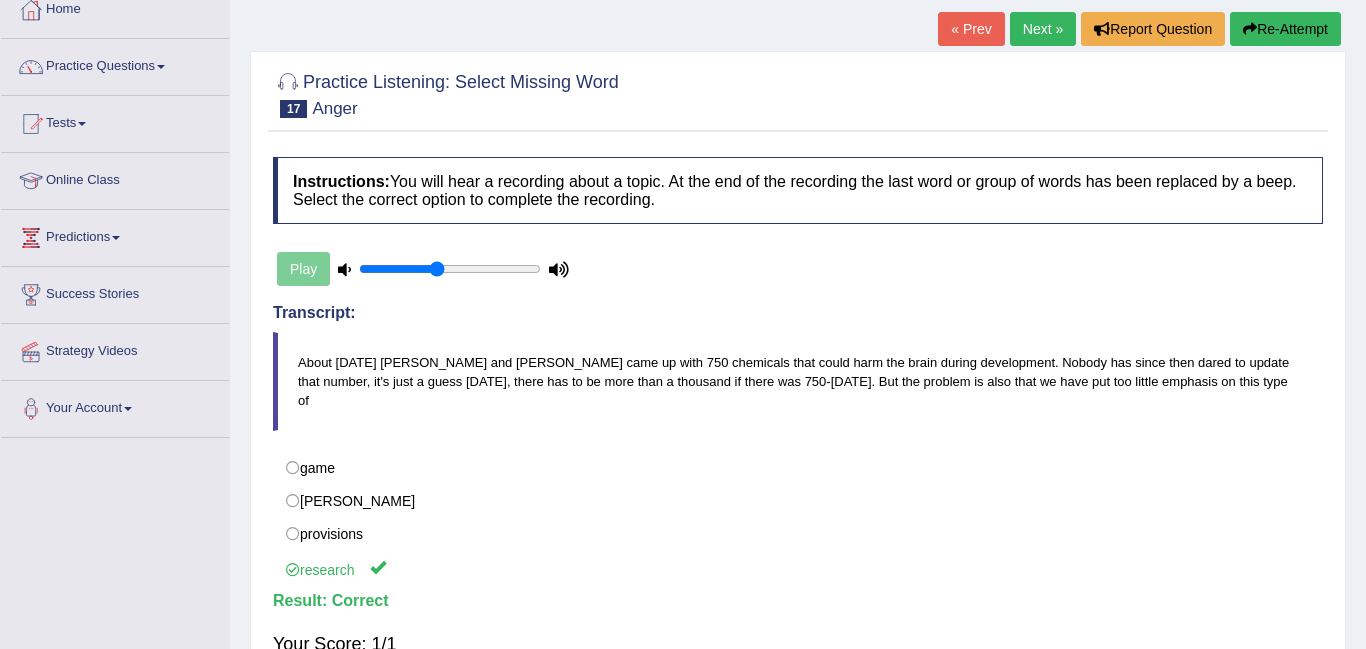 scroll, scrollTop: 101, scrollLeft: 0, axis: vertical 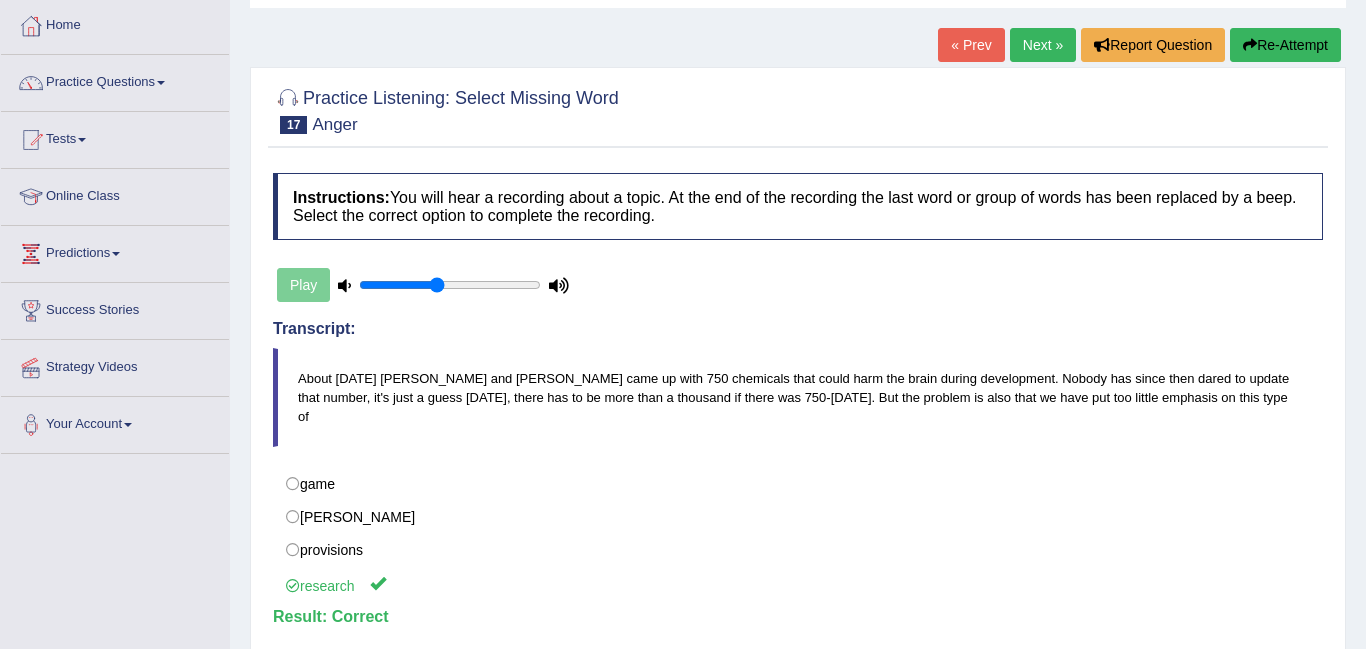 click on "Next »" at bounding box center [1043, 45] 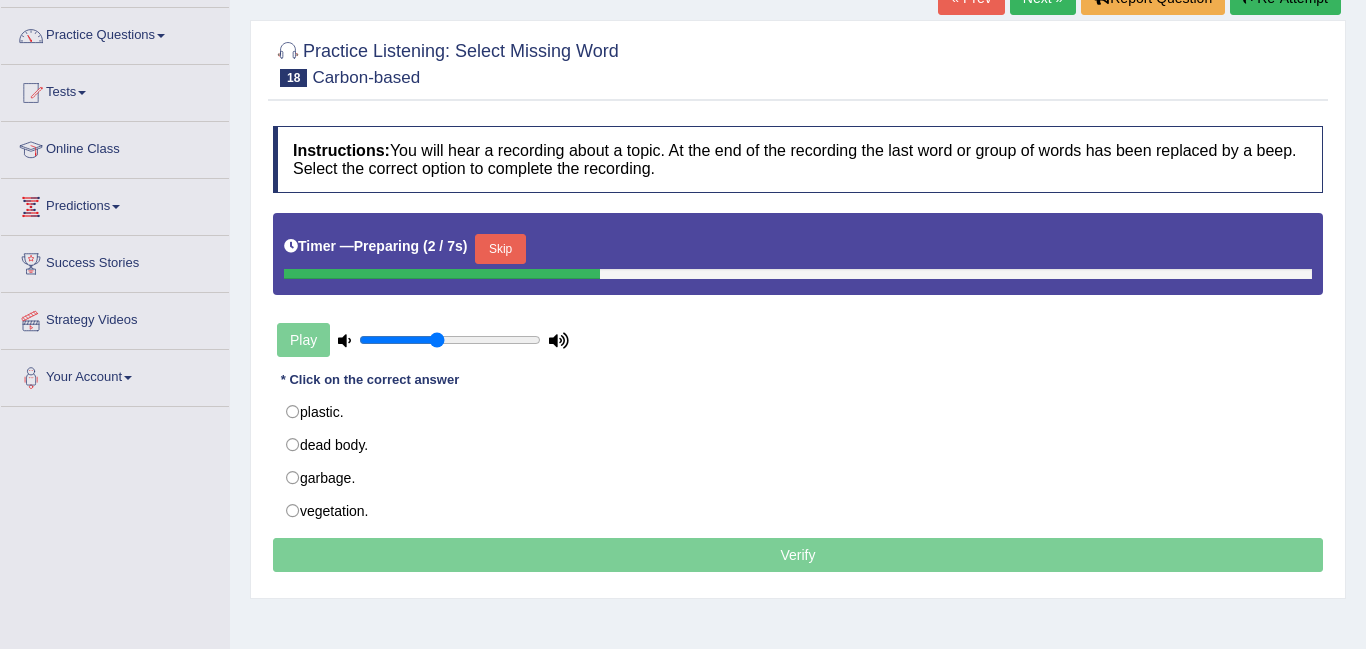 scroll, scrollTop: 148, scrollLeft: 0, axis: vertical 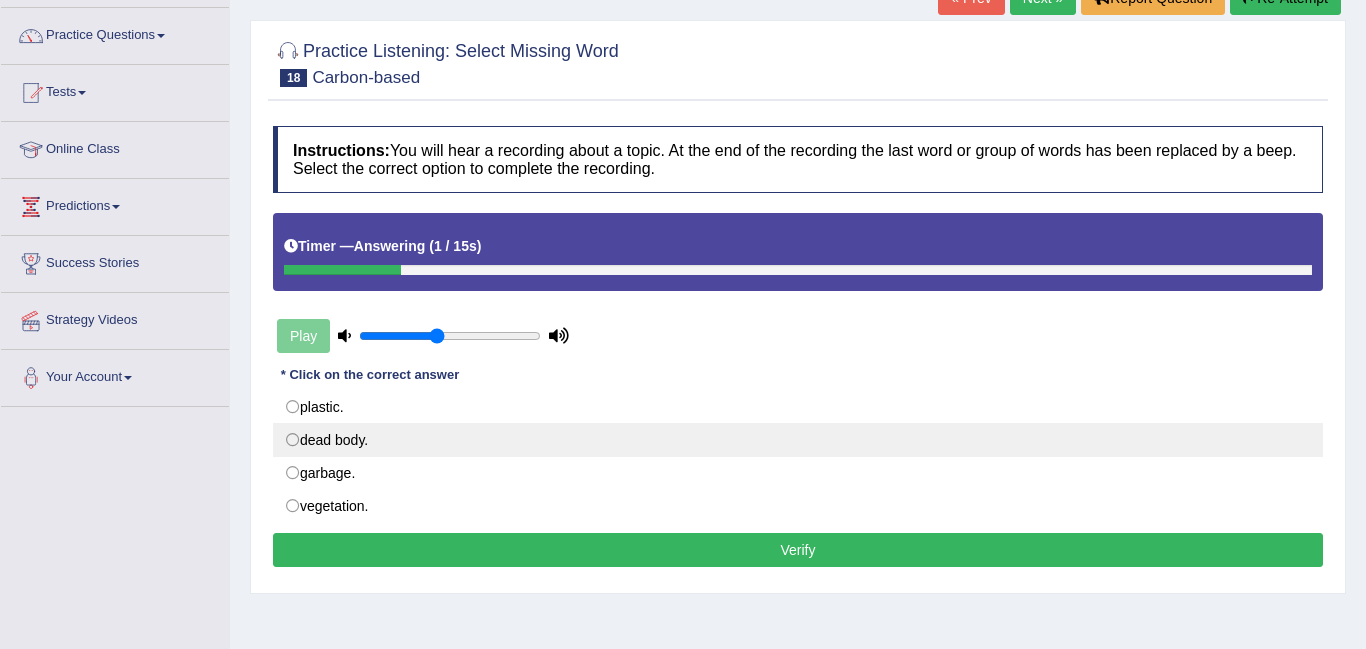 click on "dead  body." at bounding box center [798, 440] 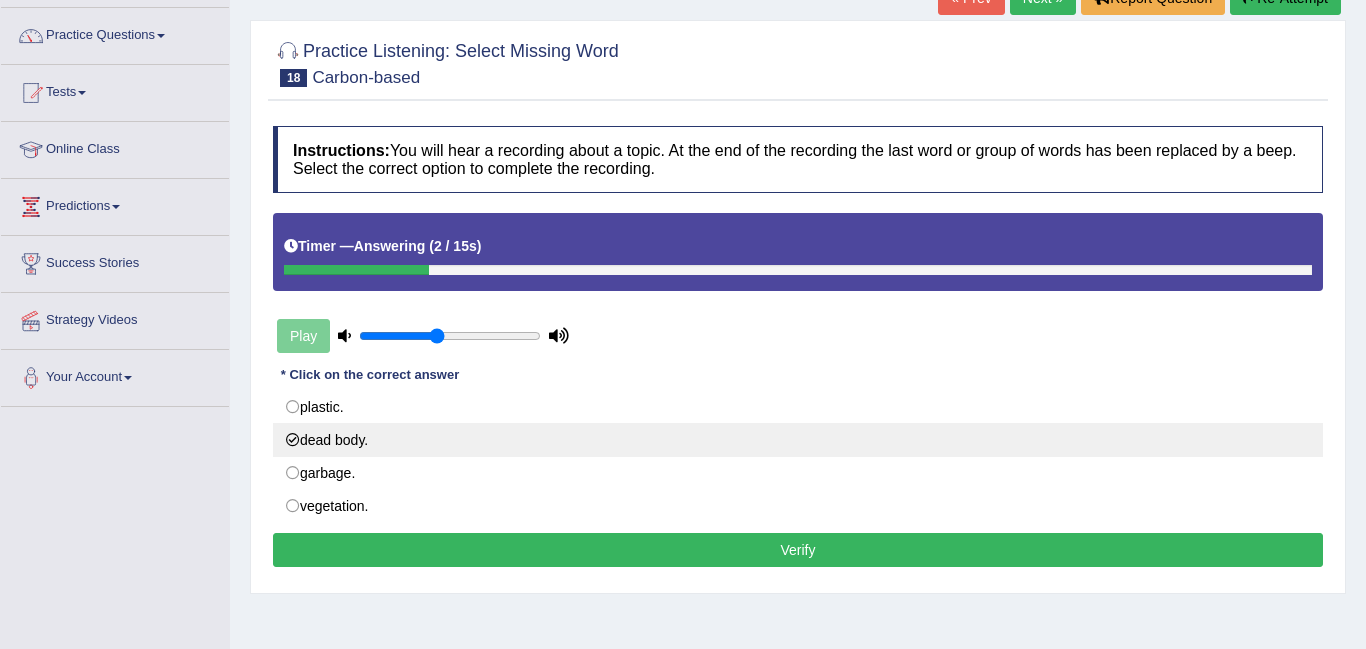 radio on "true" 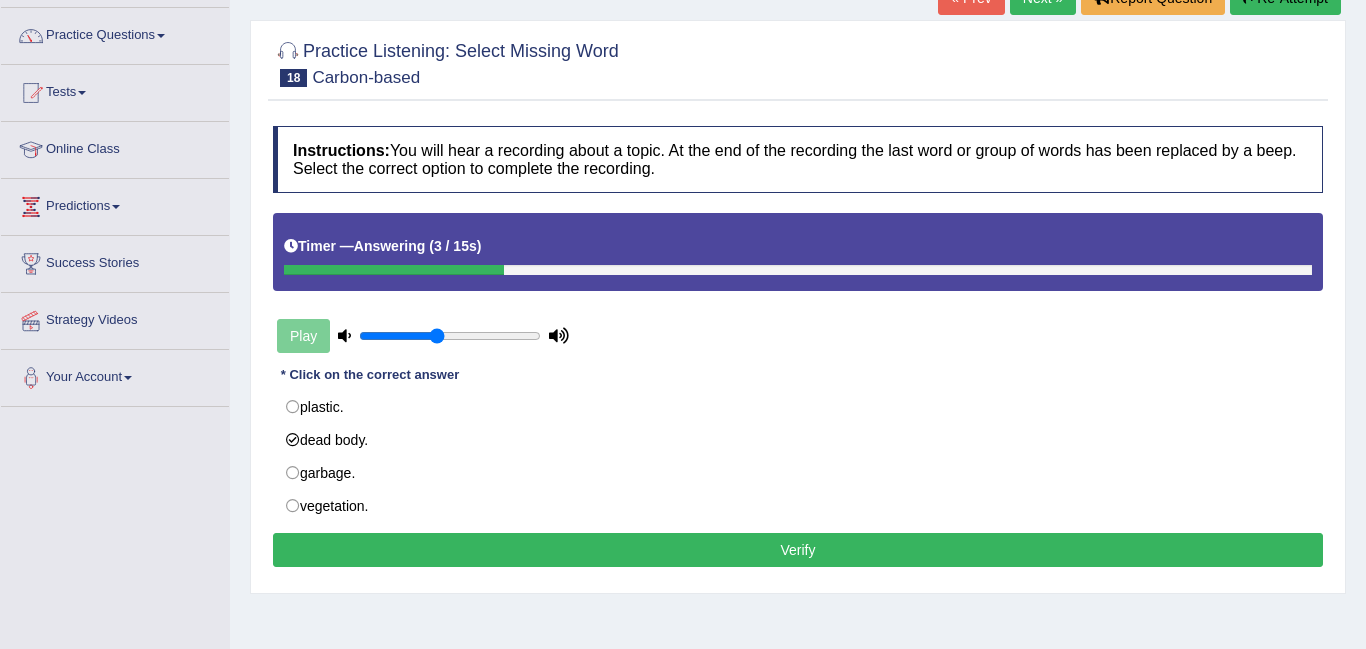 click on "Verify" at bounding box center (798, 550) 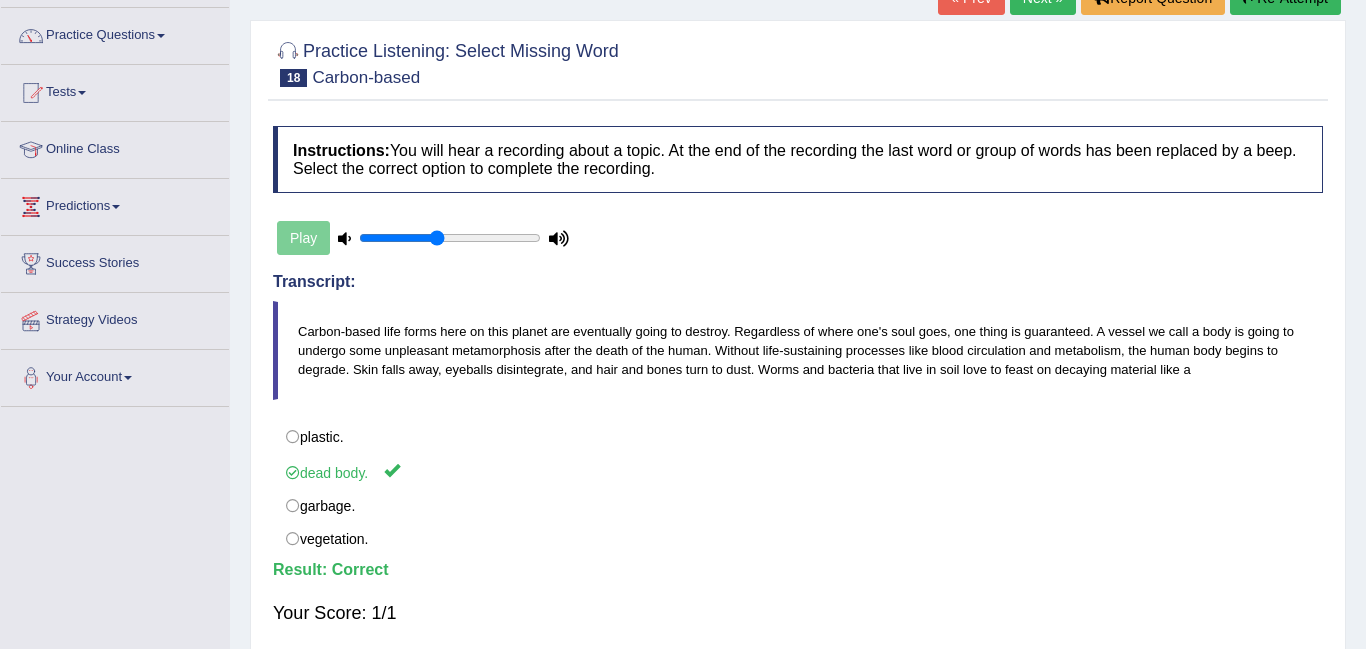click on "Next »" at bounding box center [1043, -2] 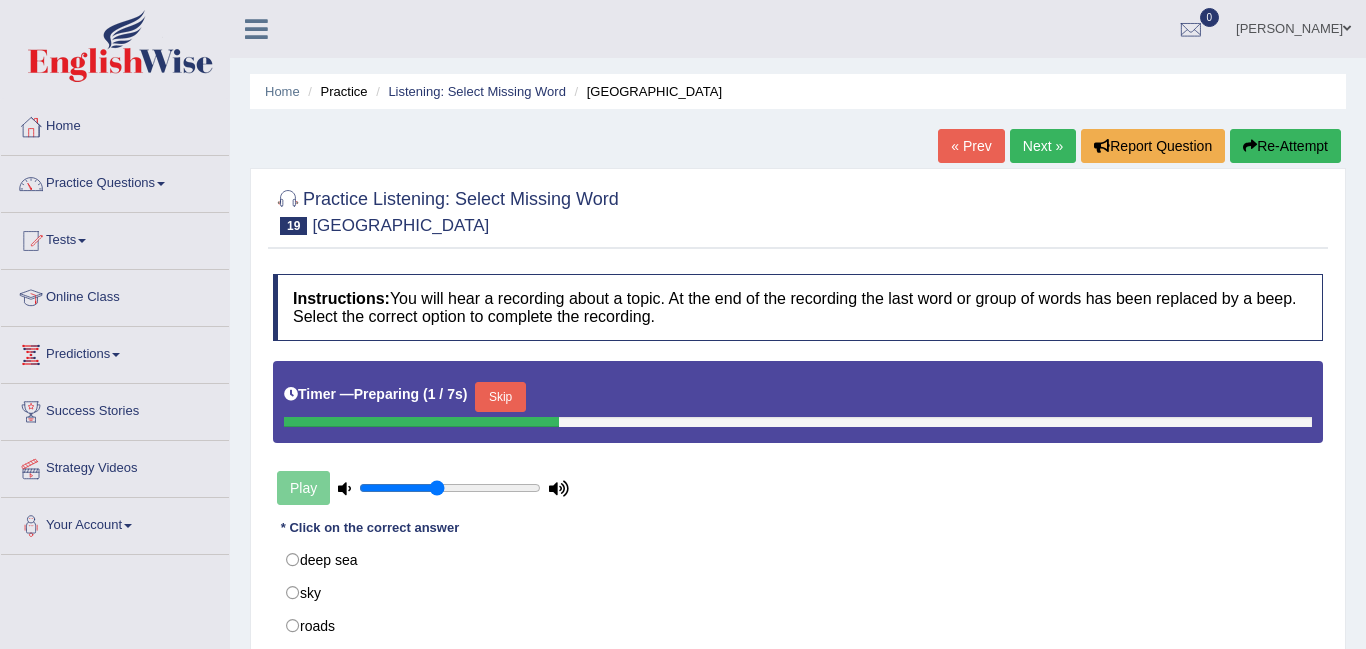 scroll, scrollTop: 0, scrollLeft: 0, axis: both 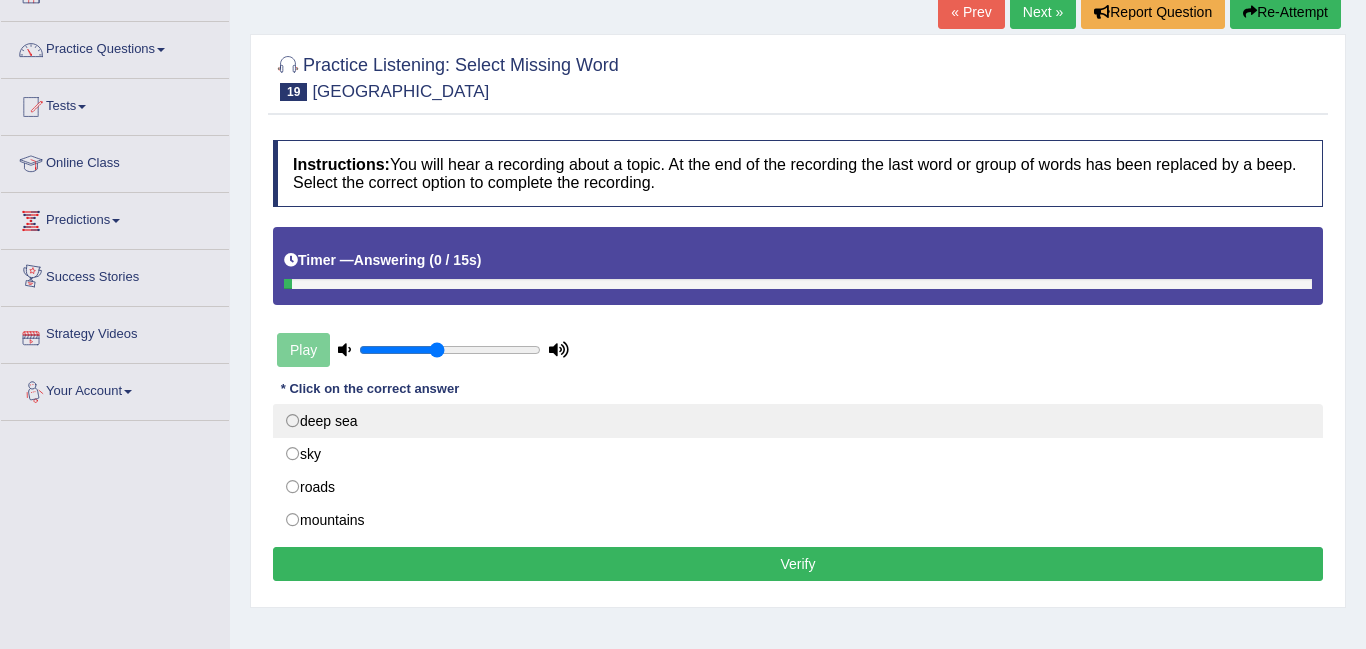 click on "deep  sea" at bounding box center [798, 421] 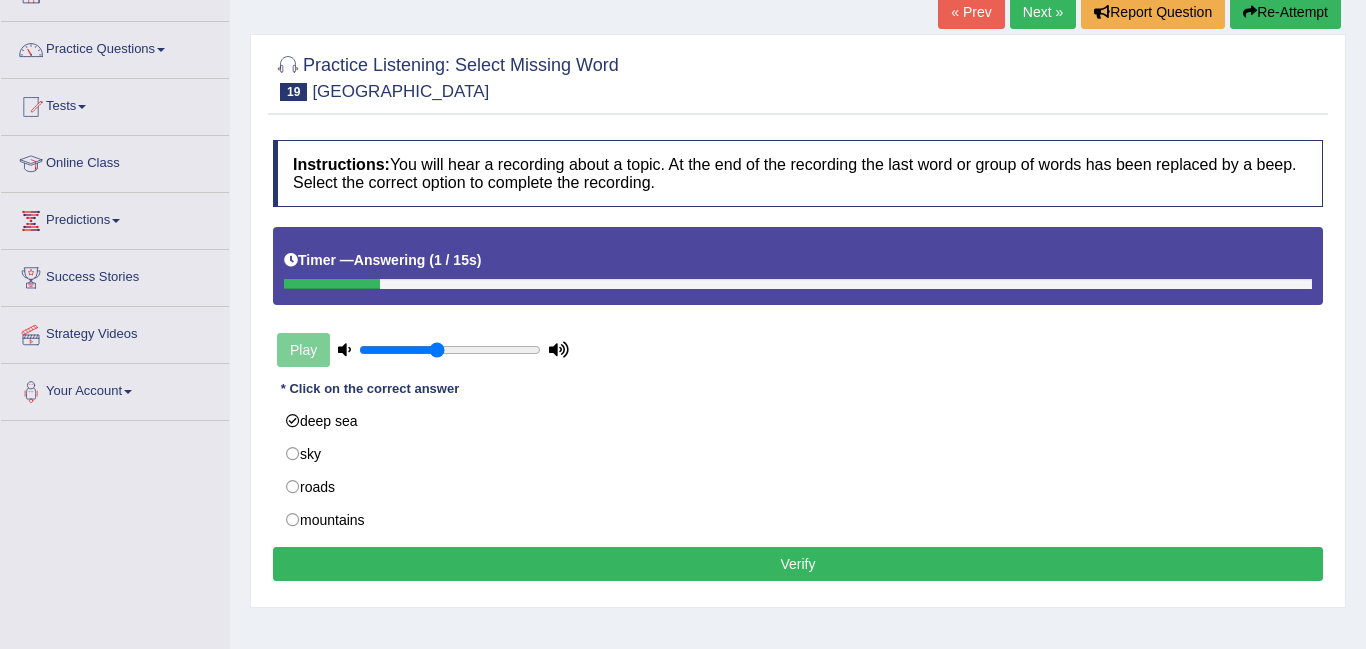 click on "Verify" at bounding box center [798, 564] 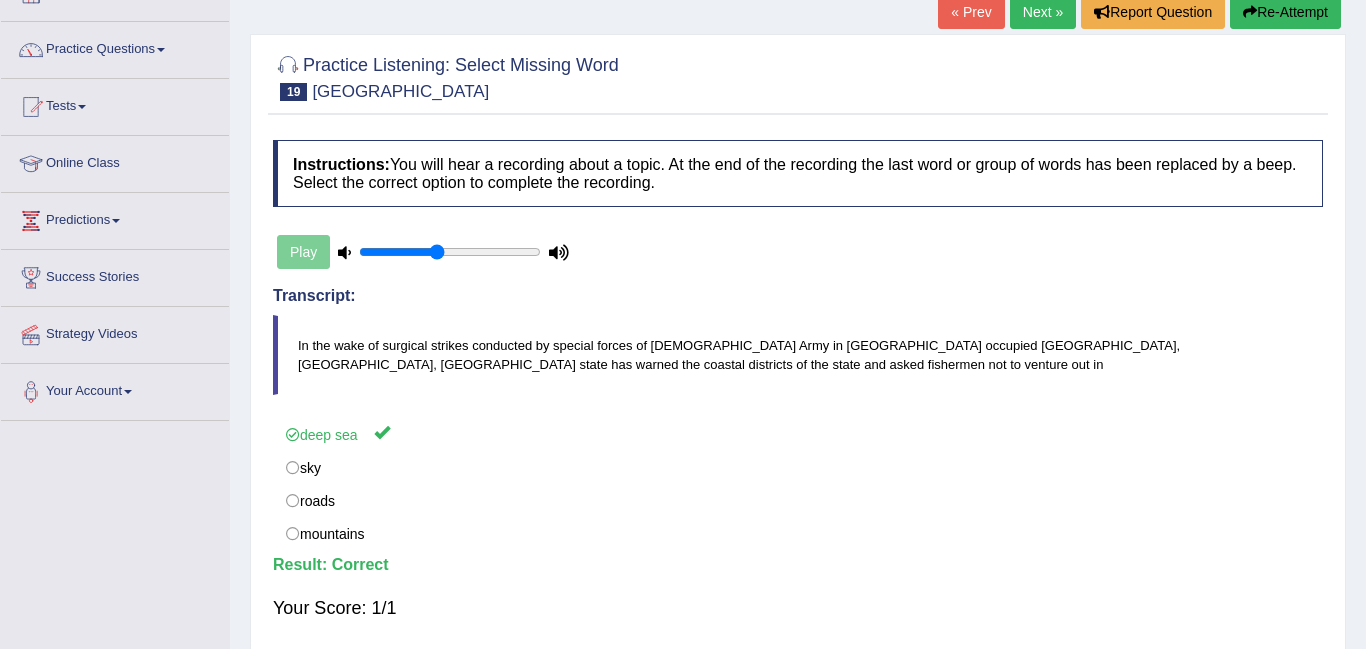 click on "Next »" at bounding box center [1043, 12] 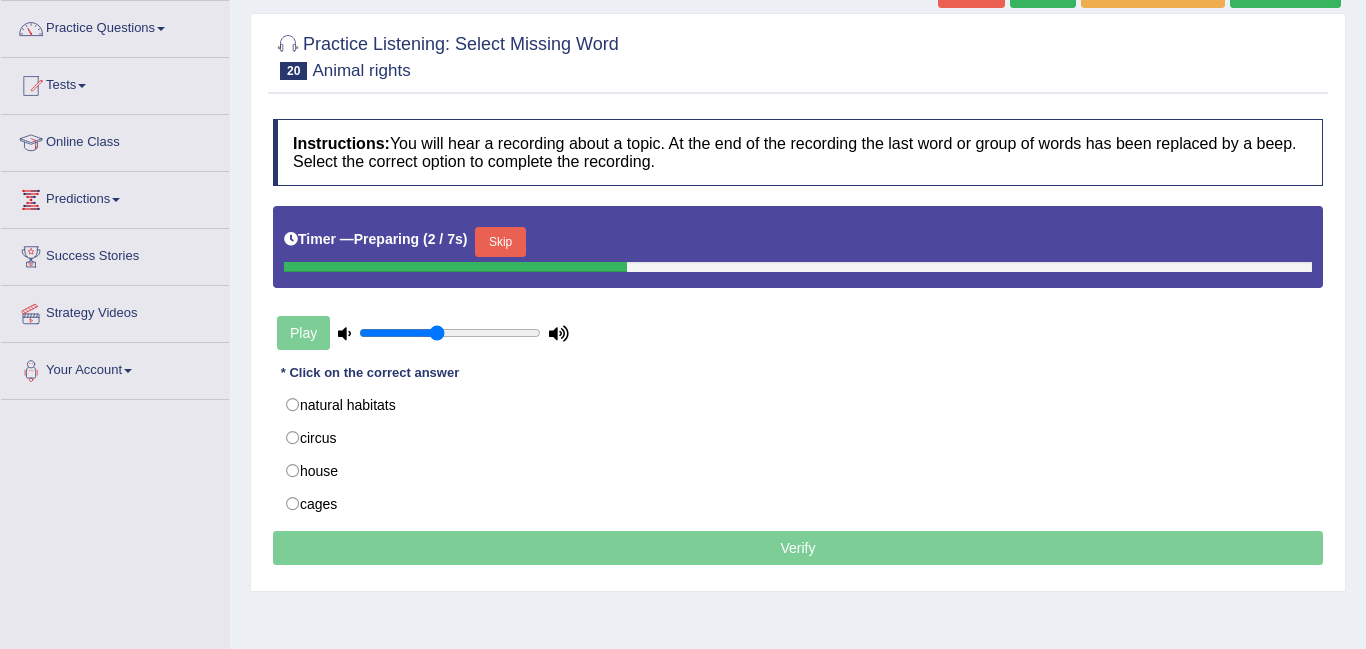scroll, scrollTop: 155, scrollLeft: 0, axis: vertical 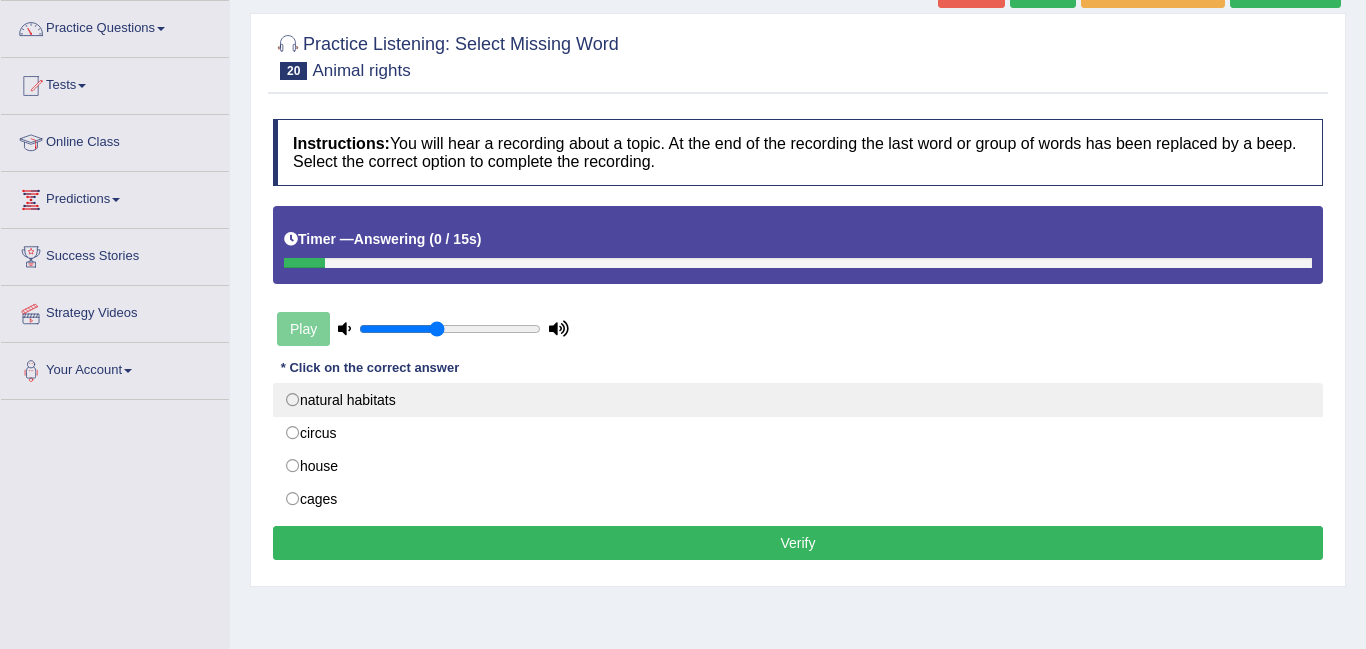 click on "natural  habitats" at bounding box center (798, 400) 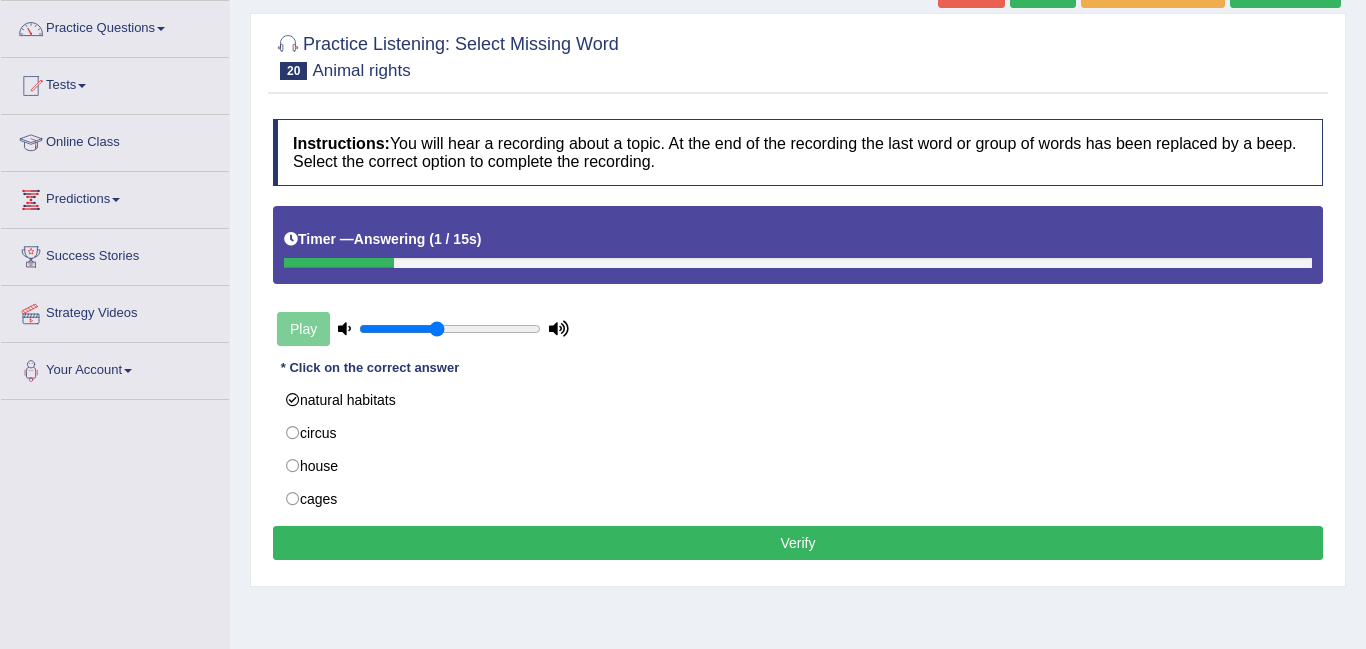 click on "Verify" at bounding box center (798, 543) 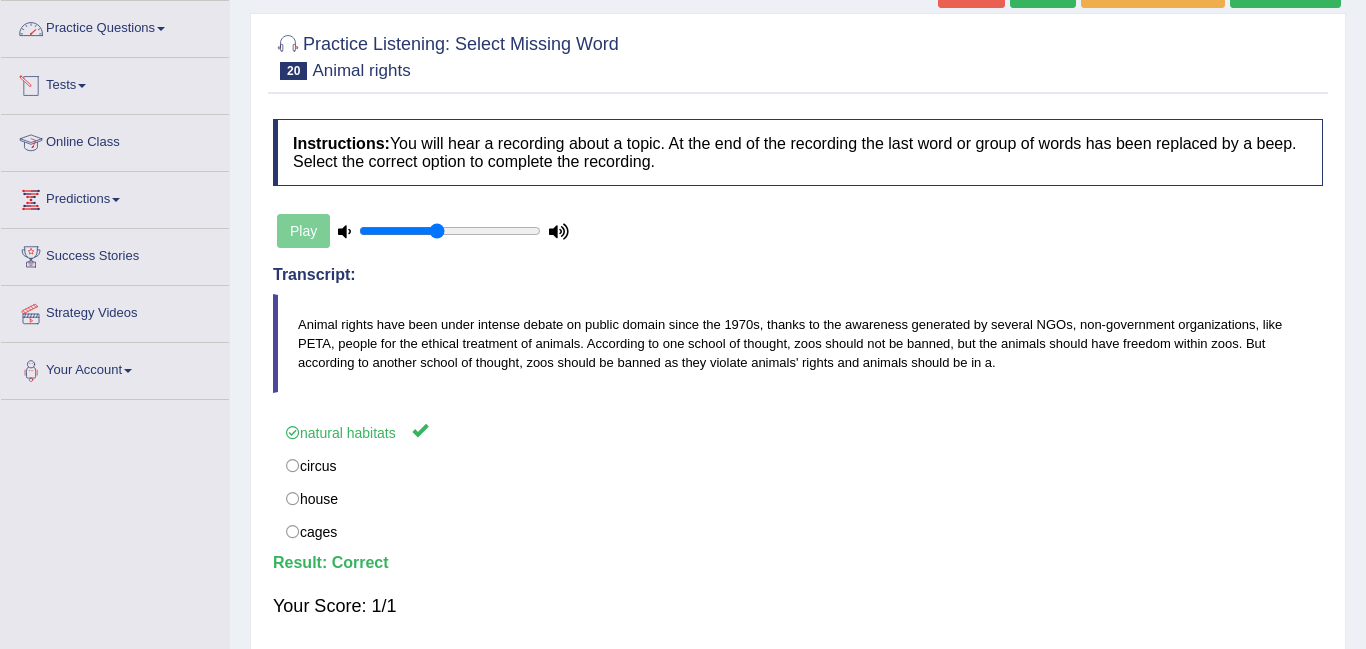click on "Practice Questions" at bounding box center [115, 26] 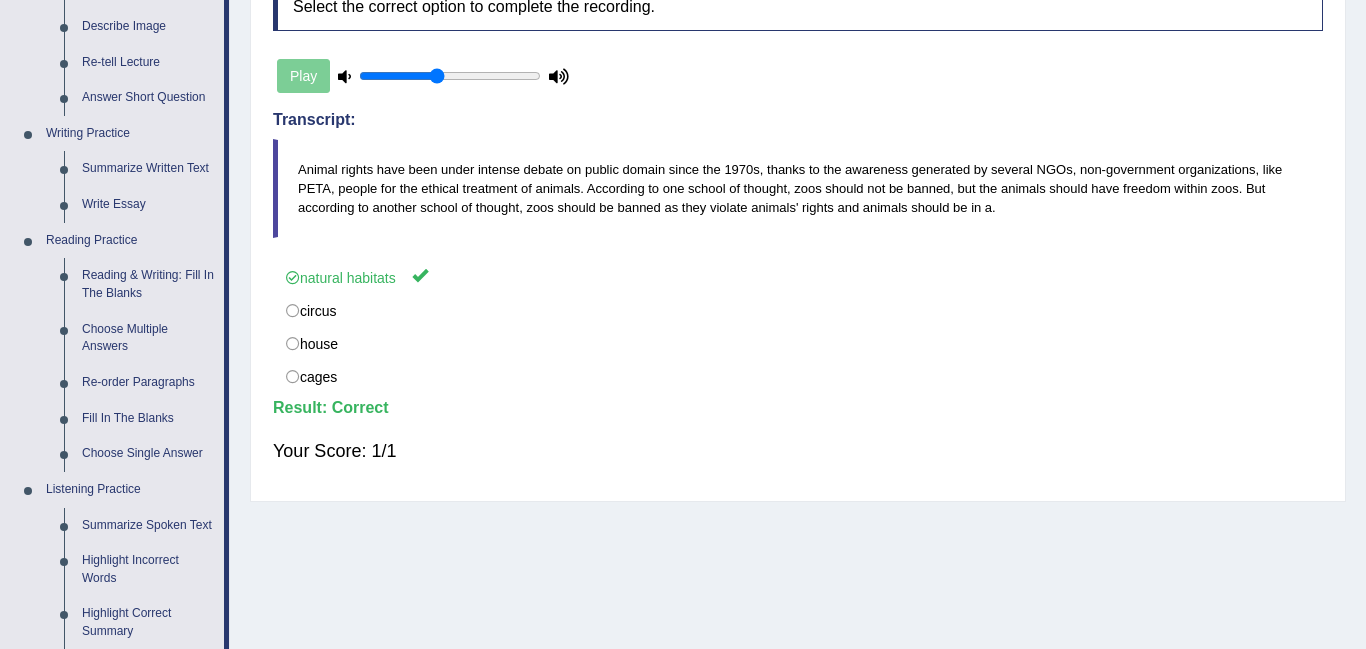 scroll, scrollTop: 313, scrollLeft: 0, axis: vertical 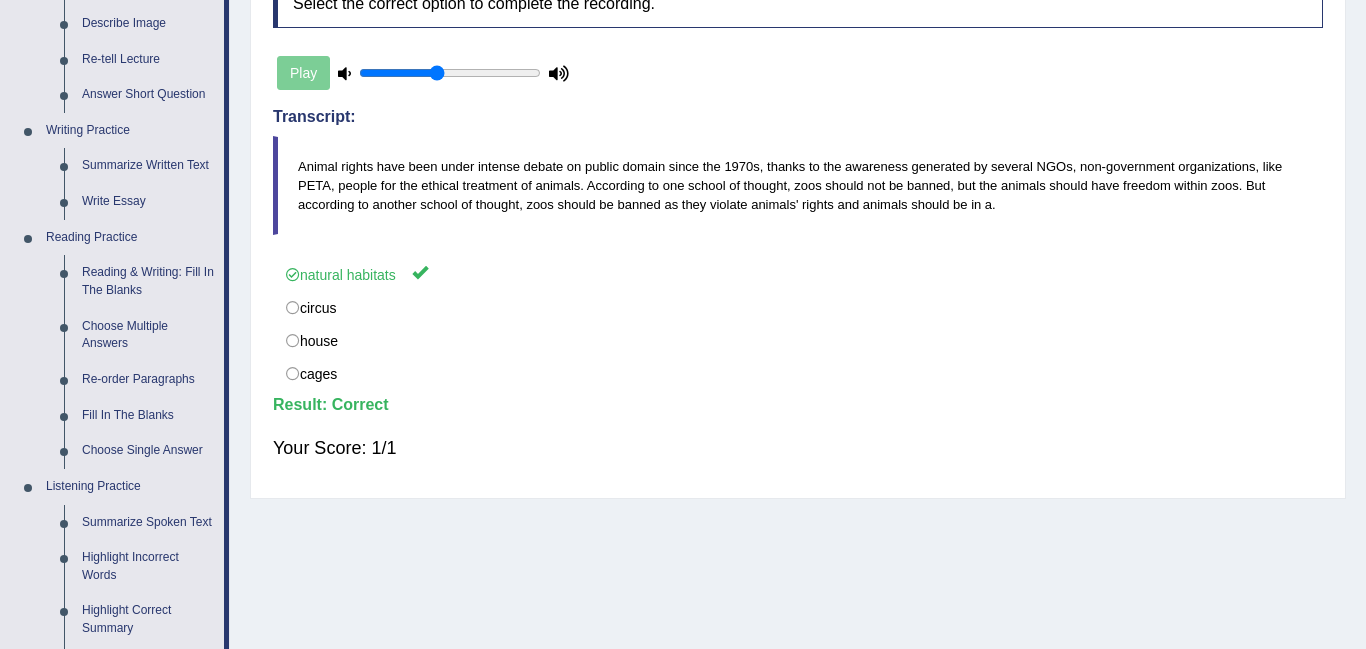 click on "Practice Listening: Select Missing Word
20
Animal rights
Instructions:  You will hear a recording about a topic. At the end of the recording the last word or group of words has been replaced by a beep. Select the correct option to complete the recording.
Timer —  Answering   ( 1 / 15s ) Play Transcript: Animal rights have been under intense debate on public domain since the 1970s, thanks to the awareness generated by several NGOs, non-government organizations, like PETA, people for the ethical treatment of animals. According to one school of thought, zoos should not be banned, but the animals should have freedom within zoos. But according to another school of thought, zoos should be banned as they violate animals' rights and animals should be in a. * Click on the correct answer  natural  habitats  circus  house  cages Result:  Your Score: 1/1 Verify" at bounding box center [798, 177] 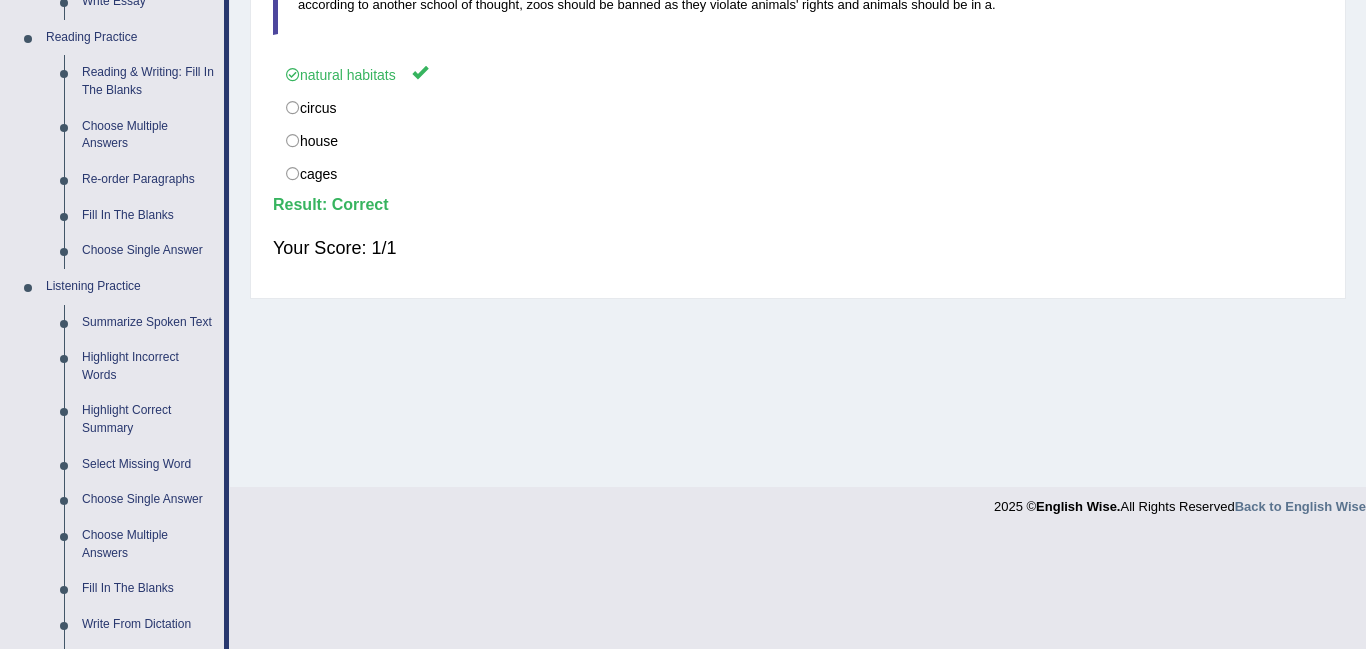 scroll, scrollTop: 517, scrollLeft: 0, axis: vertical 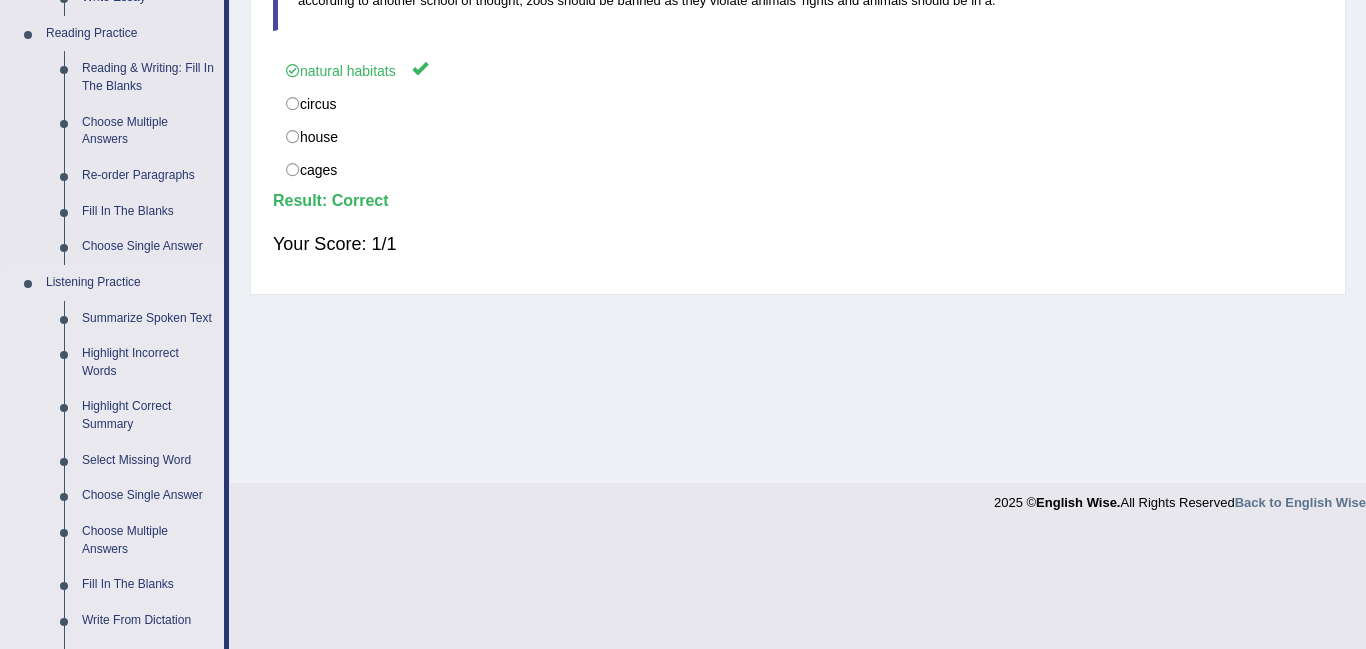 click on "Highlight Correct Summary" at bounding box center [148, 415] 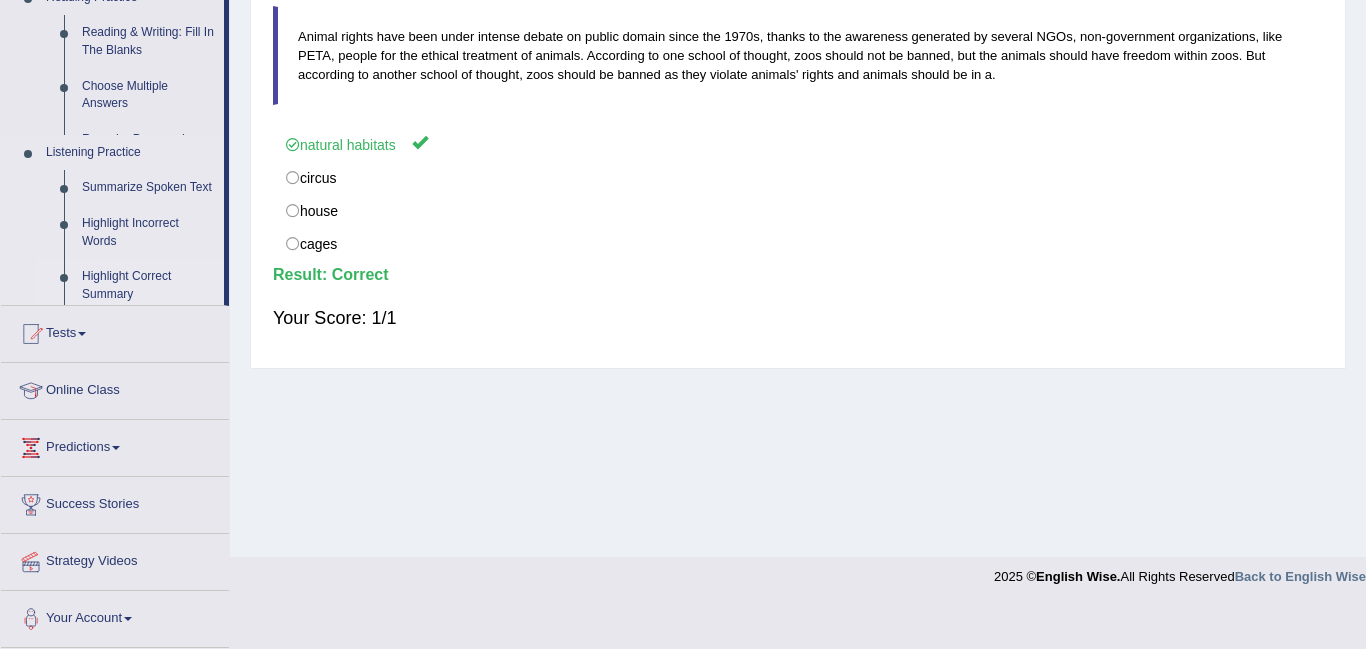 scroll, scrollTop: 401, scrollLeft: 0, axis: vertical 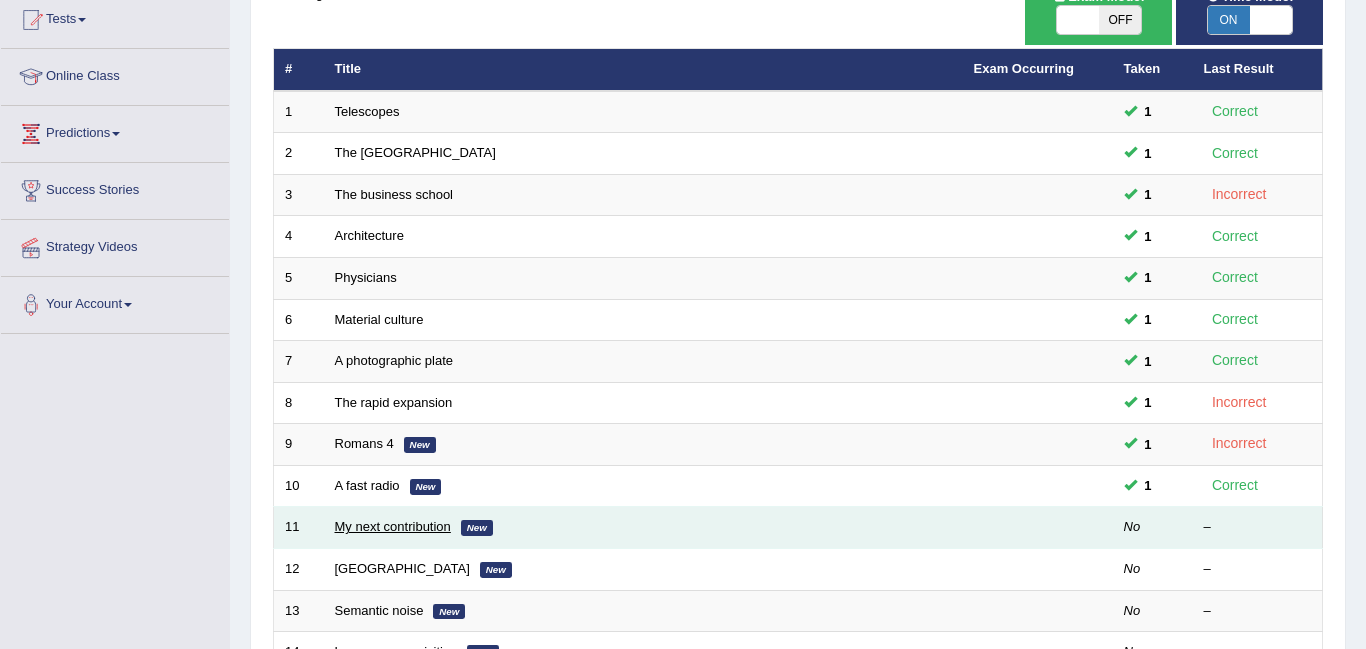 click on "My next contribution" at bounding box center [393, 526] 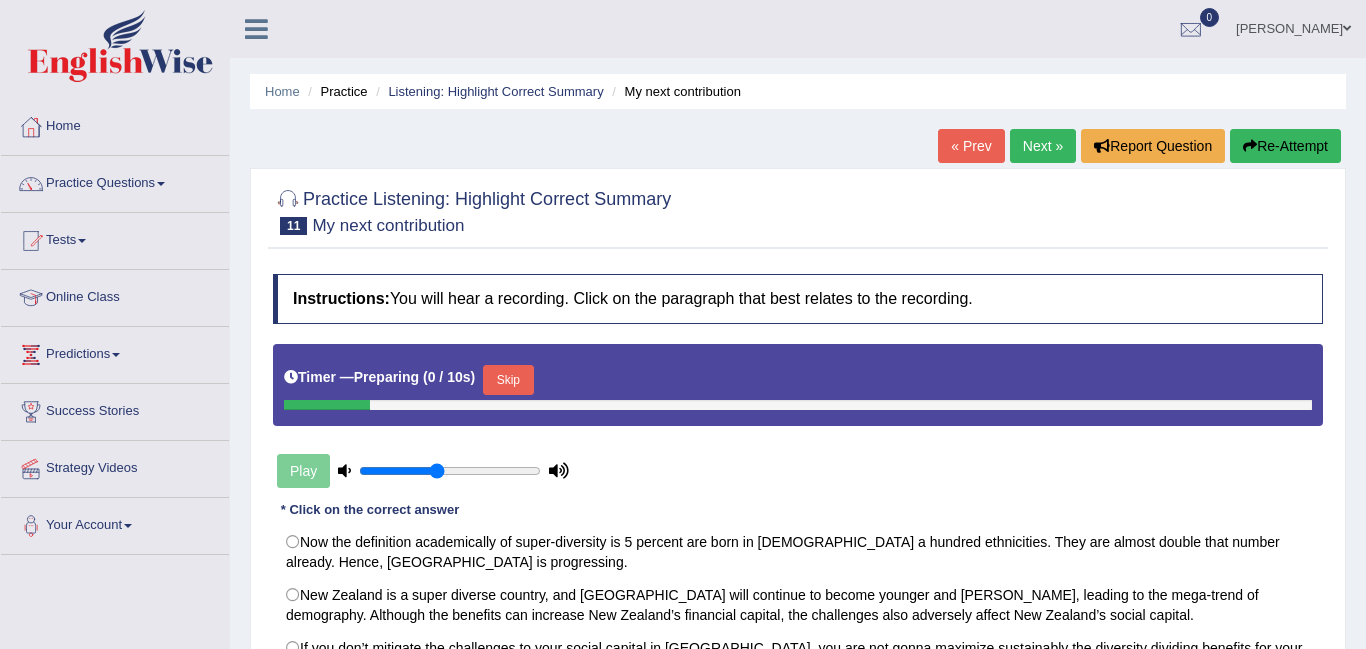 scroll, scrollTop: 0, scrollLeft: 0, axis: both 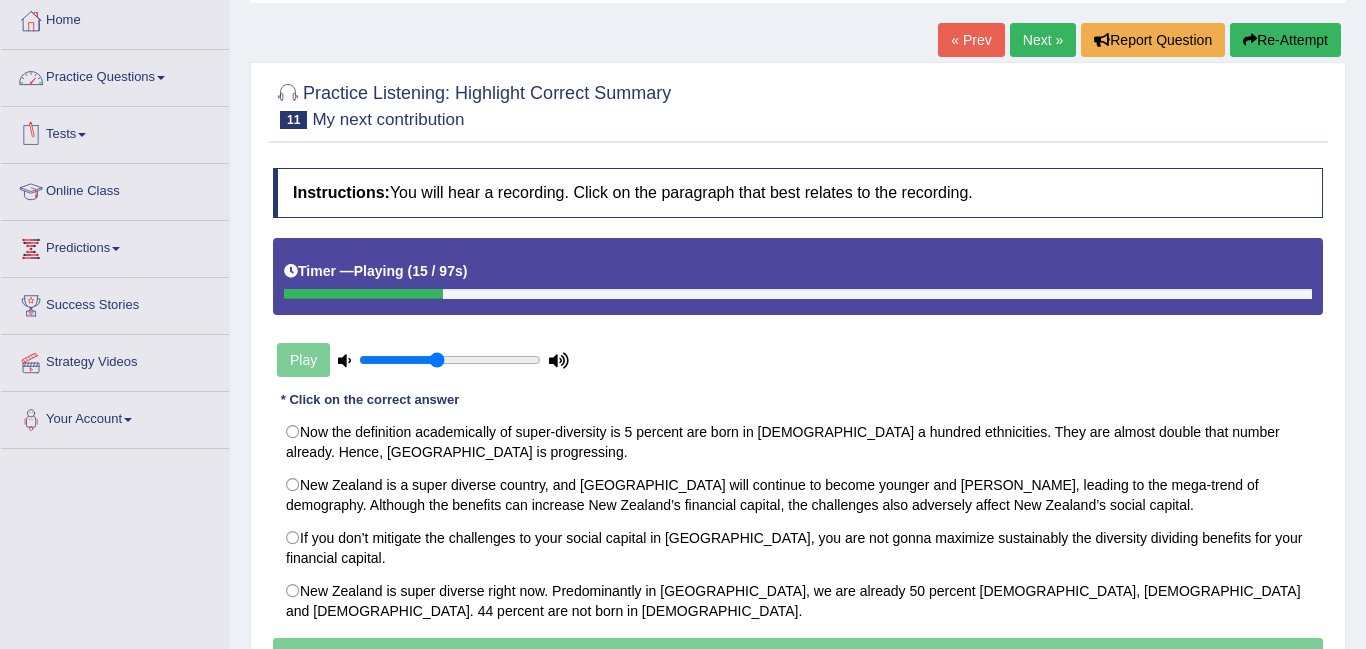 click on "Practice Questions" at bounding box center (115, 75) 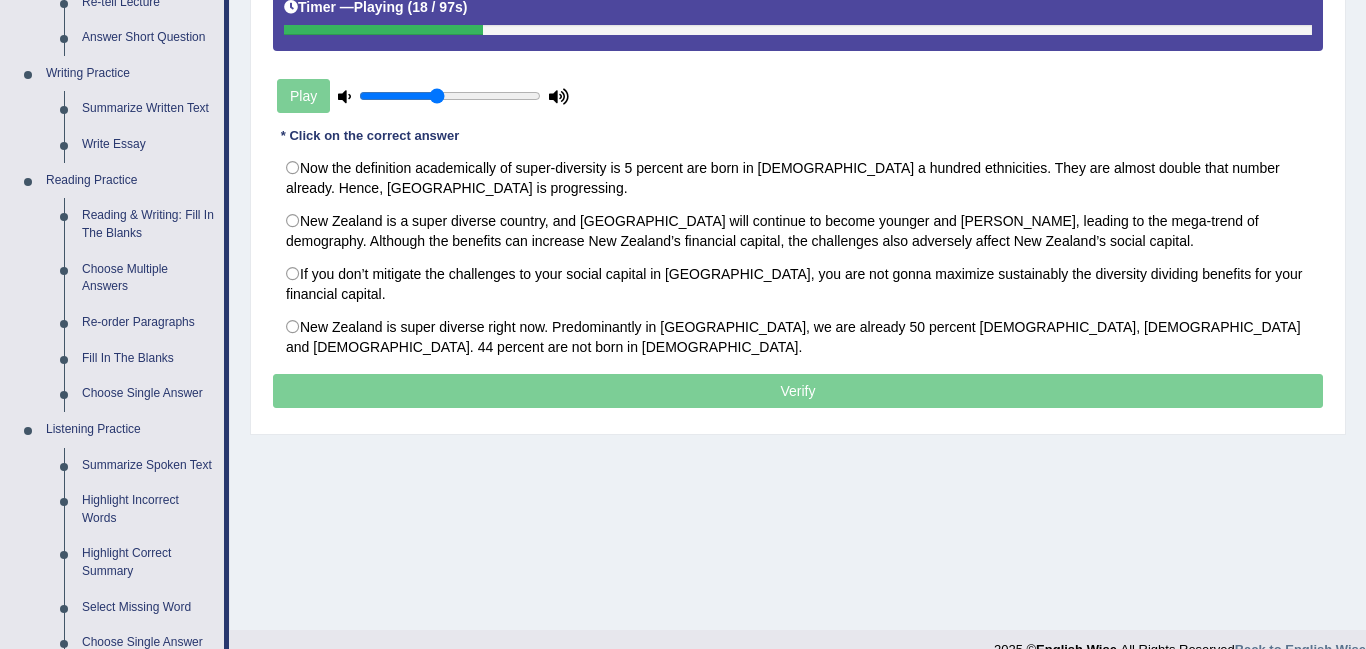 scroll, scrollTop: 377, scrollLeft: 0, axis: vertical 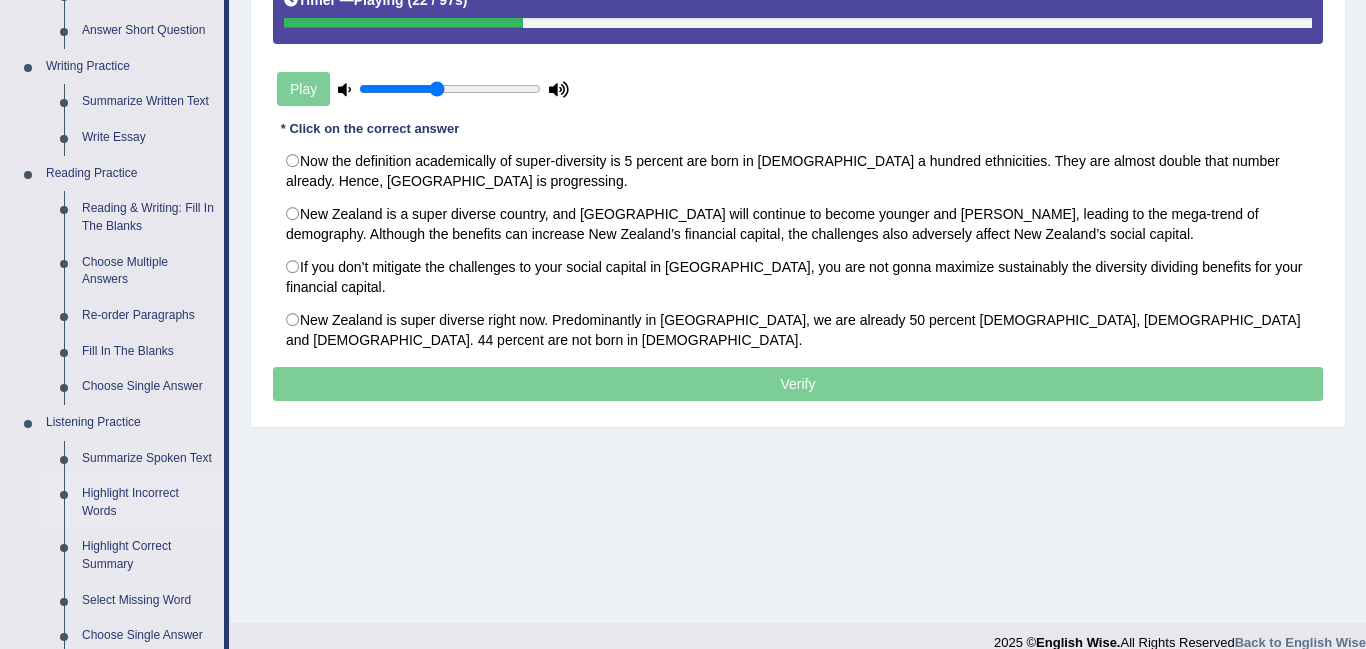click on "Highlight Incorrect Words" at bounding box center (148, 502) 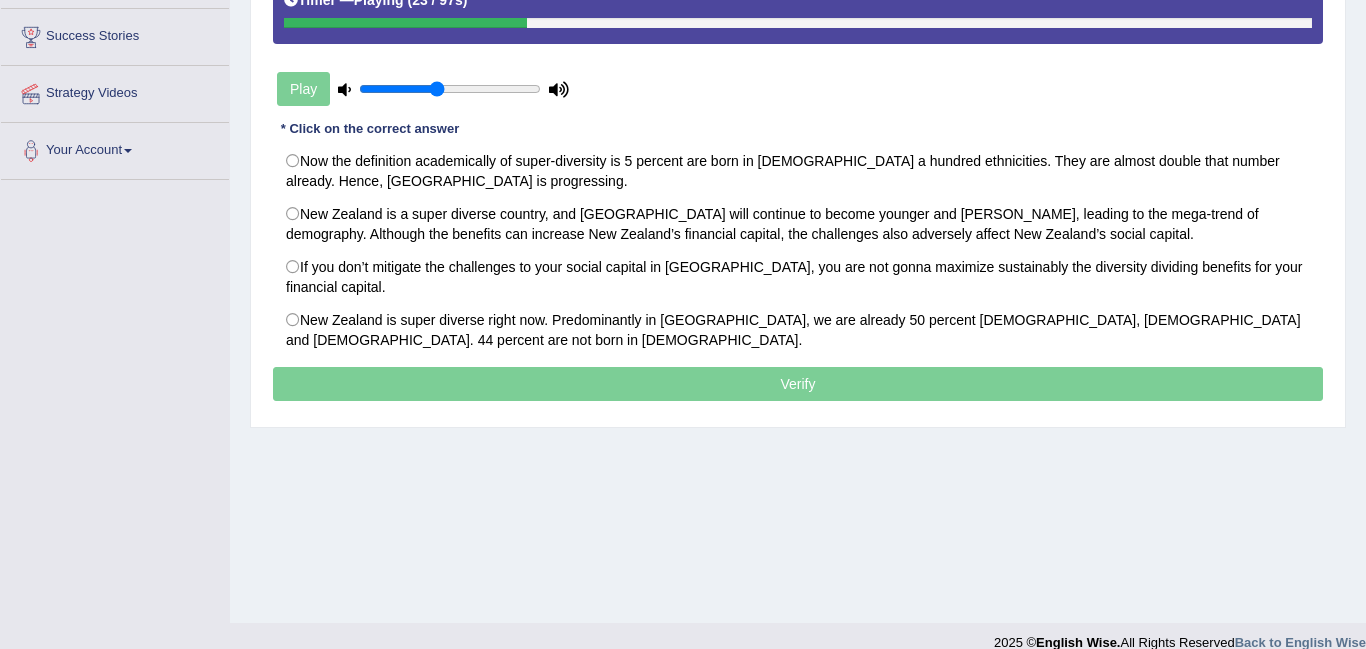 scroll, scrollTop: 401, scrollLeft: 0, axis: vertical 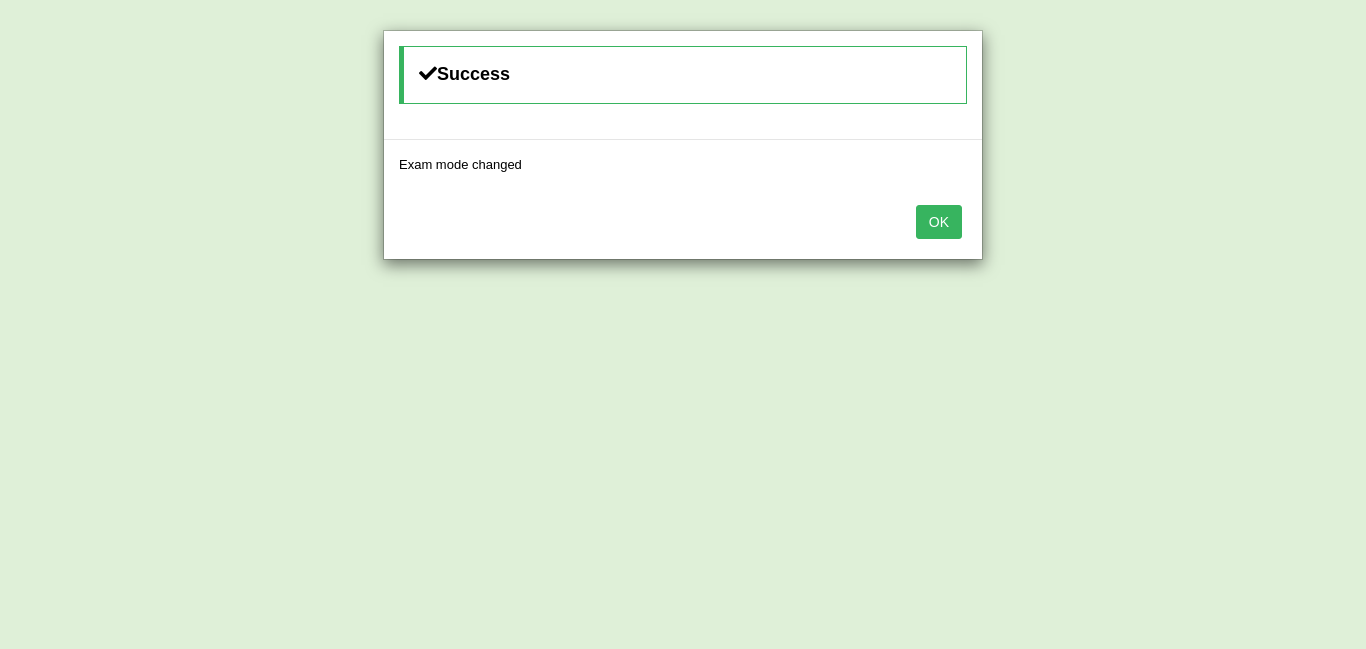 click on "OK" at bounding box center (939, 222) 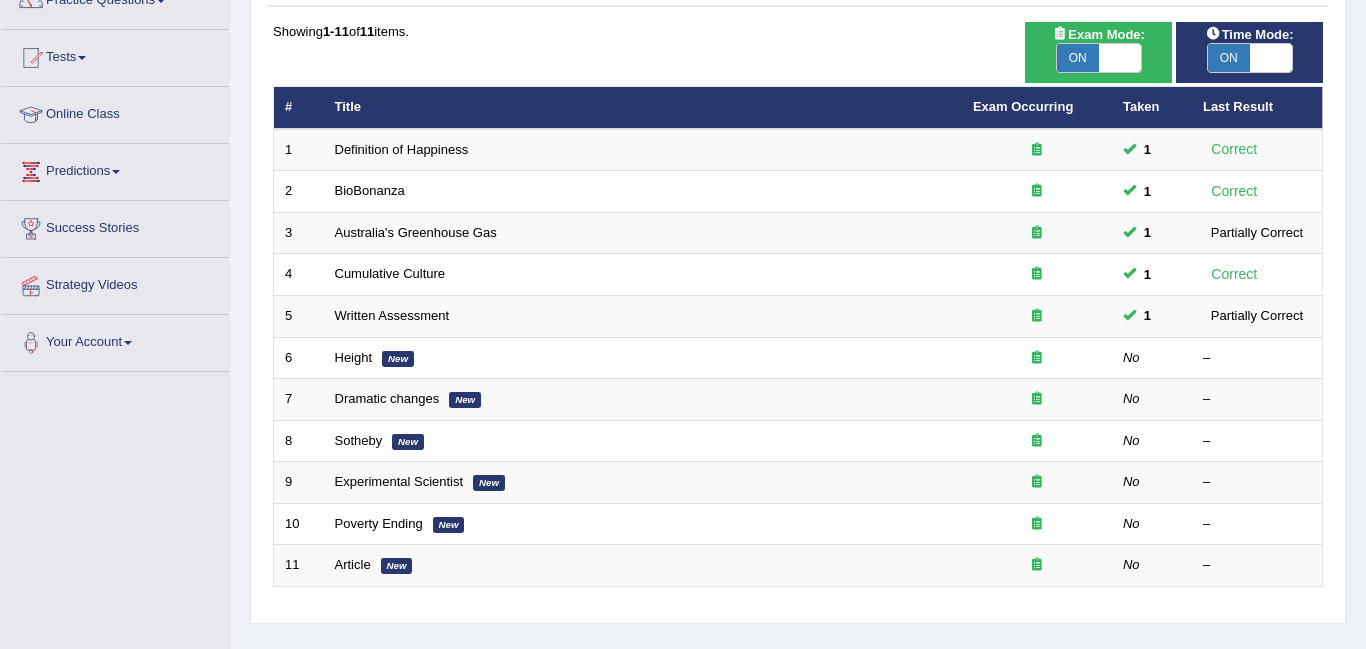 scroll, scrollTop: 183, scrollLeft: 0, axis: vertical 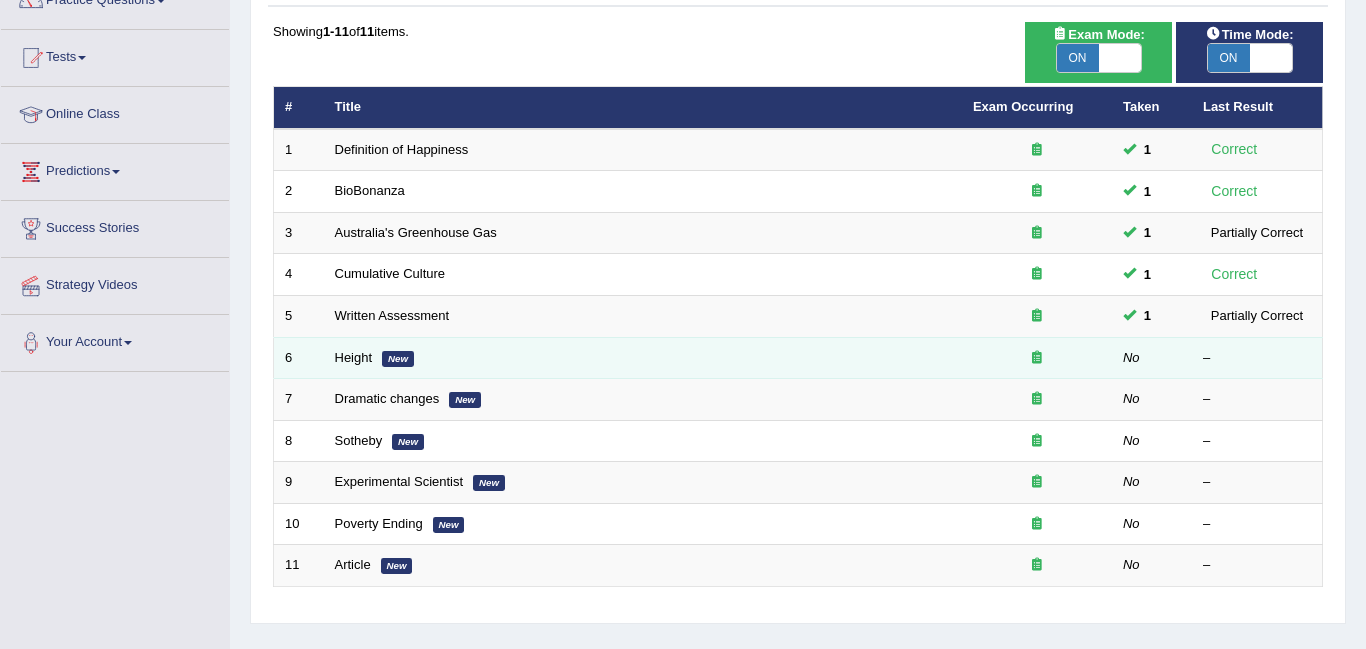 click on "Height New" at bounding box center [643, 358] 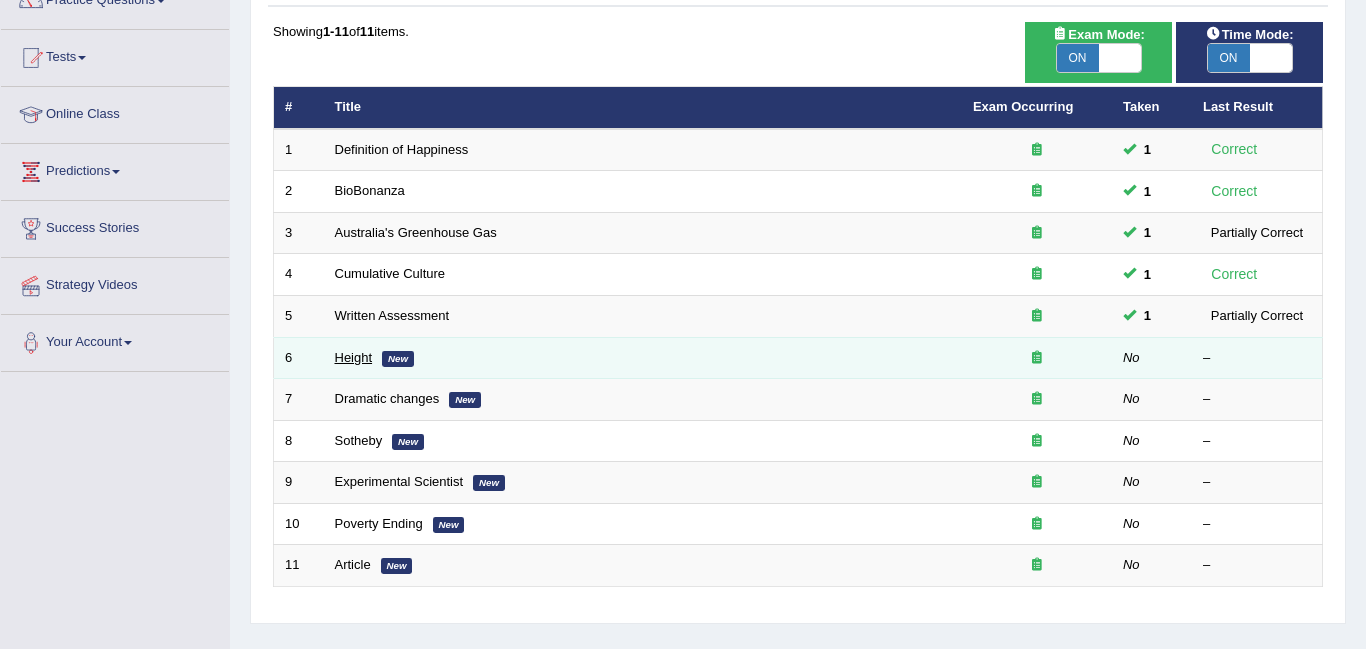 click on "Height" at bounding box center (354, 357) 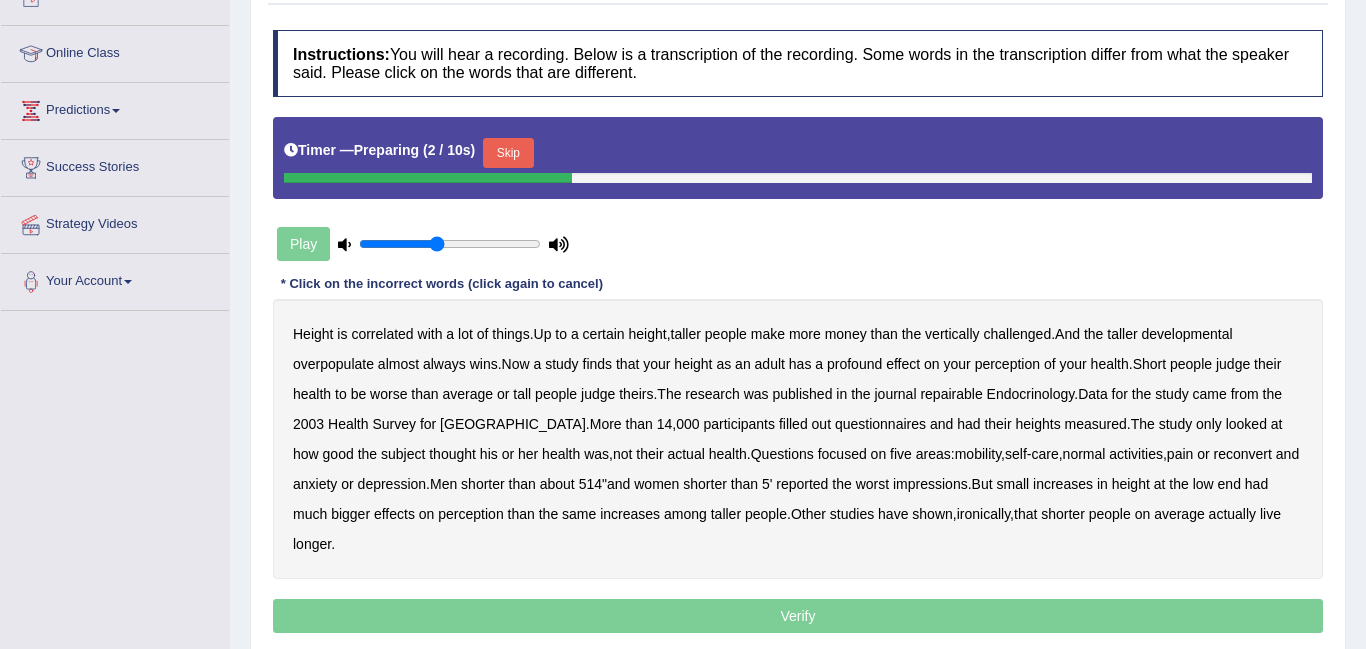 scroll, scrollTop: 245, scrollLeft: 0, axis: vertical 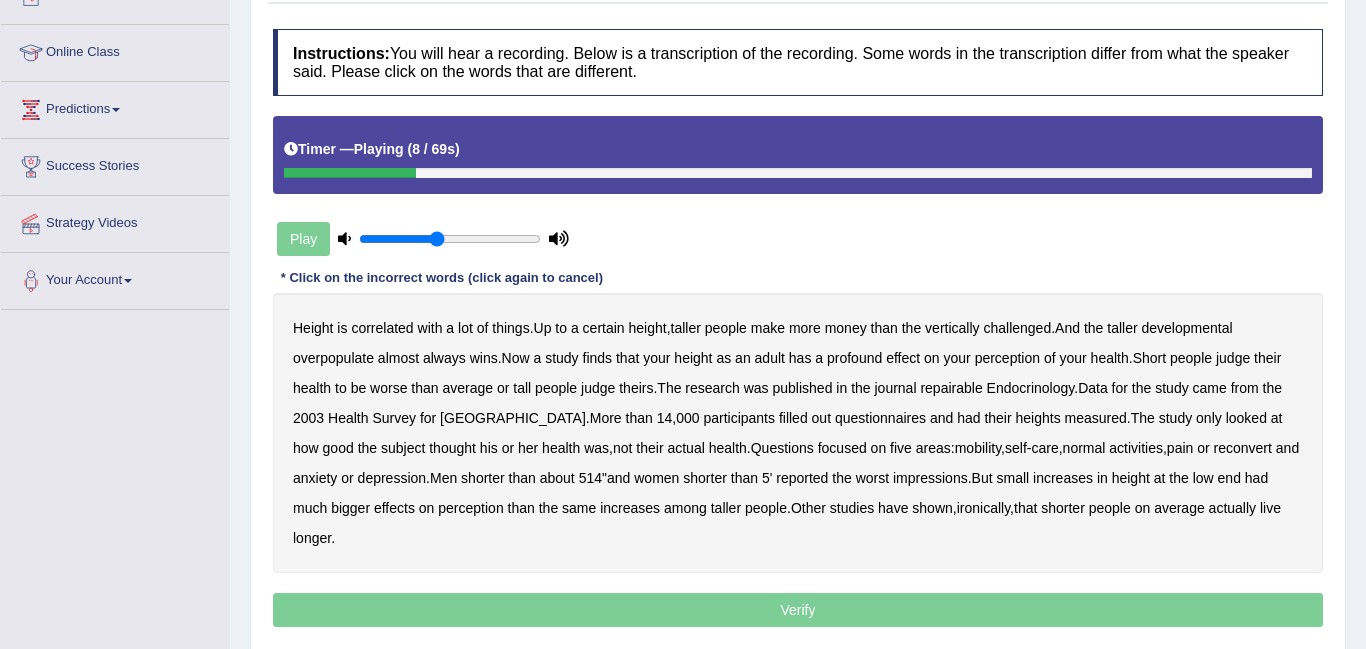 click on "developmental" at bounding box center (1187, 328) 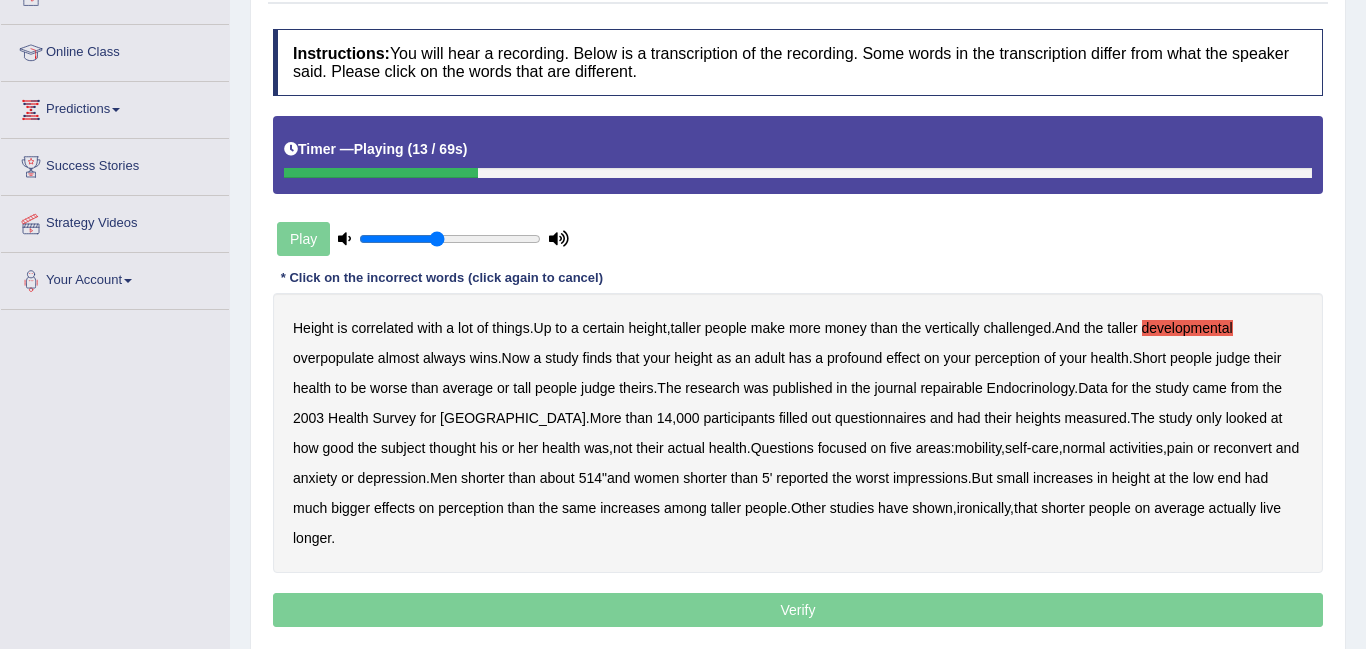 click on "overpopulate" at bounding box center [333, 358] 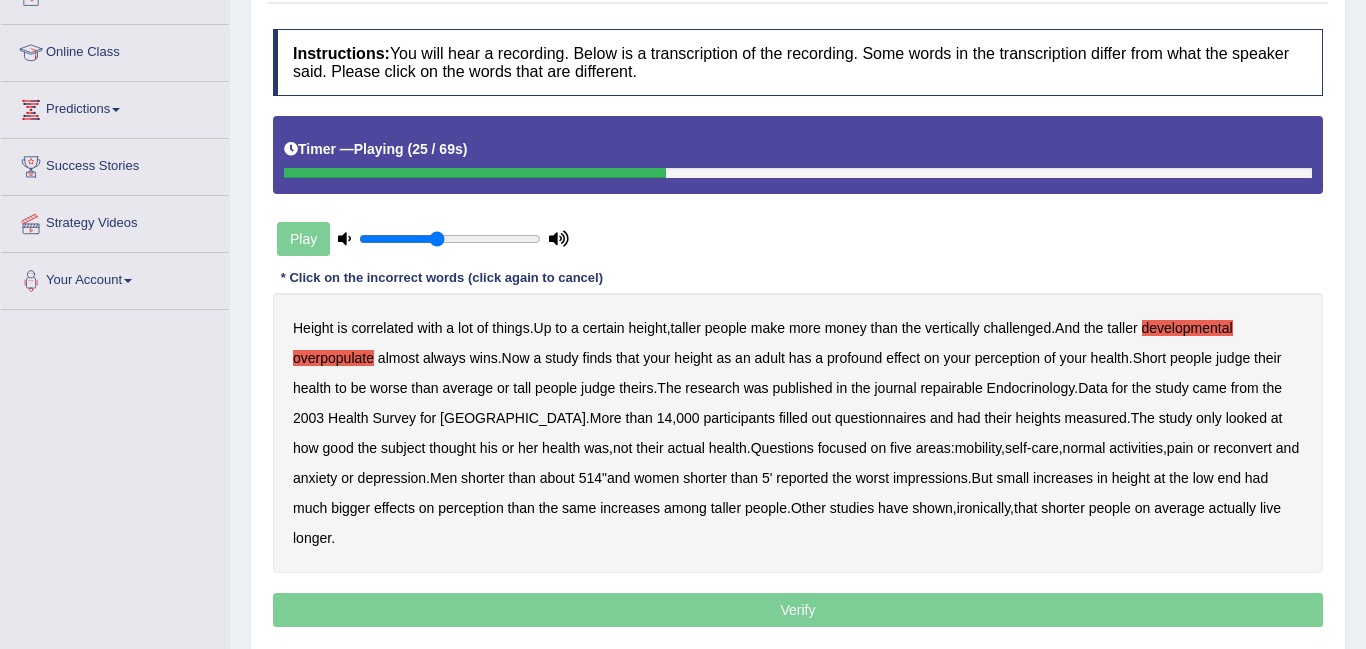 click on "repairable" at bounding box center (951, 388) 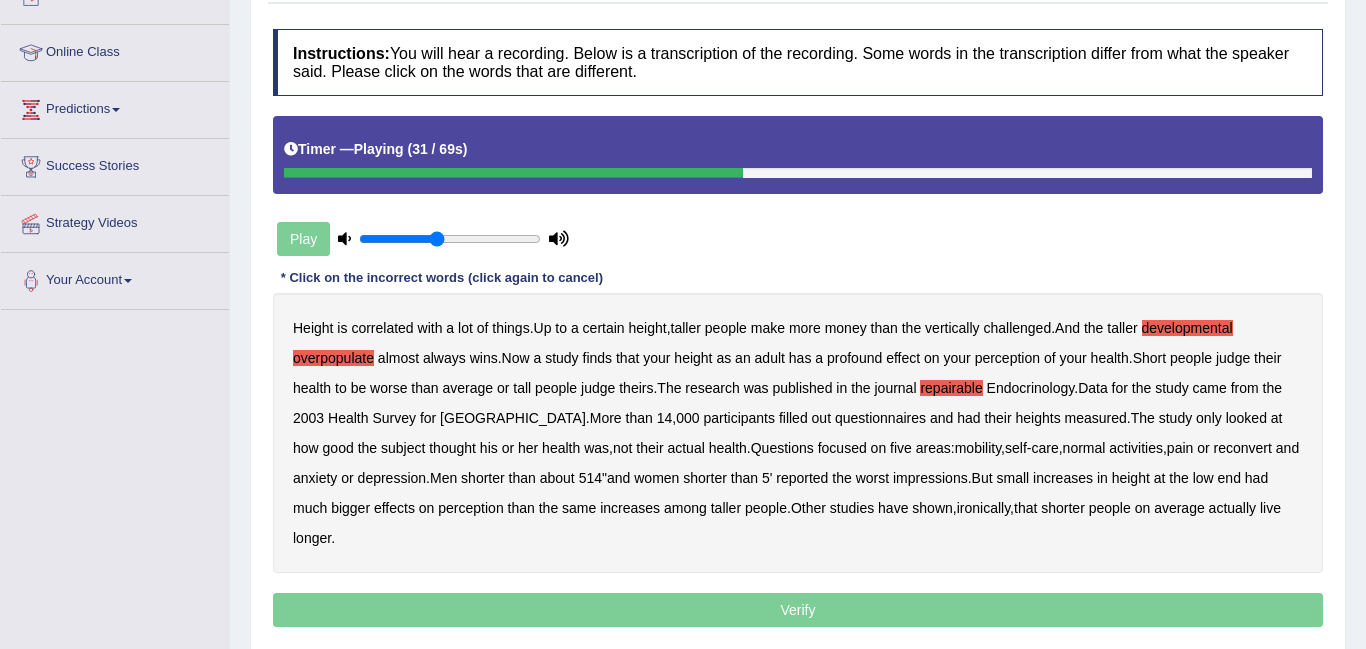 click on "More" at bounding box center [606, 418] 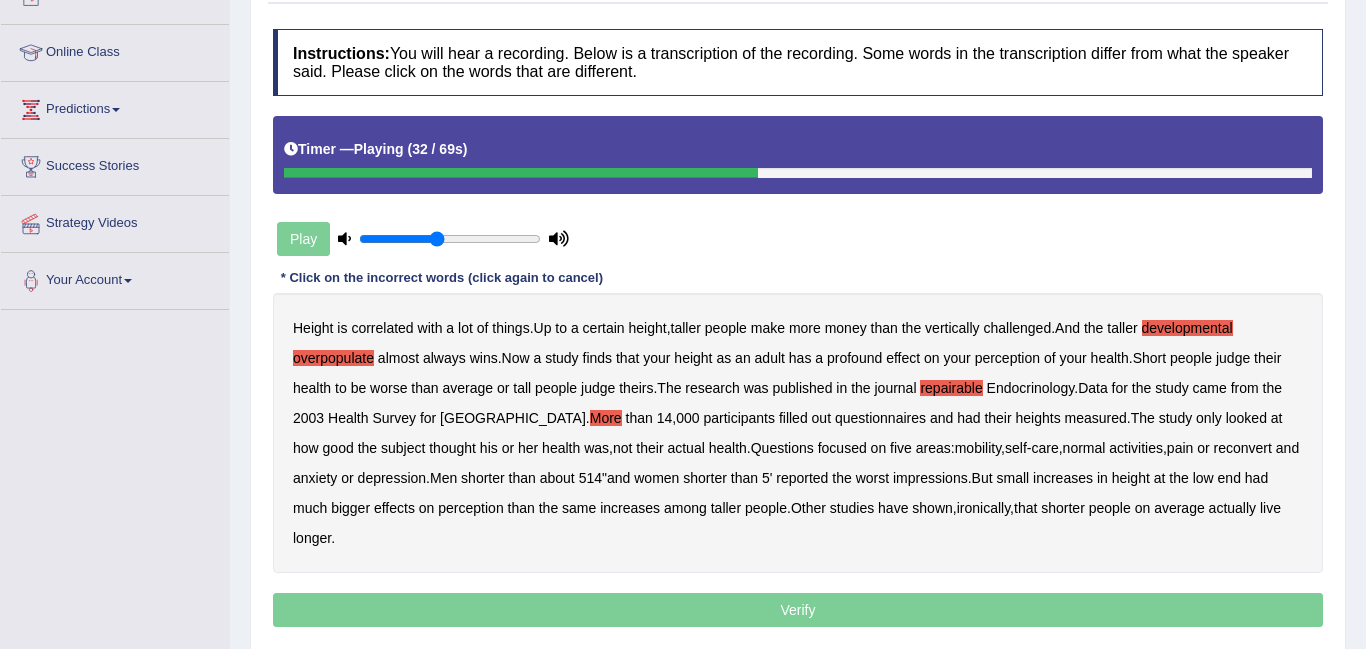 click on "More" at bounding box center [606, 418] 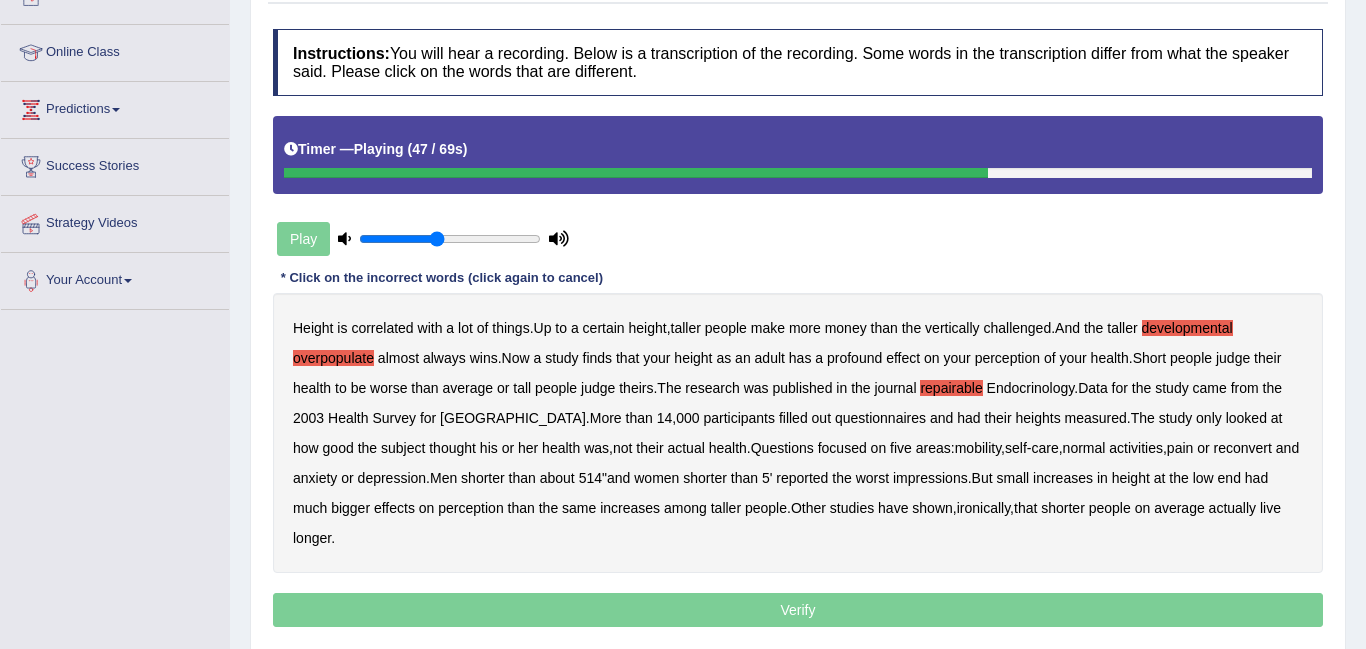 click on "reconvert" at bounding box center (1243, 448) 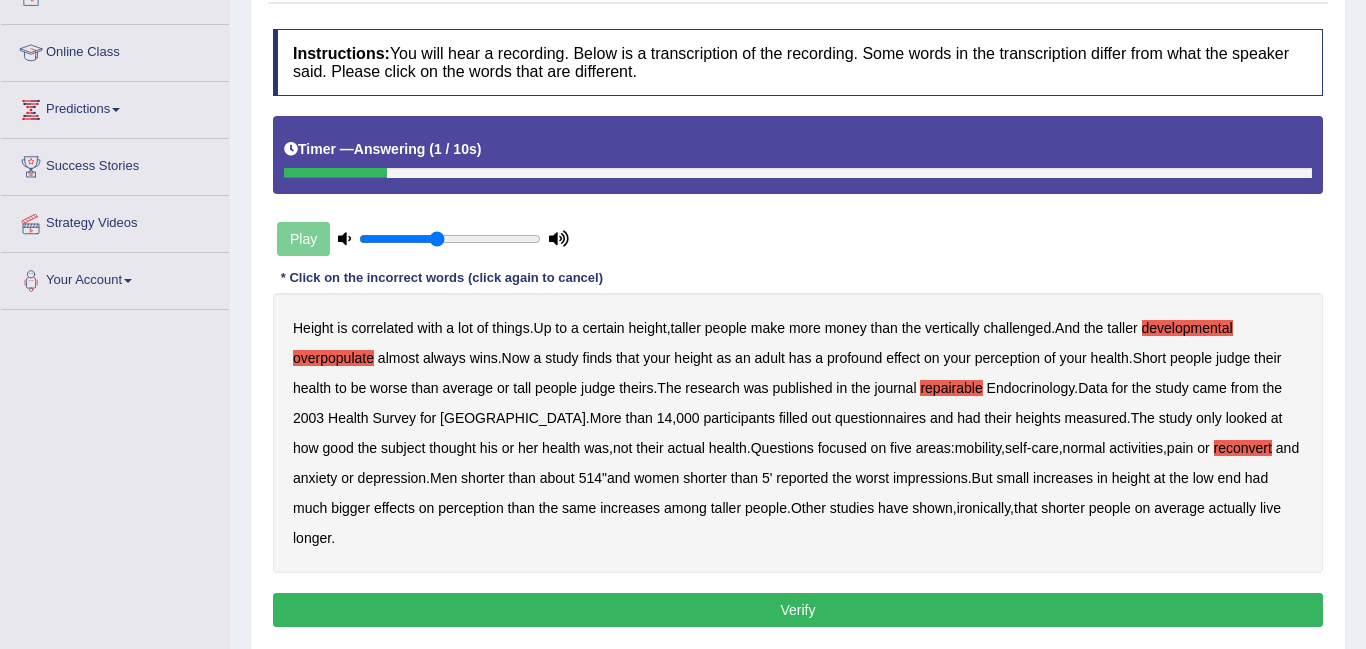 click on "Verify" at bounding box center [798, 610] 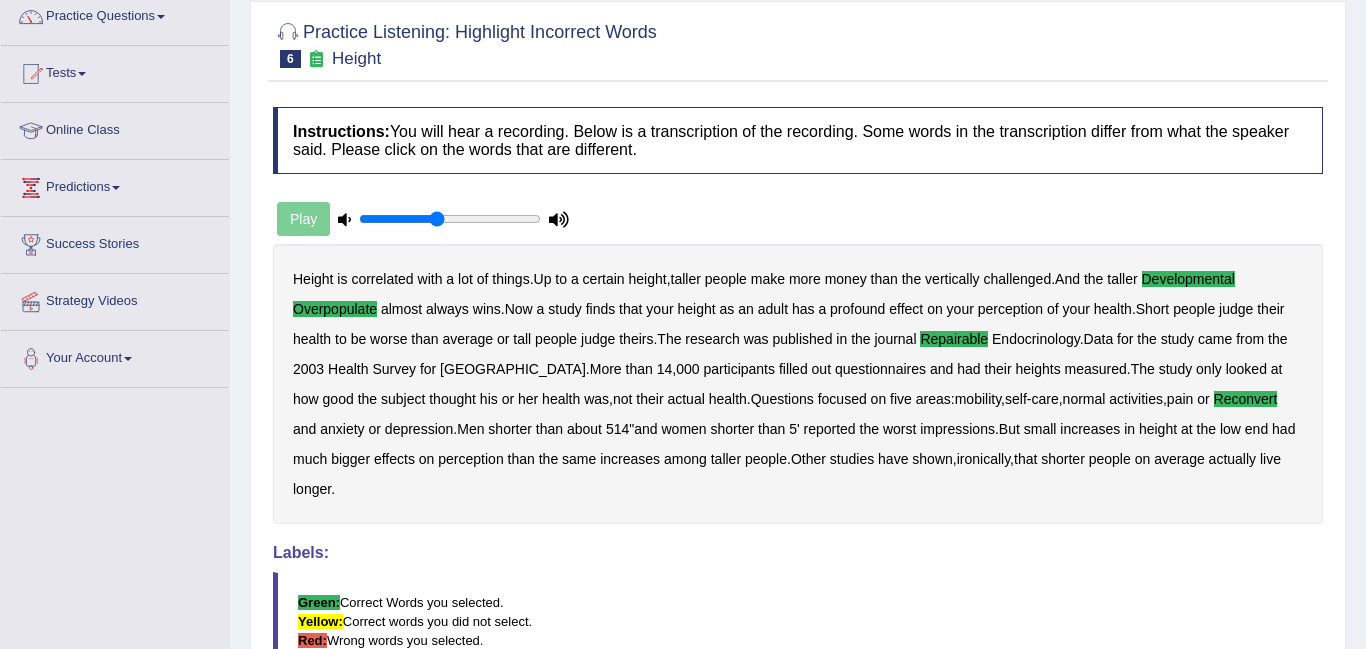 scroll, scrollTop: 119, scrollLeft: 0, axis: vertical 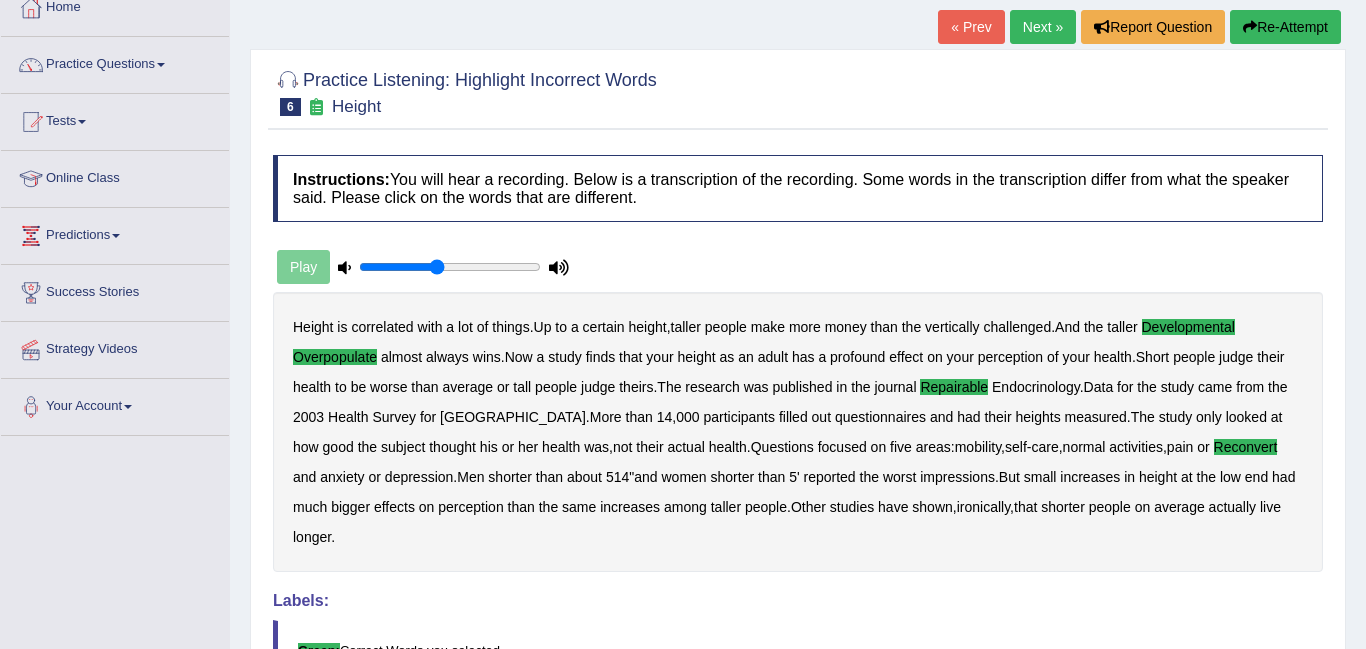 click on "Next »" at bounding box center (1043, 27) 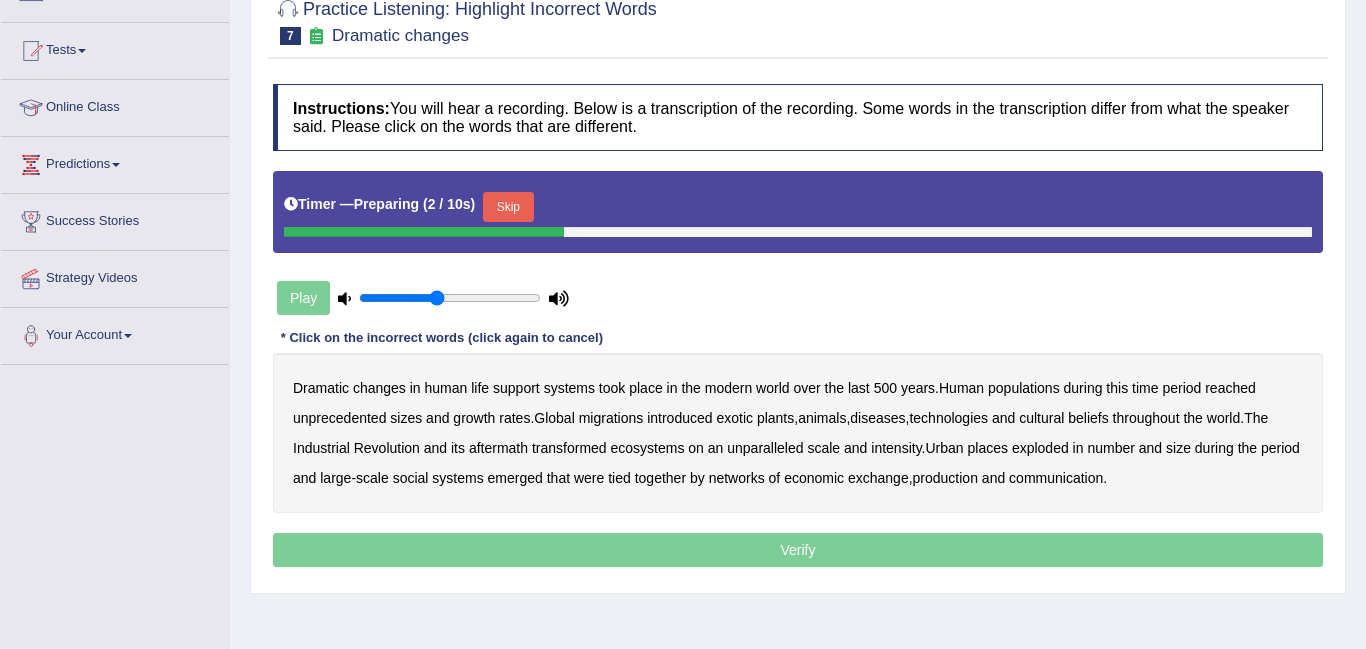scroll, scrollTop: 190, scrollLeft: 0, axis: vertical 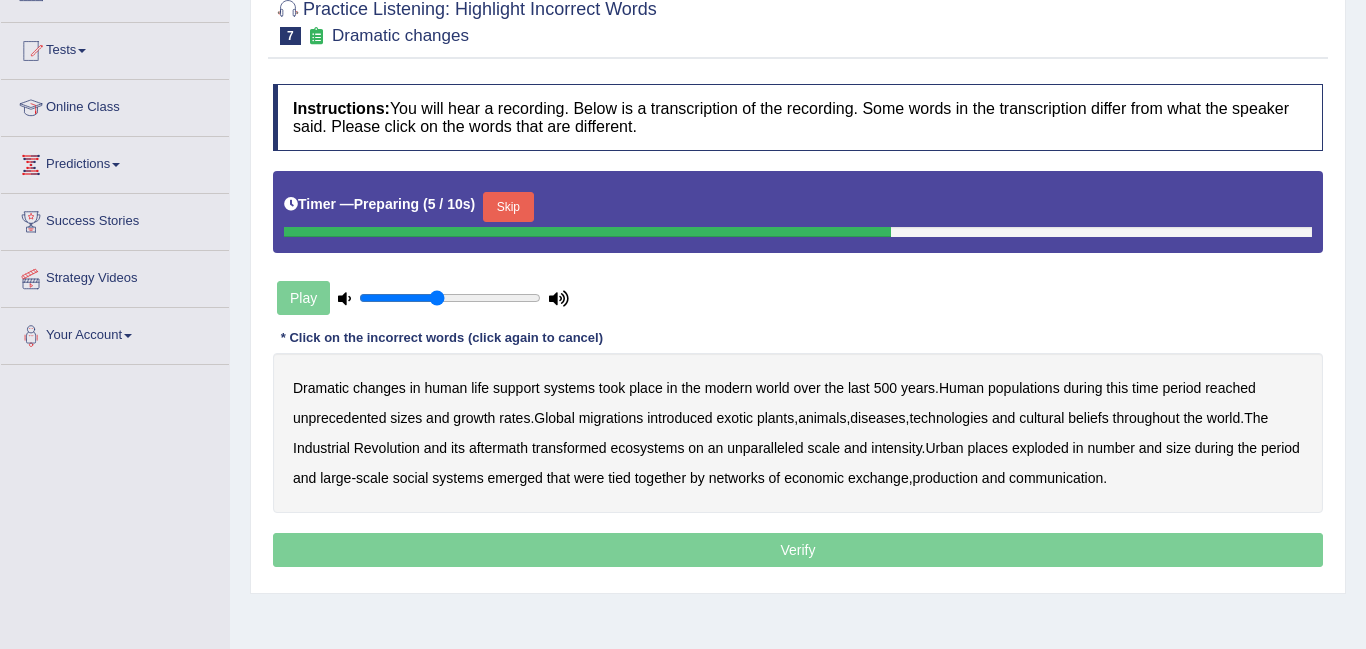 click on "Skip" at bounding box center (508, 207) 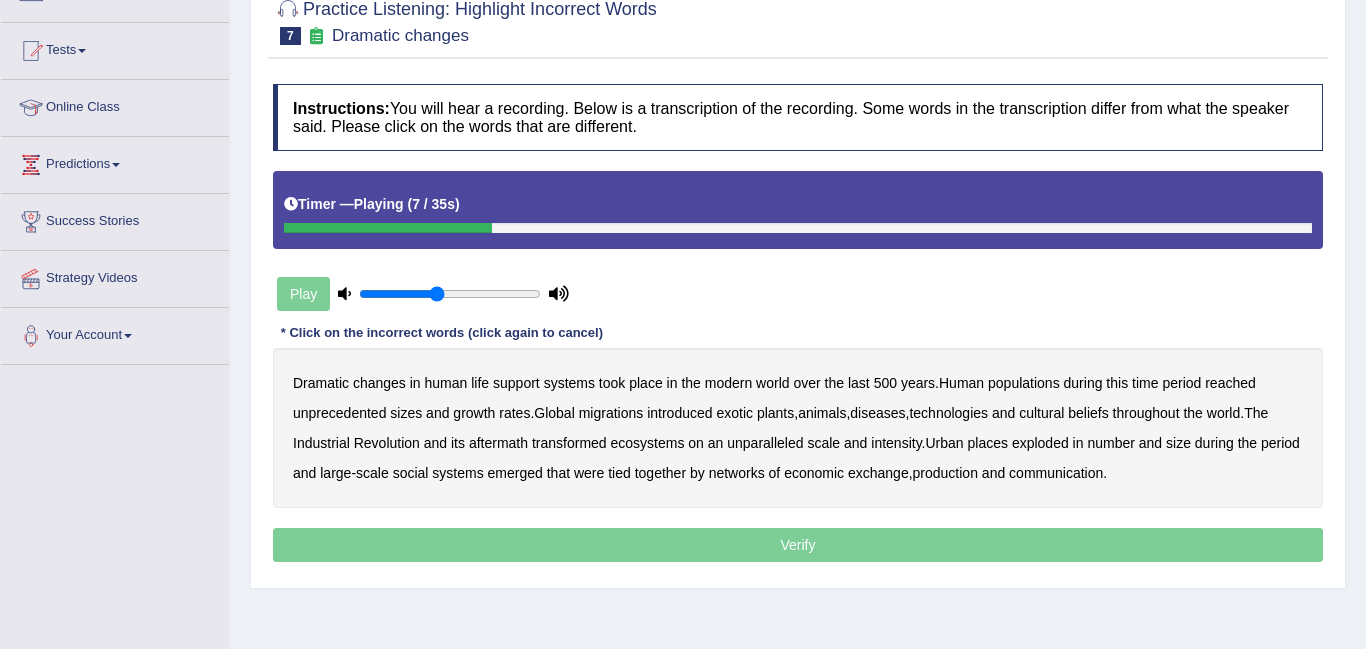 click on "populations" at bounding box center [1024, 383] 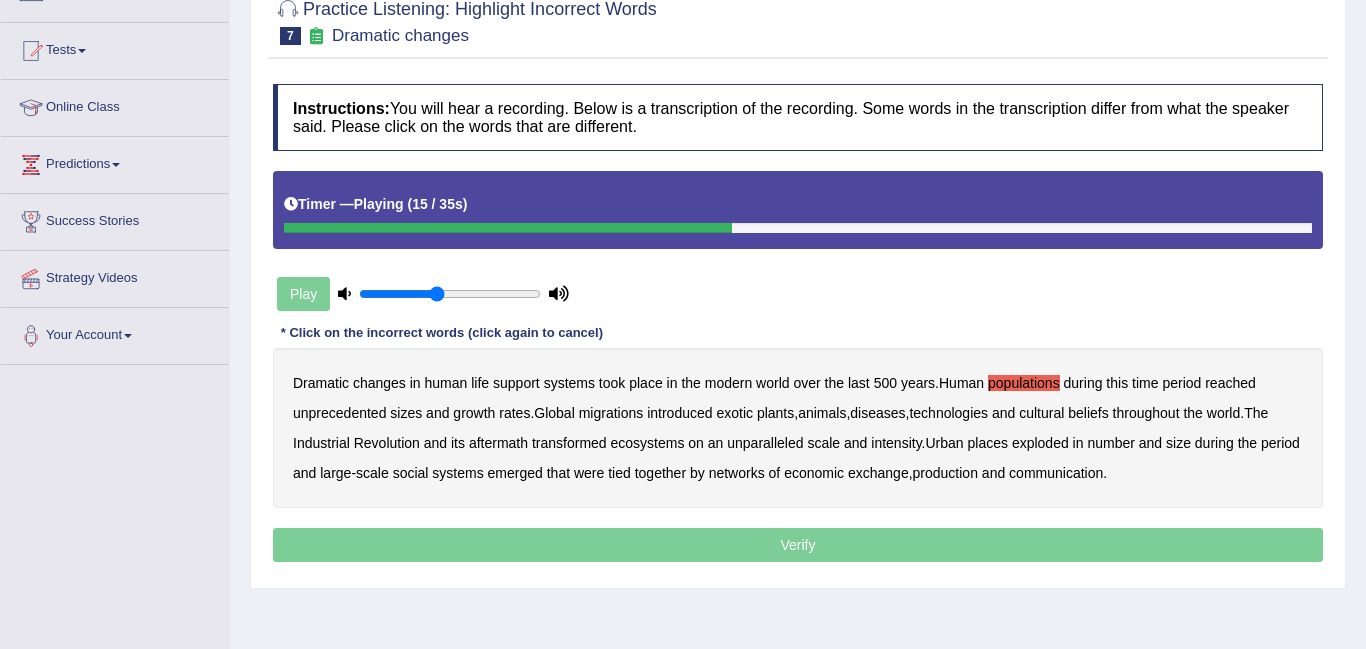 click on "diseases" at bounding box center [877, 413] 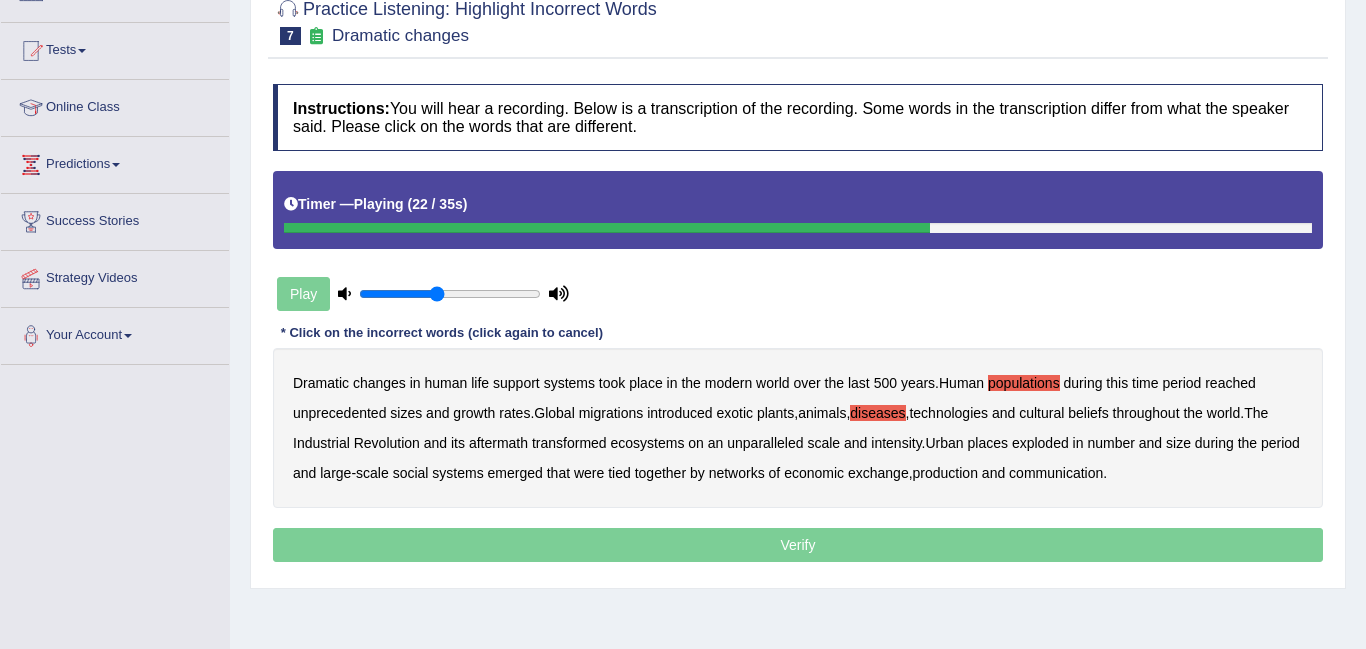 click on "ecosystems" at bounding box center [648, 443] 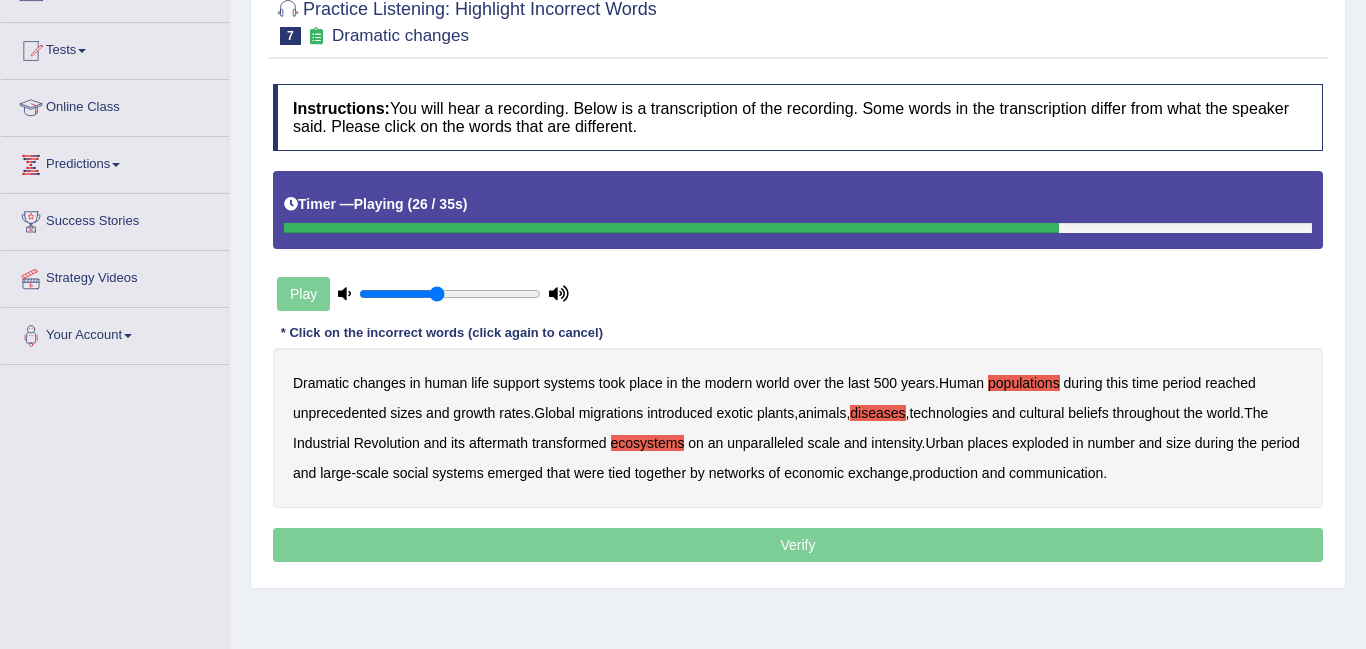 click on "places" at bounding box center (988, 443) 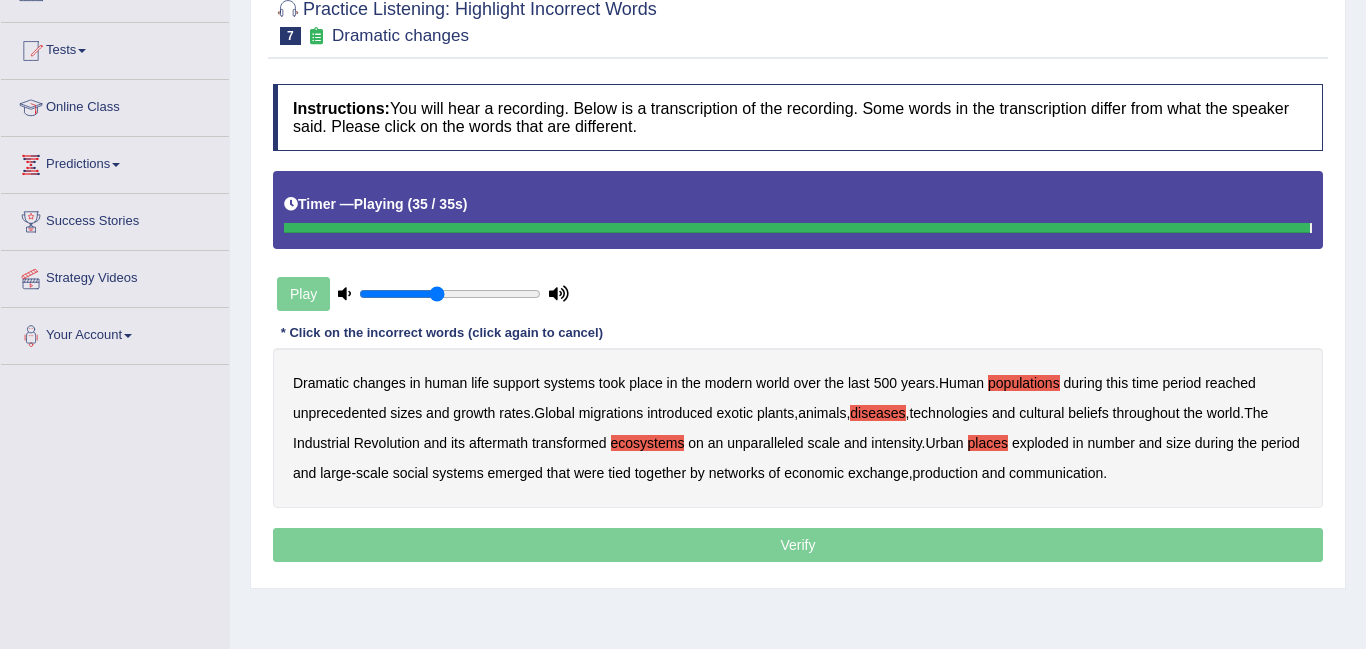 click on "production" at bounding box center (945, 473) 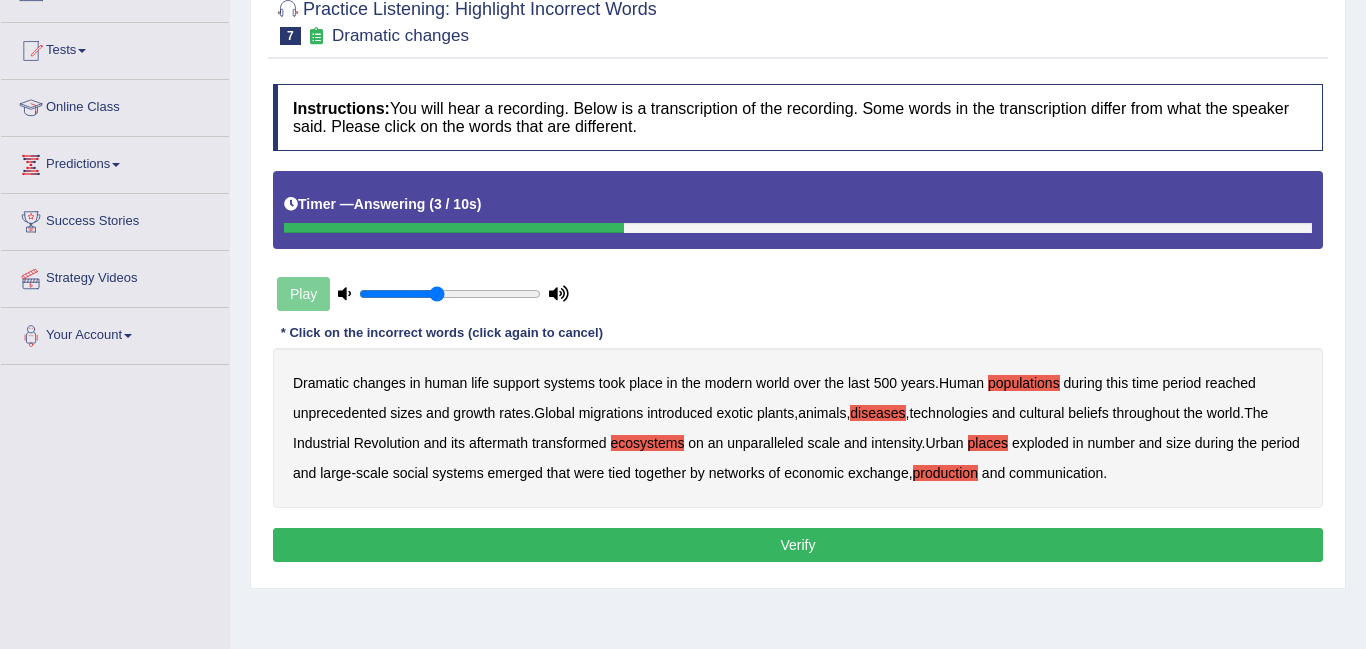 click on "places" at bounding box center (988, 443) 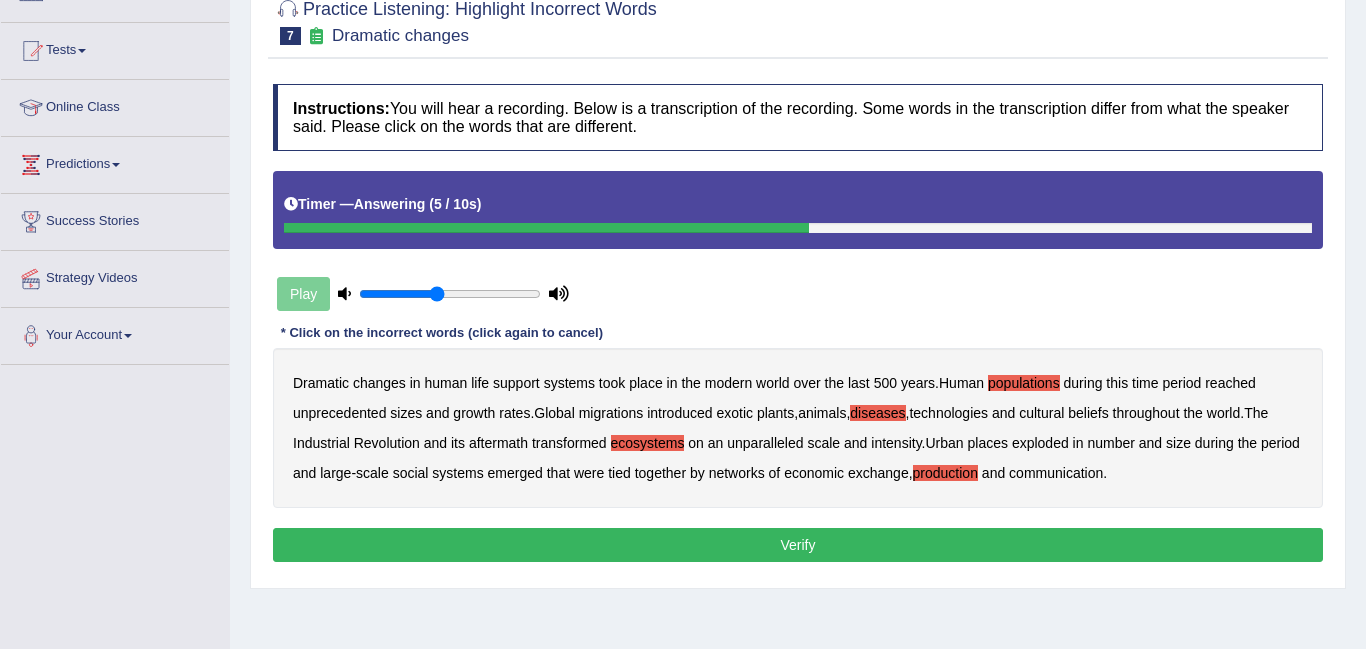 click on "Verify" at bounding box center (798, 545) 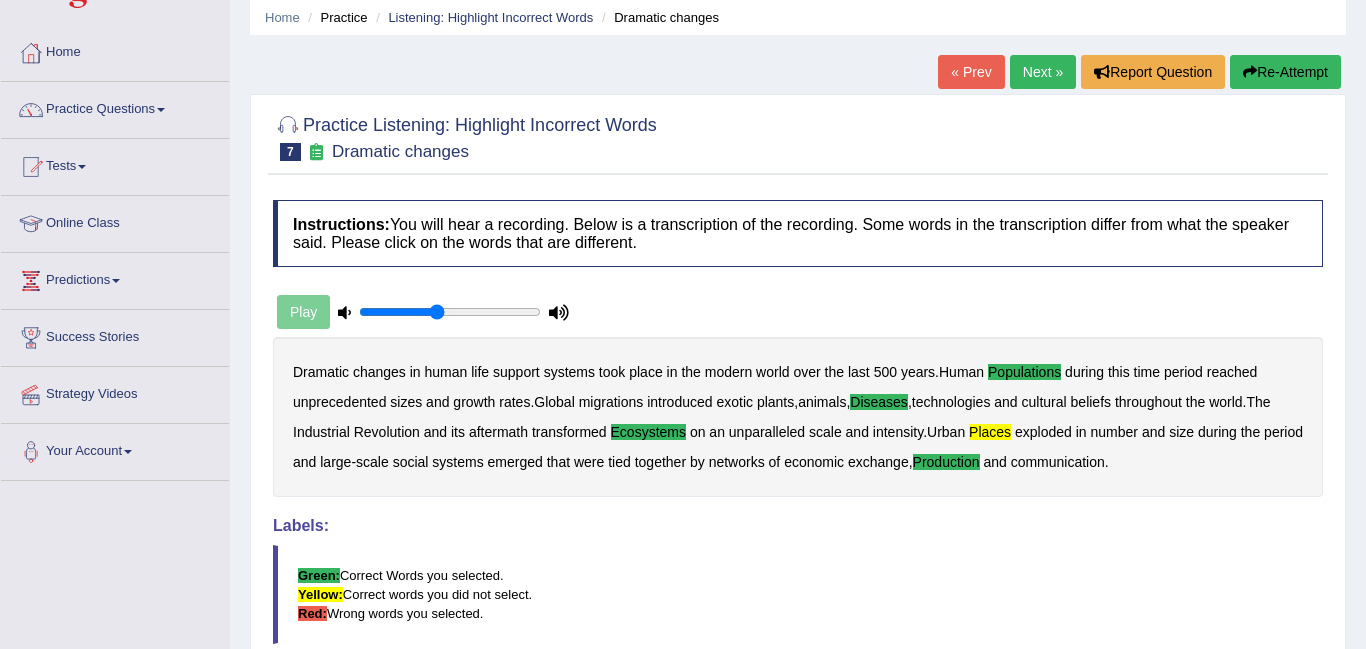 scroll, scrollTop: 66, scrollLeft: 0, axis: vertical 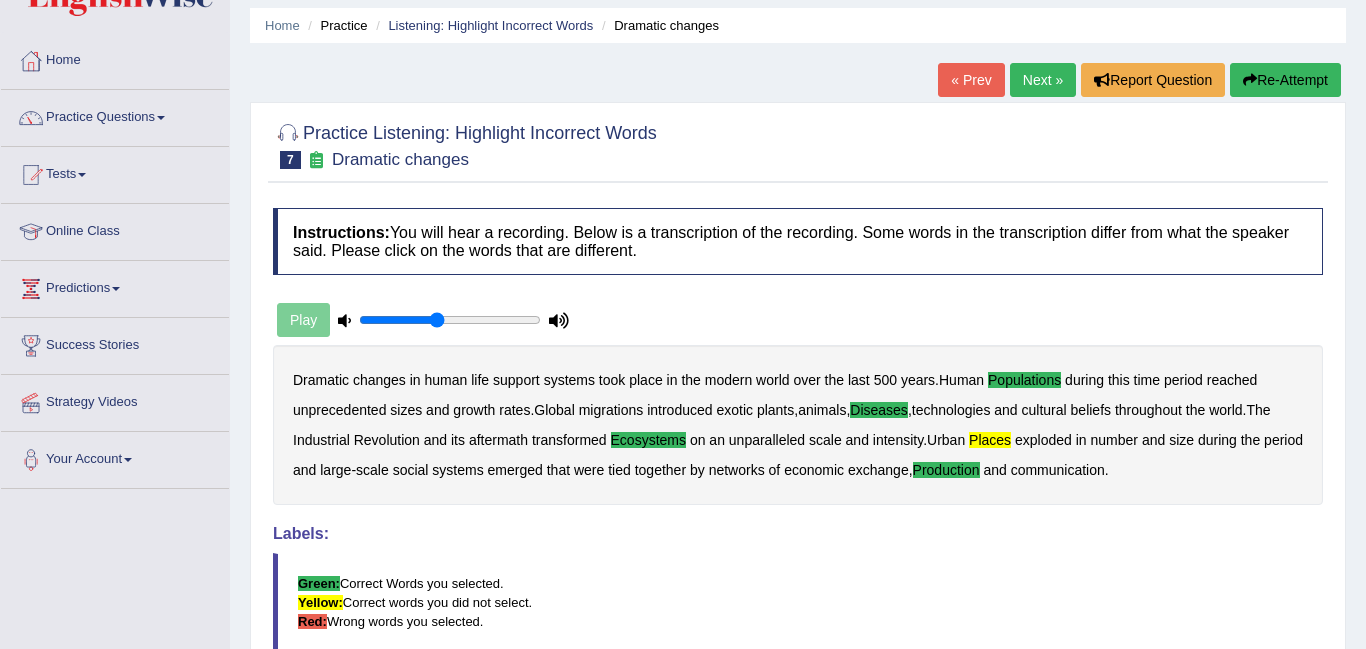 click on "Next »" at bounding box center (1043, 80) 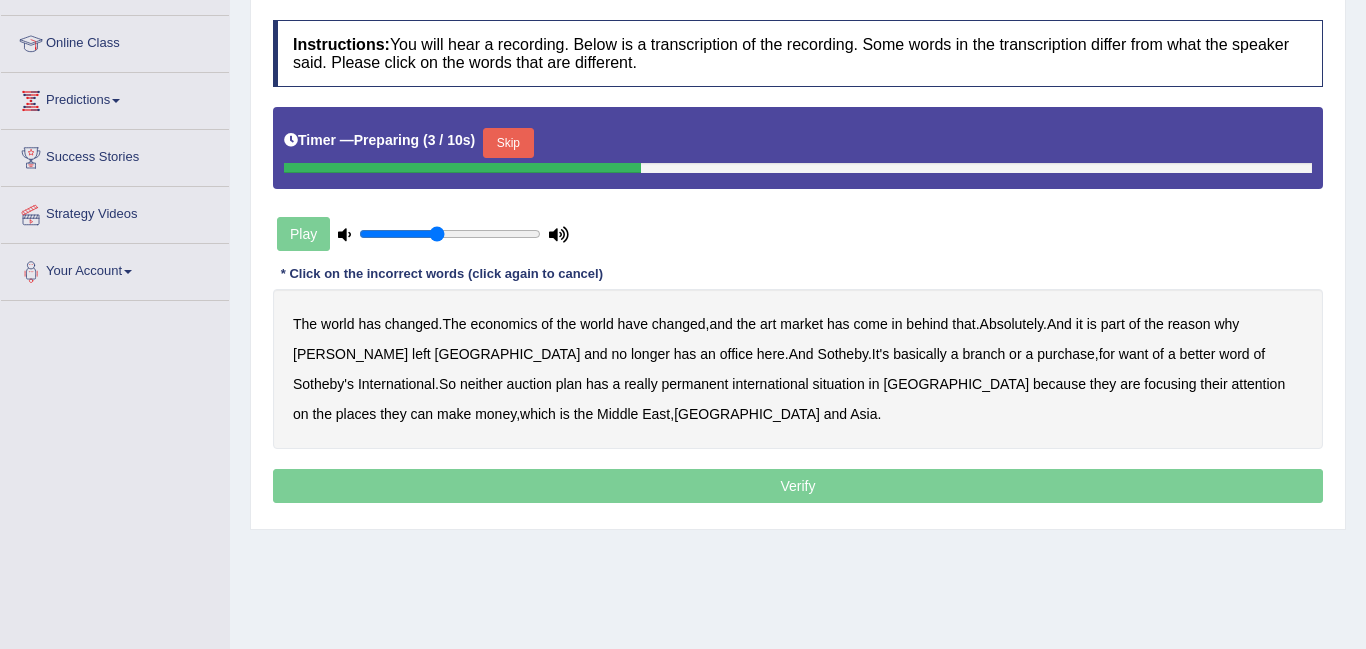 scroll, scrollTop: 254, scrollLeft: 0, axis: vertical 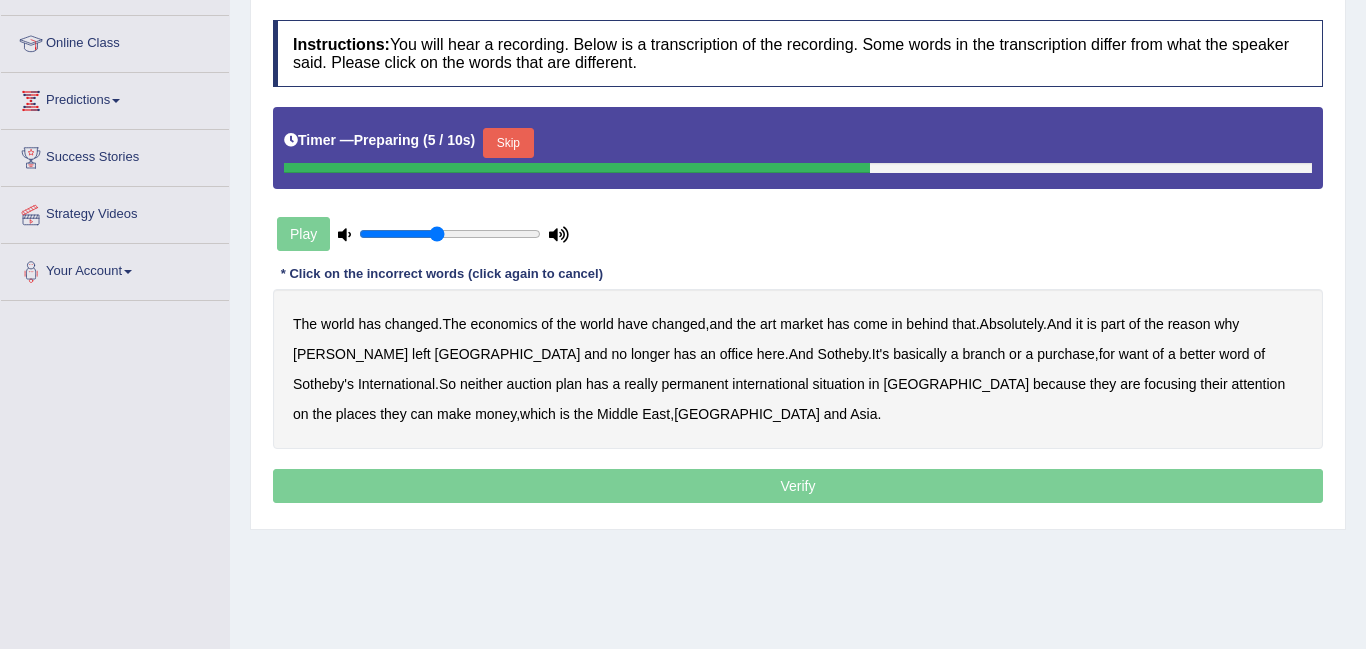 click on "Timer —  Preparing   ( 5 / 10s ) Skip" at bounding box center (798, 143) 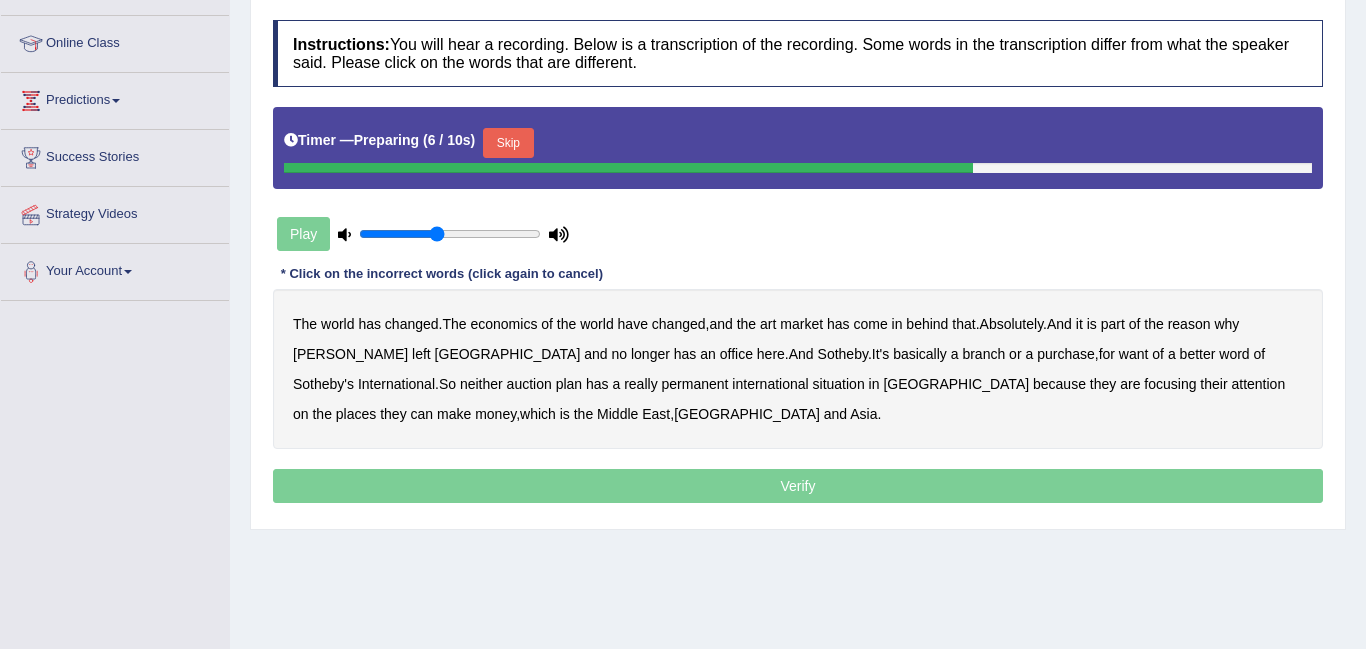 click on "Skip" at bounding box center [508, 143] 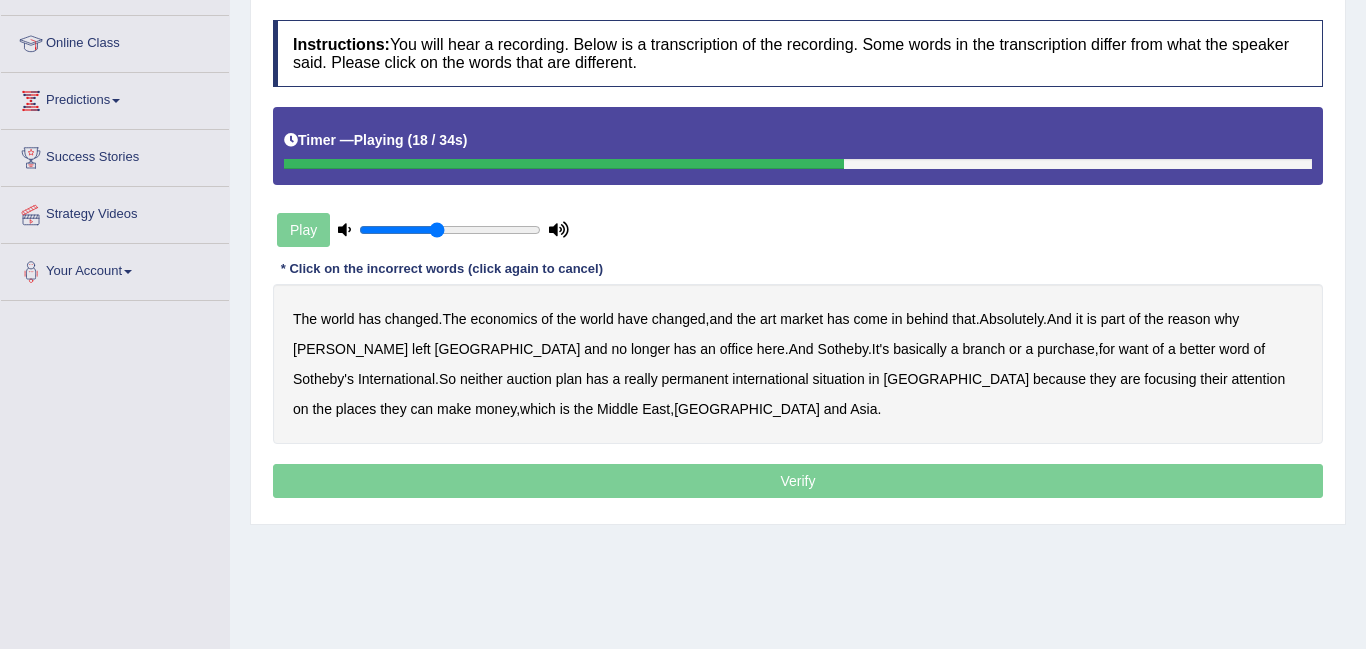click on "purchase" at bounding box center (1066, 349) 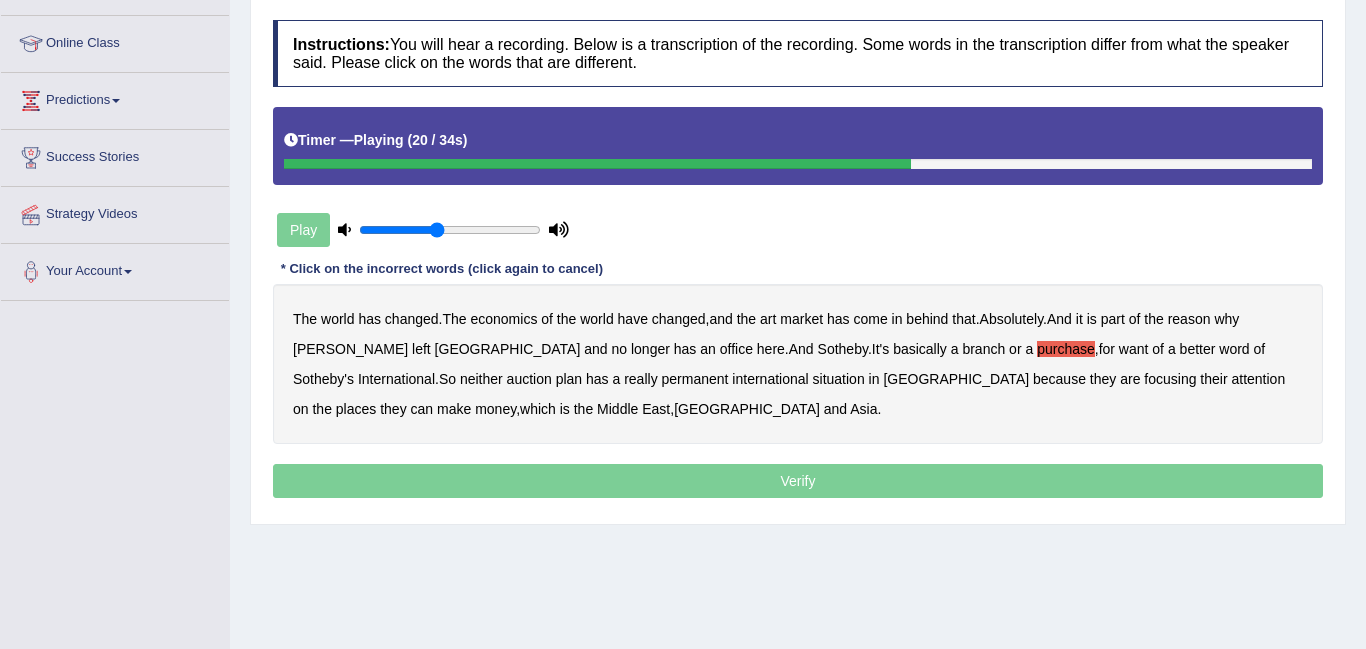 click on "want" at bounding box center [1134, 349] 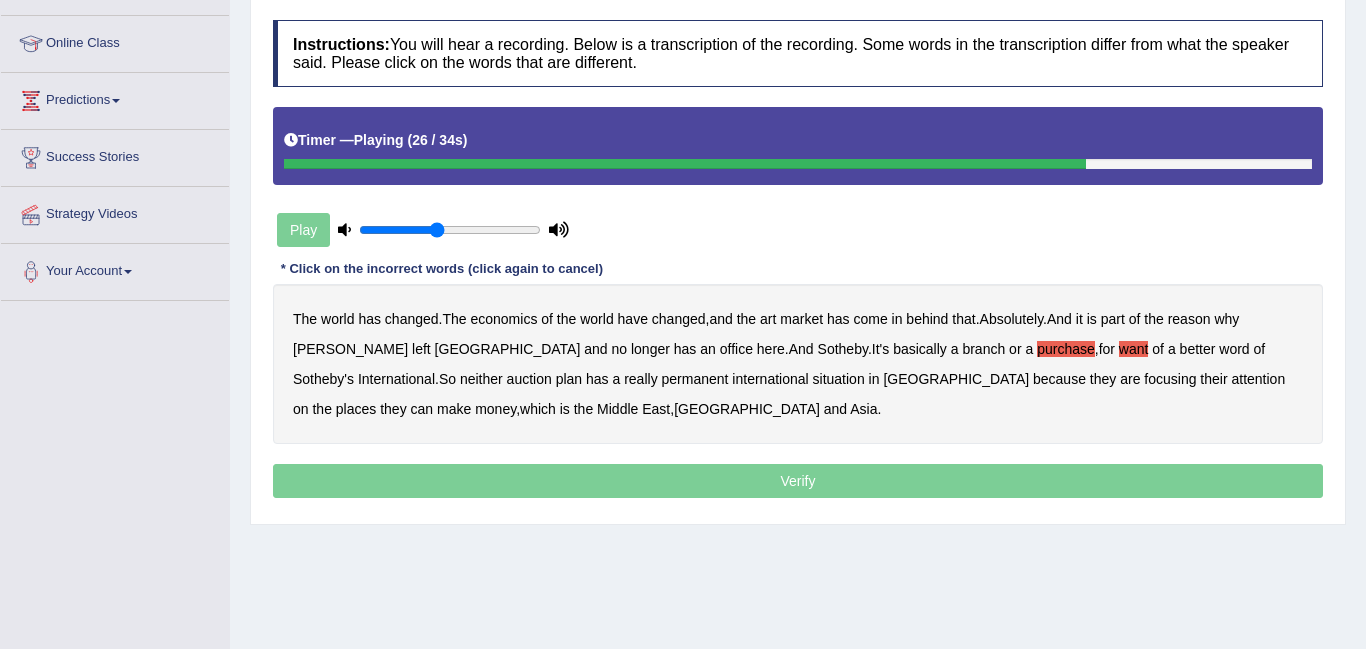 click on "situation" at bounding box center [839, 379] 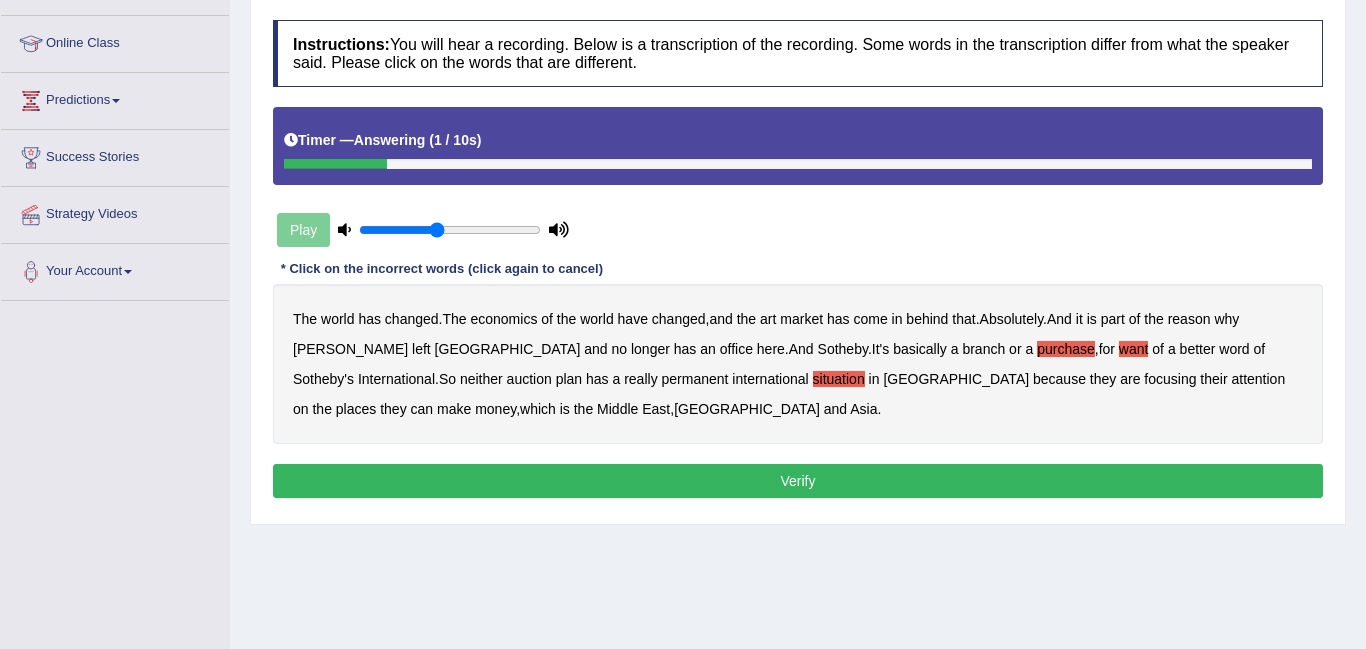 click on "Verify" at bounding box center (798, 481) 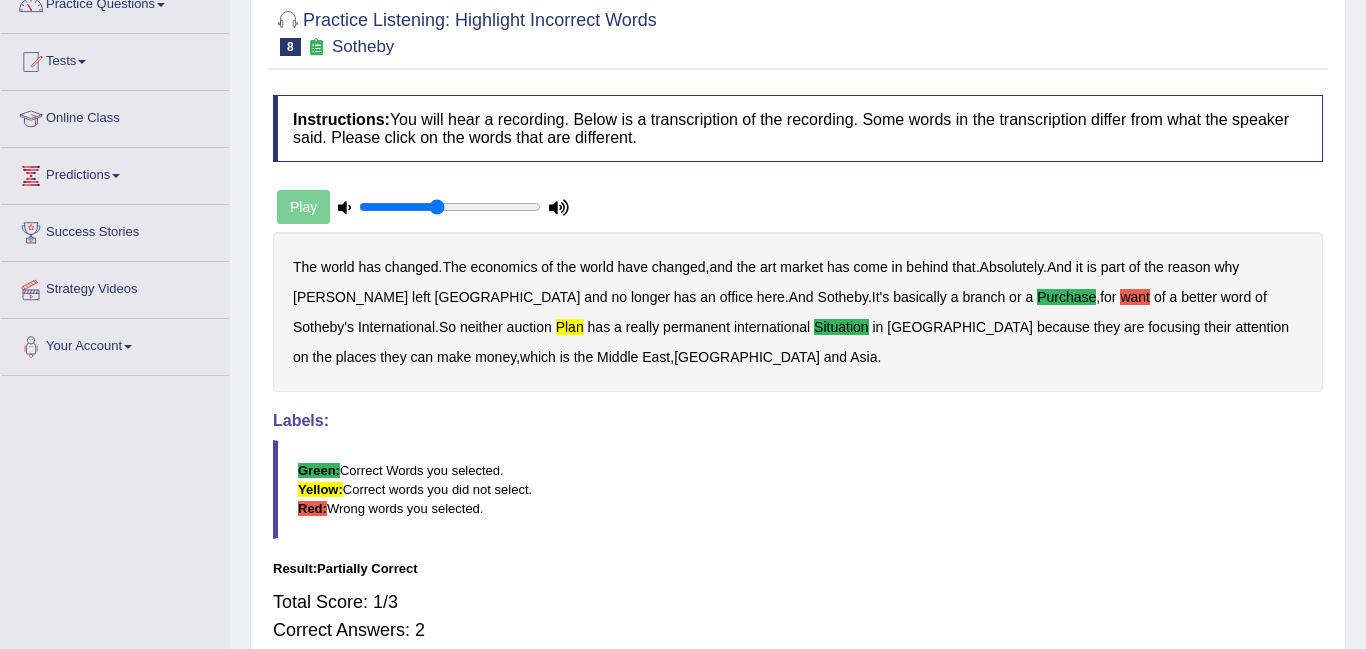 scroll, scrollTop: 150, scrollLeft: 0, axis: vertical 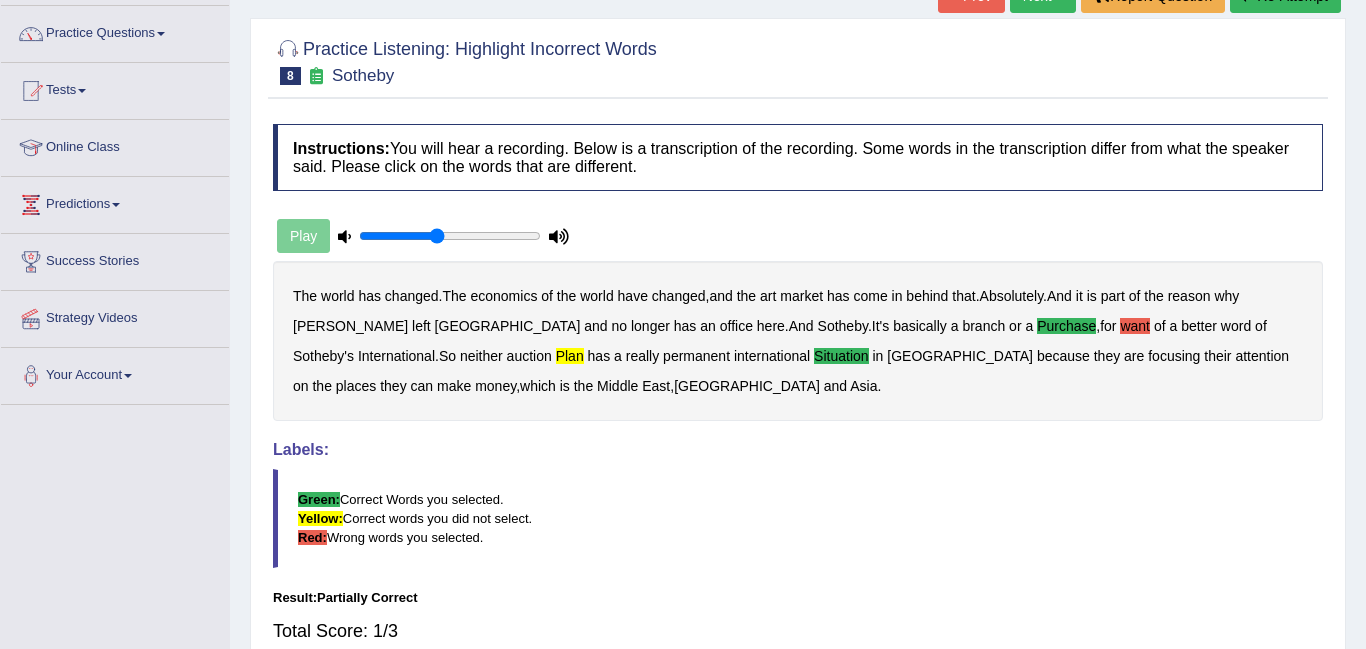 click on "Next »" at bounding box center [1043, -4] 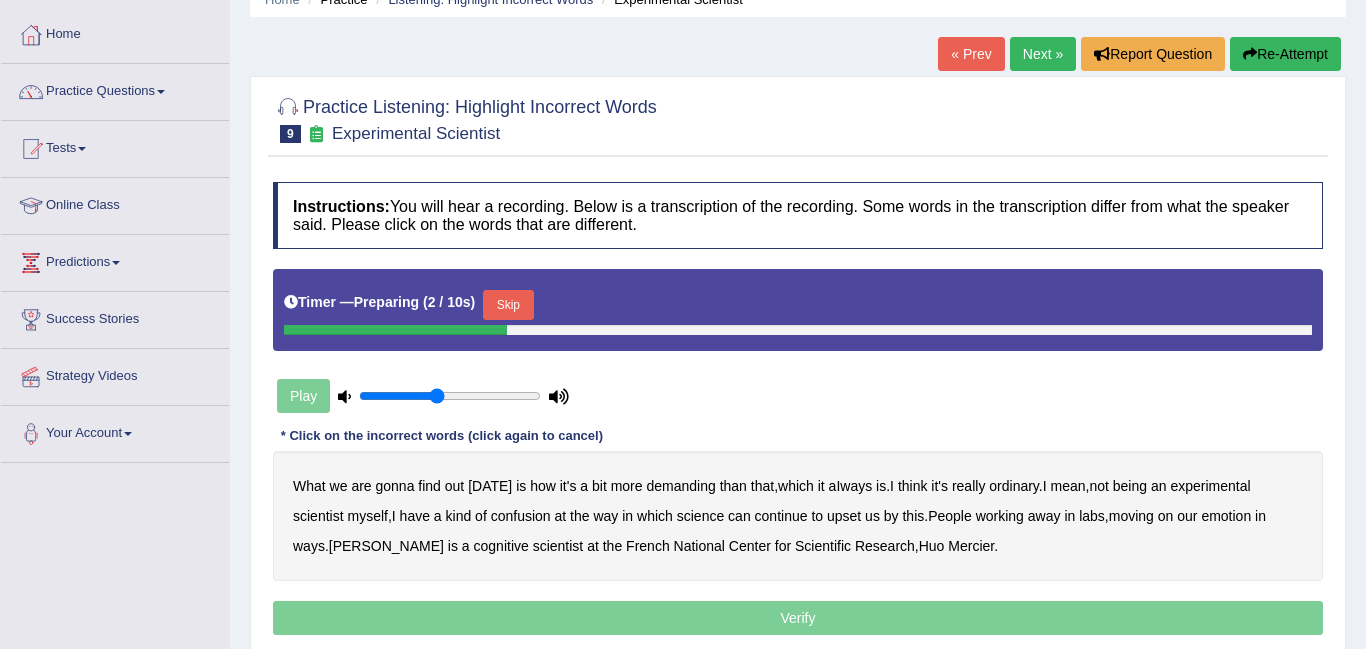scroll, scrollTop: 92, scrollLeft: 0, axis: vertical 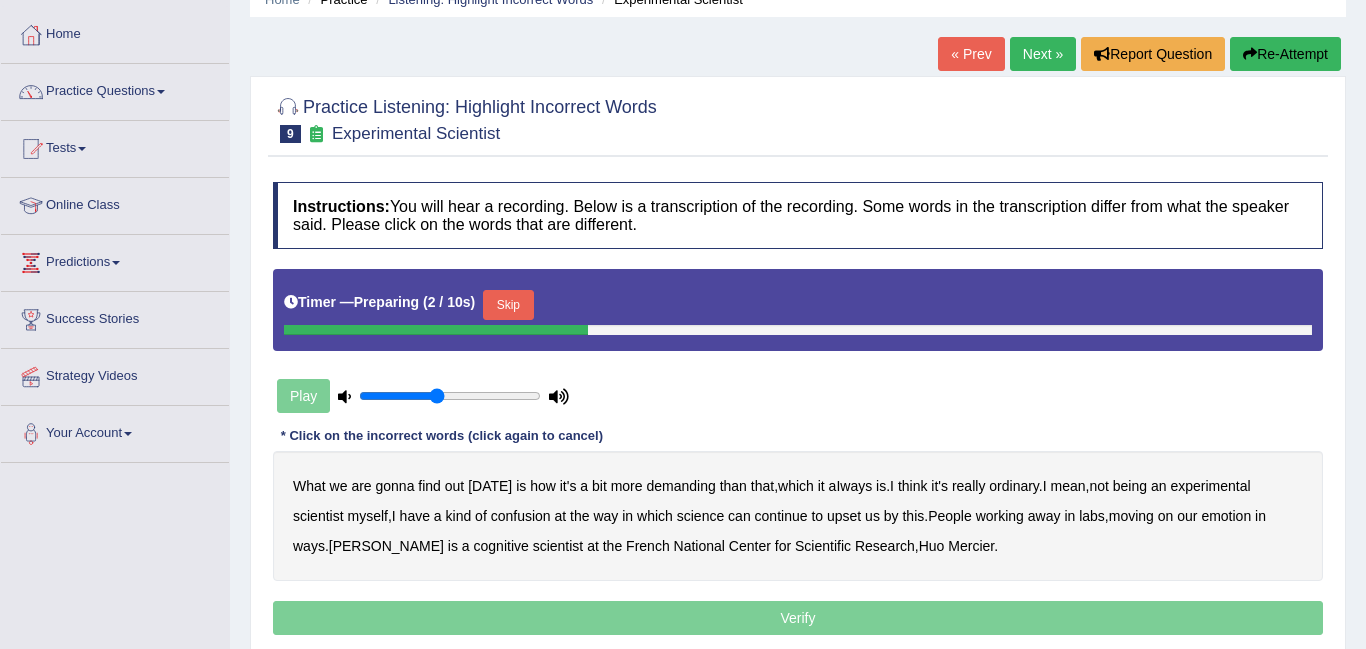 click on "Skip" at bounding box center [508, 305] 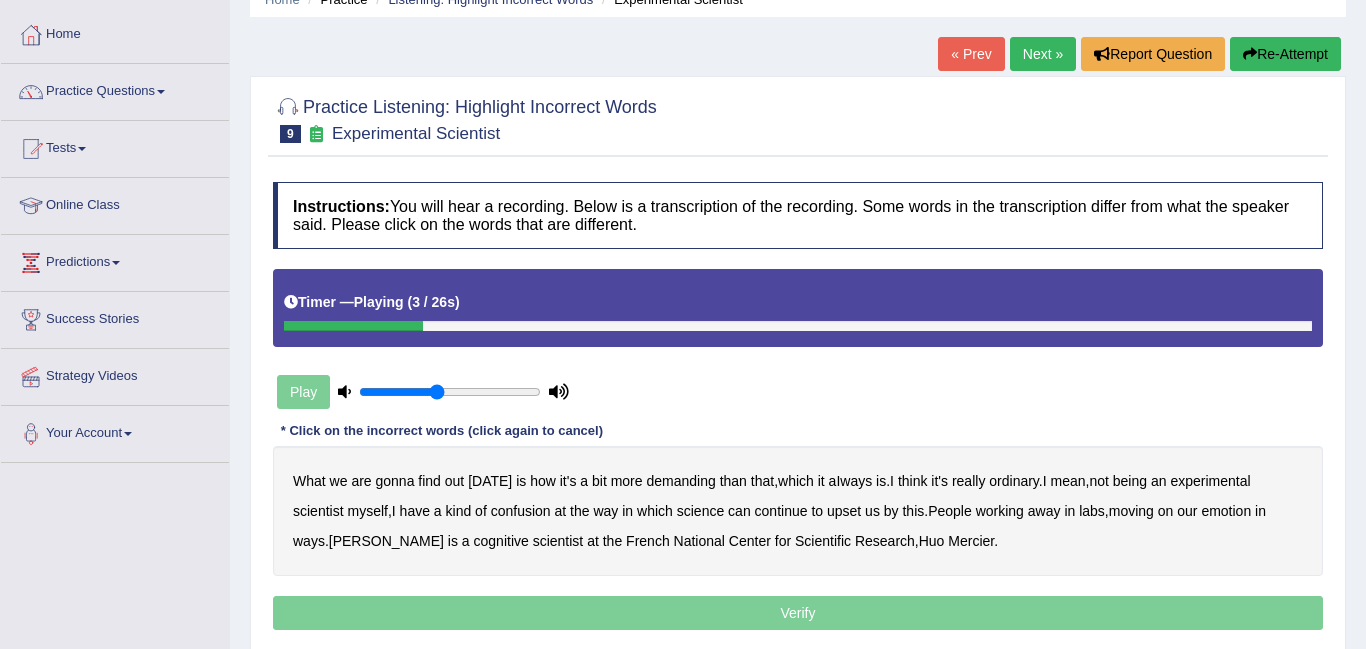 click on "demanding" at bounding box center (680, 481) 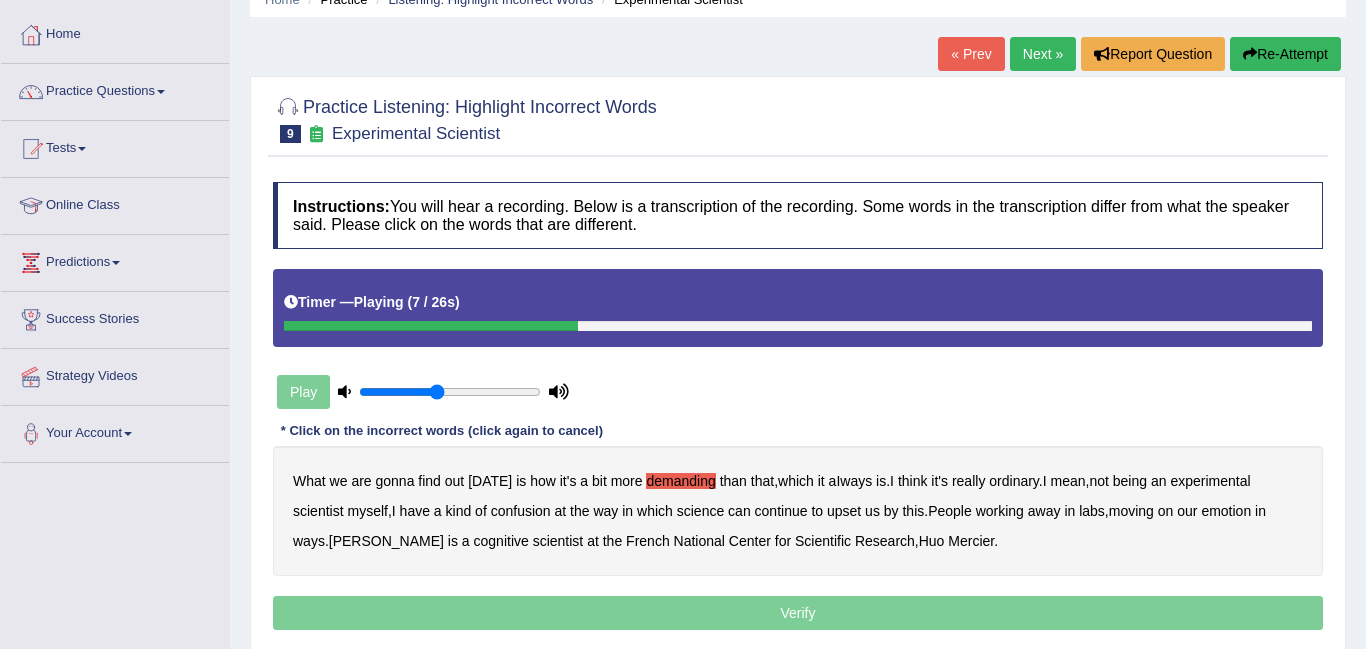 click on "ordinary" at bounding box center (1014, 481) 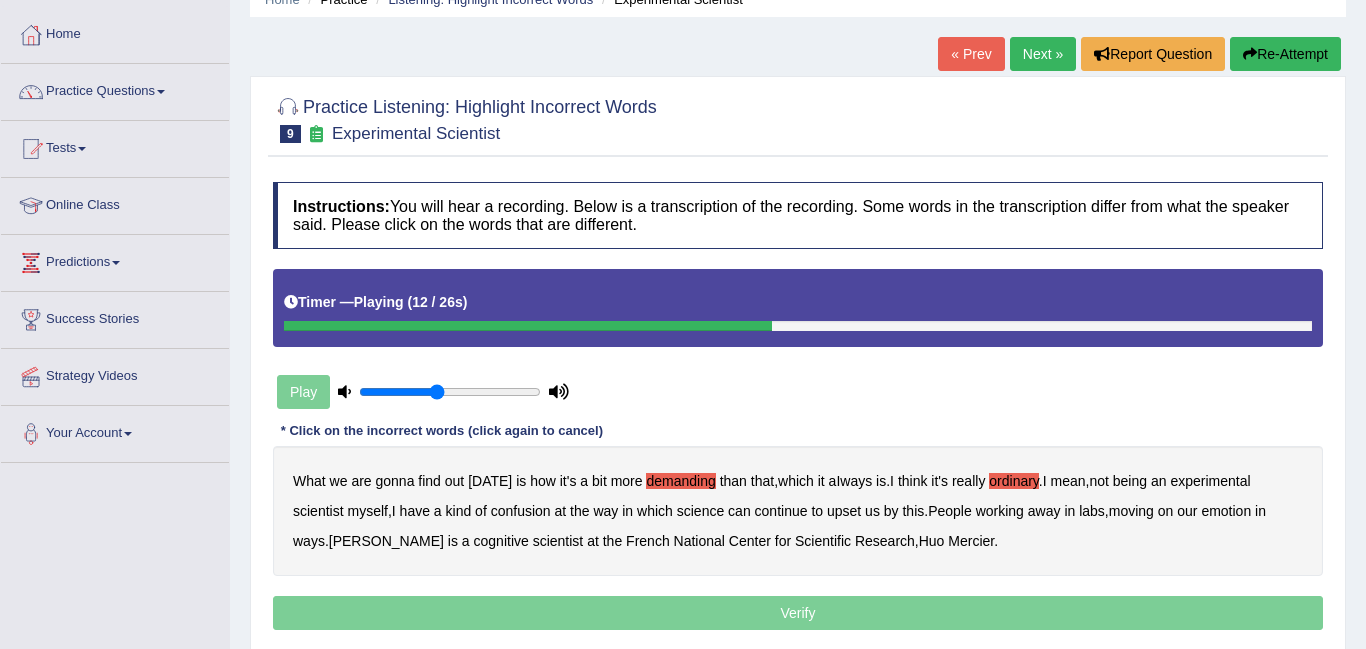 click on "confusion" at bounding box center (521, 511) 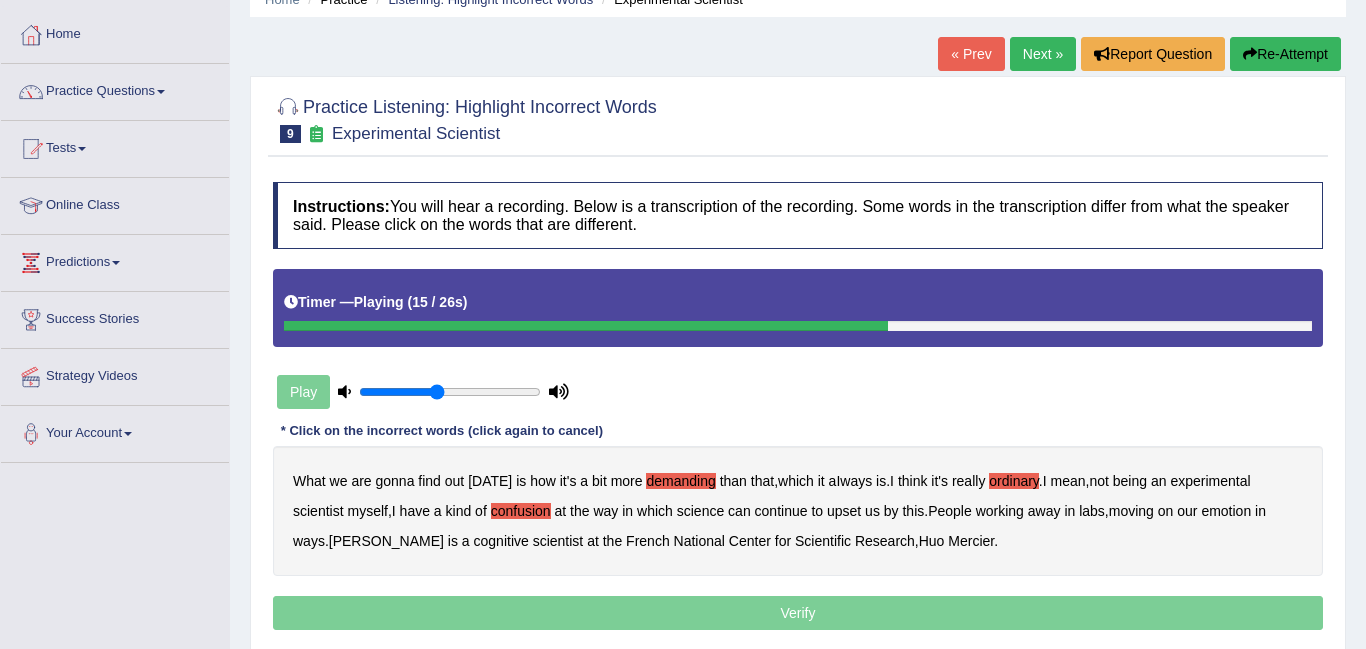 click on "upset" at bounding box center (844, 511) 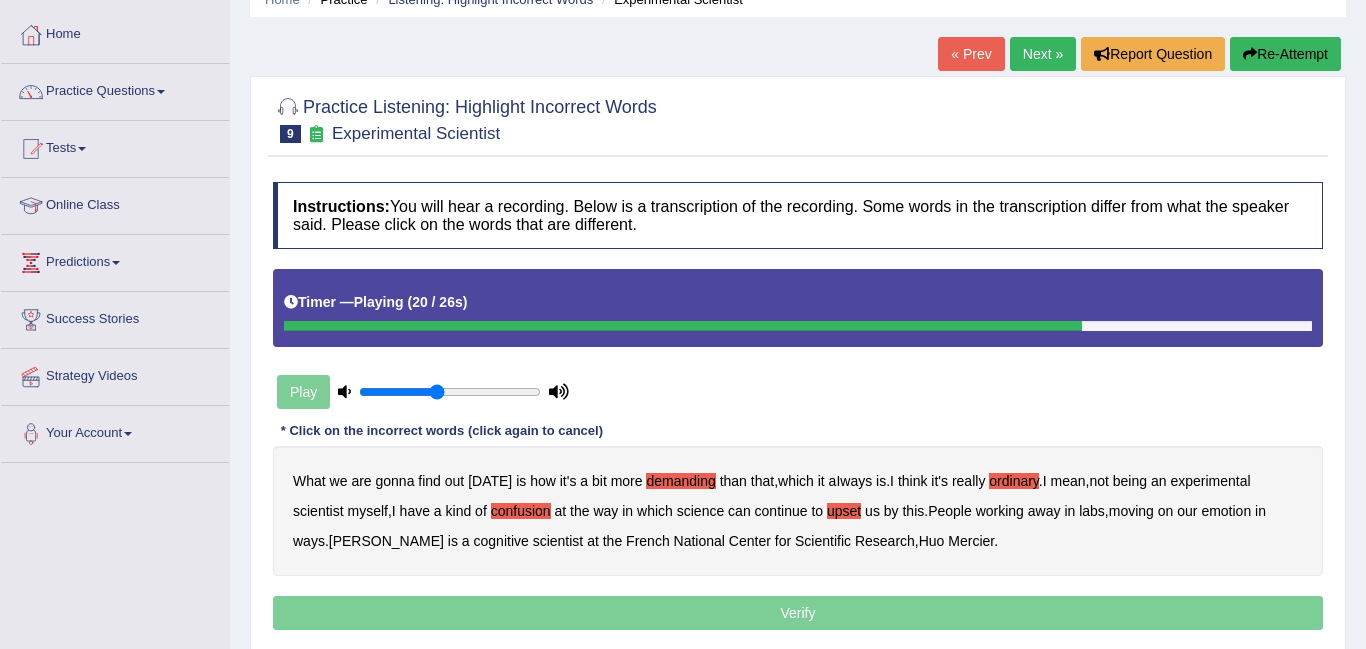 click on "emotion" at bounding box center [1226, 511] 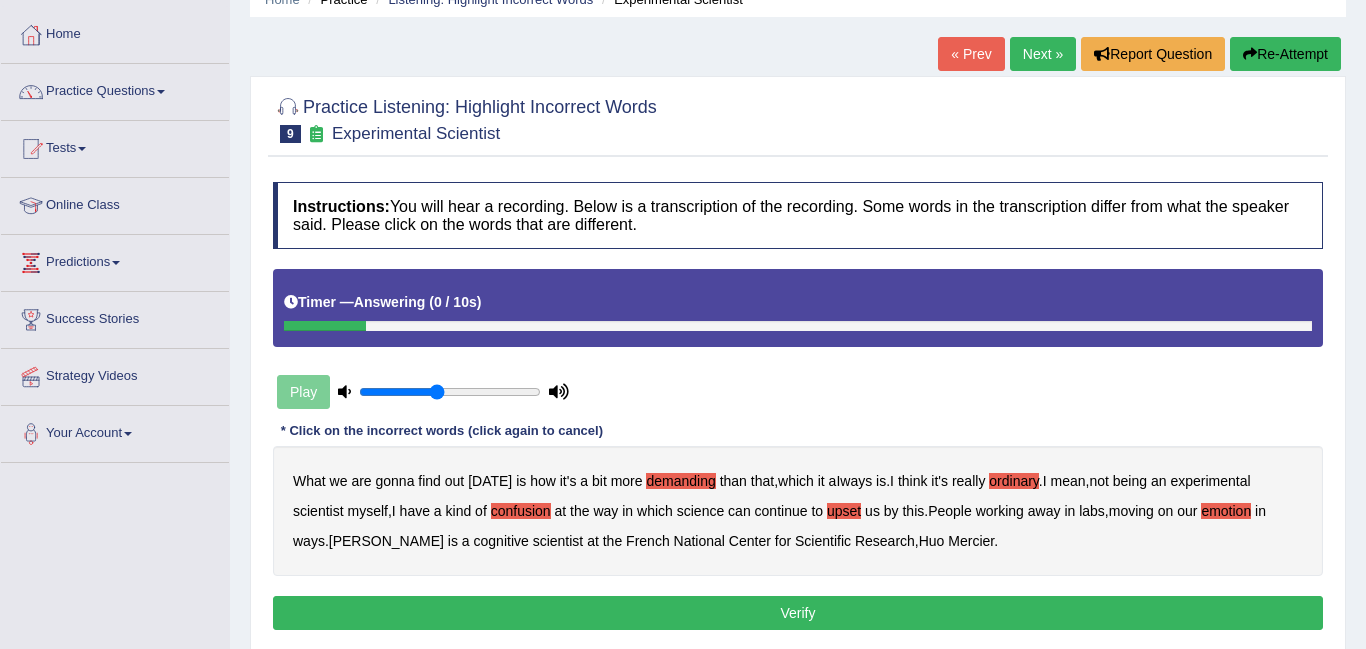 click on "Verify" at bounding box center [798, 613] 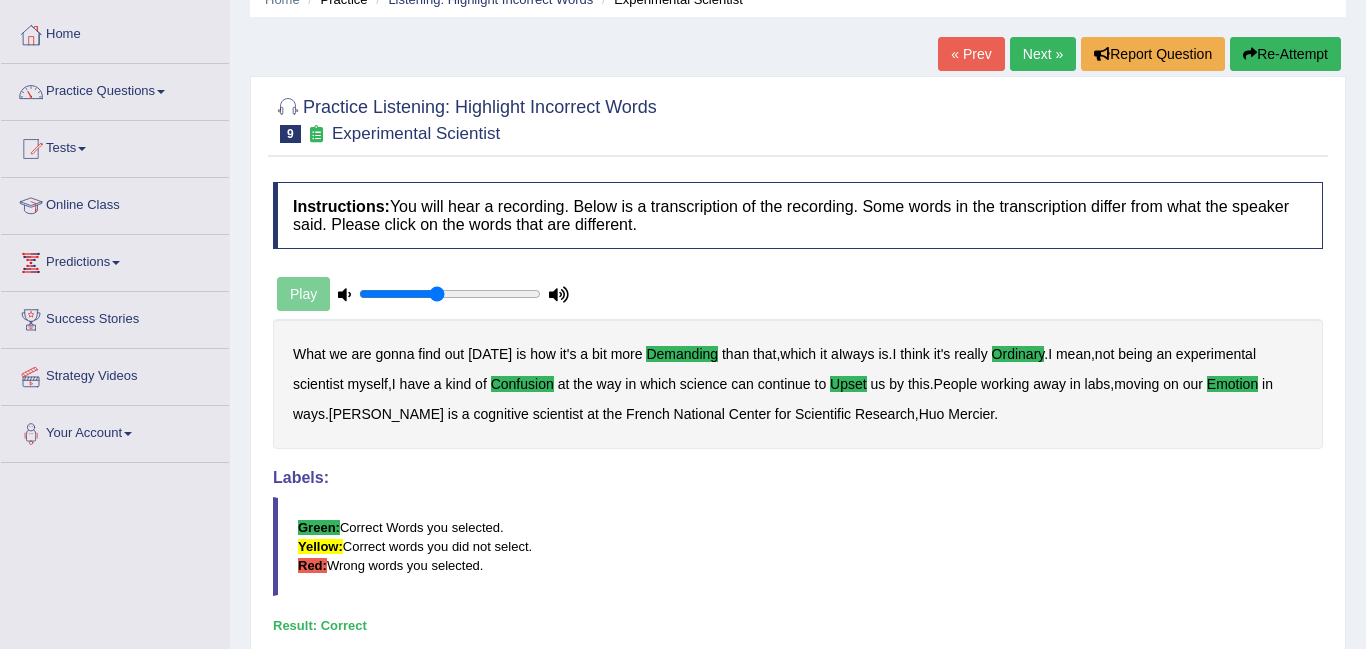 click on "Next »" at bounding box center [1043, 54] 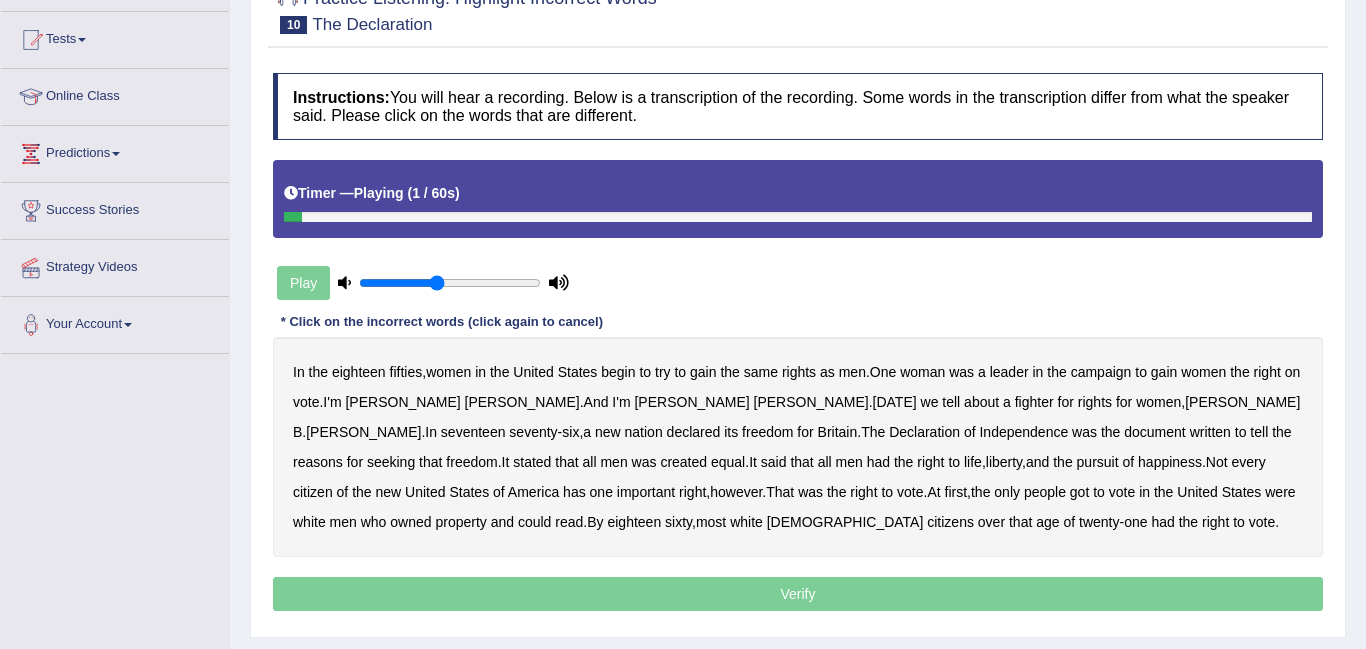 scroll, scrollTop: 201, scrollLeft: 0, axis: vertical 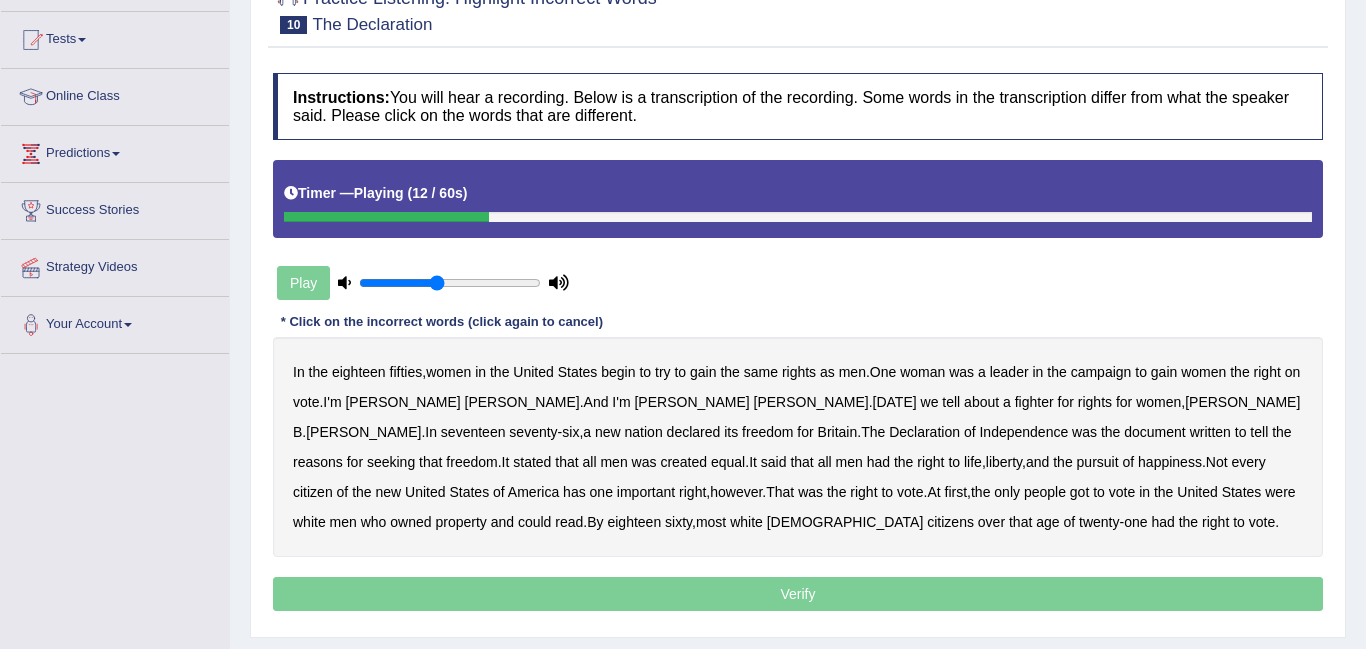 click on "on" at bounding box center (1293, 372) 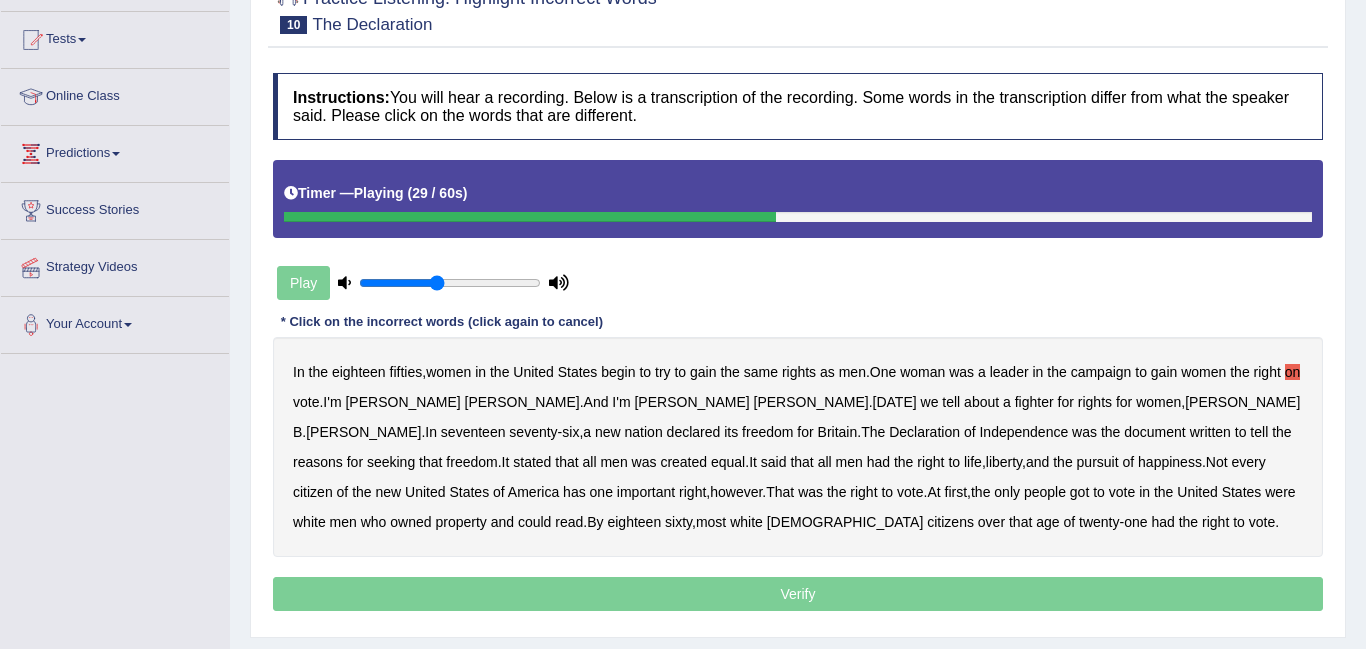 click on "tell" at bounding box center (1259, 432) 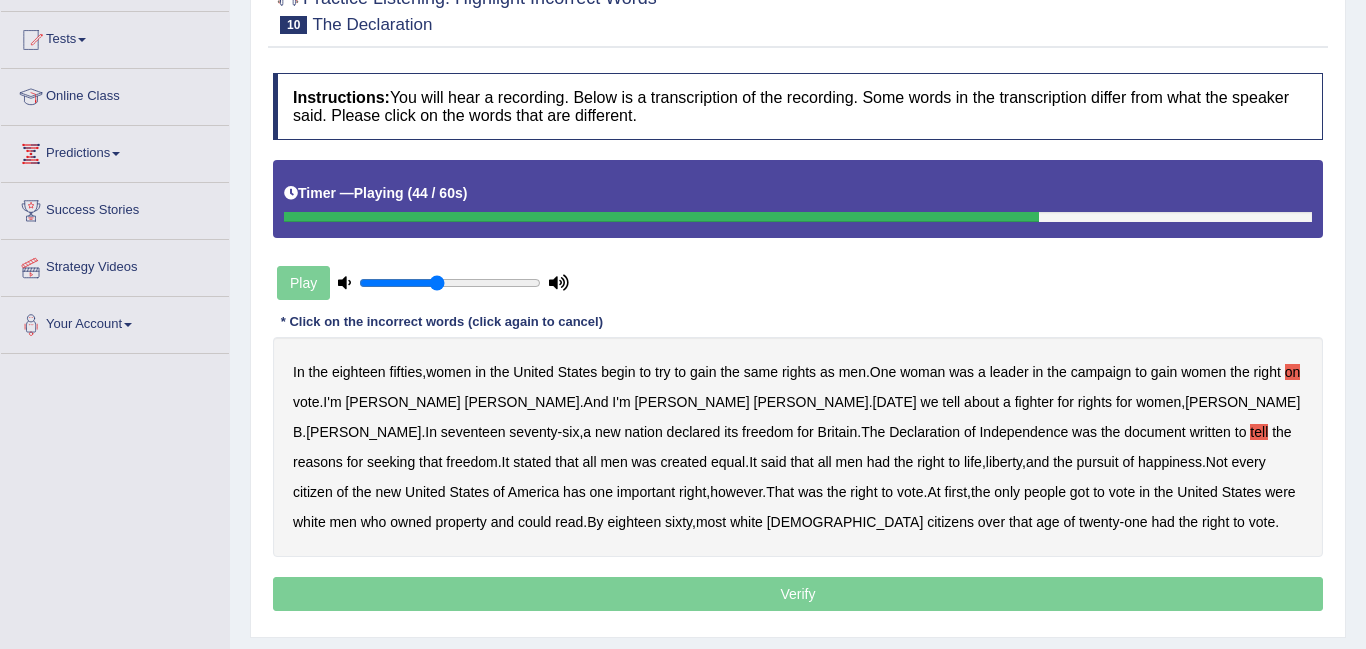 click on "has" at bounding box center (574, 492) 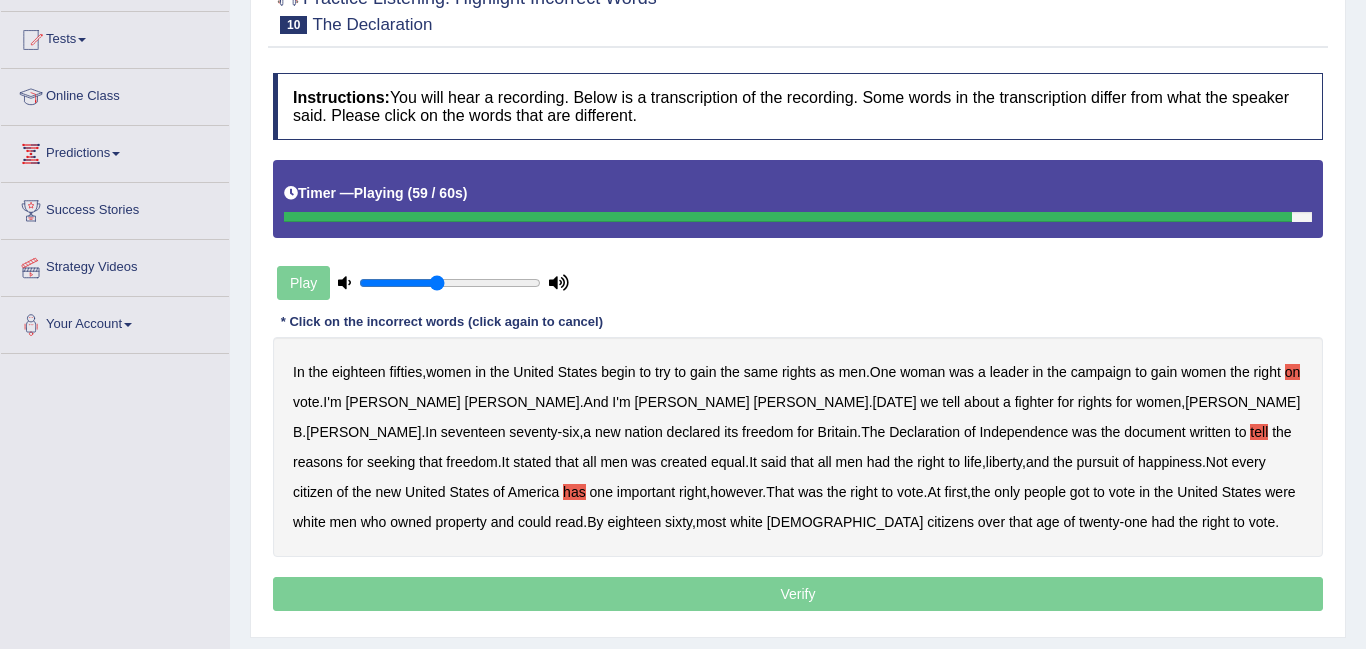 click on "that" at bounding box center (1020, 522) 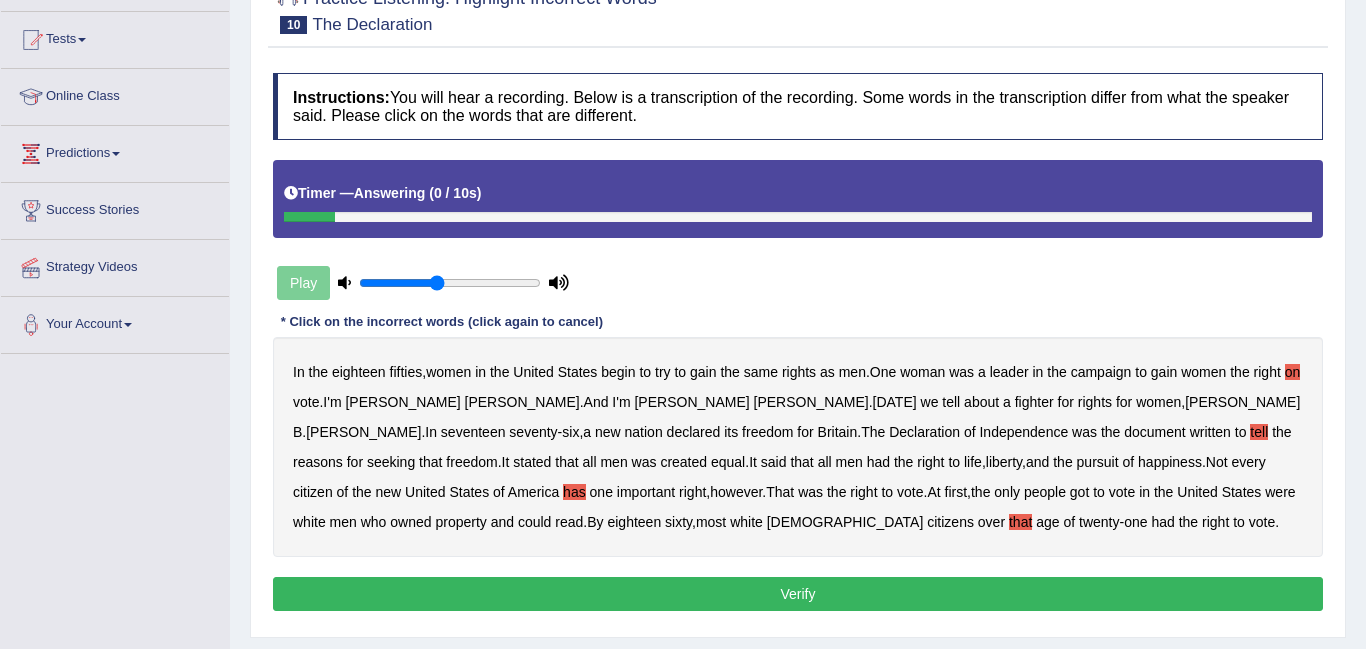 click on "Verify" at bounding box center (798, 594) 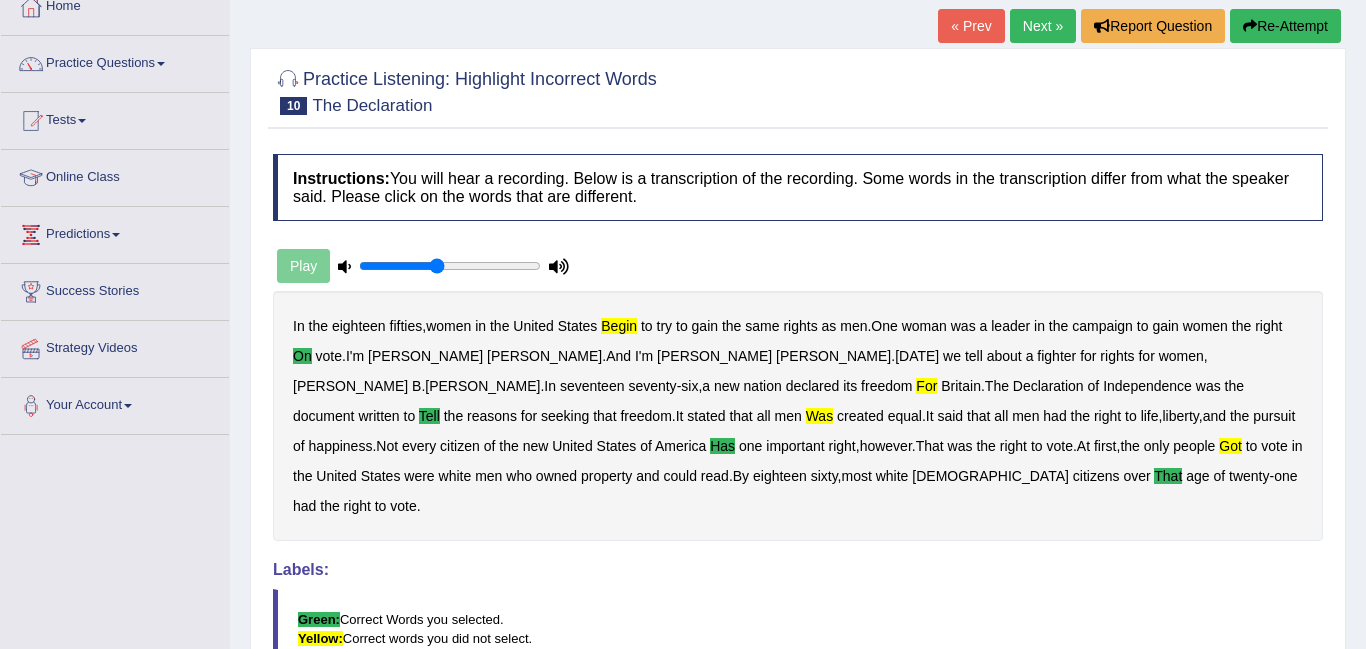 scroll, scrollTop: 118, scrollLeft: 0, axis: vertical 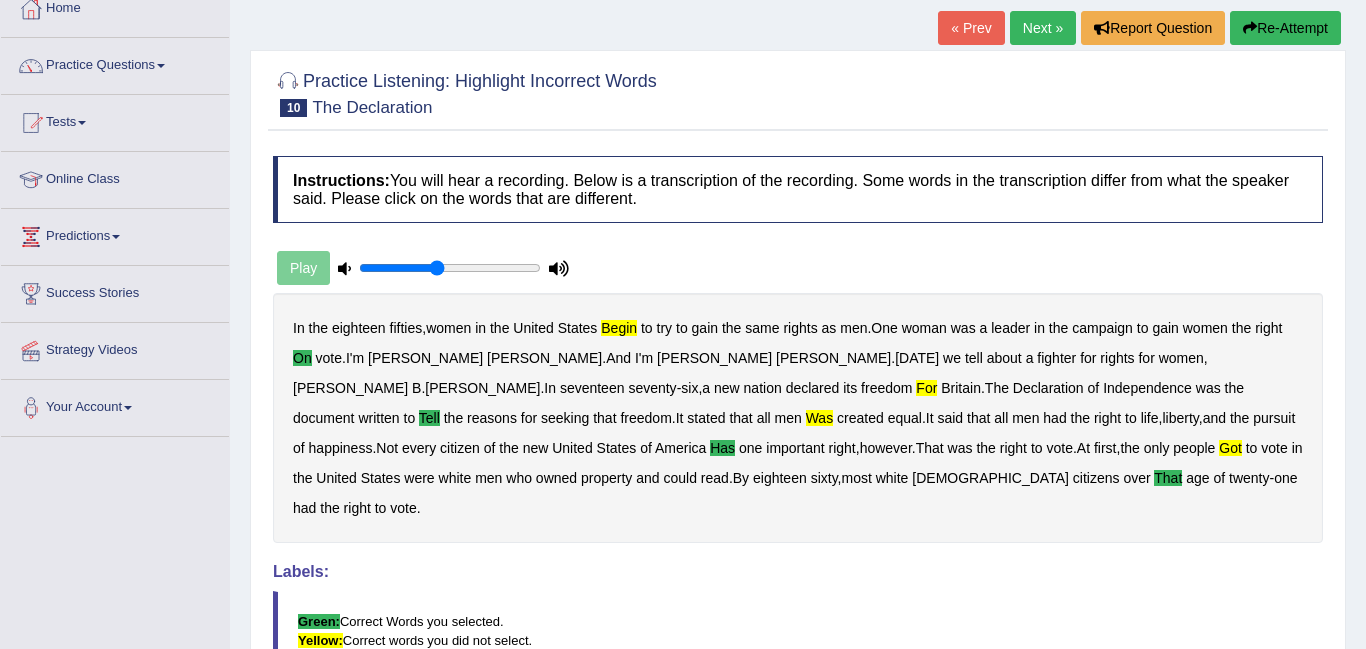 click on "Next »" at bounding box center (1043, 28) 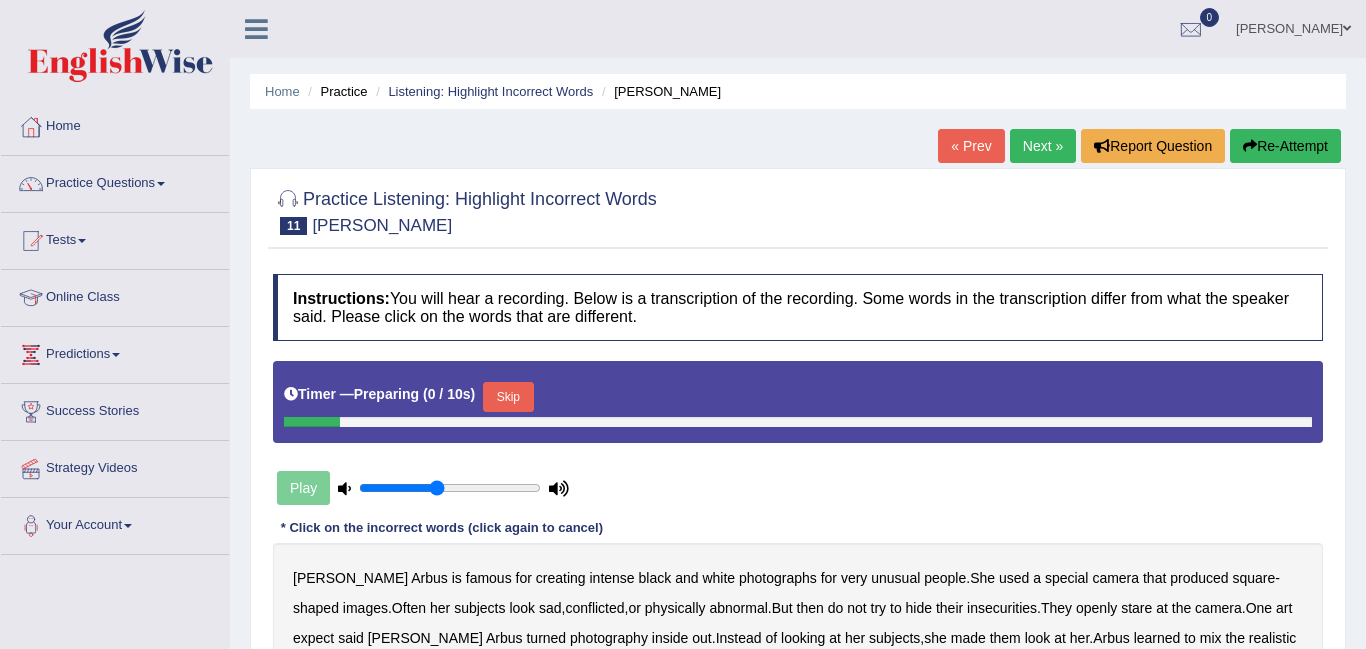 click on "Skip" at bounding box center (508, 397) 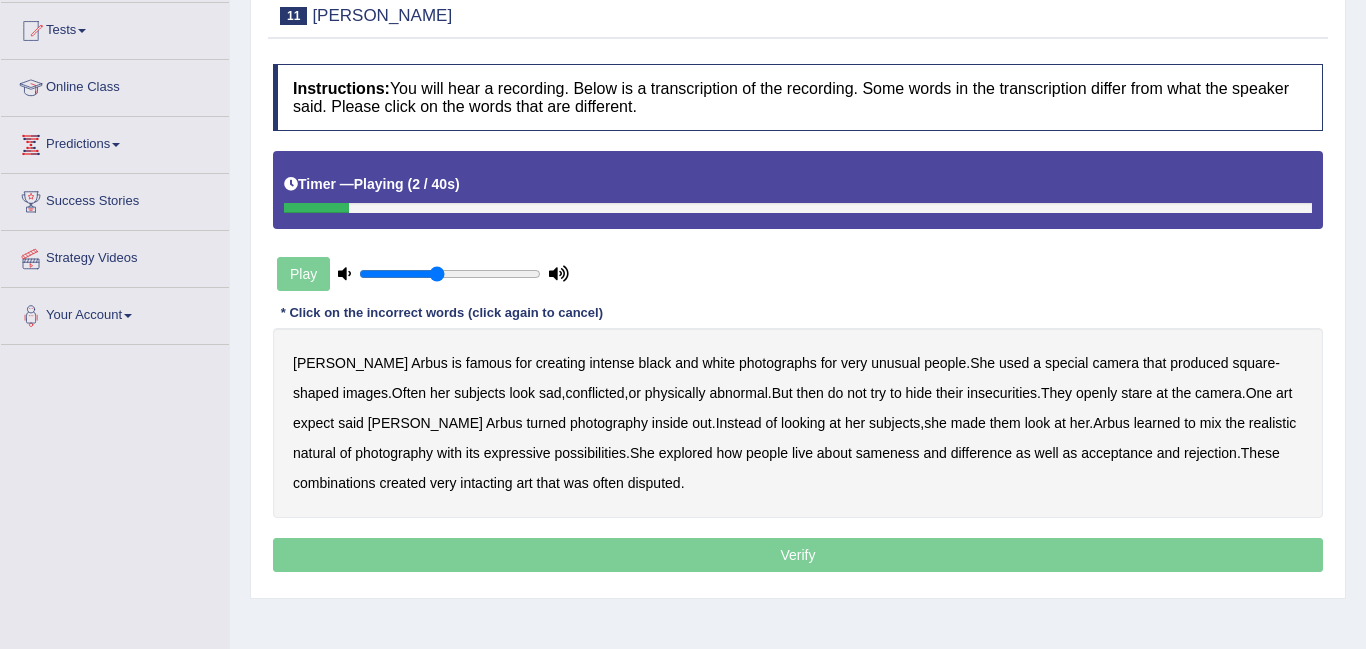 scroll, scrollTop: 224, scrollLeft: 0, axis: vertical 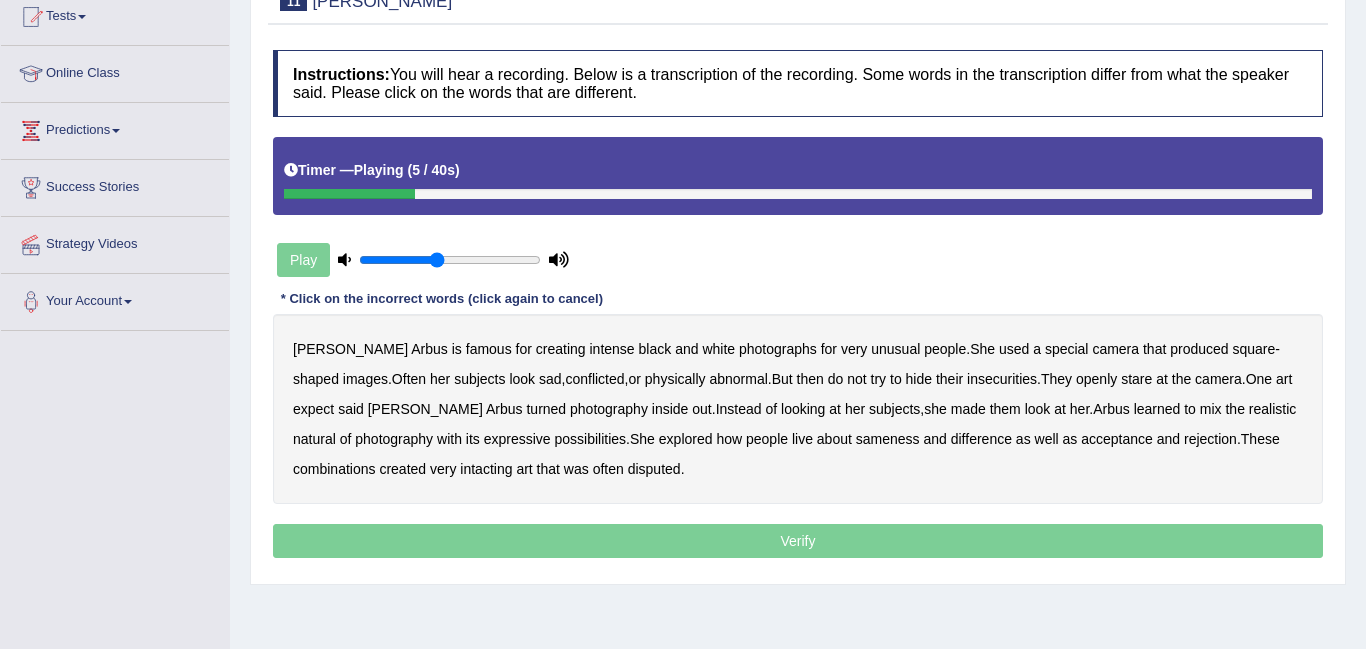click on "famous" at bounding box center (489, 349) 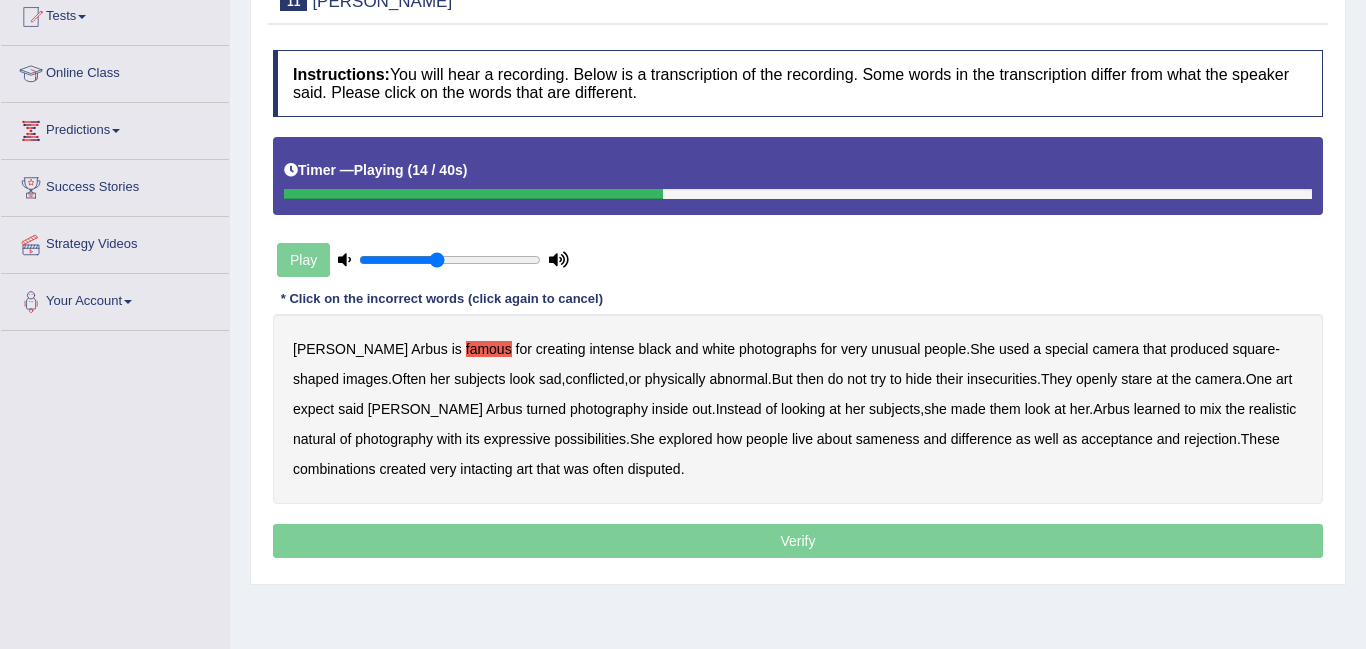 click on "then" at bounding box center [810, 379] 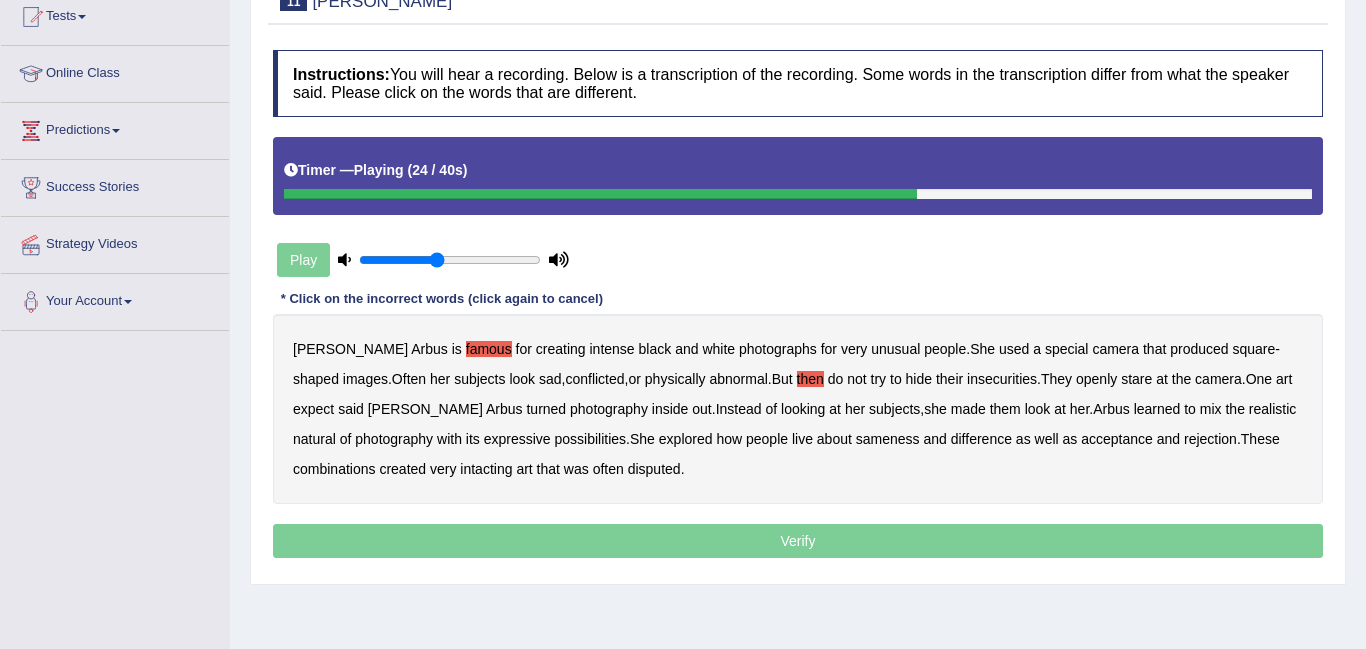 click on "at" at bounding box center [835, 409] 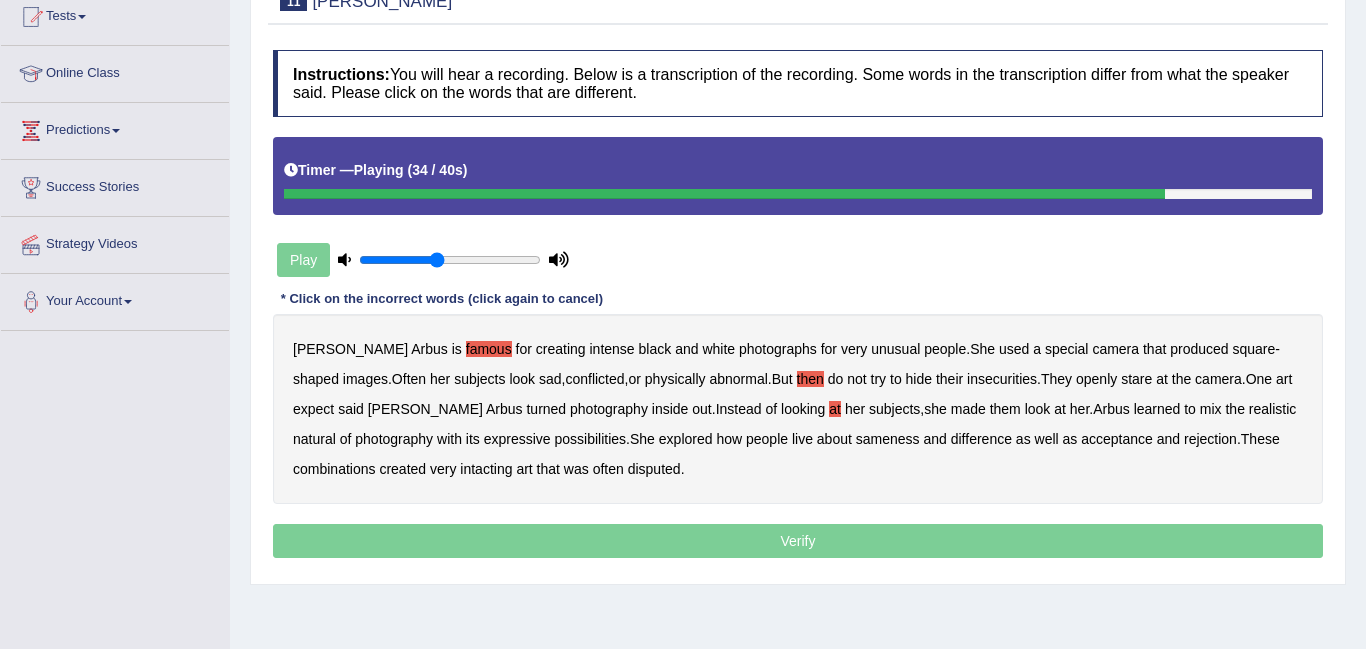 click on "sameness" at bounding box center [888, 439] 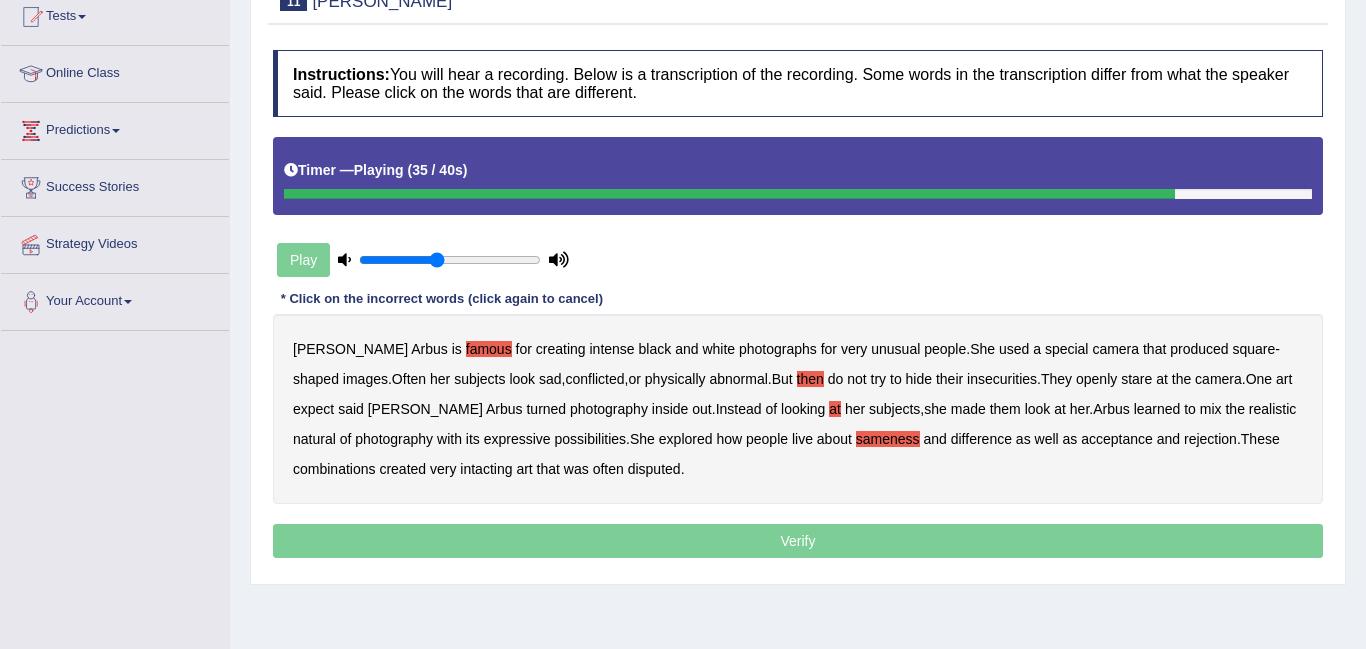 click on "sameness" at bounding box center (888, 439) 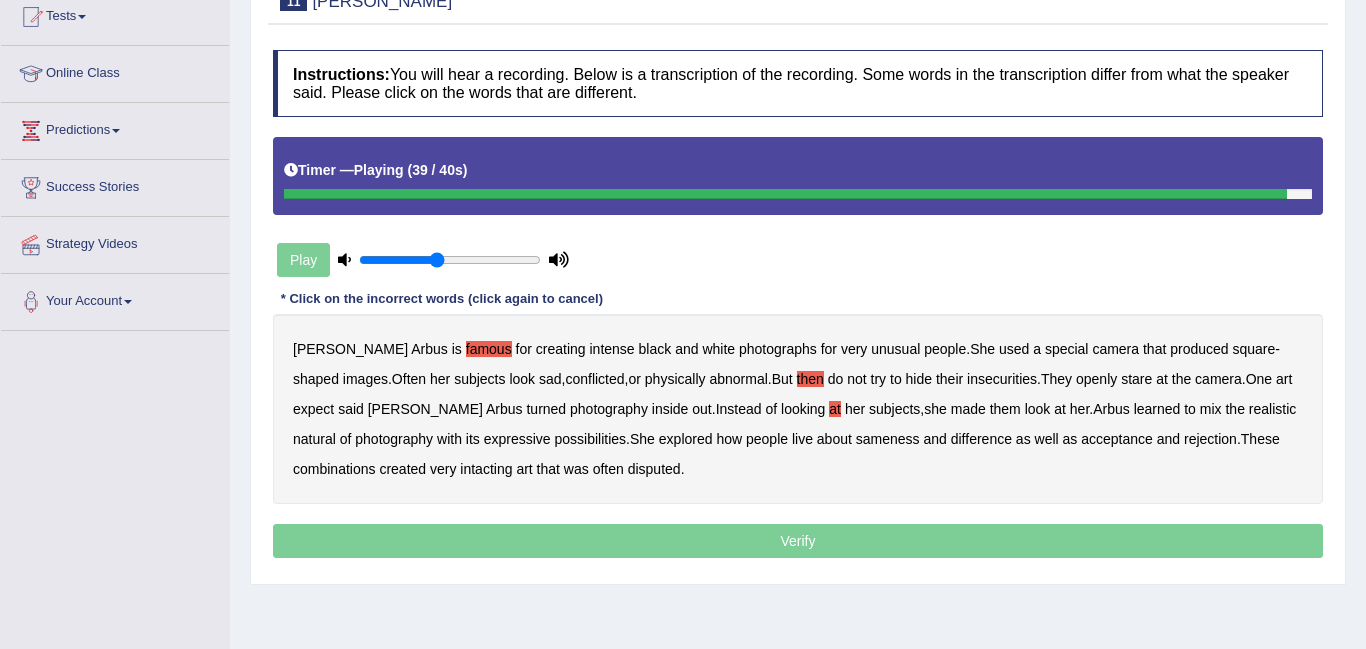click on "intacting" at bounding box center (486, 469) 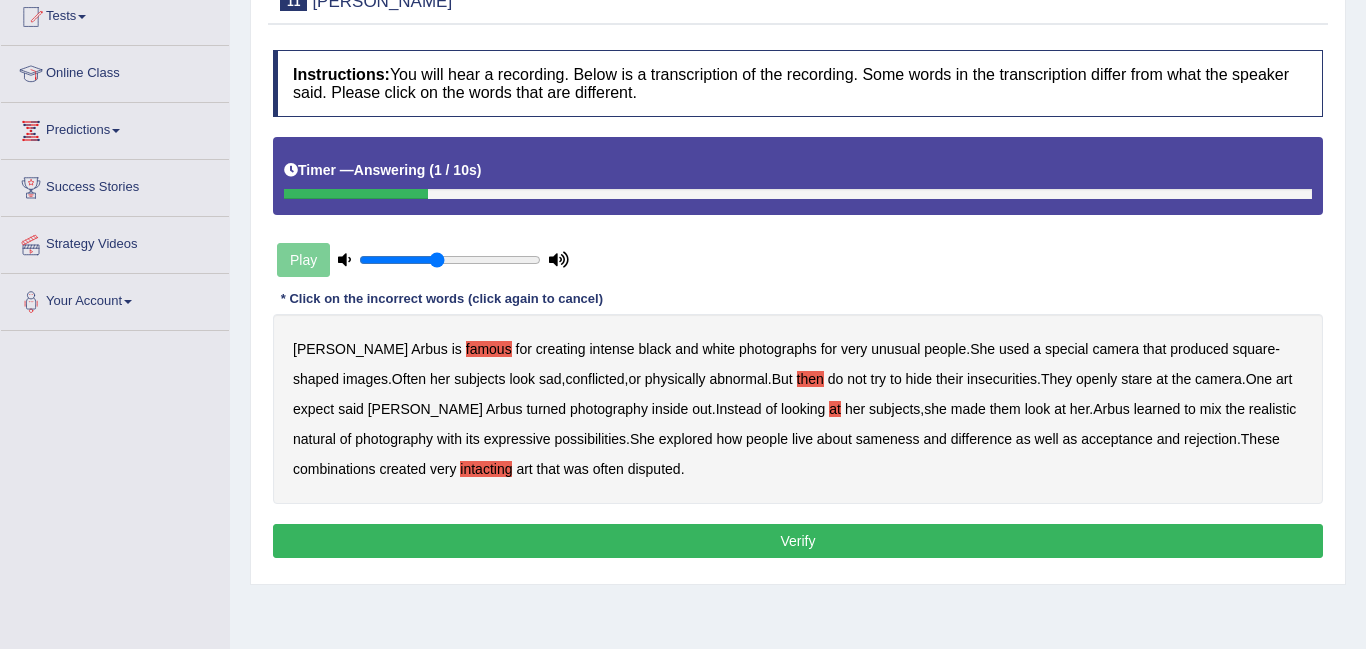 click on "natural" at bounding box center (314, 439) 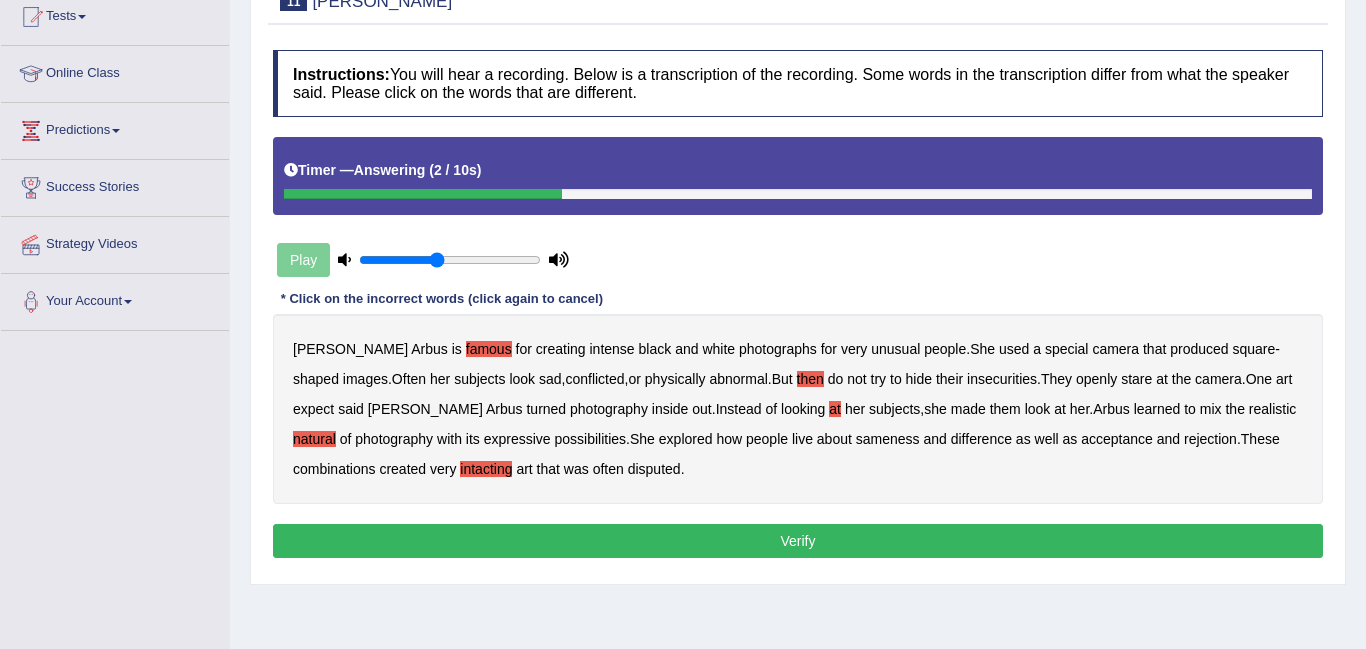 click on "Verify" at bounding box center [798, 541] 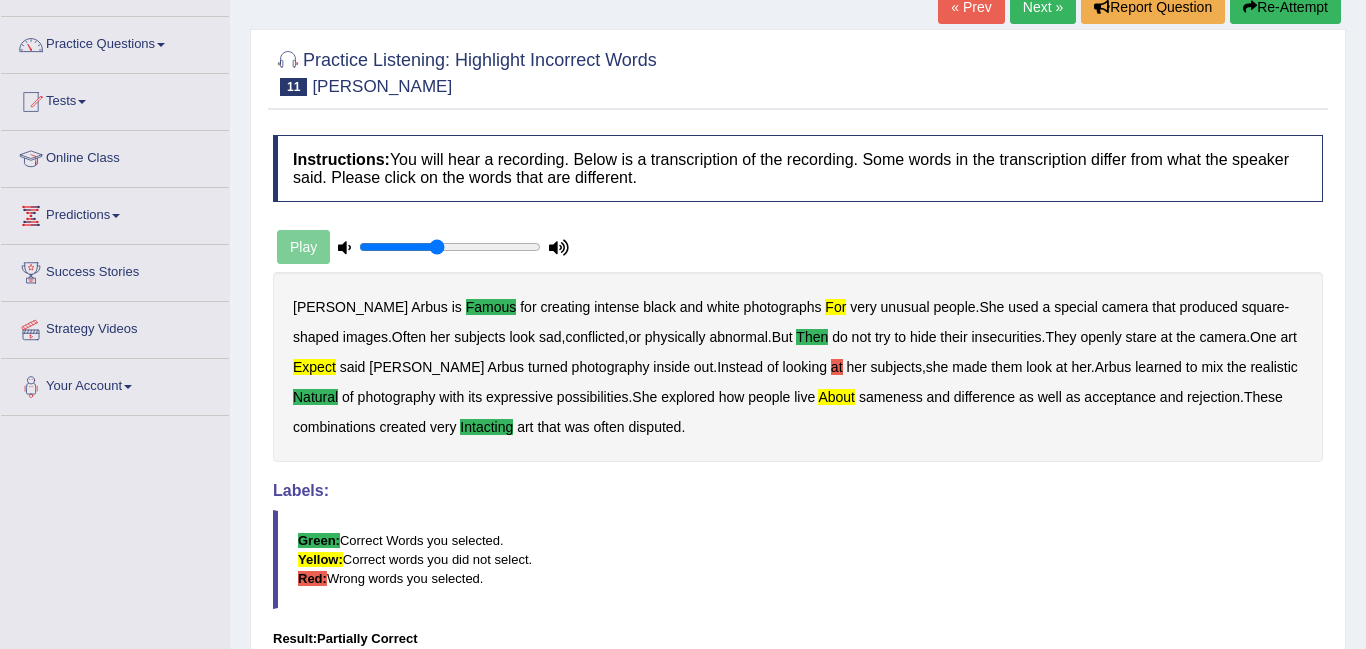 scroll, scrollTop: 92, scrollLeft: 0, axis: vertical 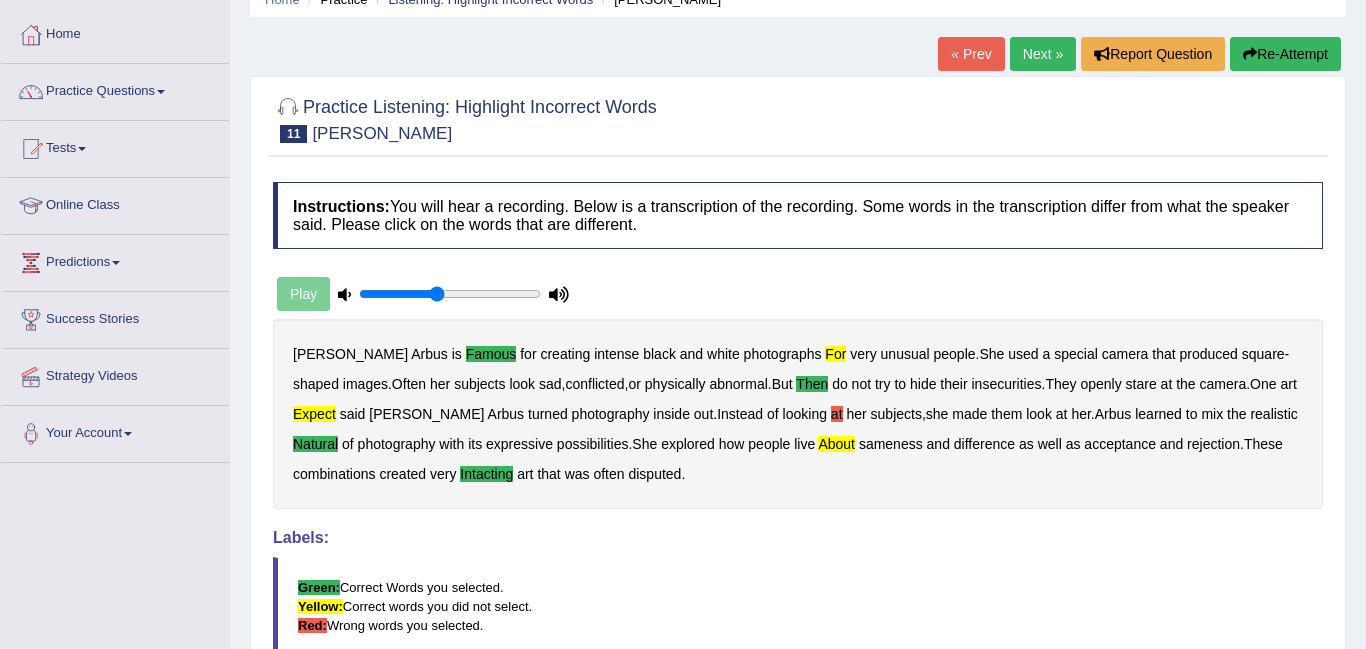 click on "Next »" at bounding box center [1043, 54] 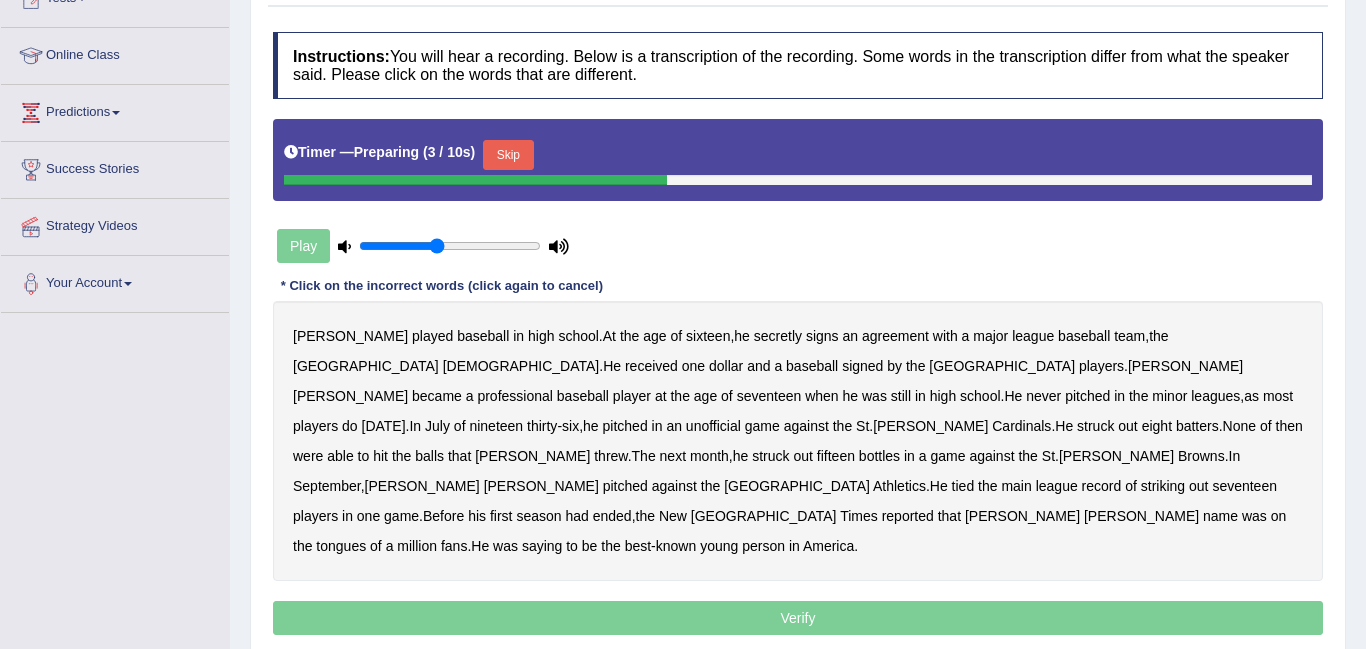 click on "Skip" at bounding box center [508, 155] 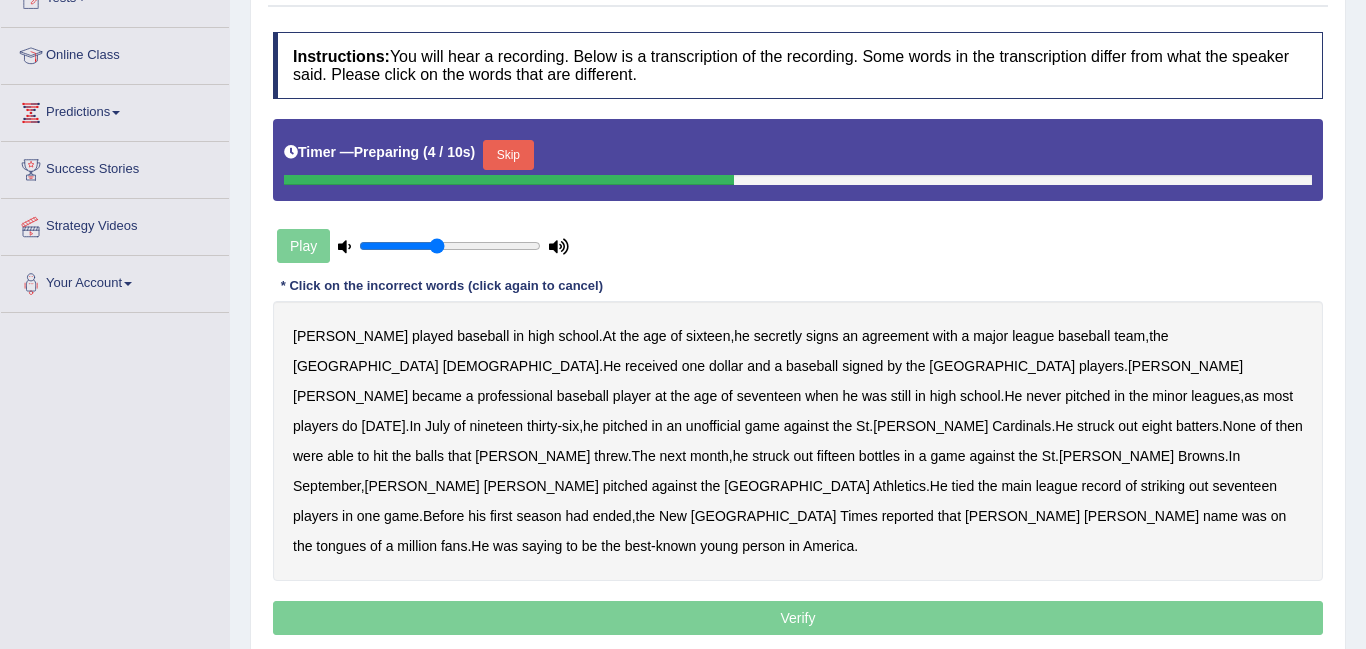 scroll, scrollTop: 242, scrollLeft: 0, axis: vertical 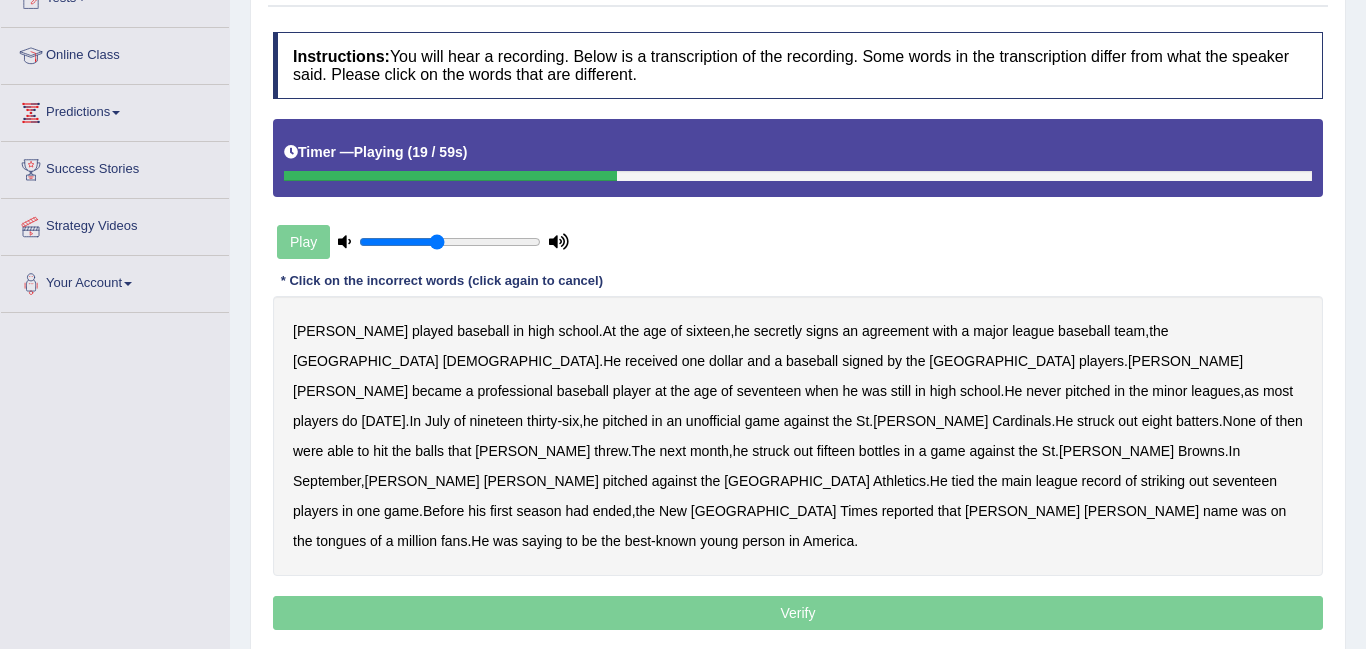 click on "when" at bounding box center [821, 391] 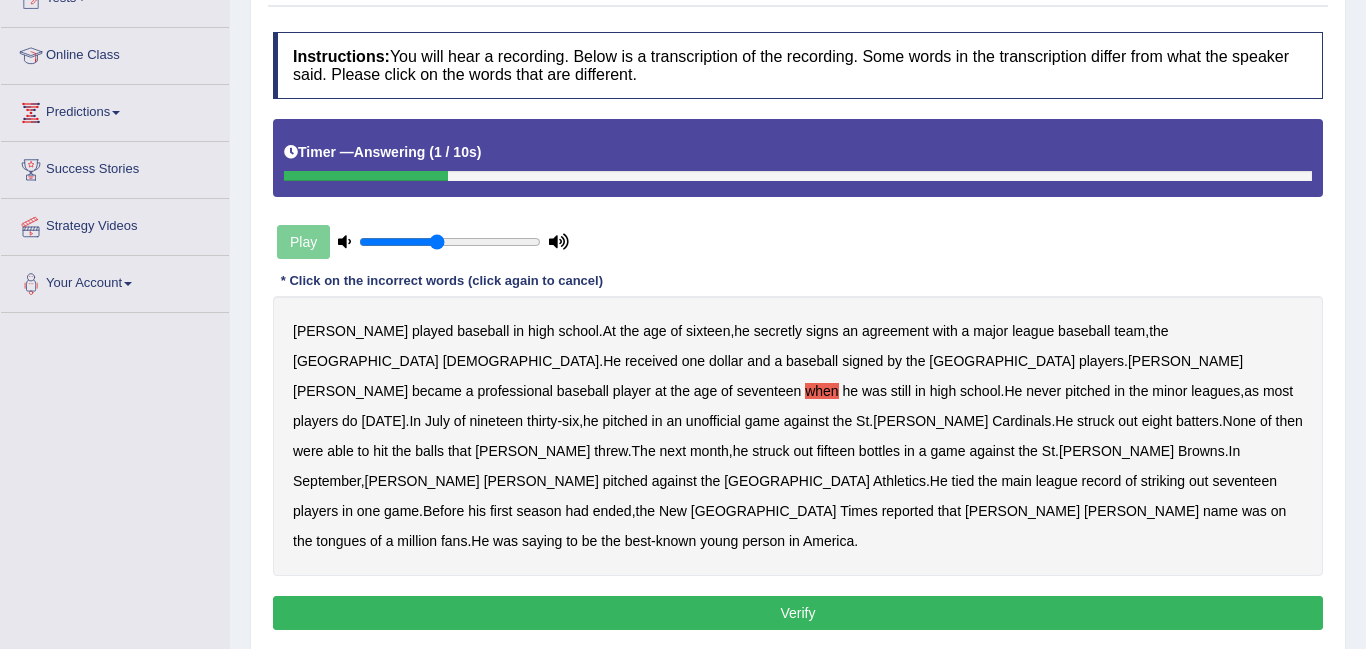 click on "Verify" at bounding box center (798, 613) 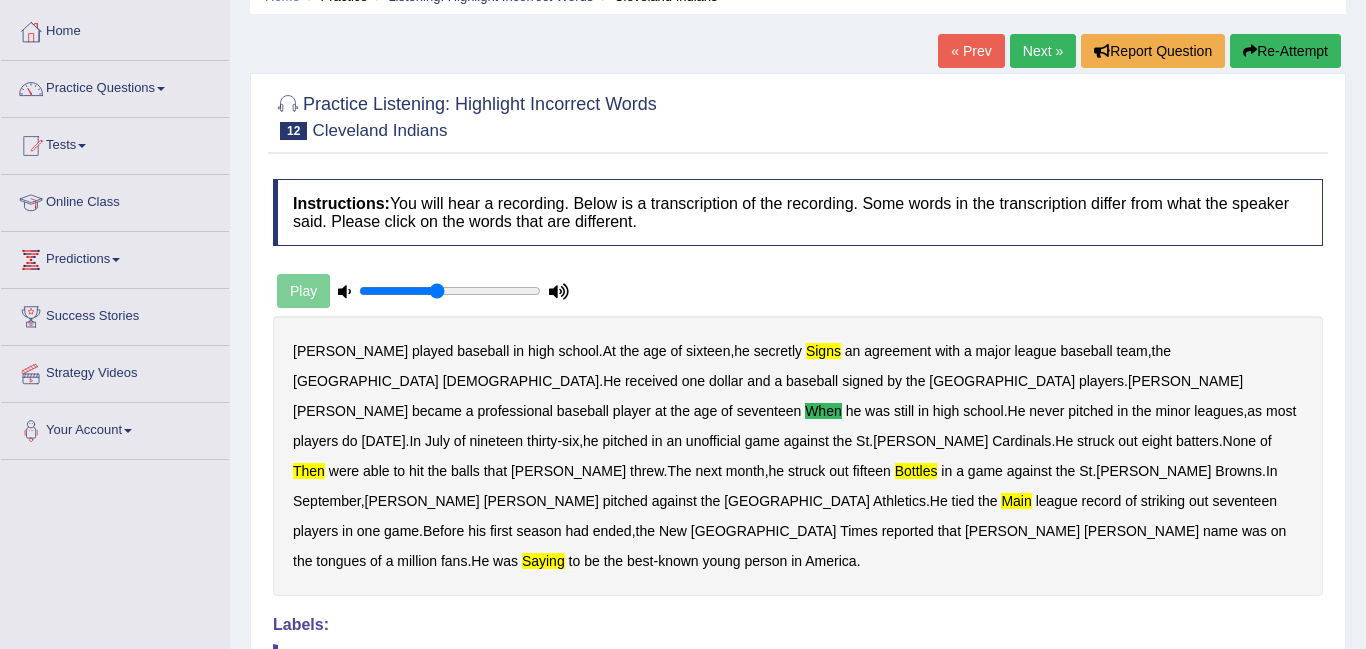 scroll, scrollTop: 51, scrollLeft: 0, axis: vertical 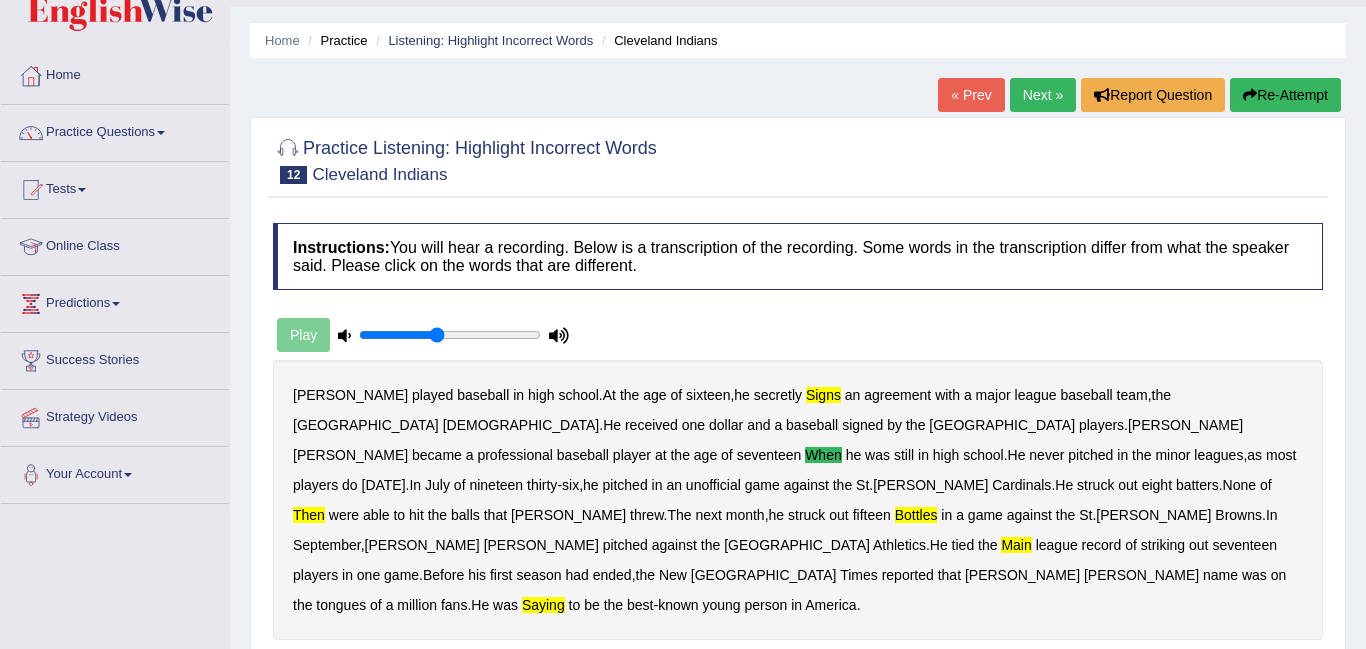 click on "Next »" at bounding box center (1043, 95) 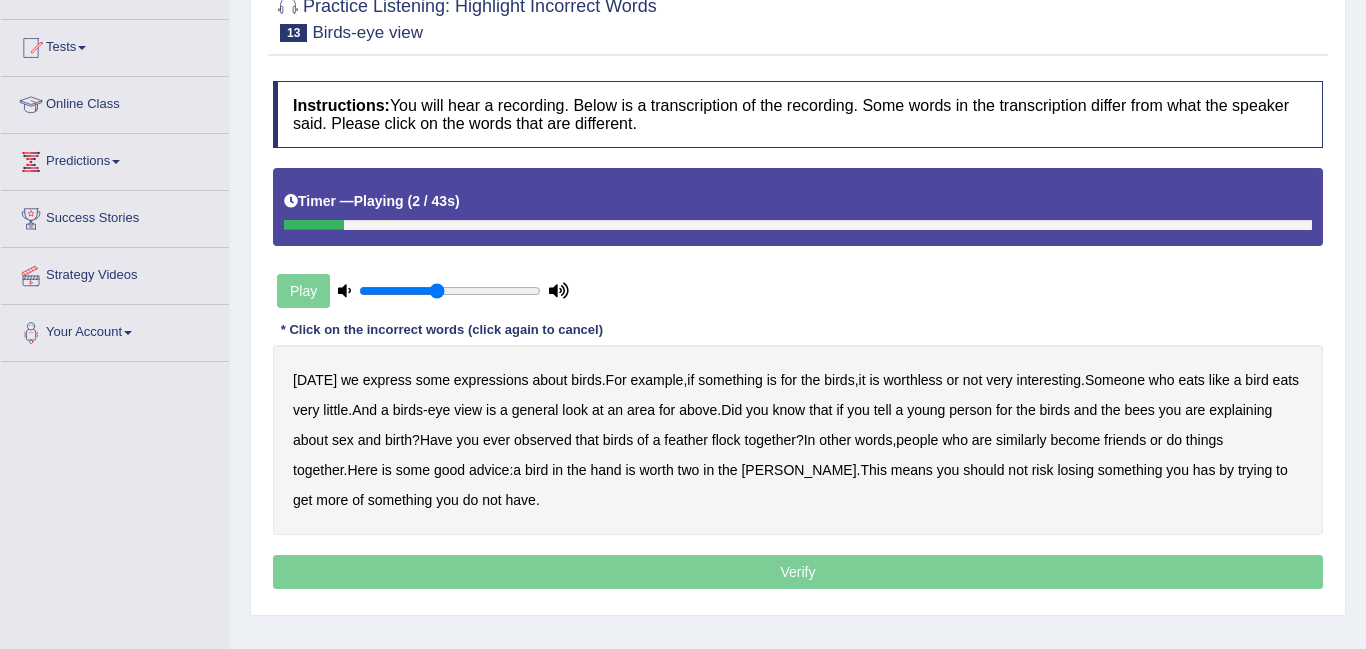 scroll, scrollTop: 193, scrollLeft: 0, axis: vertical 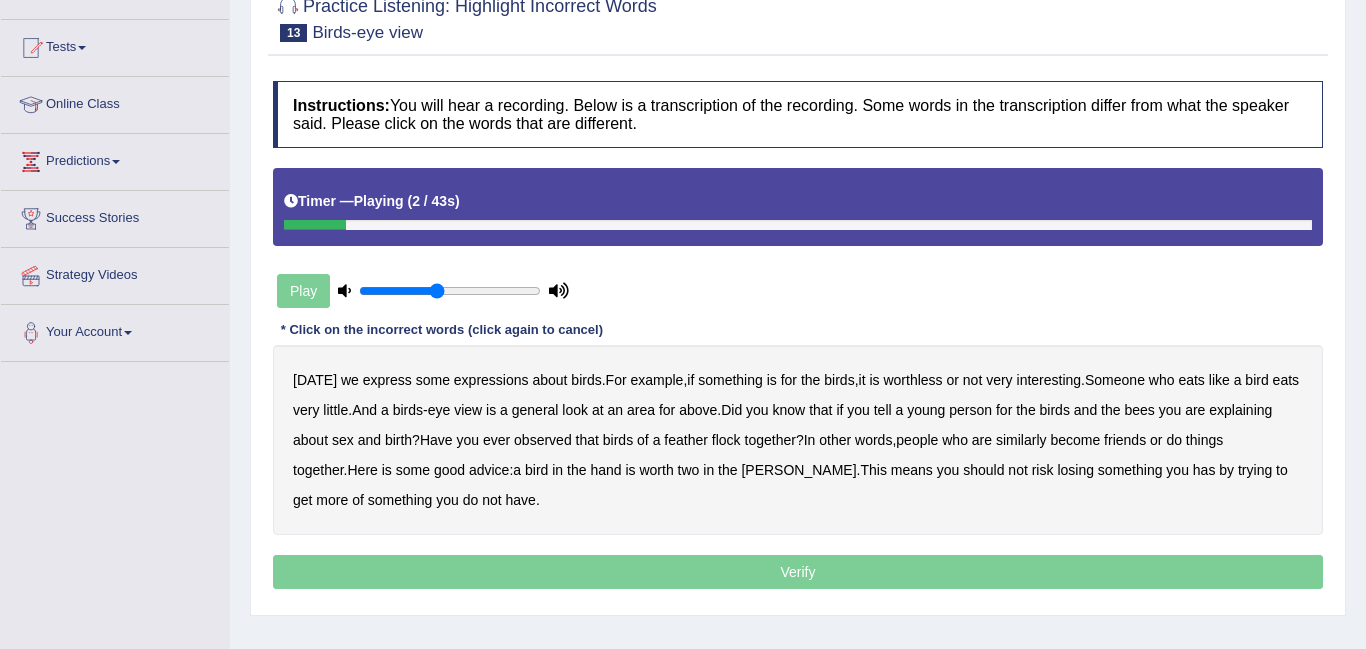 click on "express" at bounding box center [387, 380] 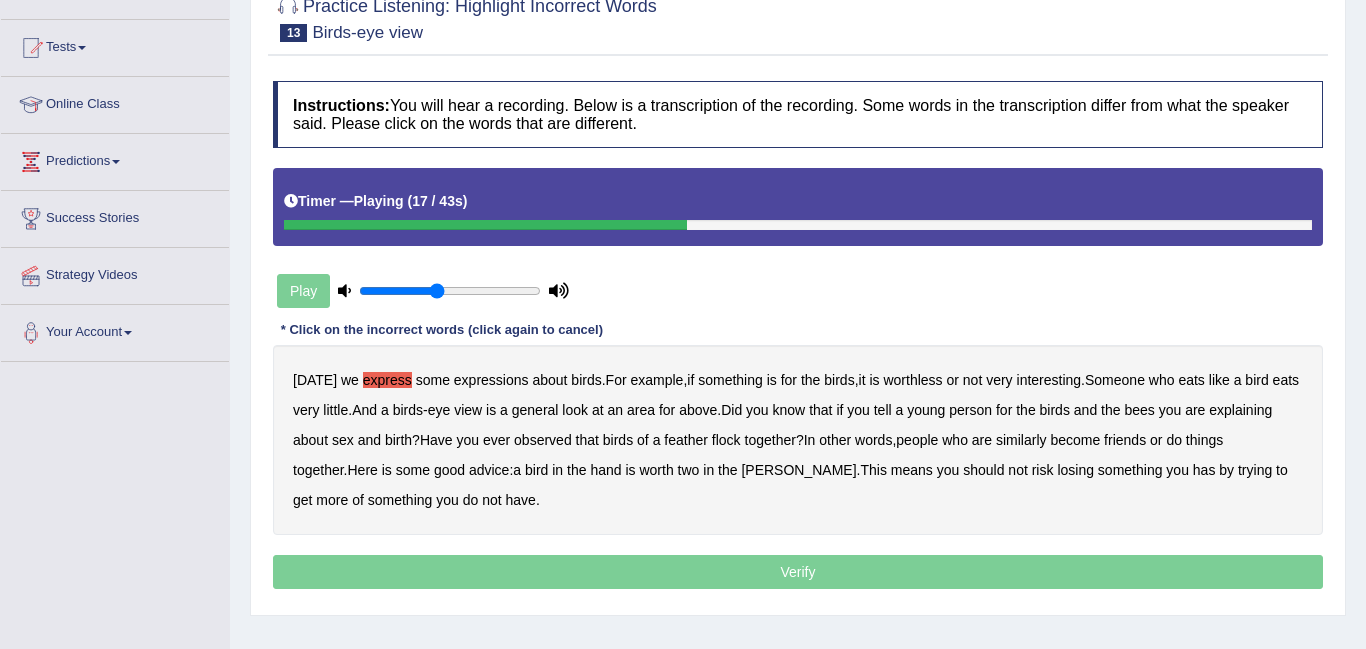click on "for" at bounding box center (667, 410) 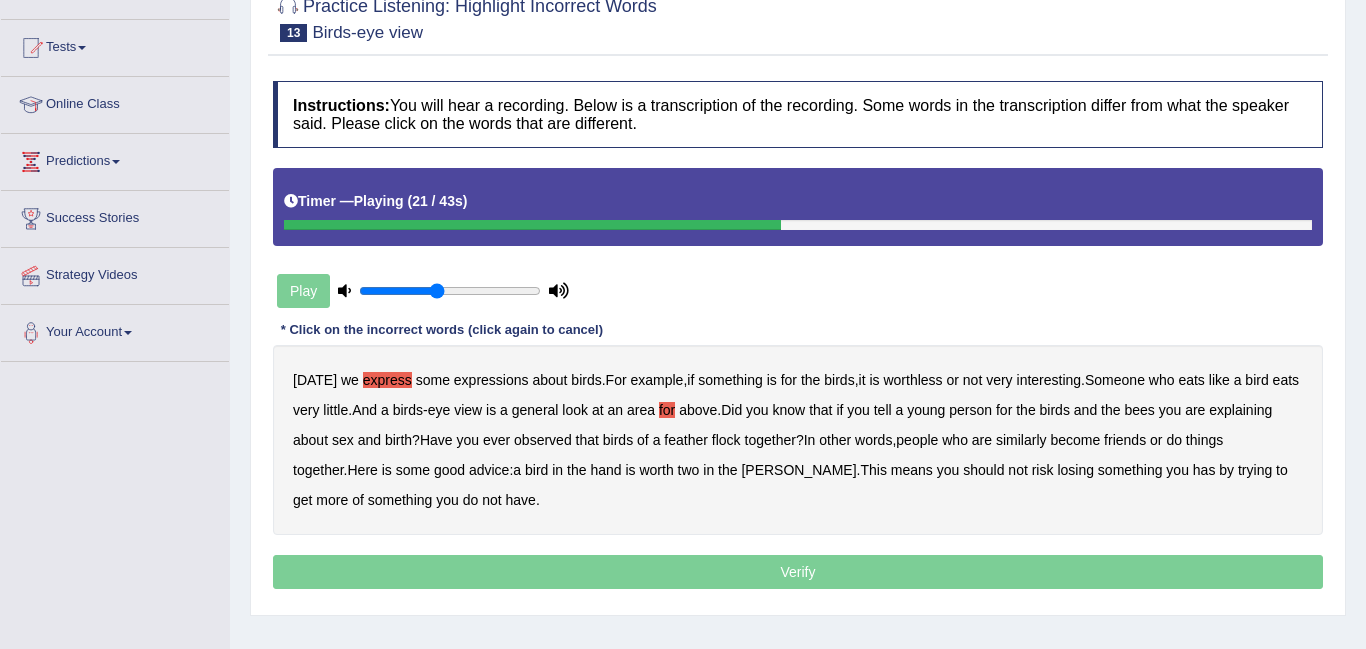 click on "for" at bounding box center (1004, 410) 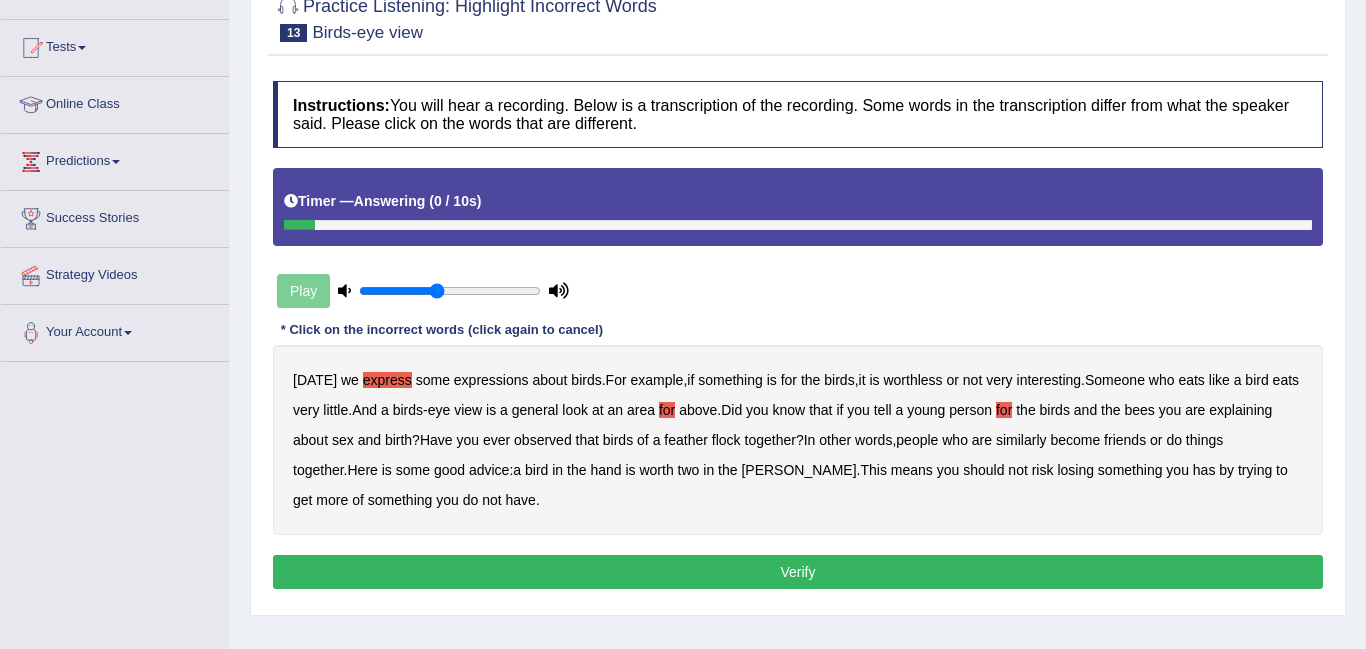 click on "has" at bounding box center (1204, 470) 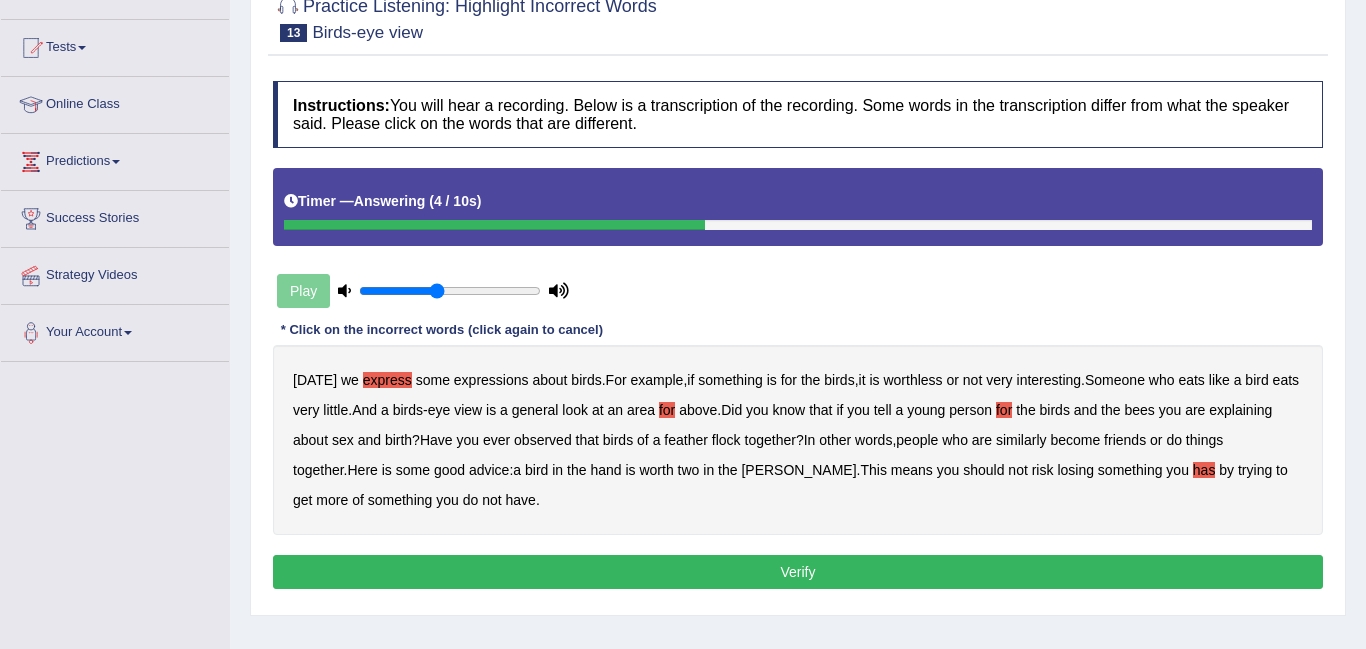click on "Verify" at bounding box center (798, 572) 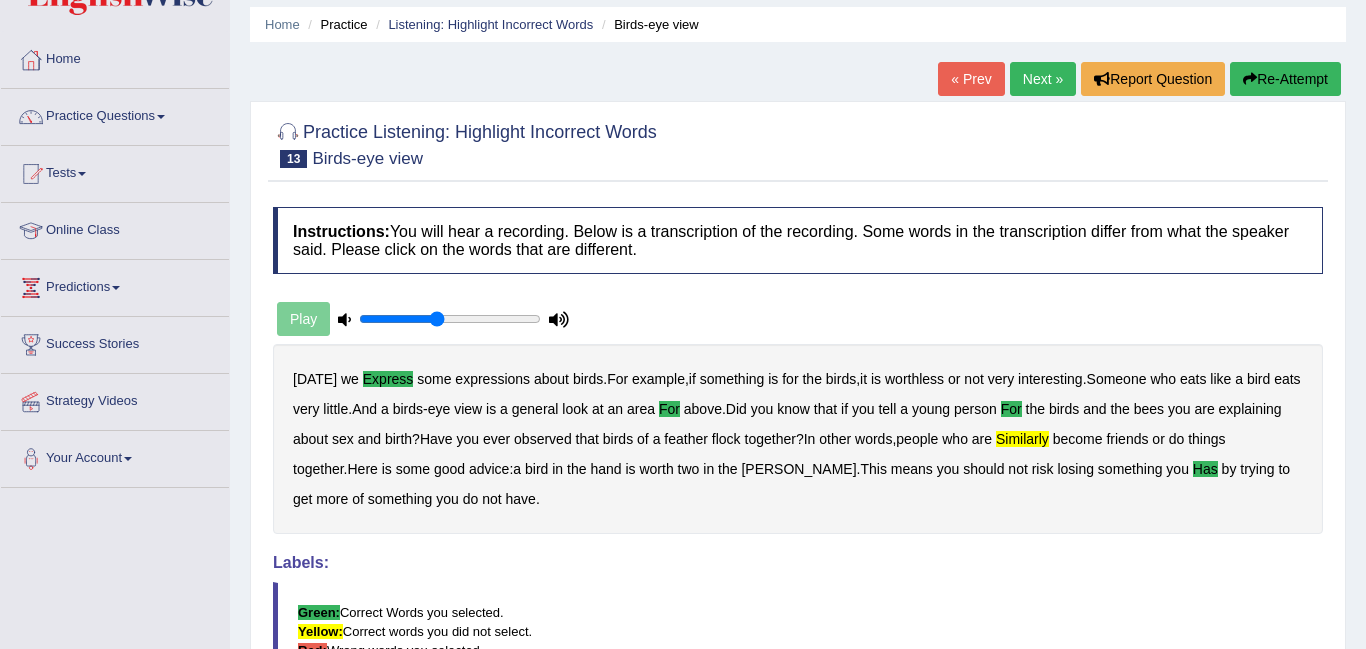 scroll, scrollTop: 54, scrollLeft: 0, axis: vertical 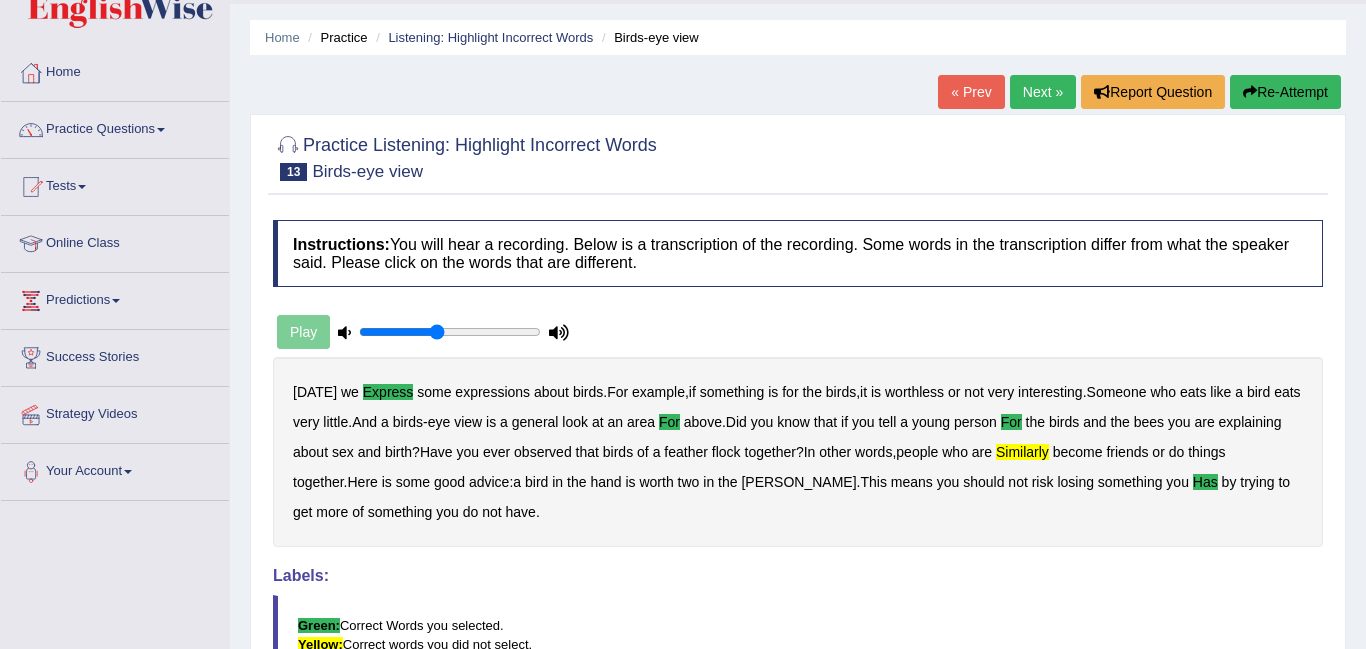click on "Next »" at bounding box center [1043, 92] 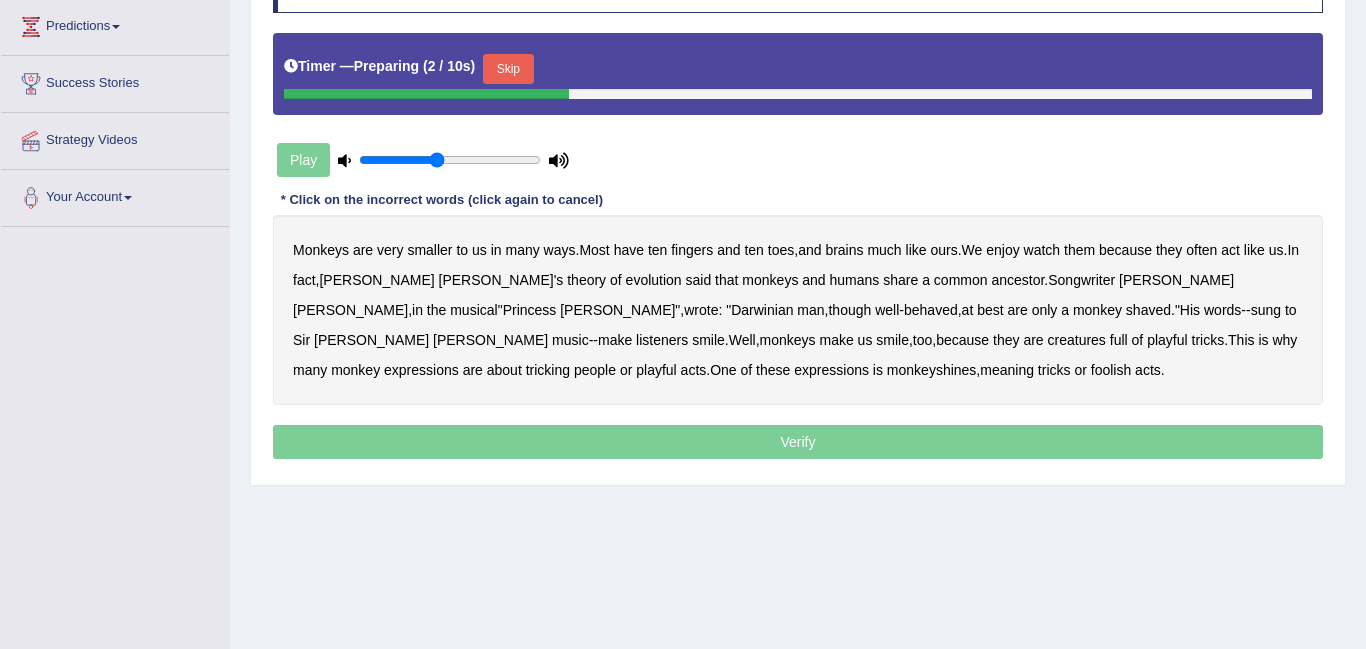 scroll, scrollTop: 328, scrollLeft: 0, axis: vertical 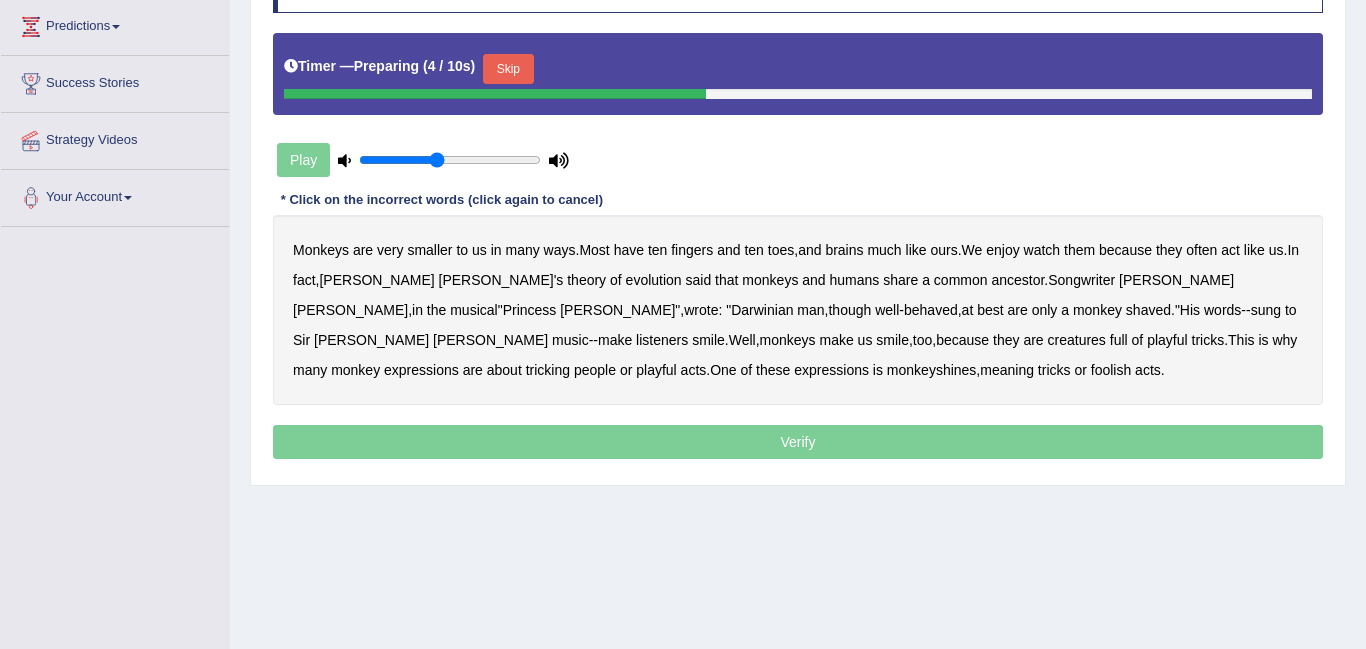 click on "Skip" at bounding box center (508, 69) 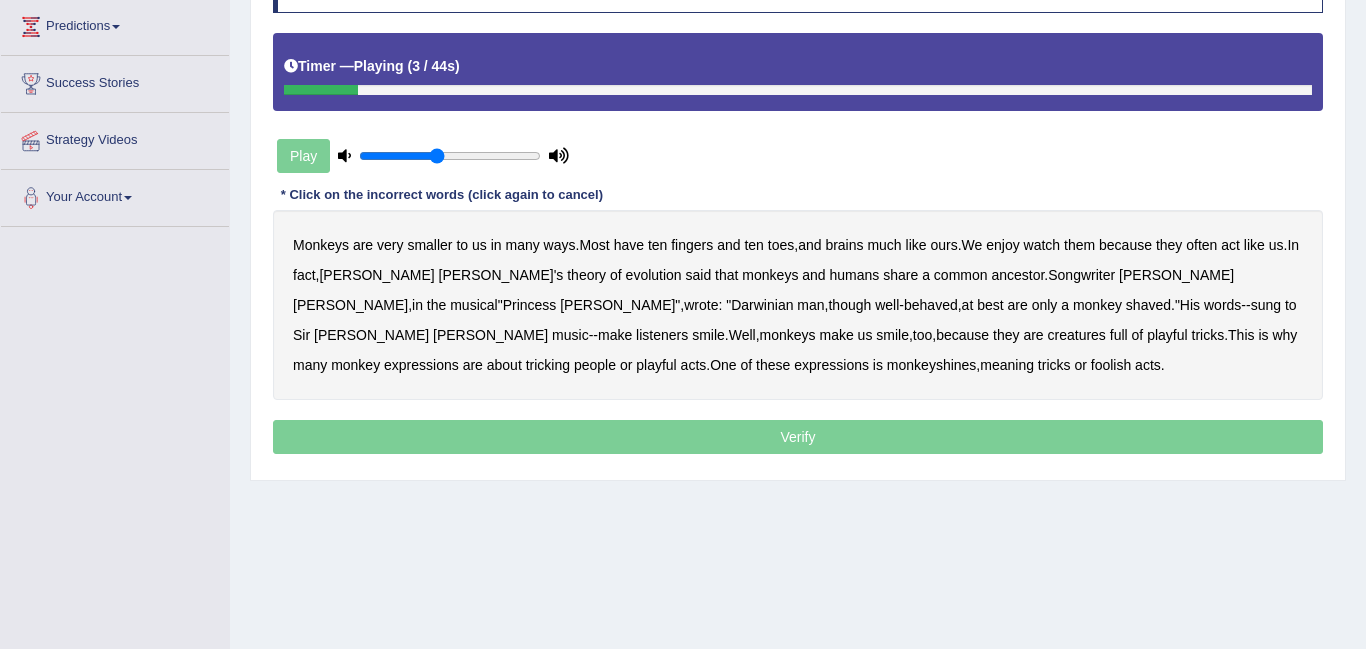 click on "smaller" at bounding box center [429, 245] 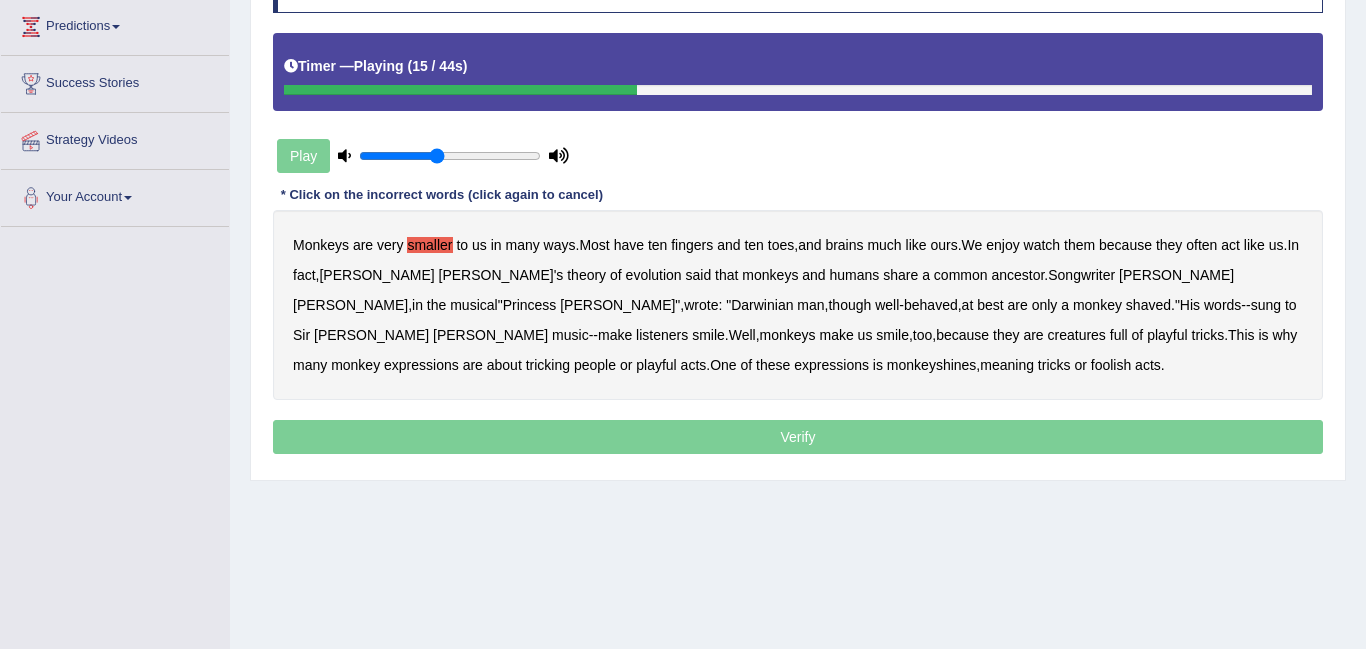 click on "said" at bounding box center (699, 275) 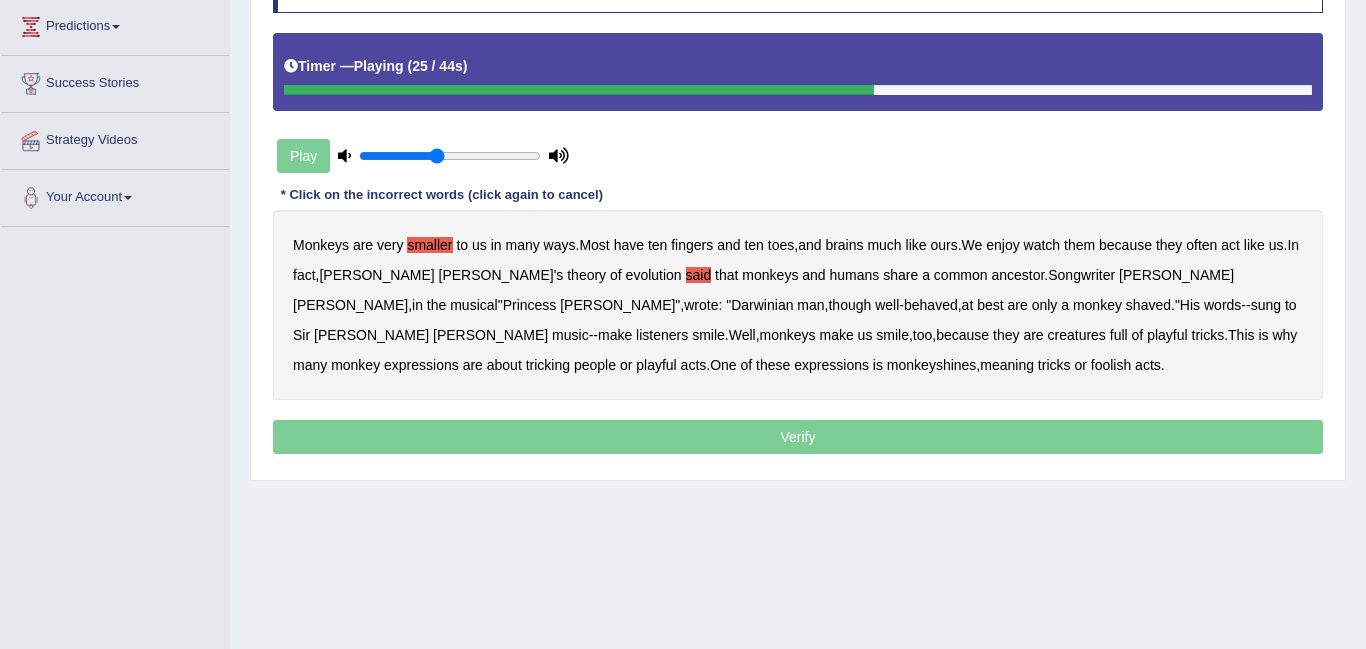 click on "are" at bounding box center (1018, 305) 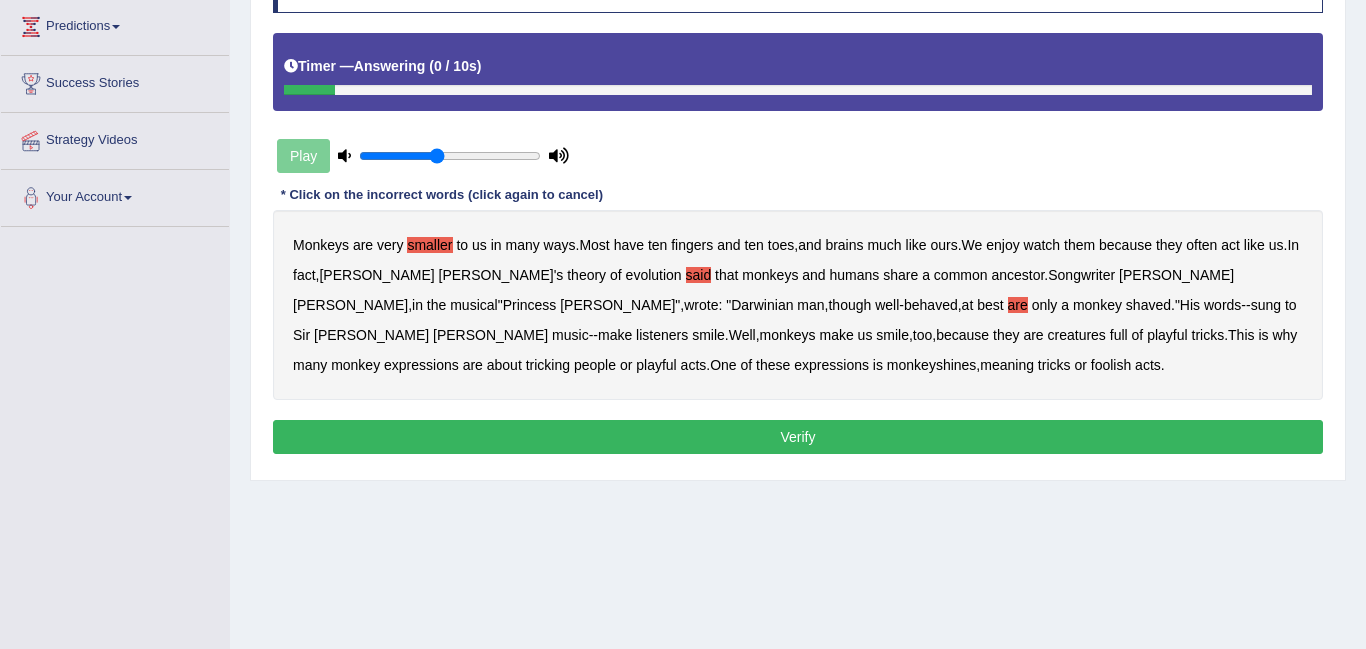 click on "Verify" at bounding box center [798, 437] 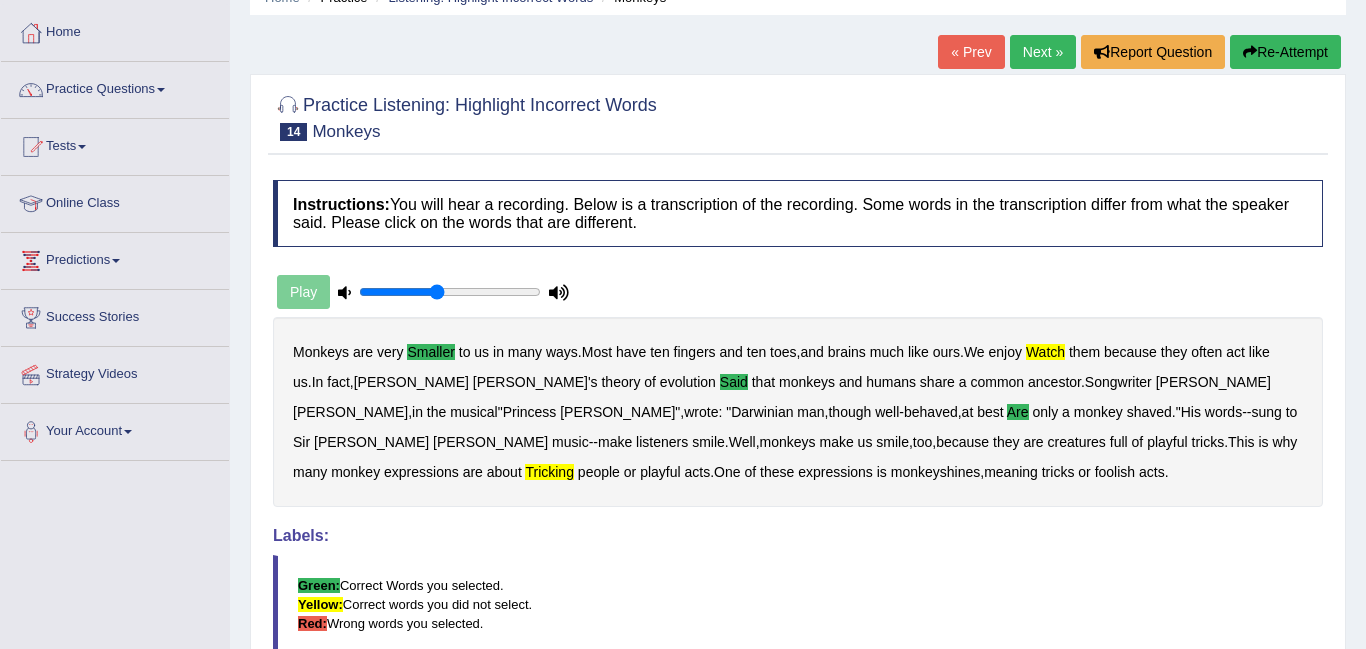 scroll, scrollTop: 86, scrollLeft: 0, axis: vertical 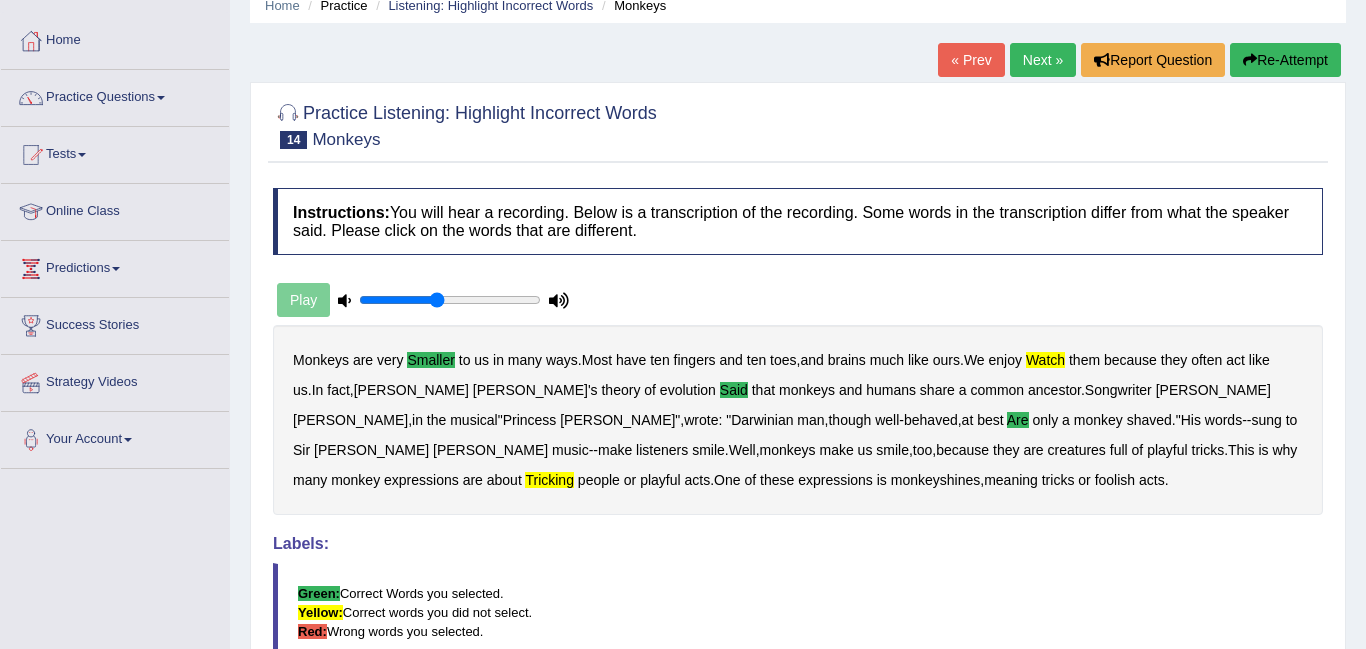 click on "Next »" at bounding box center (1043, 60) 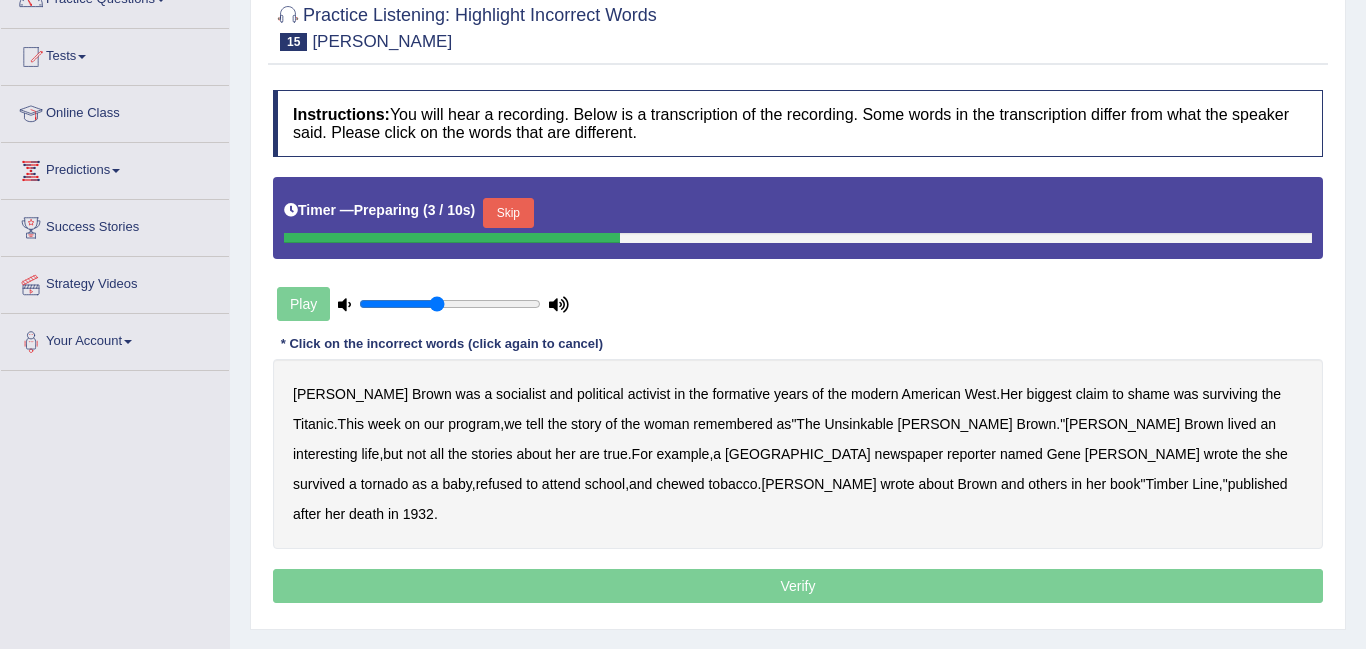 scroll, scrollTop: 184, scrollLeft: 0, axis: vertical 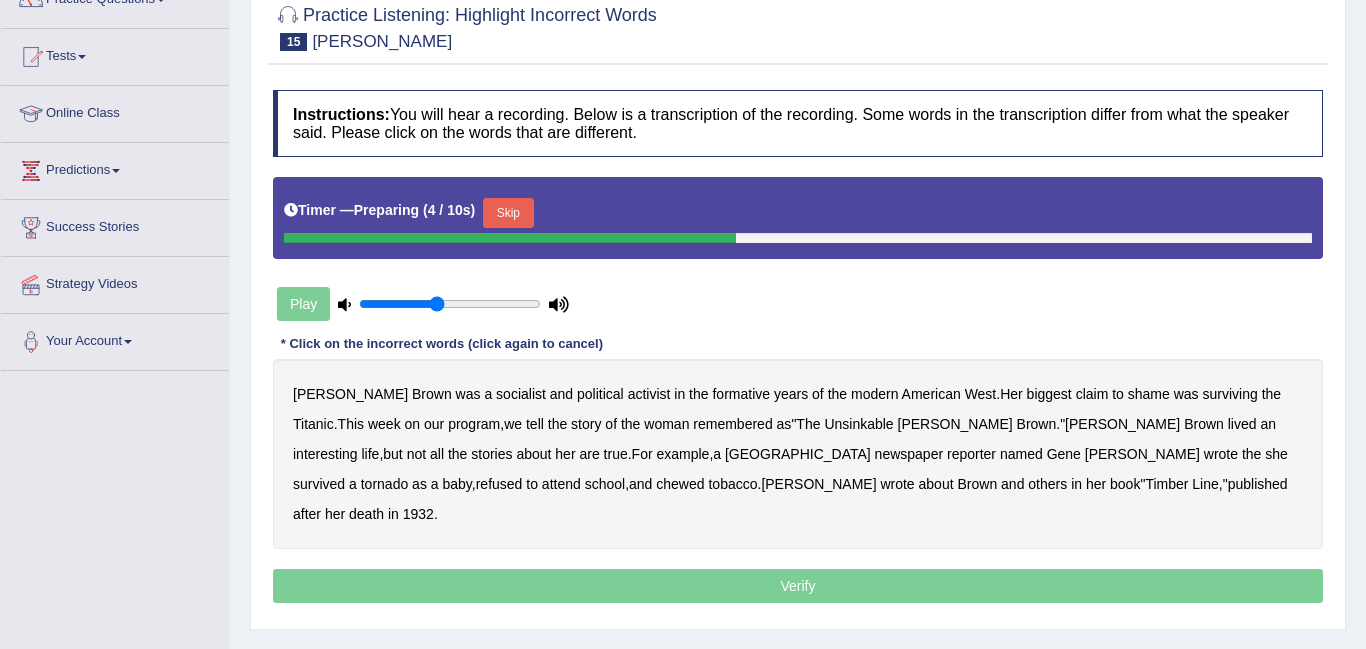 click on "Skip" at bounding box center (508, 213) 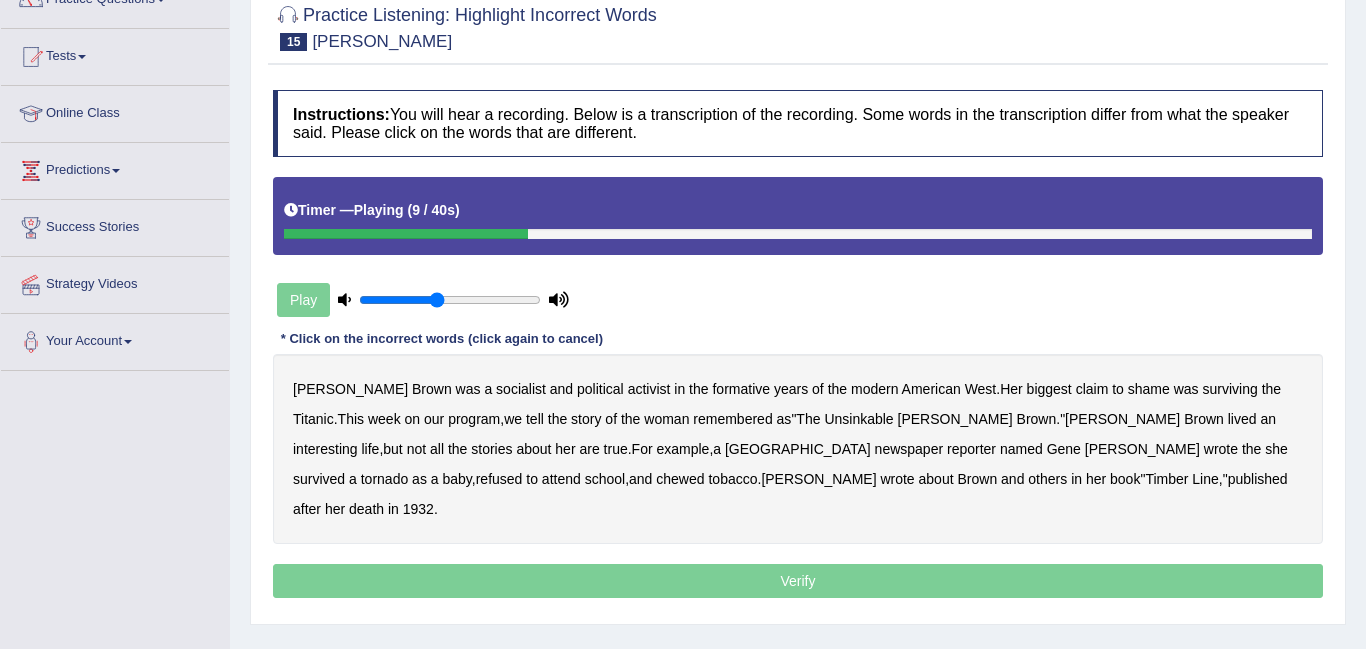 click on "shame" at bounding box center [1149, 389] 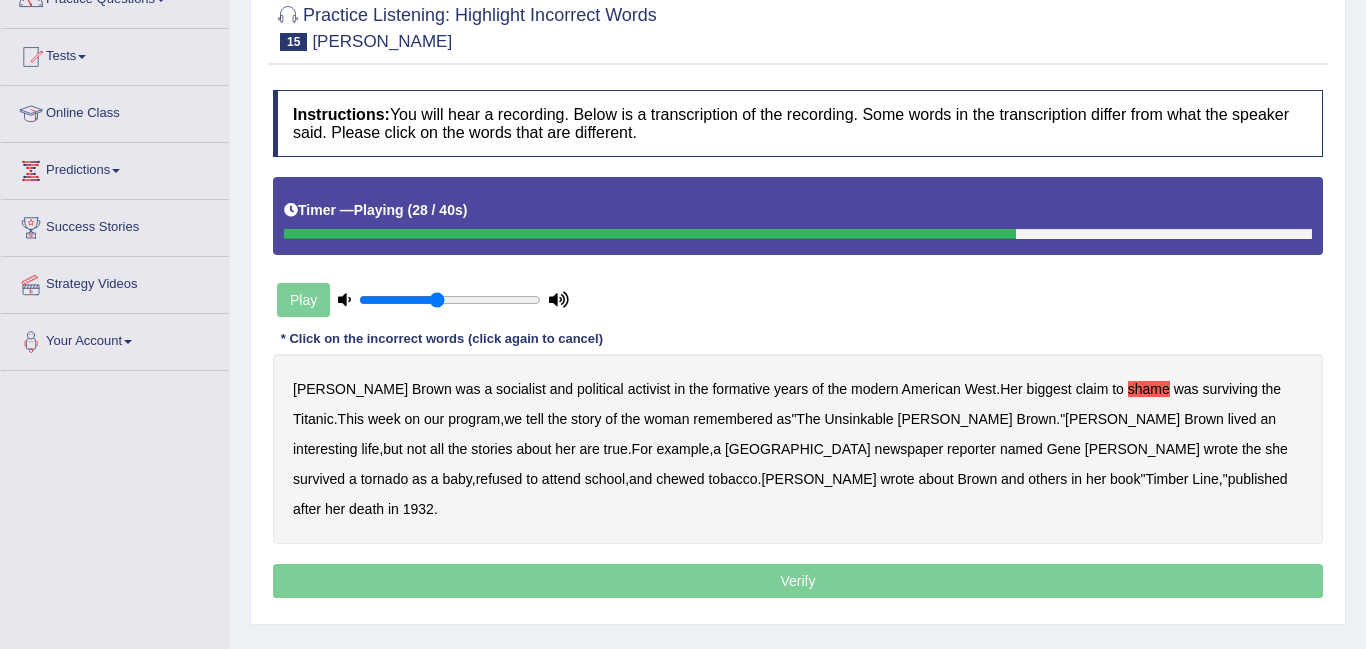 click on "the" at bounding box center (1251, 449) 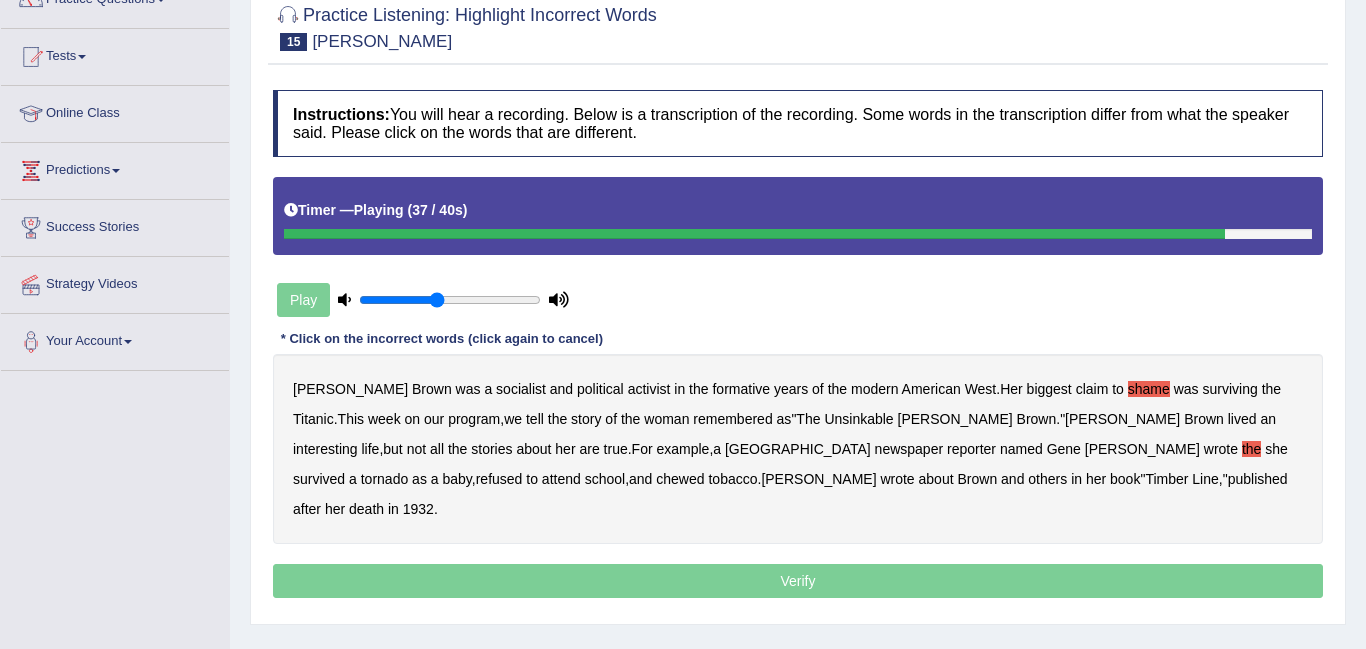 click on "in" at bounding box center (1076, 479) 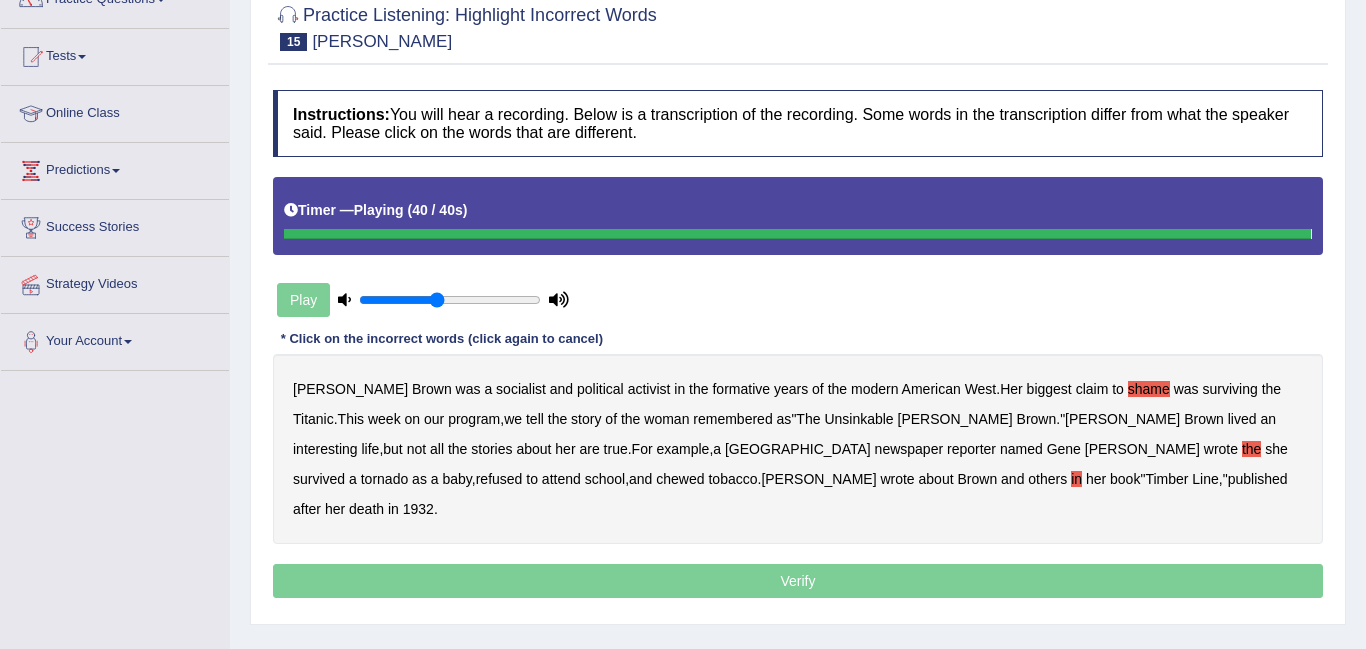 click on "Verify" at bounding box center (798, 581) 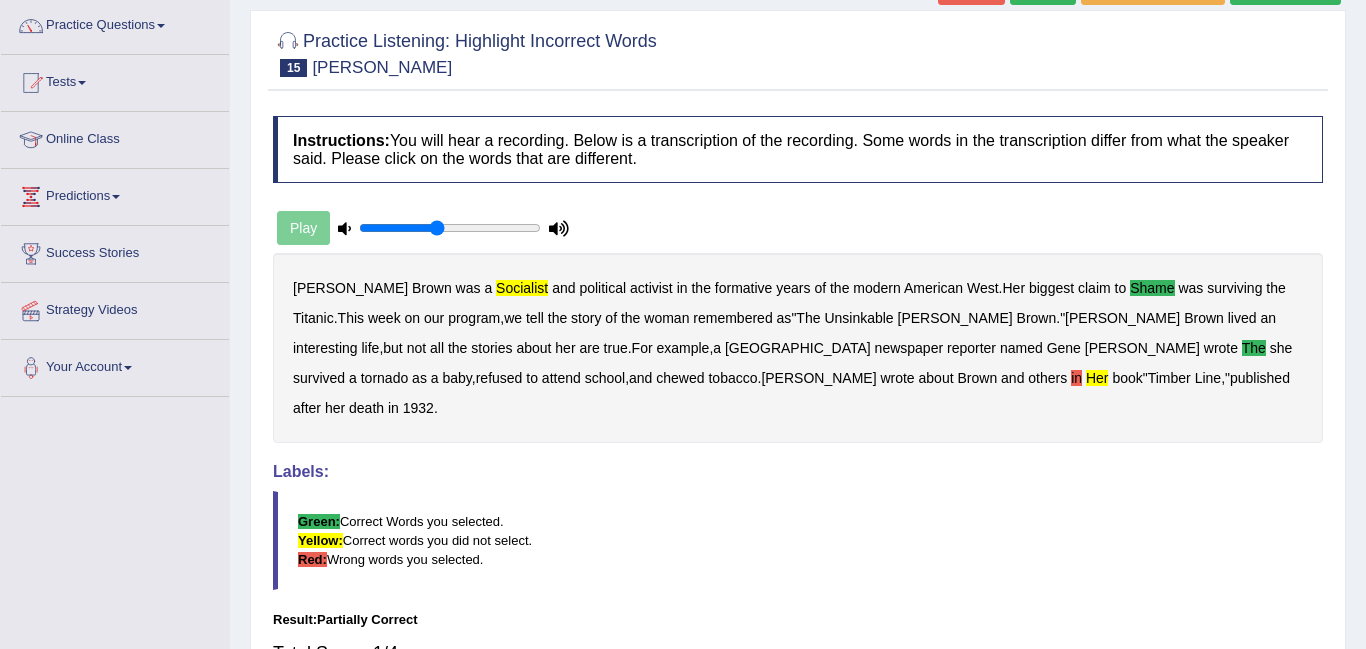 scroll, scrollTop: 61, scrollLeft: 0, axis: vertical 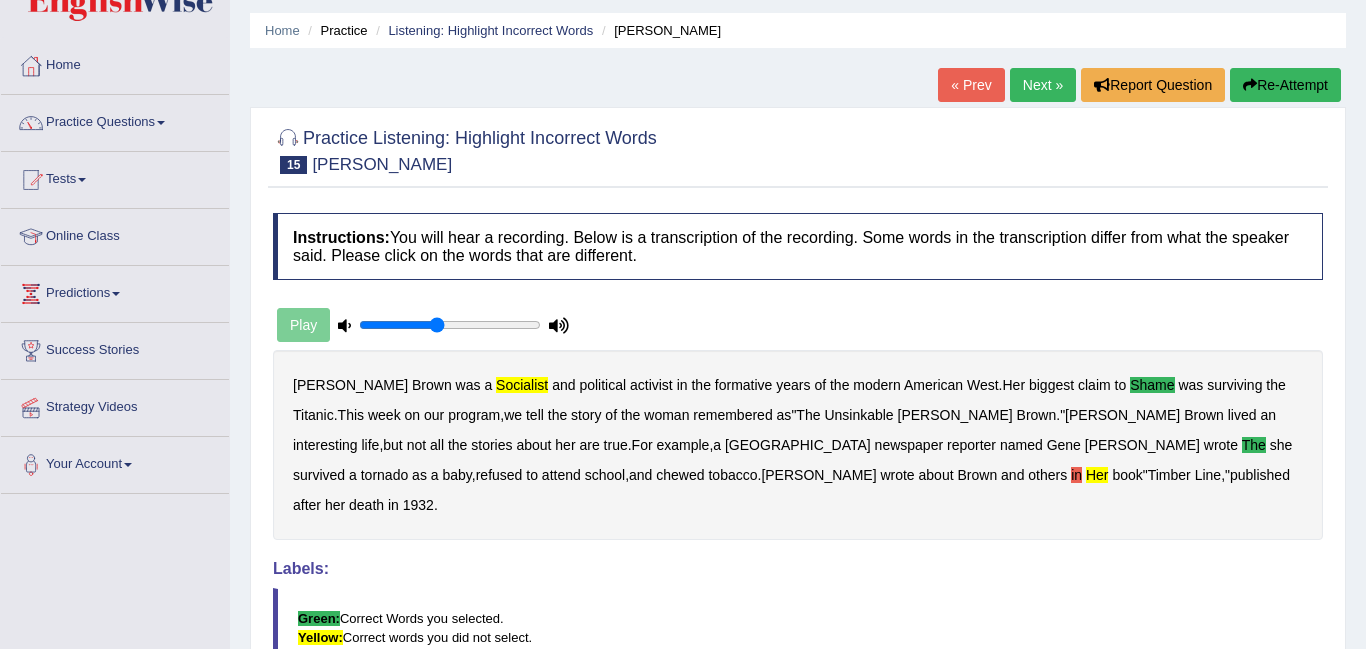 click on "Next »" at bounding box center [1043, 85] 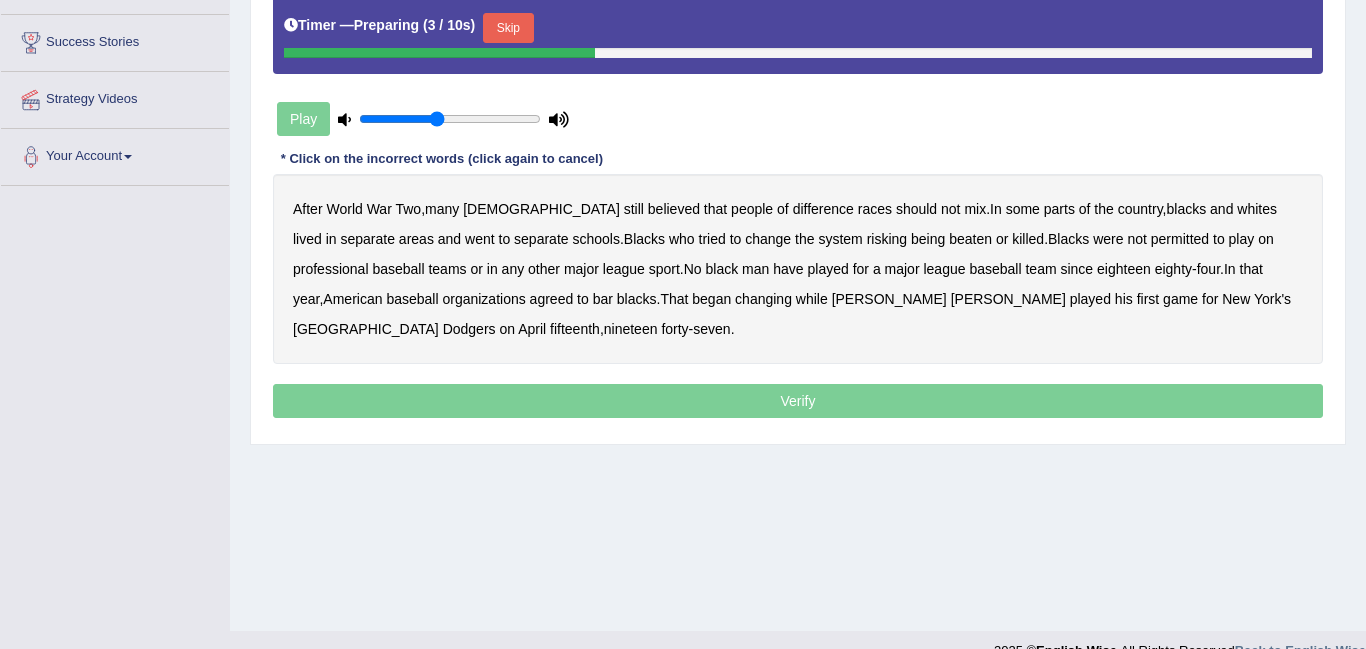 scroll, scrollTop: 369, scrollLeft: 0, axis: vertical 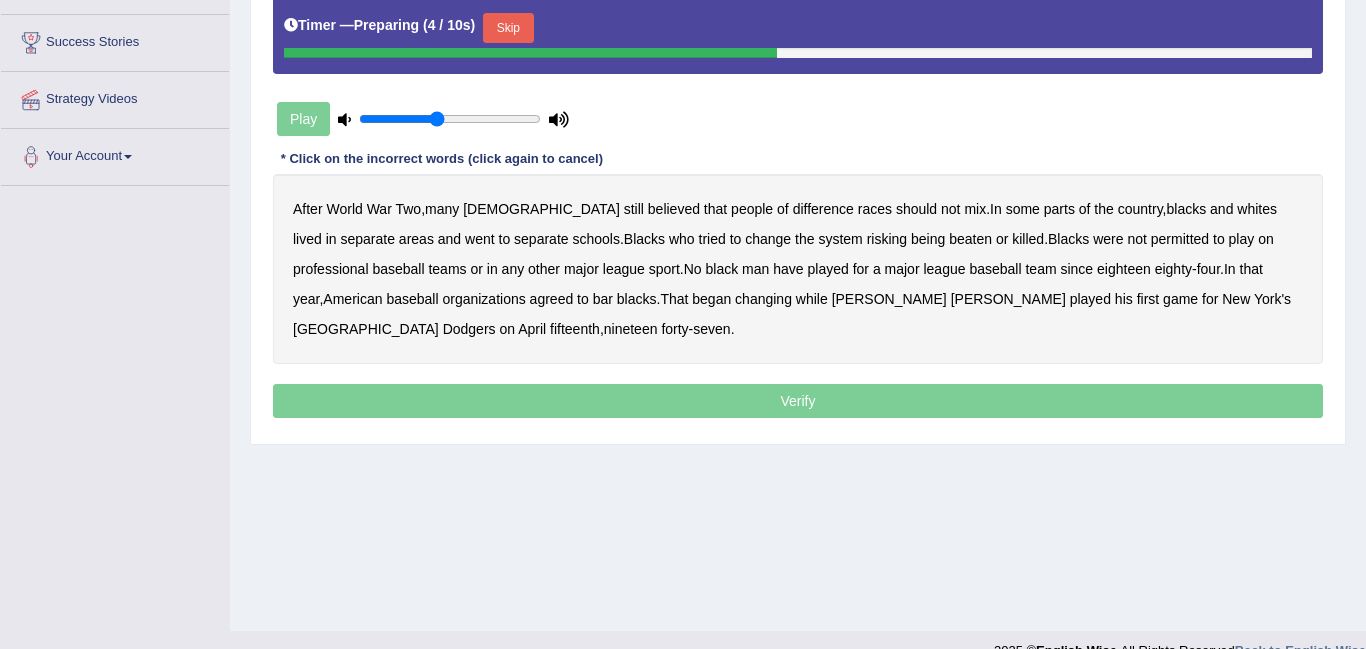 click on "Skip" at bounding box center [508, 28] 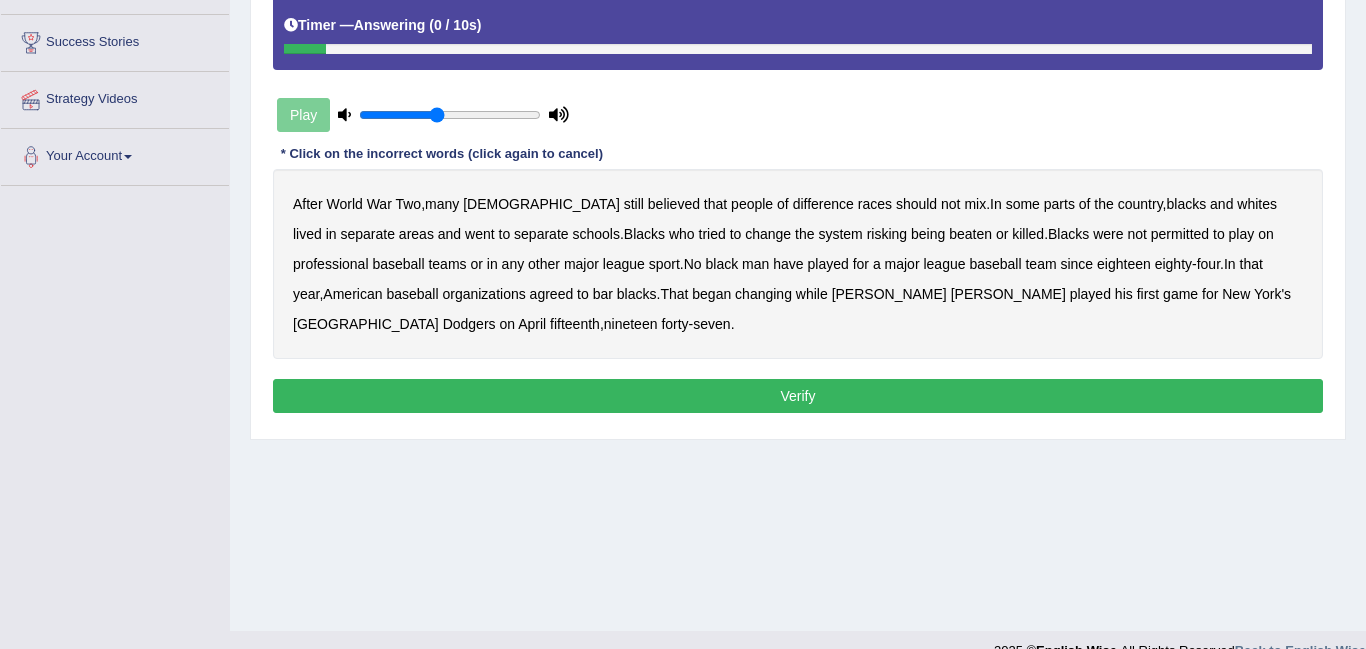 click on "Verify" at bounding box center [798, 396] 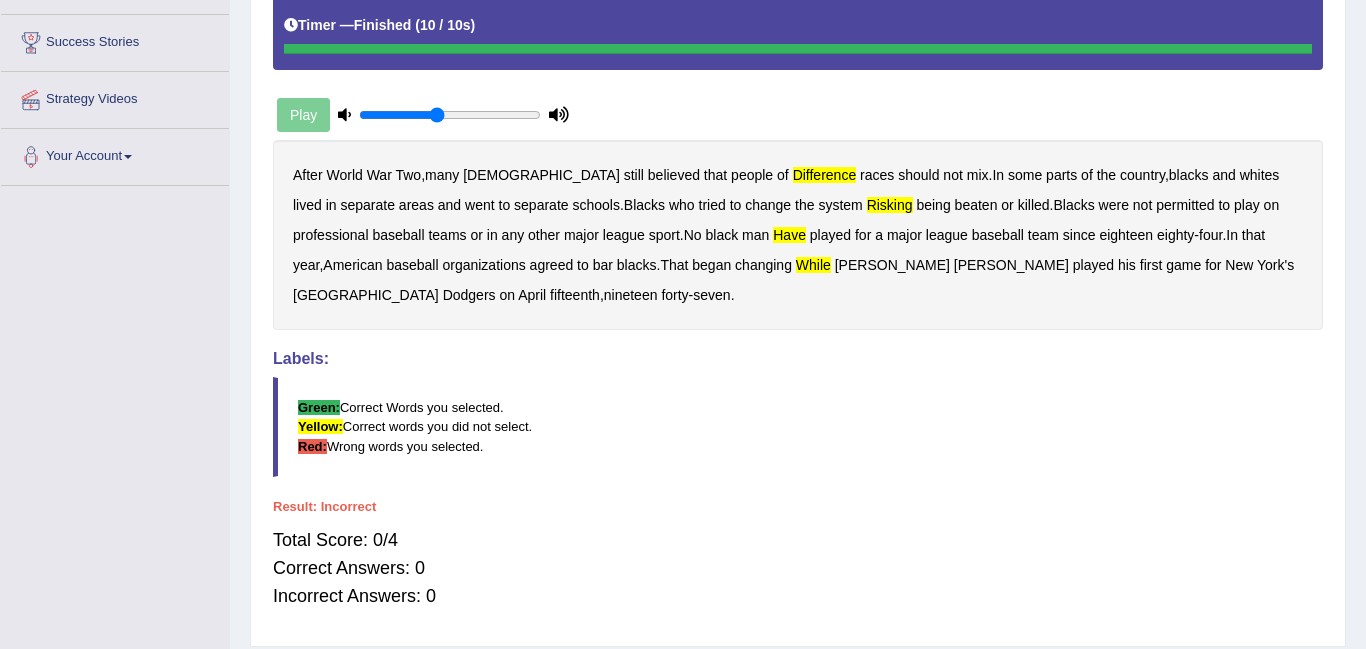 click on "Green:  Correct Words you selected.
Yellow:  Correct words you did not select.
Red:  Wrong words you selected." at bounding box center [798, 426] 